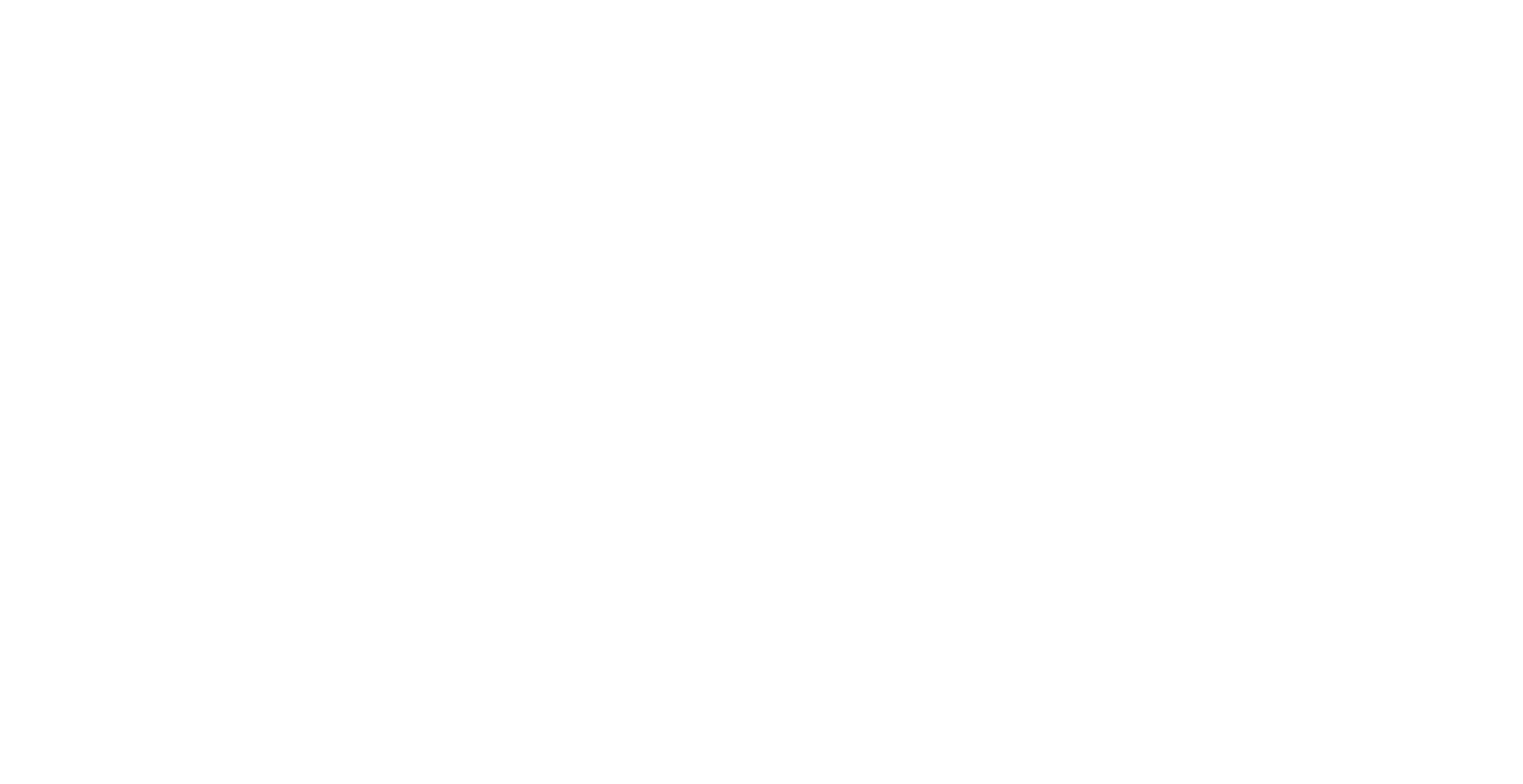 scroll, scrollTop: 0, scrollLeft: 0, axis: both 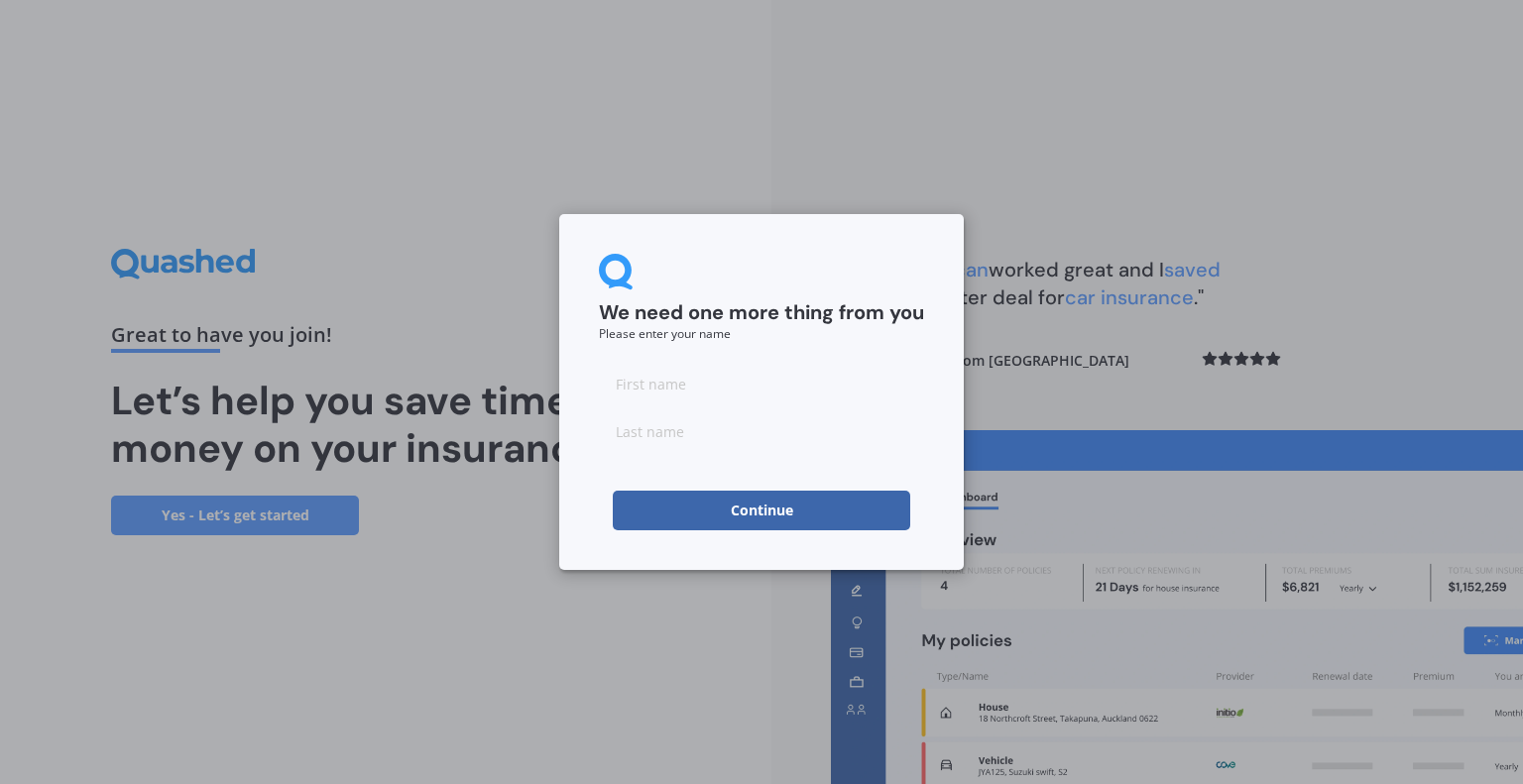 click at bounding box center [762, 384] 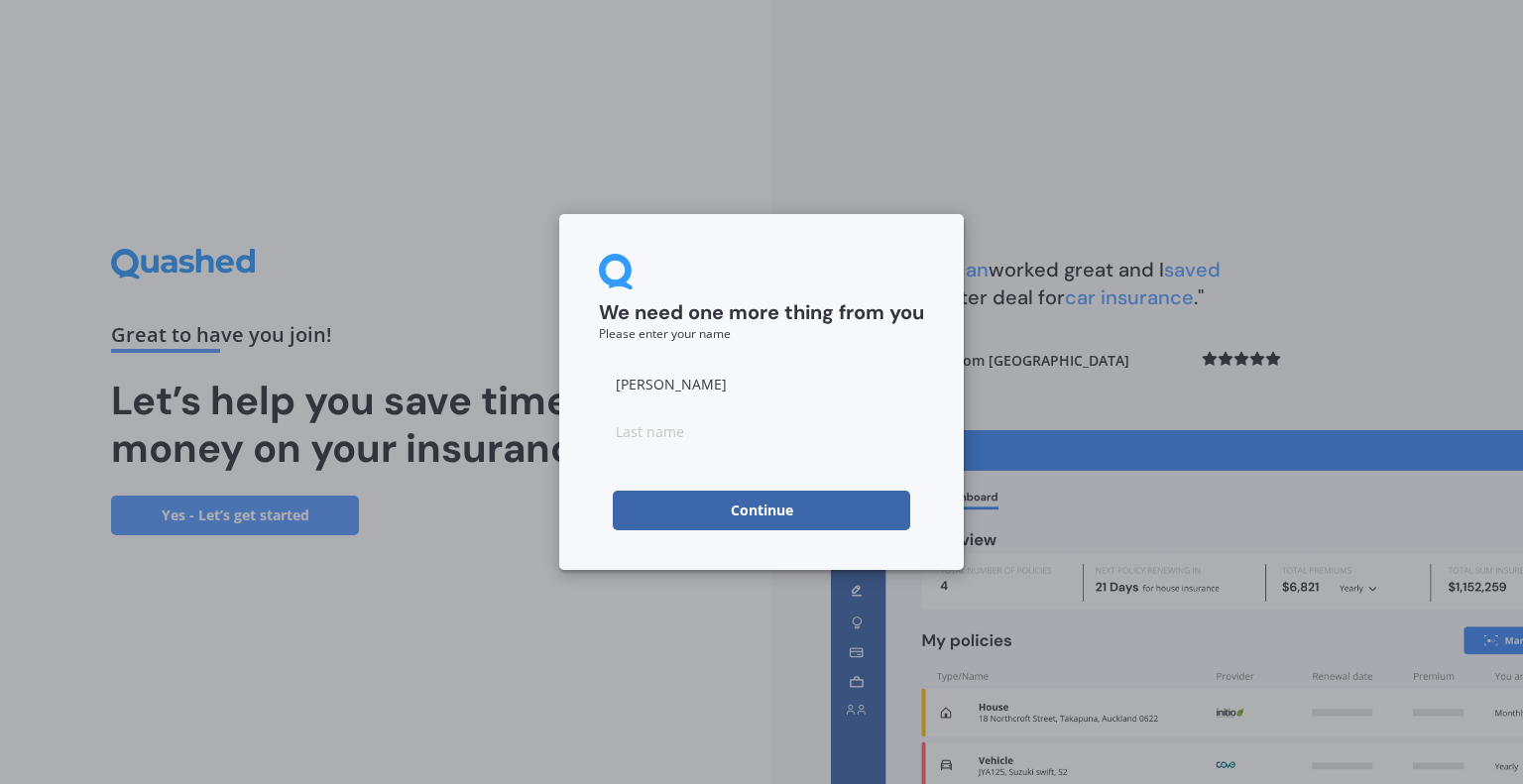 click at bounding box center [762, 431] 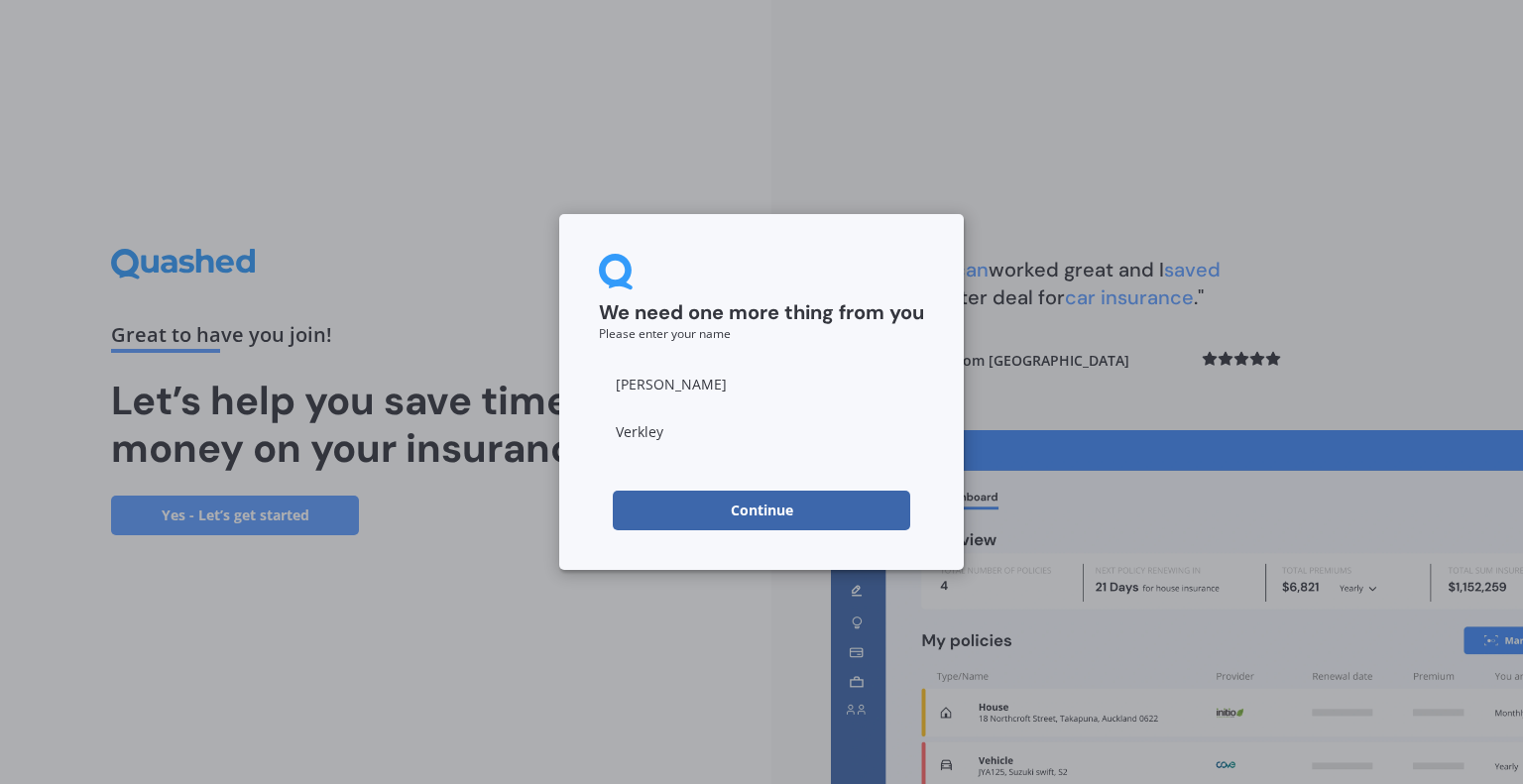 click on "Continue" at bounding box center [762, 510] 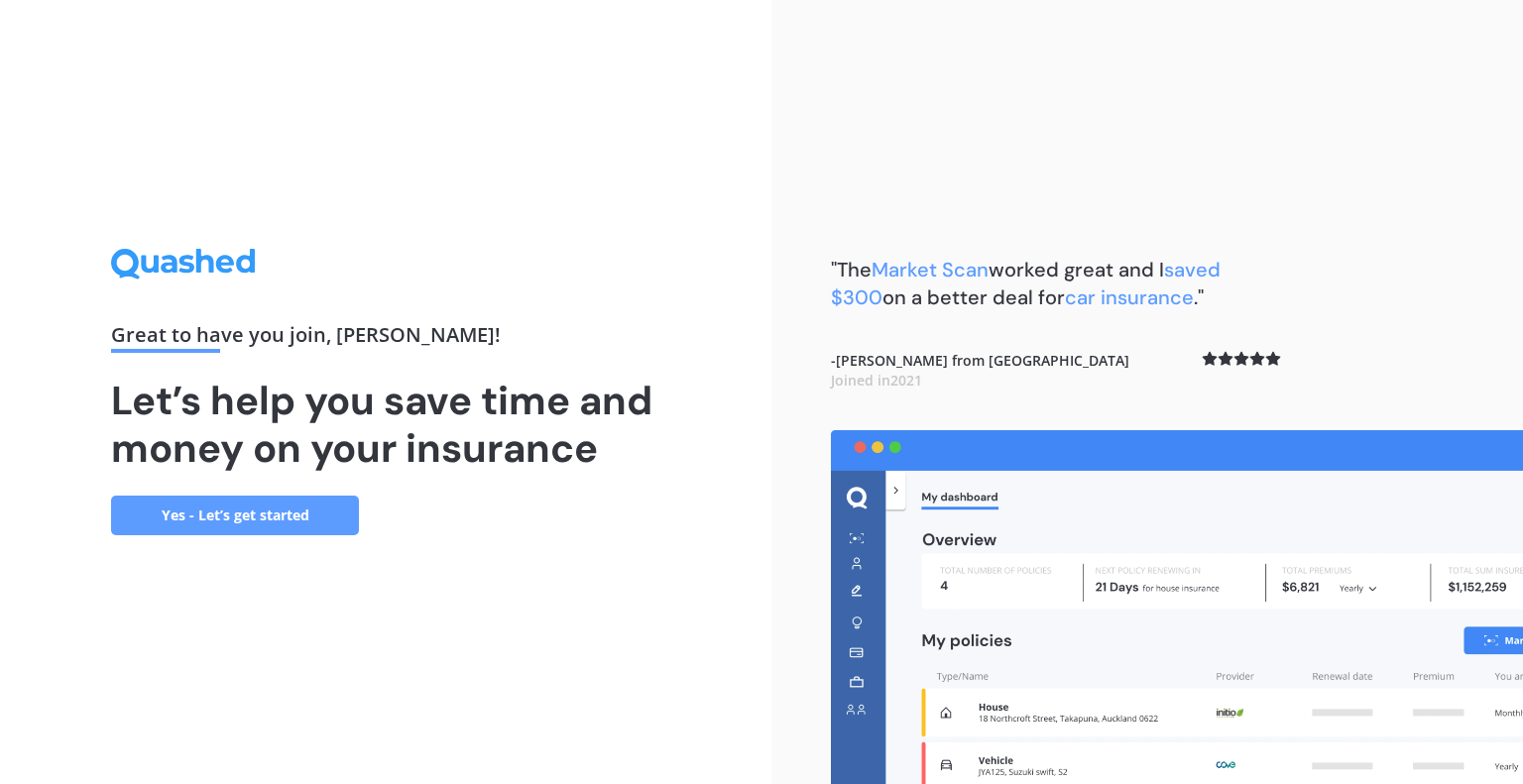 click on "Yes - Let’s get started" at bounding box center (235, 515) 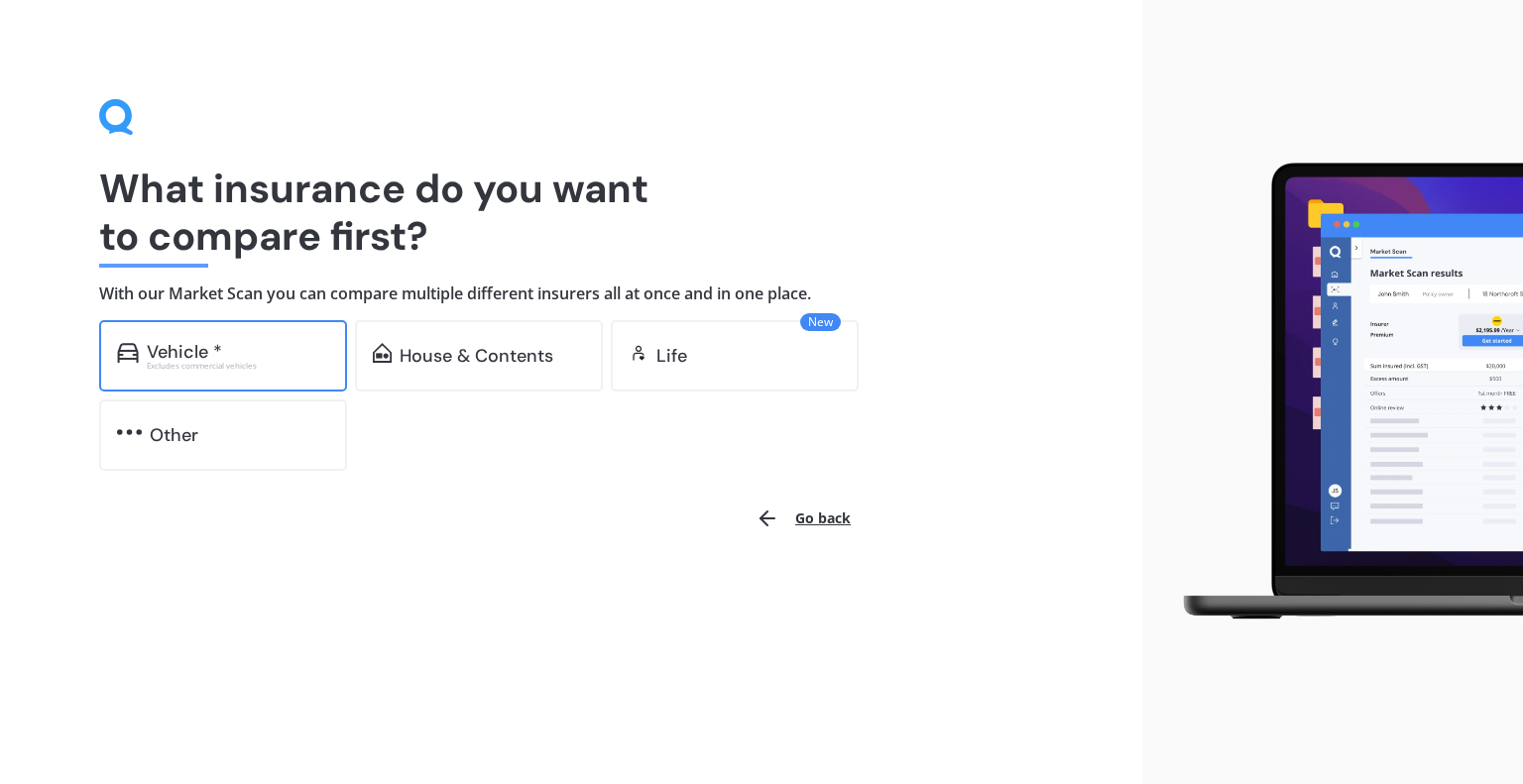 click on "Excludes commercial vehicles" at bounding box center [238, 366] 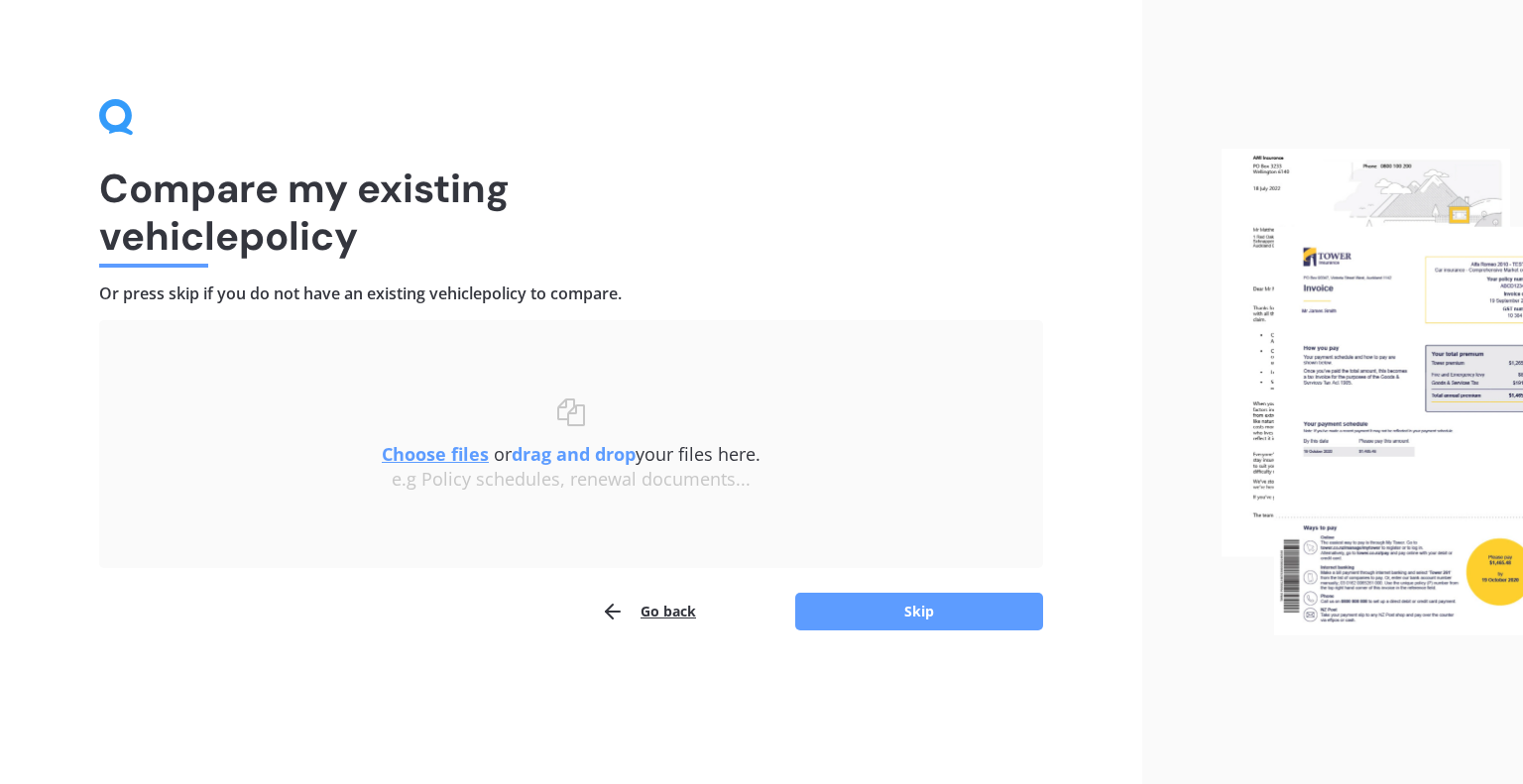 click on "Choose files" at bounding box center (435, 454) 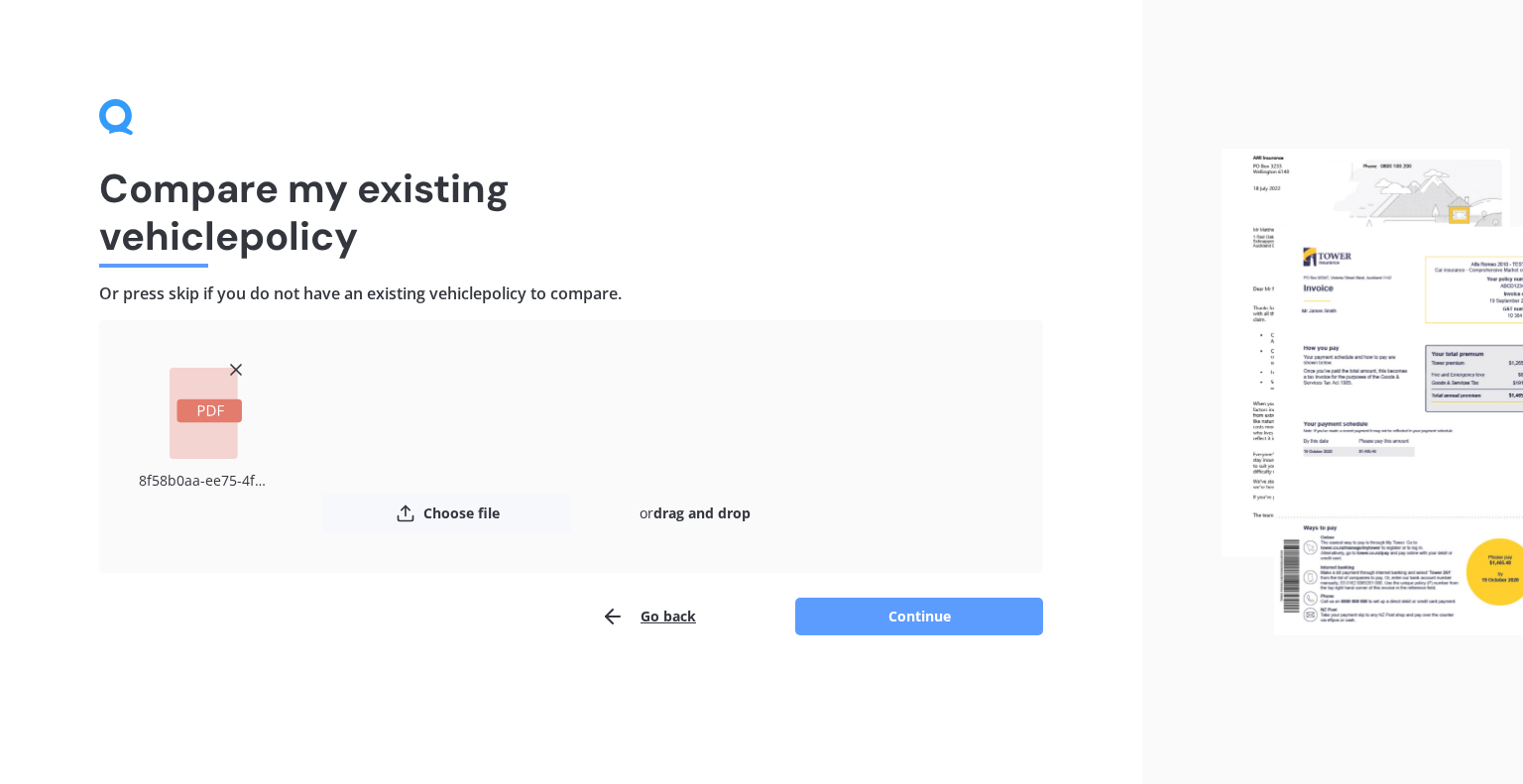 click 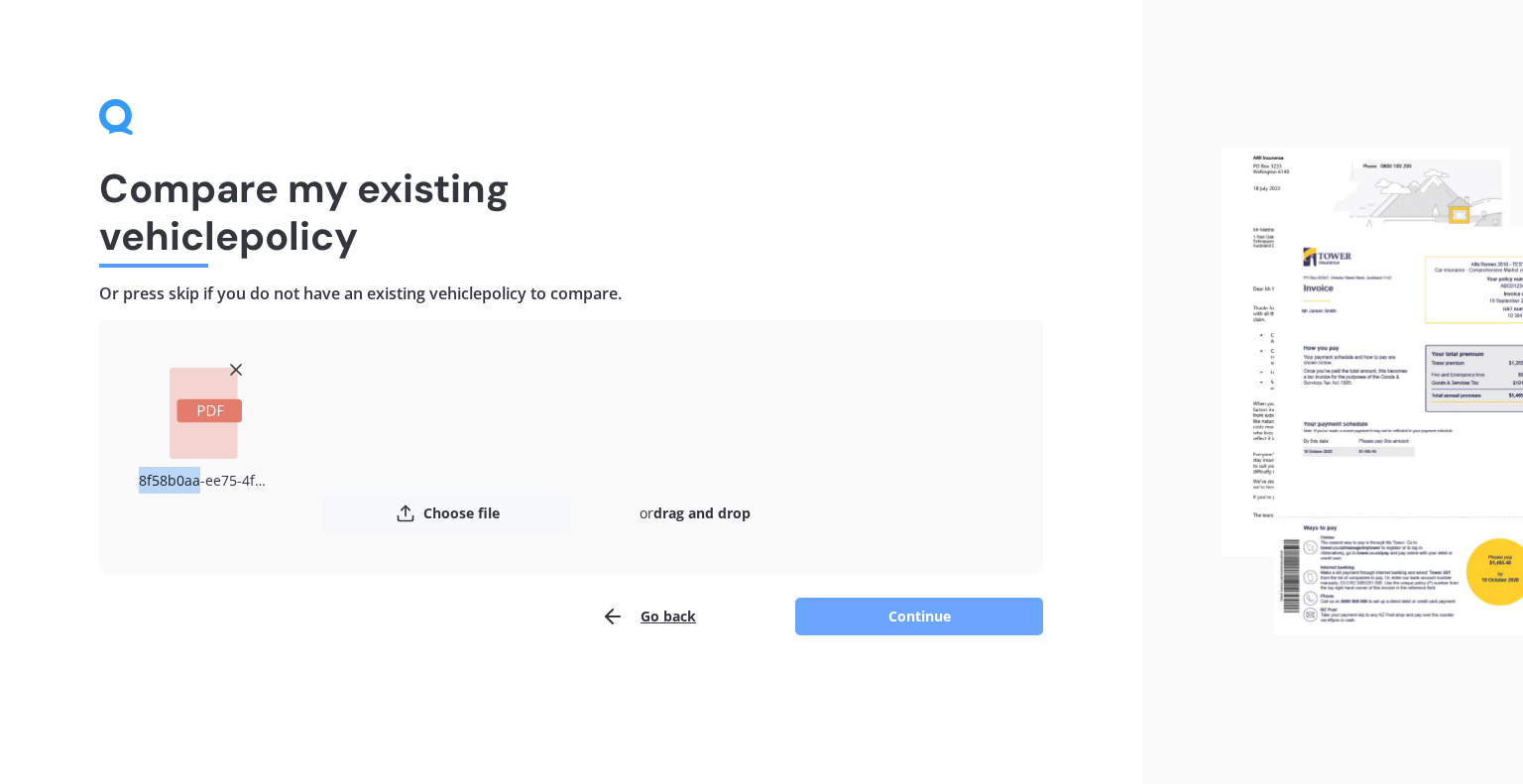 click on "Continue" at bounding box center (919, 616) 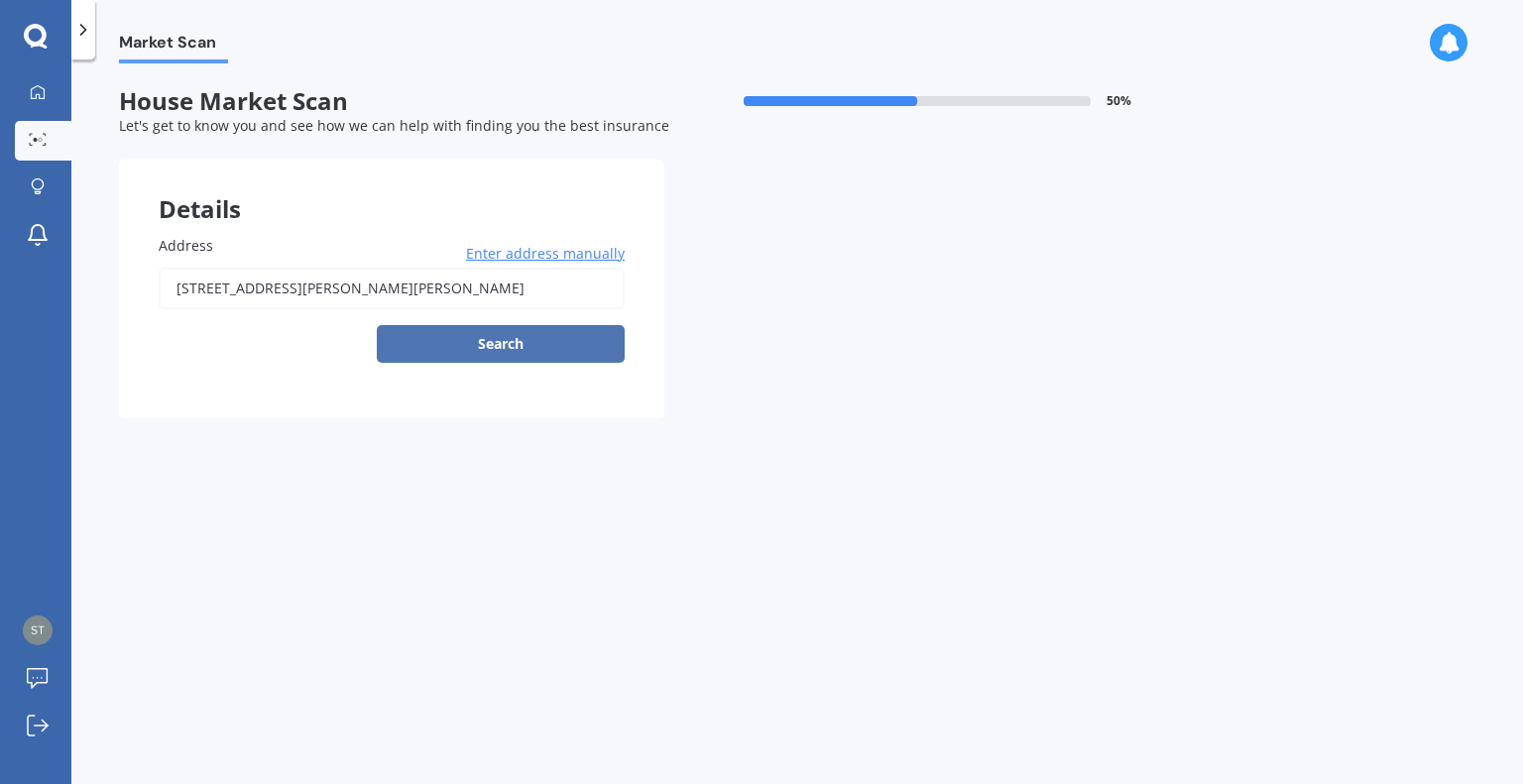 click on "Search" at bounding box center (501, 344) 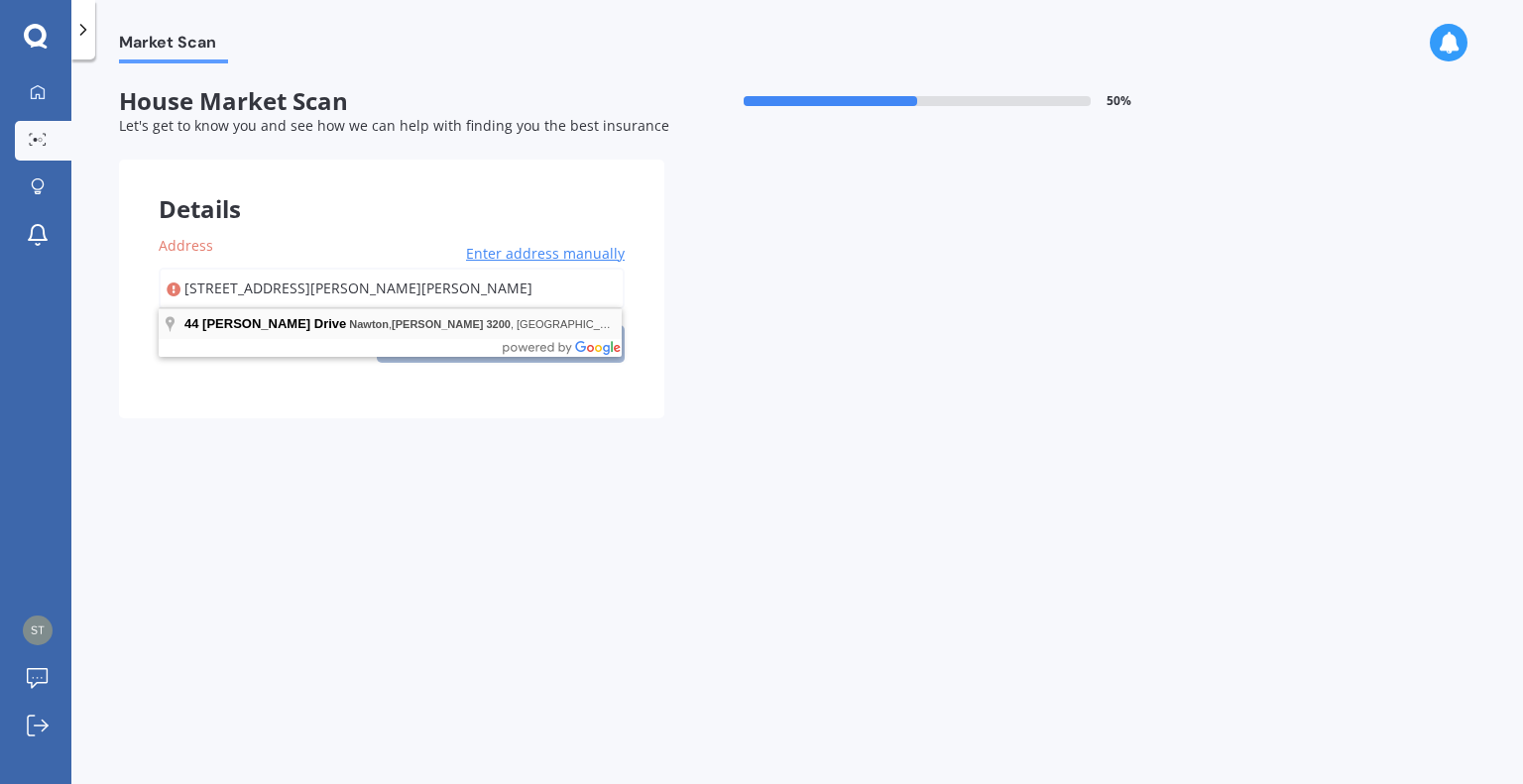 type on "44 Bartholomew Drive, Nawton, Hamilton 3200" 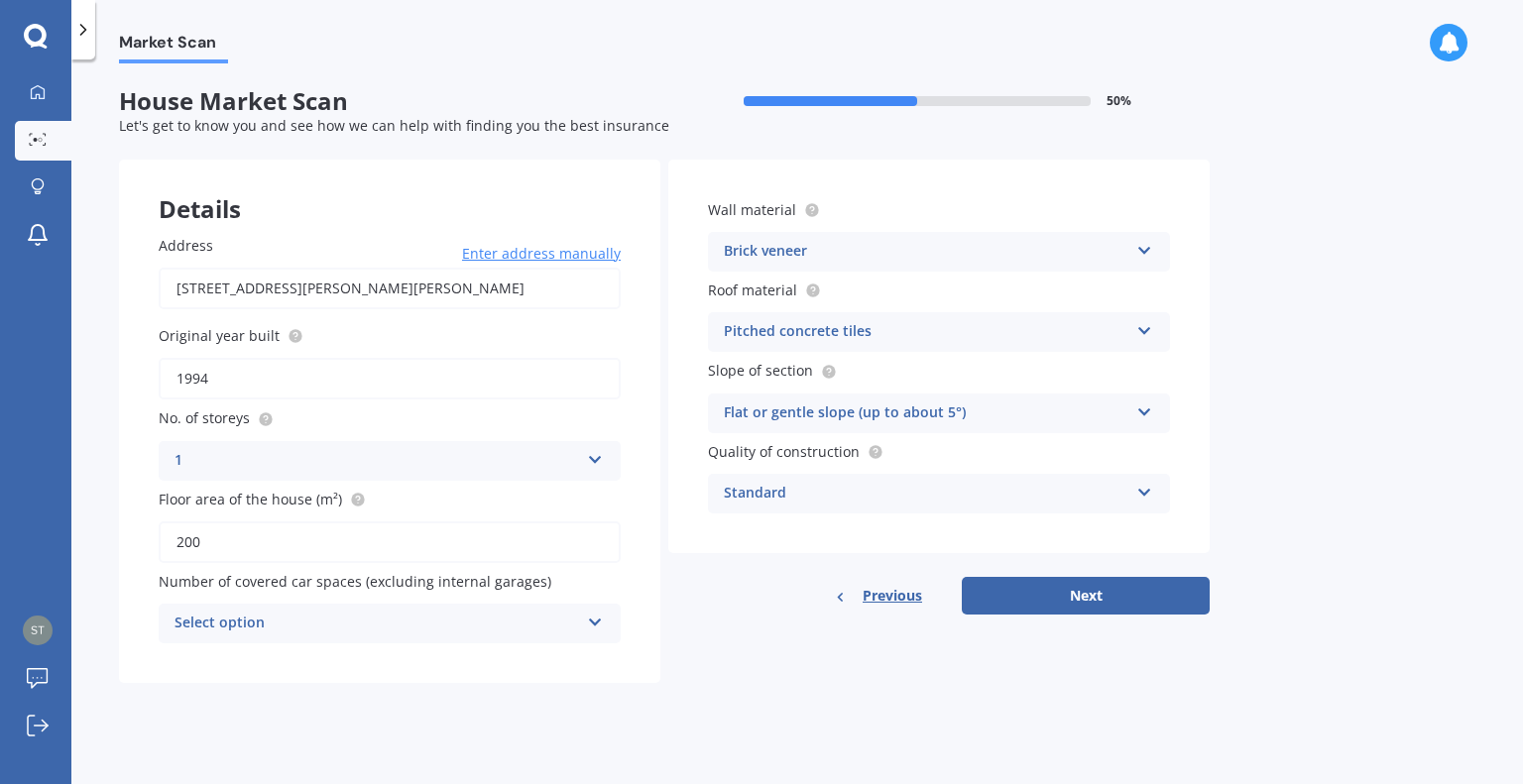 click at bounding box center [595, 618] 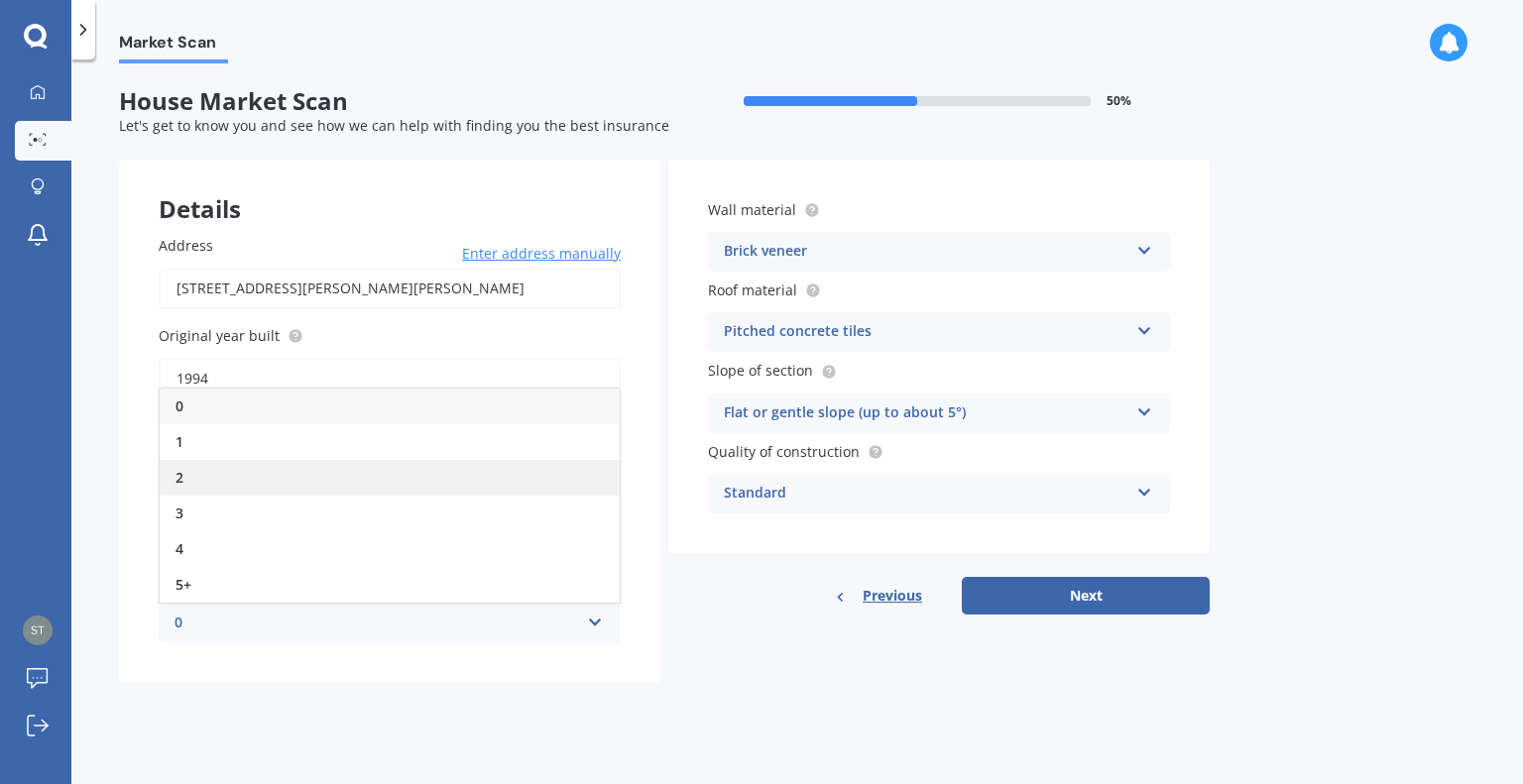 click on "2" at bounding box center (390, 478) 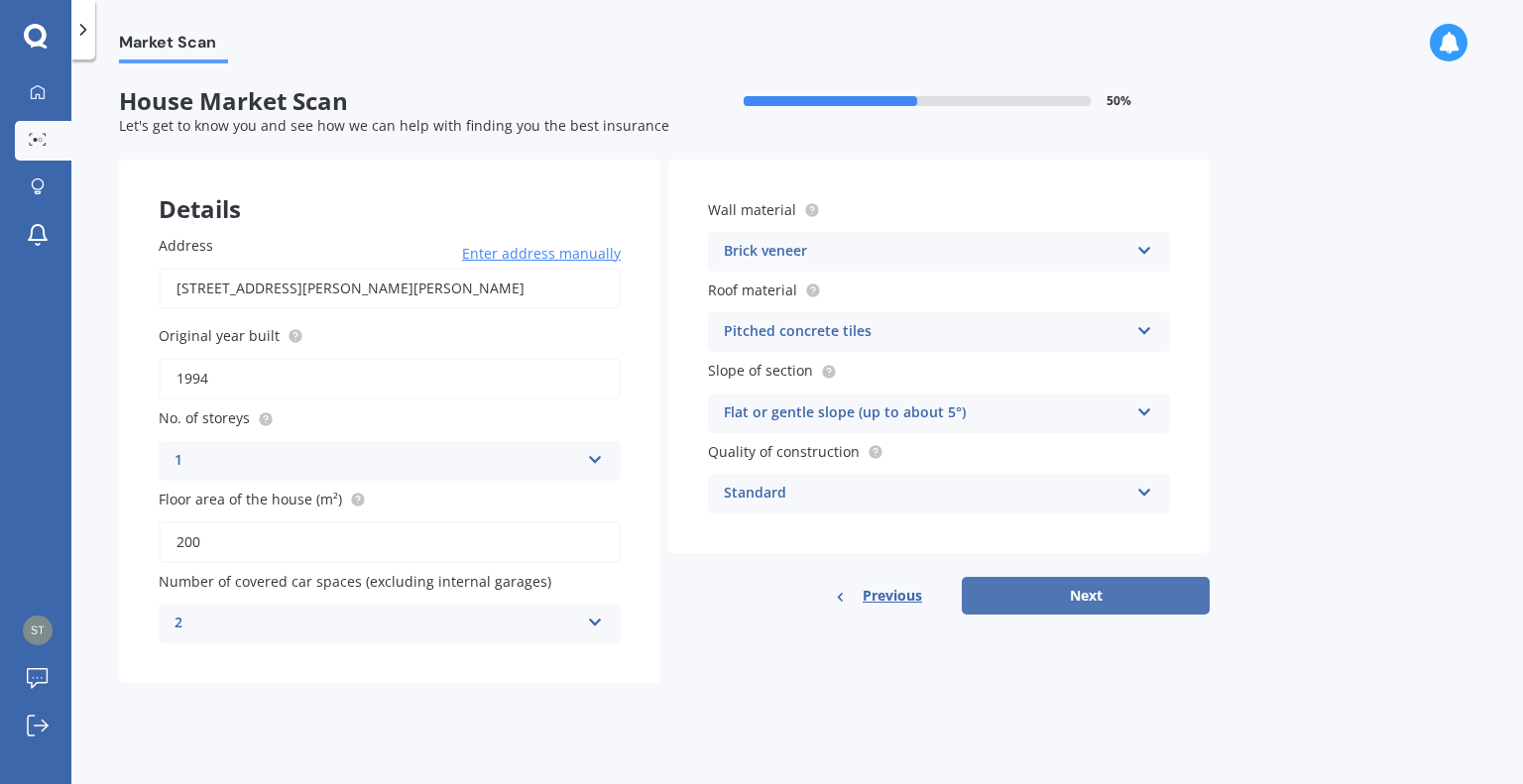 click on "Next" at bounding box center (1086, 596) 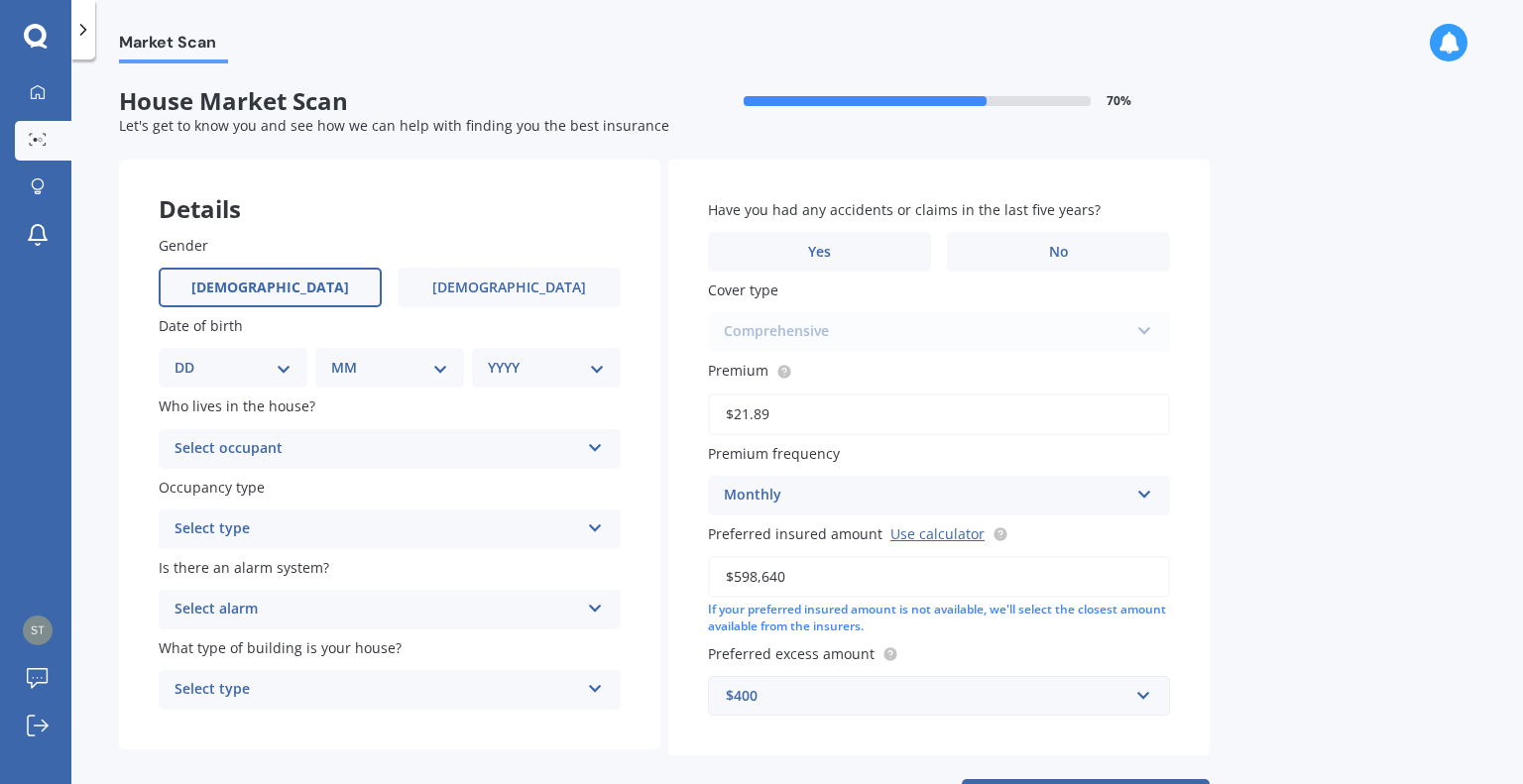 click on "Male" at bounding box center [270, 287] 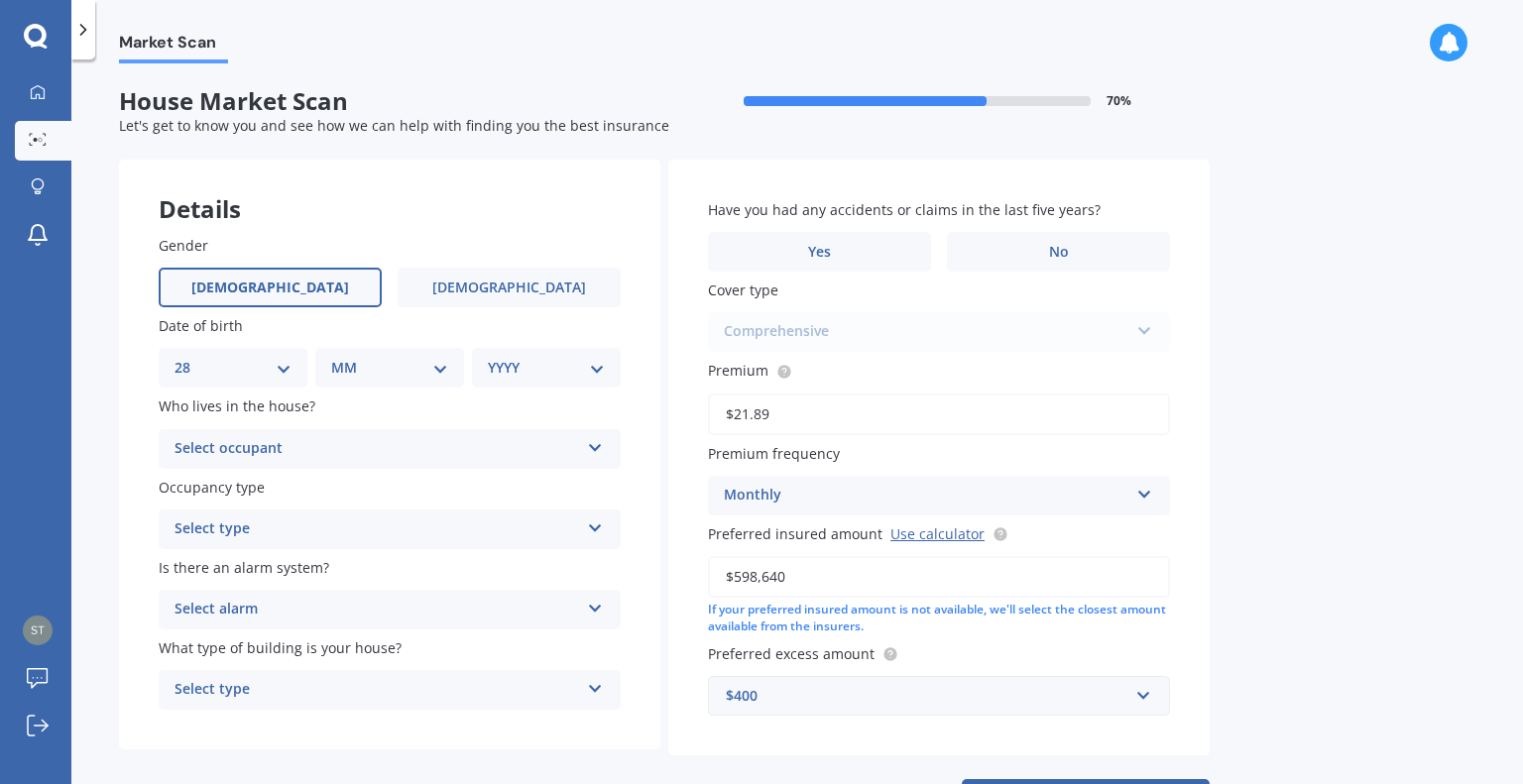click on "DD 01 02 03 04 05 06 07 08 09 10 11 12 13 14 15 16 17 18 19 20 21 22 23 24 25 26 27 28 29 30 31" at bounding box center (233, 368) 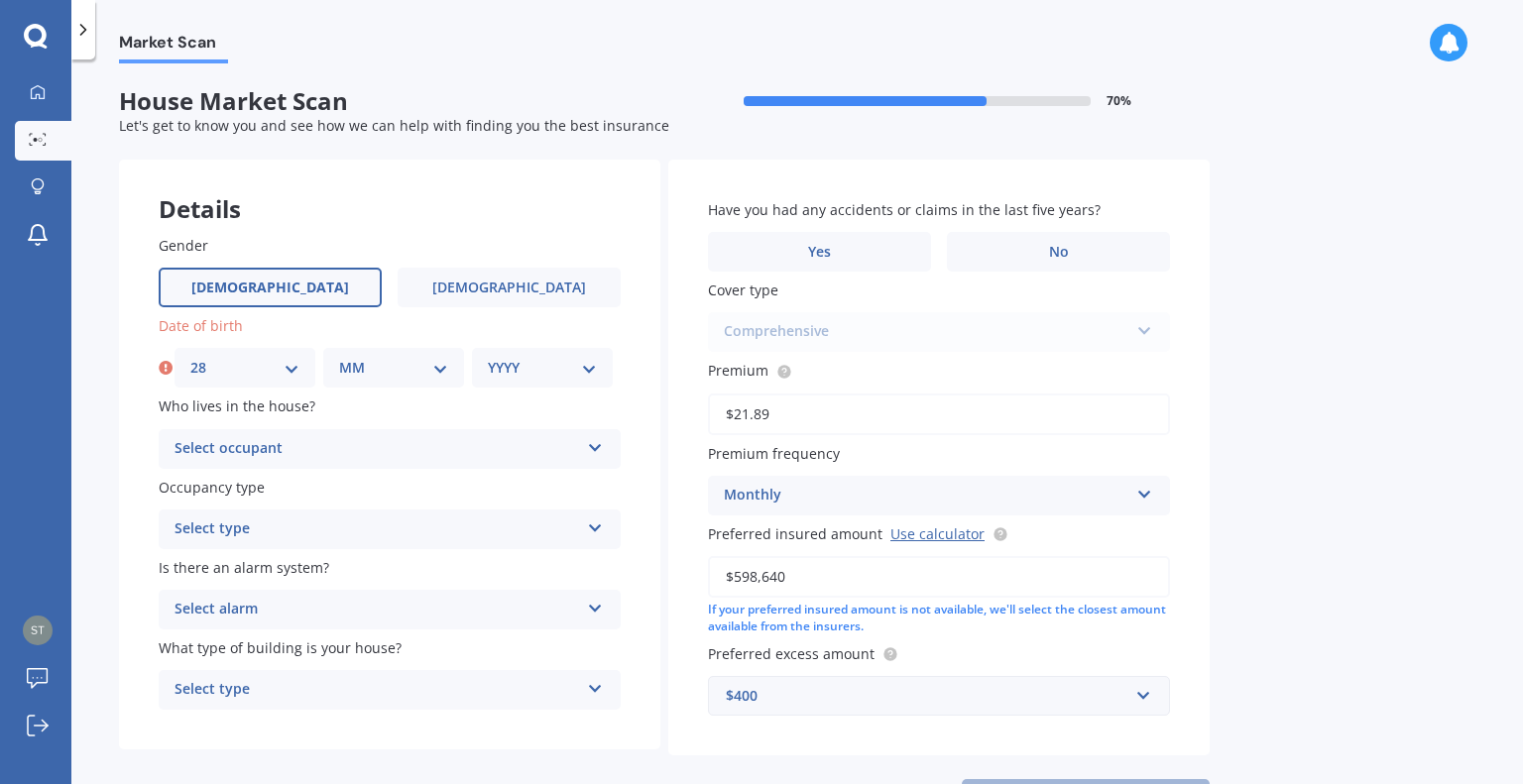 click on "MM 01 02 03 04 05 06 07 08 09 10 11 12" at bounding box center [394, 368] 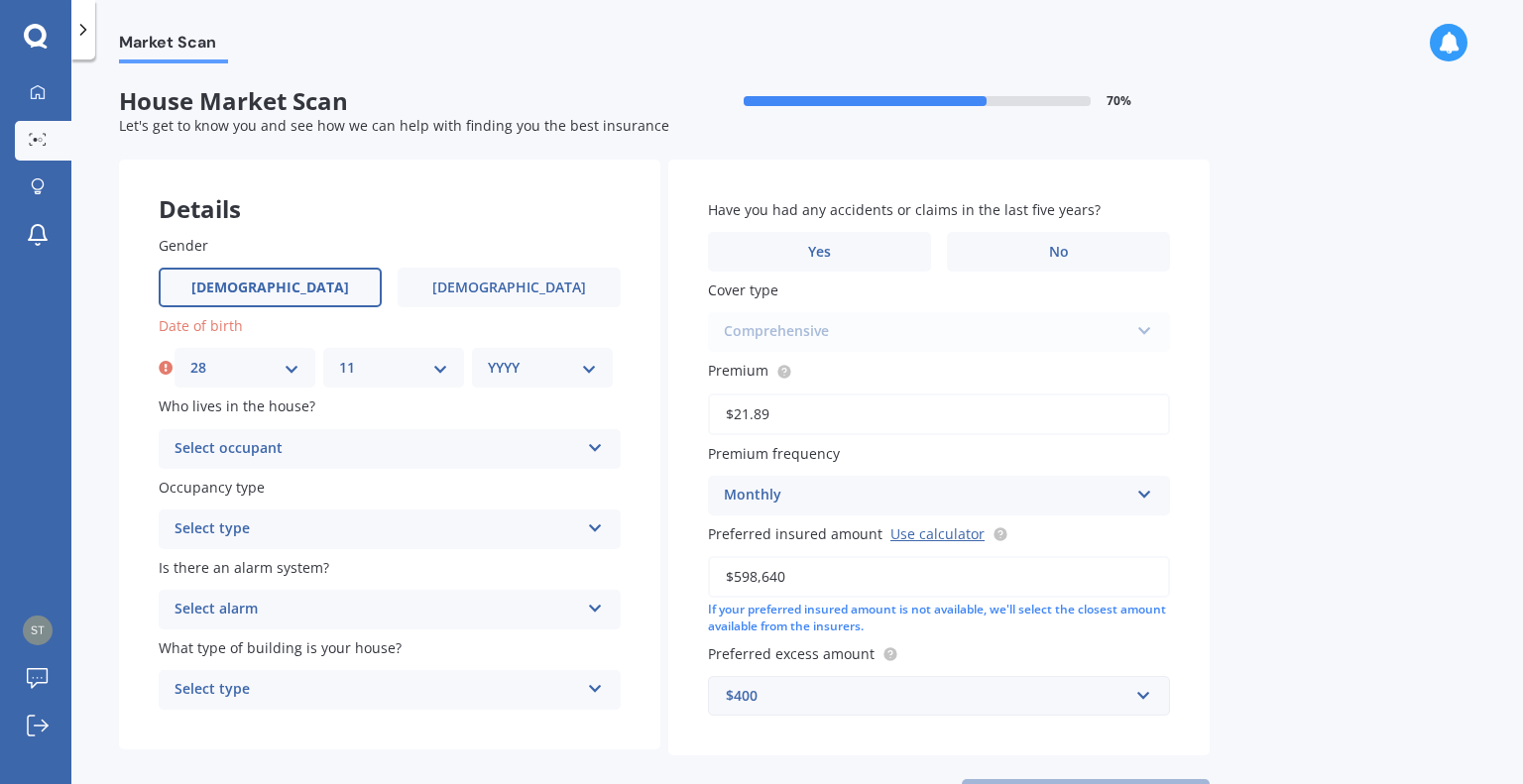 click on "MM 01 02 03 04 05 06 07 08 09 10 11 12" at bounding box center (394, 368) 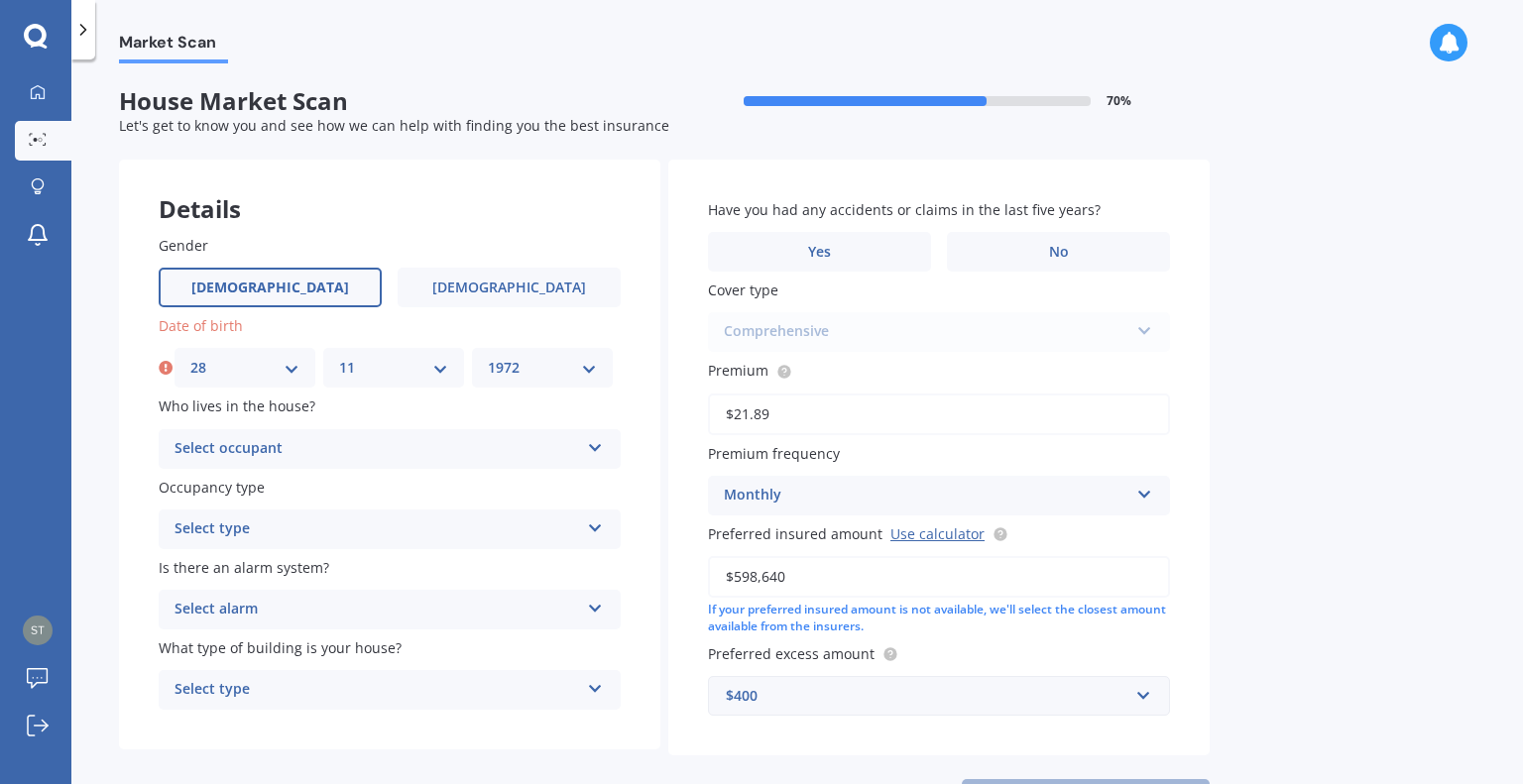 click on "YYYY 2009 2008 2007 2006 2005 2004 2003 2002 2001 2000 1999 1998 1997 1996 1995 1994 1993 1992 1991 1990 1989 1988 1987 1986 1985 1984 1983 1982 1981 1980 1979 1978 1977 1976 1975 1974 1973 1972 1971 1970 1969 1968 1967 1966 1965 1964 1963 1962 1961 1960 1959 1958 1957 1956 1955 1954 1953 1952 1951 1950 1949 1948 1947 1946 1945 1944 1943 1942 1941 1940 1939 1938 1937 1936 1935 1934 1933 1932 1931 1930 1929 1928 1927 1926 1925 1924 1923 1922 1921 1920 1919 1918 1917 1916 1915 1914 1913 1912 1911 1910" at bounding box center (542, 368) 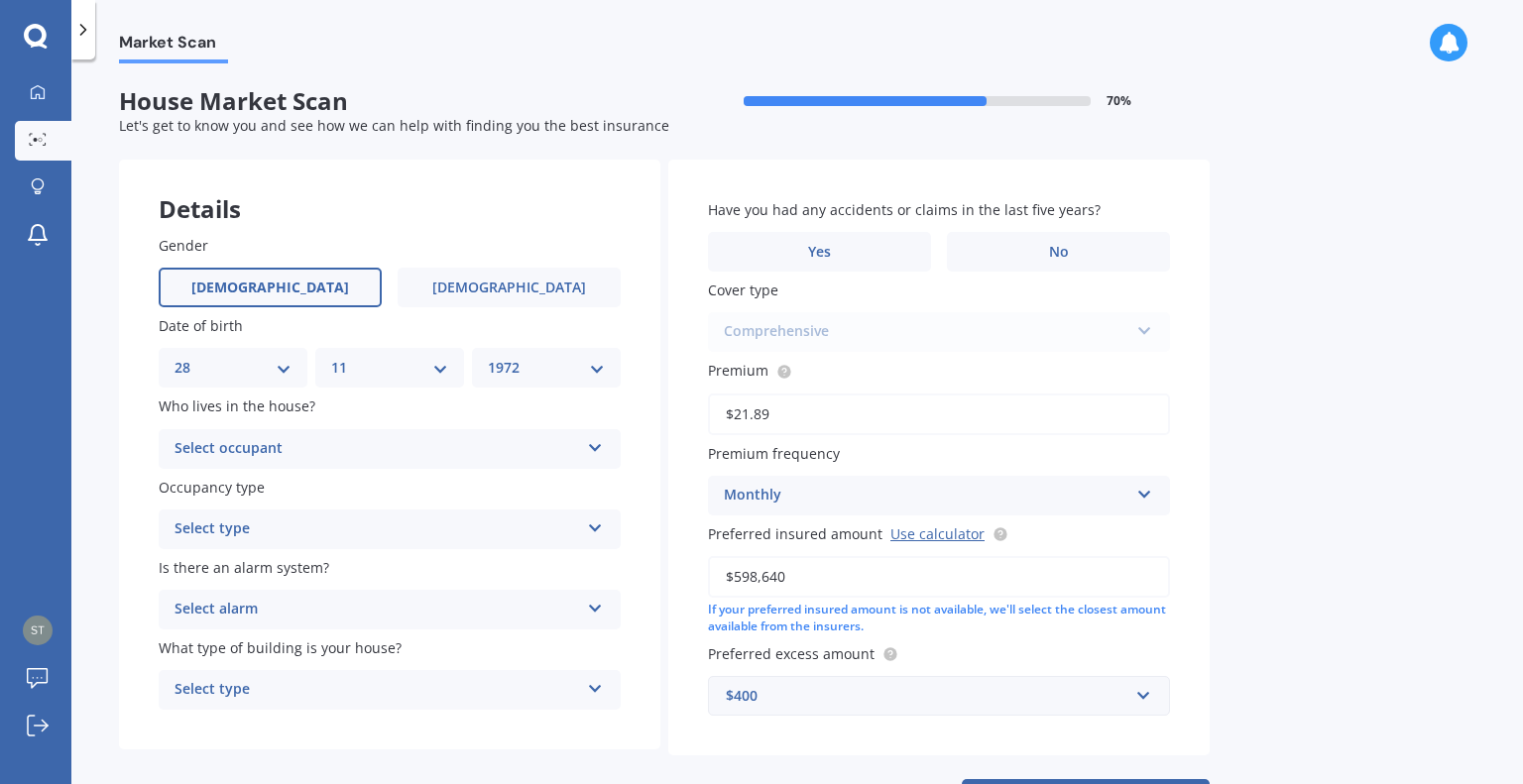 click on "Select occupant" at bounding box center [377, 449] 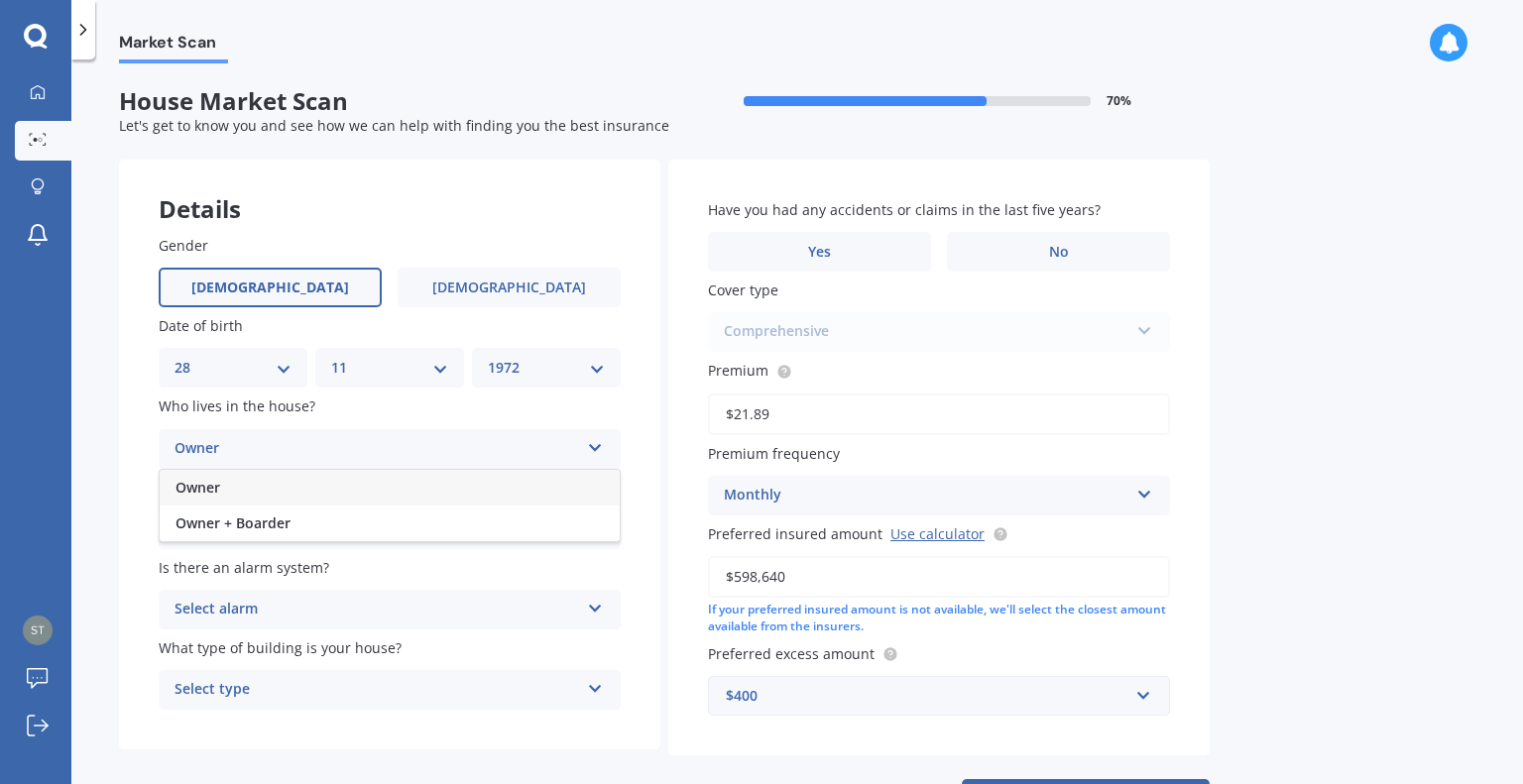click on "Owner" at bounding box center [390, 488] 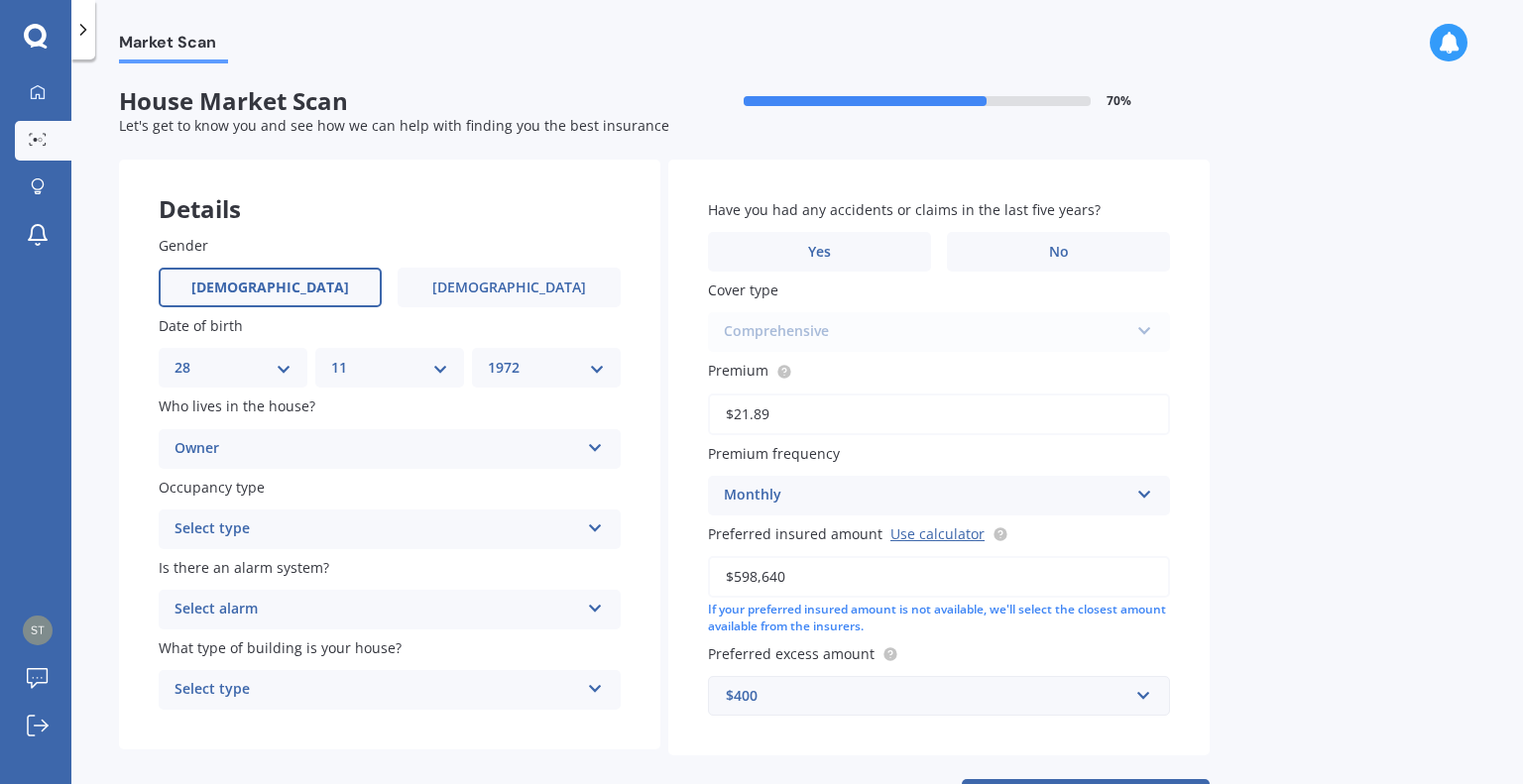 click on "Select type Permanent Holiday (without tenancy)" at bounding box center [390, 529] 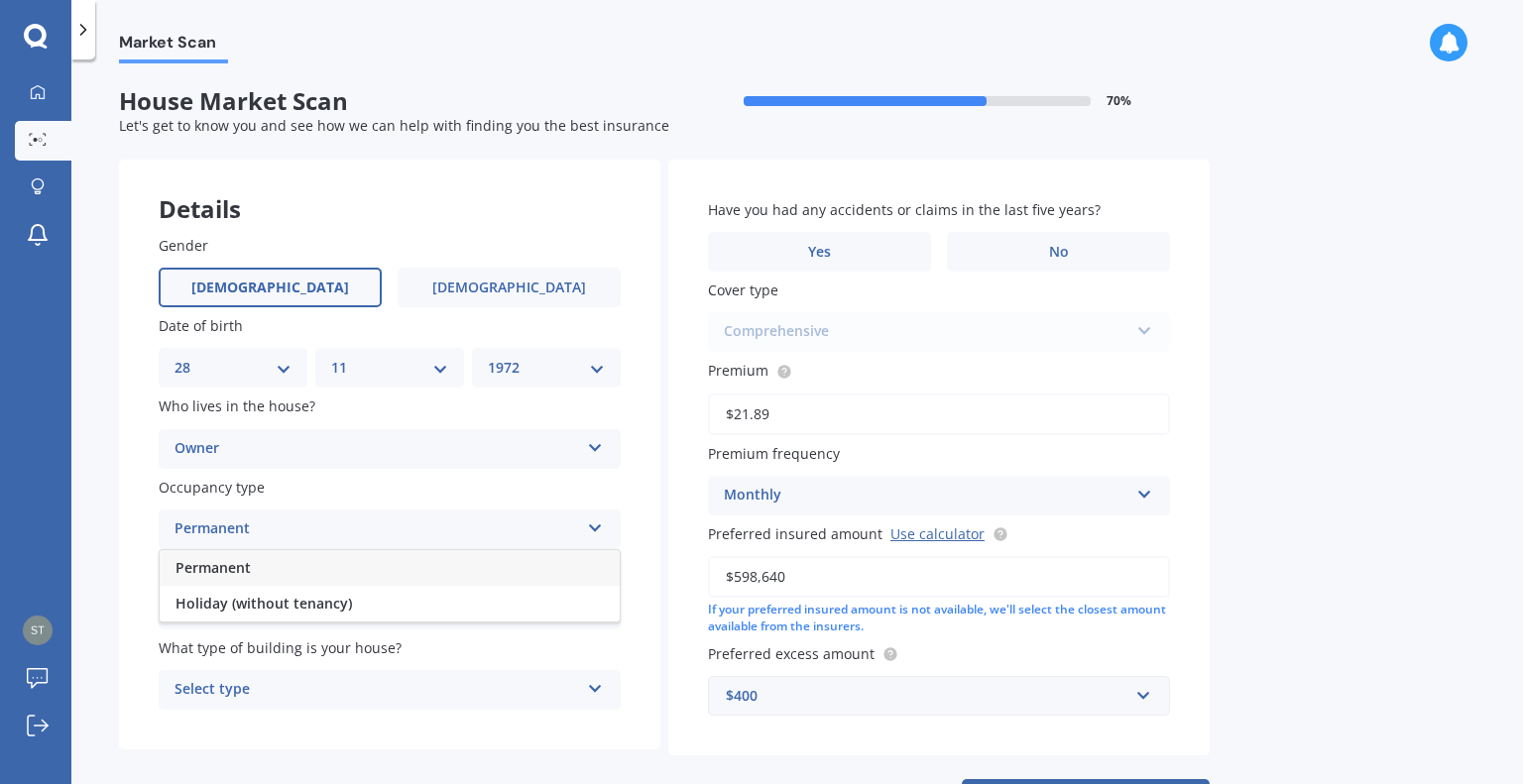 click on "Permanent" at bounding box center (390, 568) 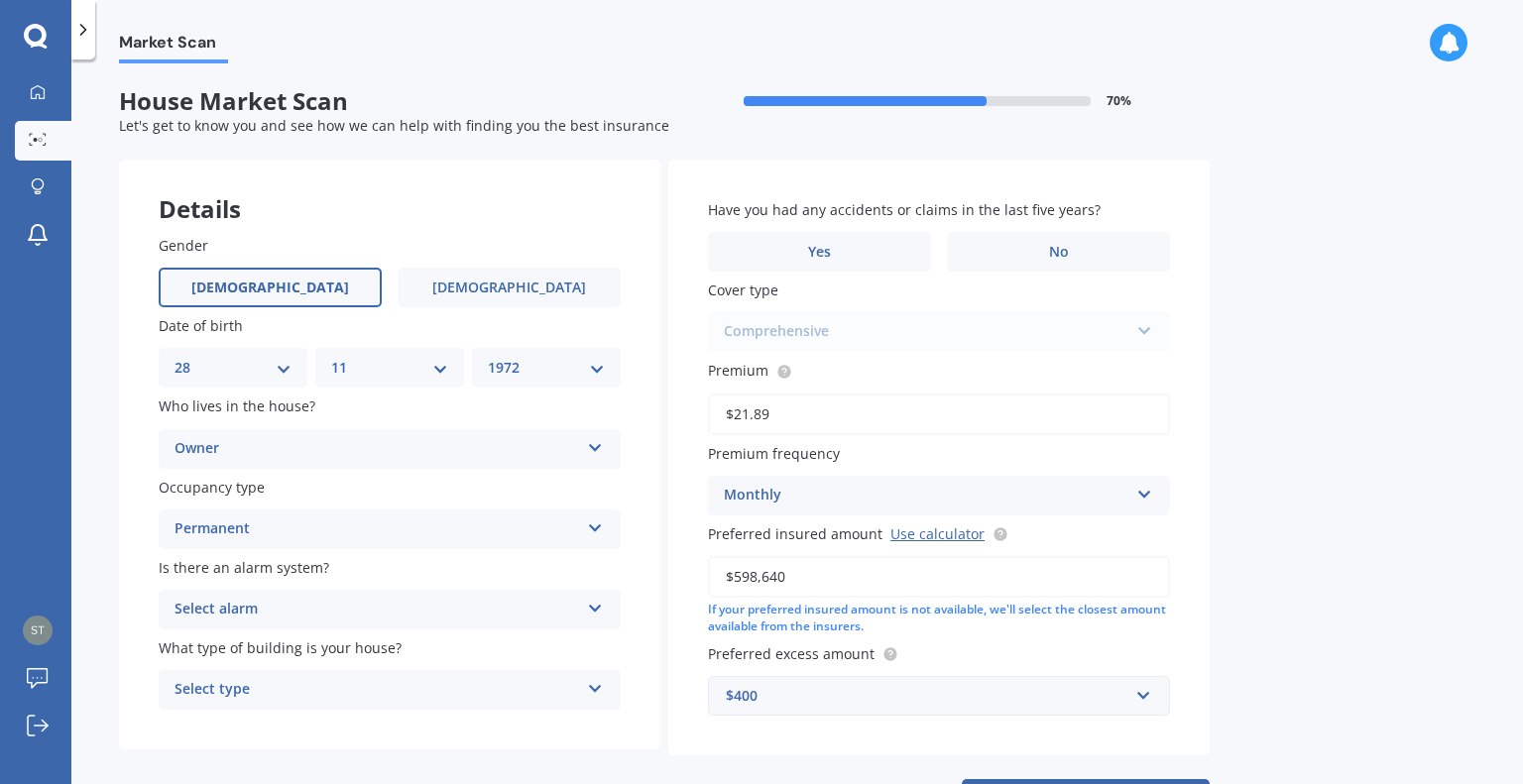click on "Select alarm" at bounding box center [377, 610] 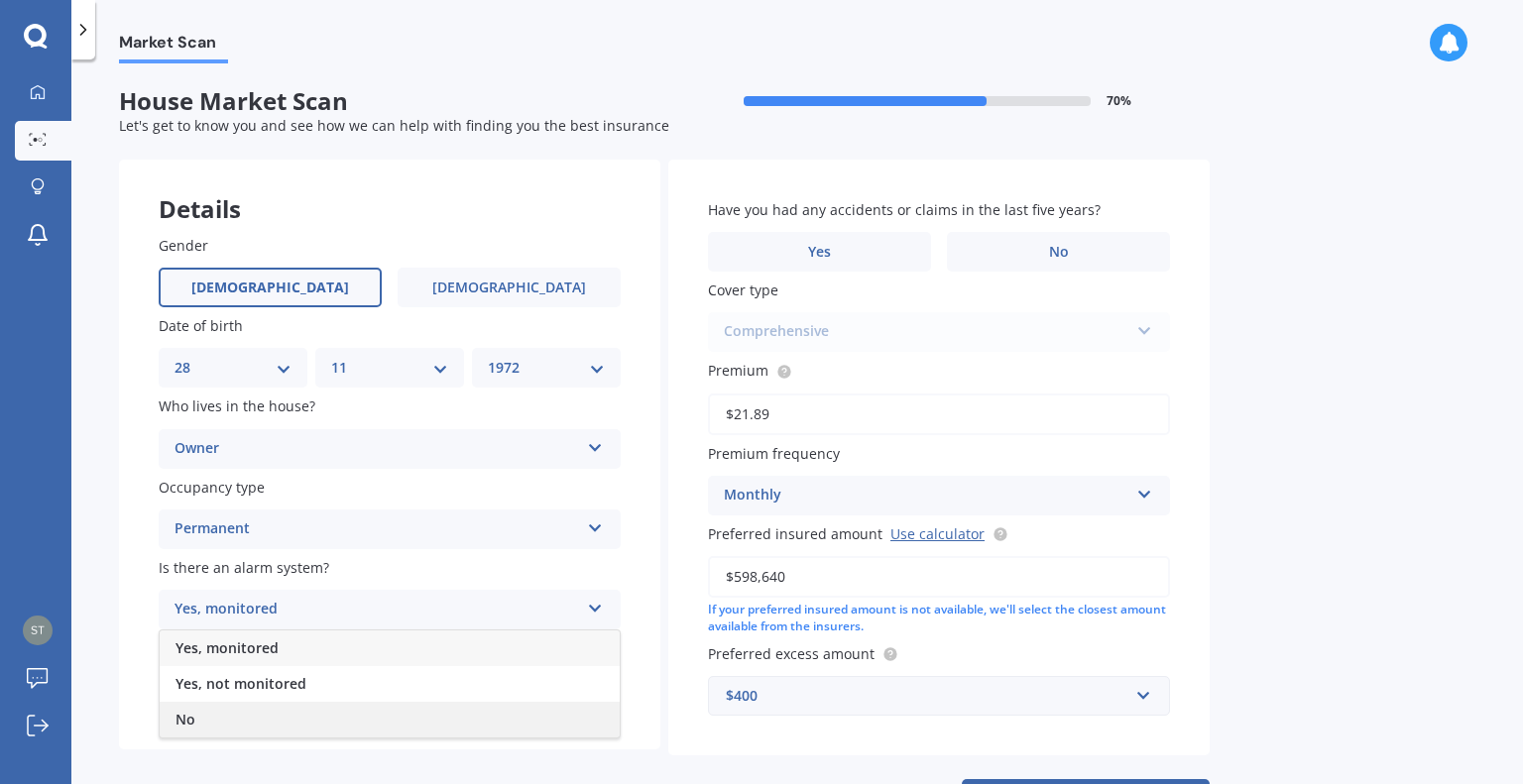 click on "No" at bounding box center [390, 720] 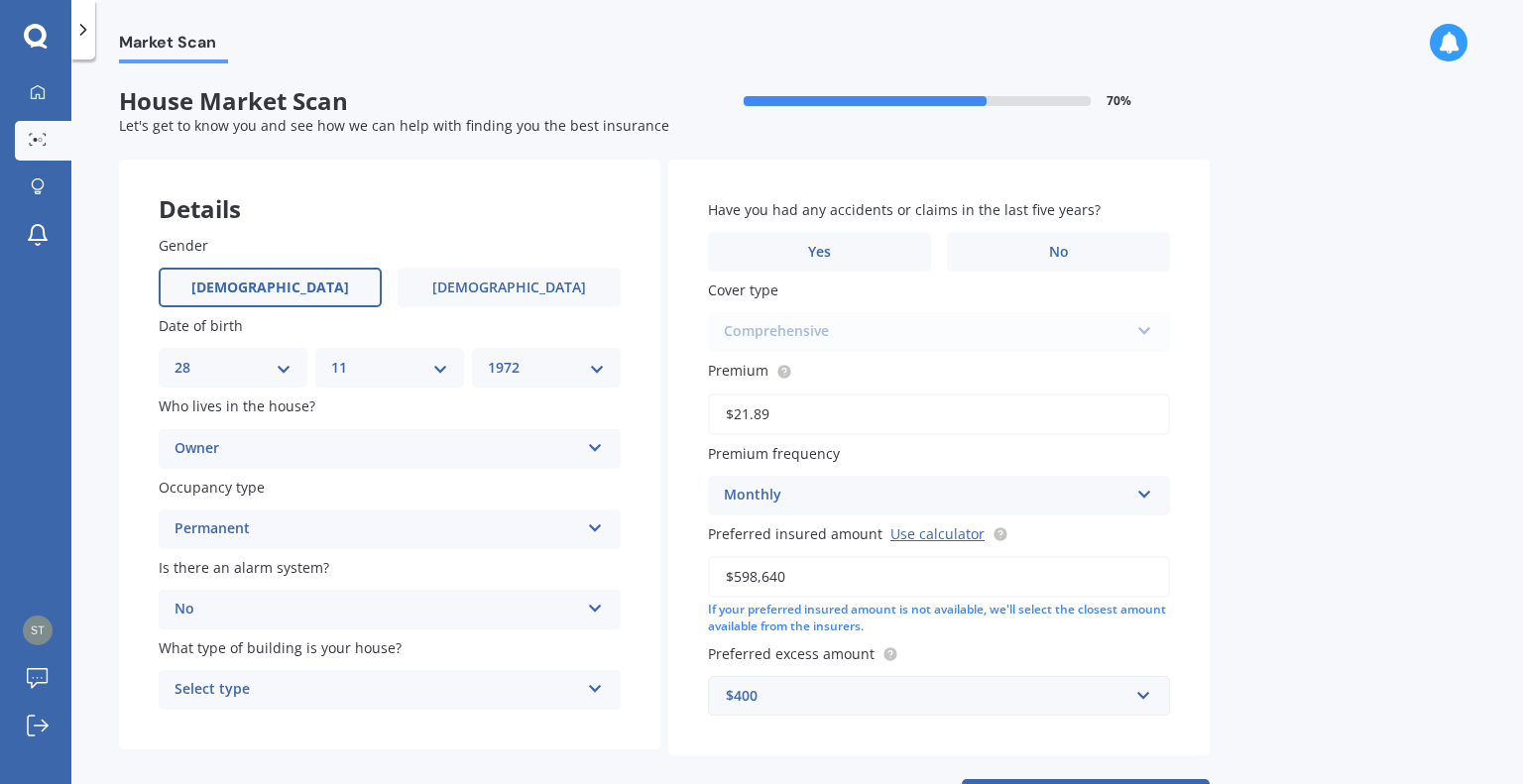 click on "Select type" at bounding box center [377, 690] 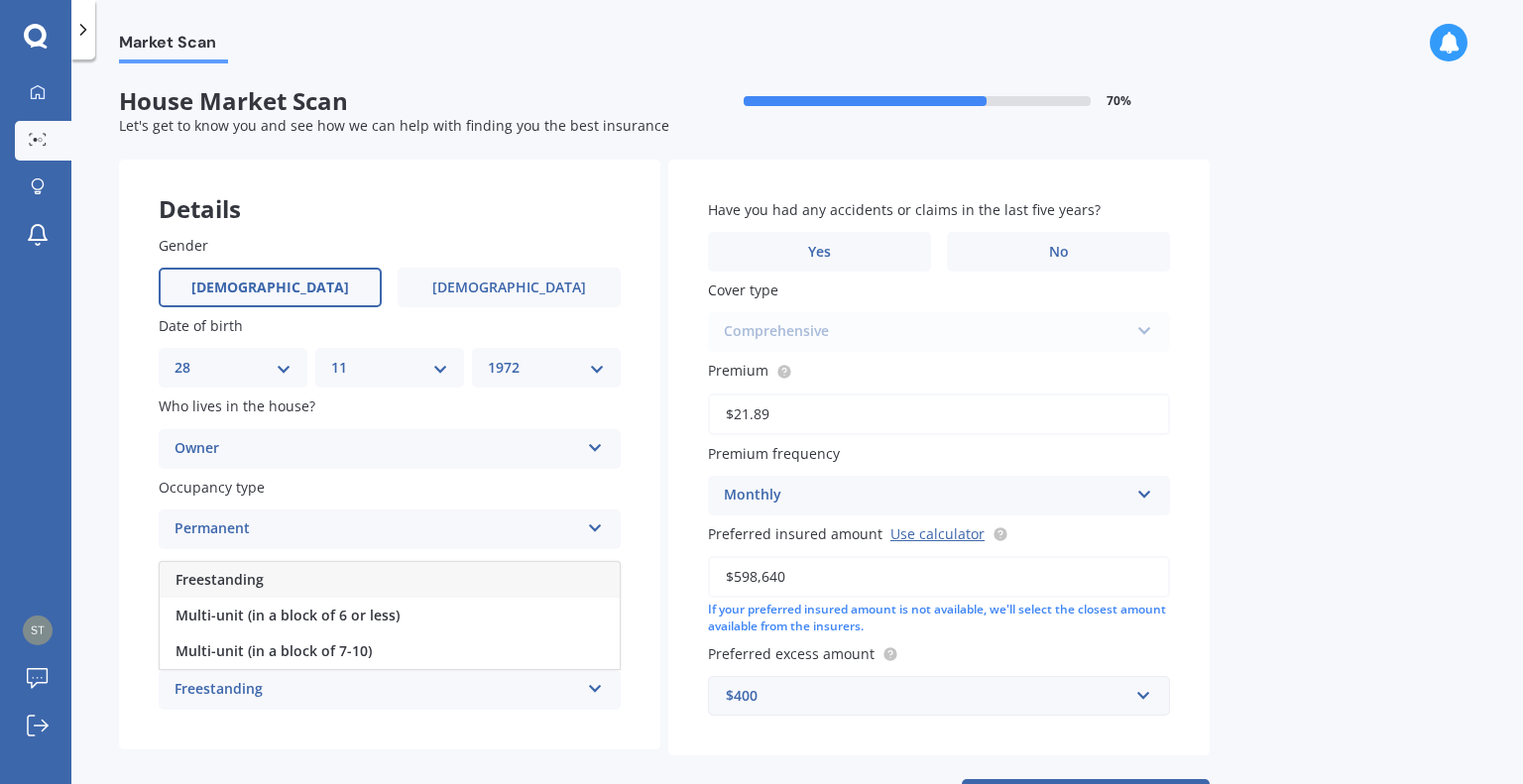 click on "Gender Male Female Date of birth DD 01 02 03 04 05 06 07 08 09 10 11 12 13 14 15 16 17 18 19 20 21 22 23 24 25 26 27 28 29 30 31 MM 01 02 03 04 05 06 07 08 09 10 11 12 YYYY 2009 2008 2007 2006 2005 2004 2003 2002 2001 2000 1999 1998 1997 1996 1995 1994 1993 1992 1991 1990 1989 1988 1987 1986 1985 1984 1983 1982 1981 1980 1979 1978 1977 1976 1975 1974 1973 1972 1971 1970 1969 1968 1967 1966 1965 1964 1963 1962 1961 1960 1959 1958 1957 1956 1955 1954 1953 1952 1951 1950 1949 1948 1947 1946 1945 1944 1943 1942 1941 1940 1939 1938 1937 1936 1935 1934 1933 1932 1931 1930 1929 1928 1927 1926 1925 1924 1923 1922 1921 1920 1919 1918 1917 1916 1915 1914 1913 1912 1911 1910 Who lives in the house? Owner Owner Owner + Boarder Occupancy type Permanent Permanent Holiday (without tenancy) Is there an alarm system? No Yes, monitored Yes, not monitored No What type of building is your house? Freestanding Freestanding Multi-unit (in a block of 6 or less) Multi-unit (in a block of 7-10)" at bounding box center [390, 473] 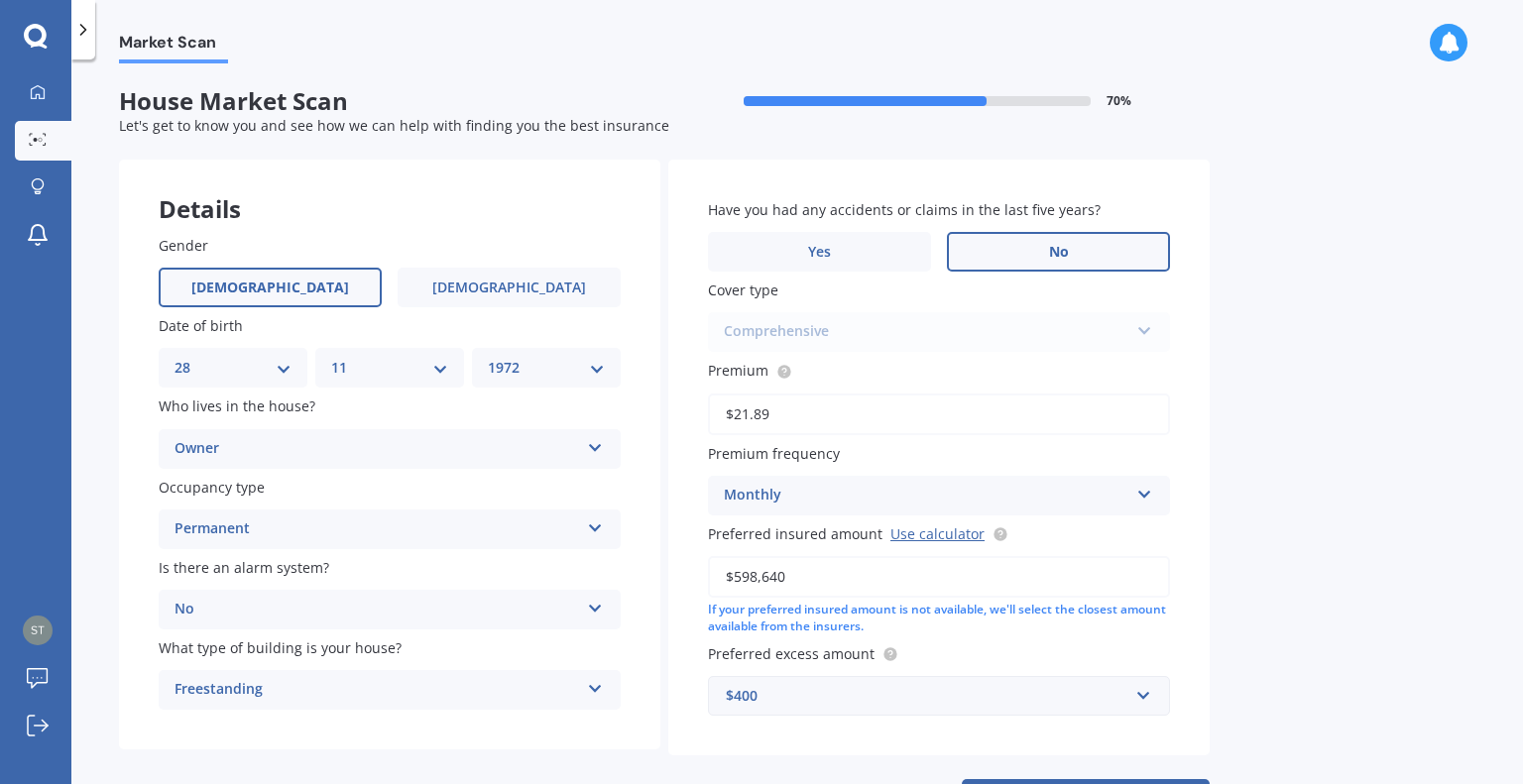 click on "No" at bounding box center [1058, 252] 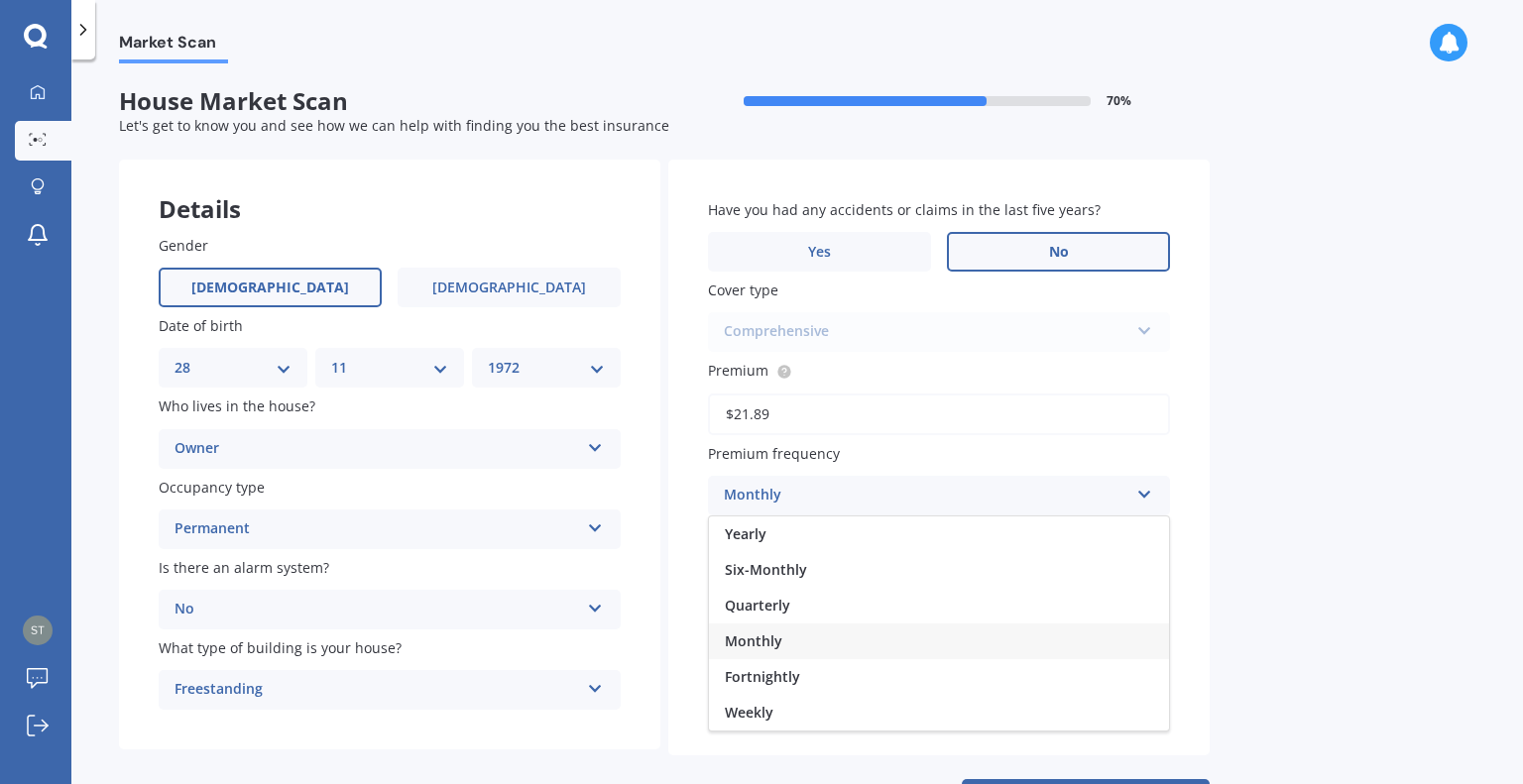click on "Monthly" at bounding box center [926, 496] 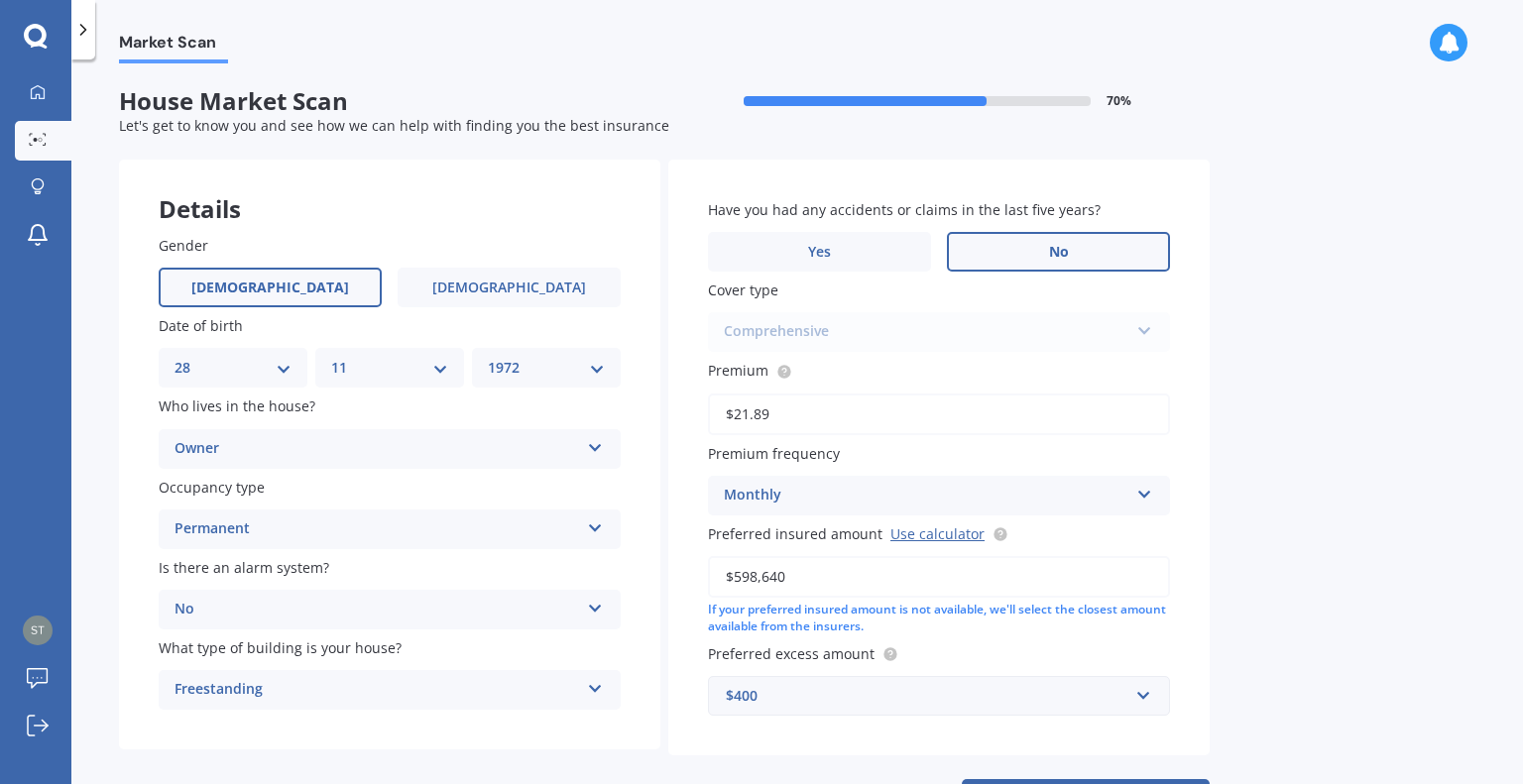 scroll, scrollTop: 78, scrollLeft: 0, axis: vertical 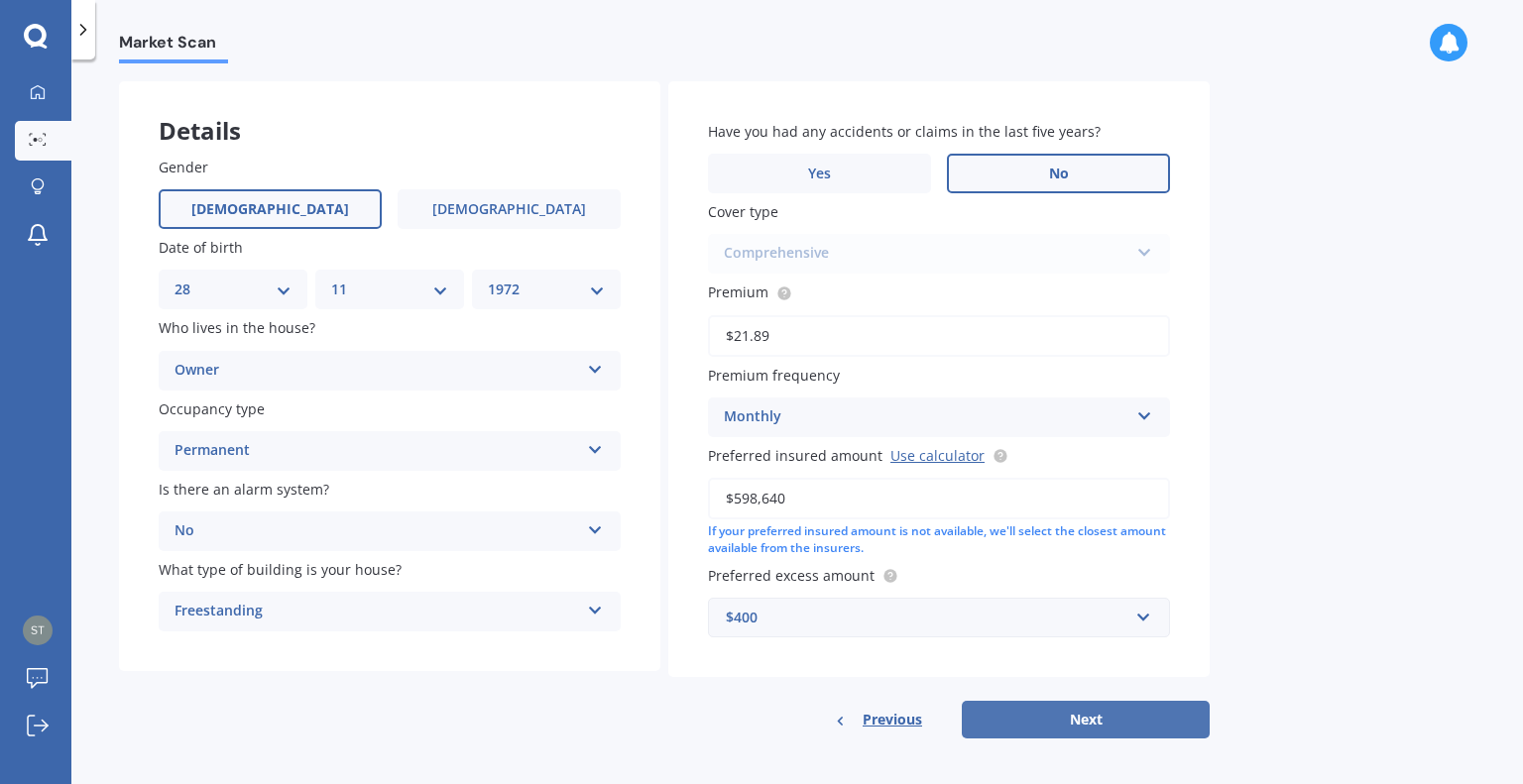 click on "Next" at bounding box center [1086, 720] 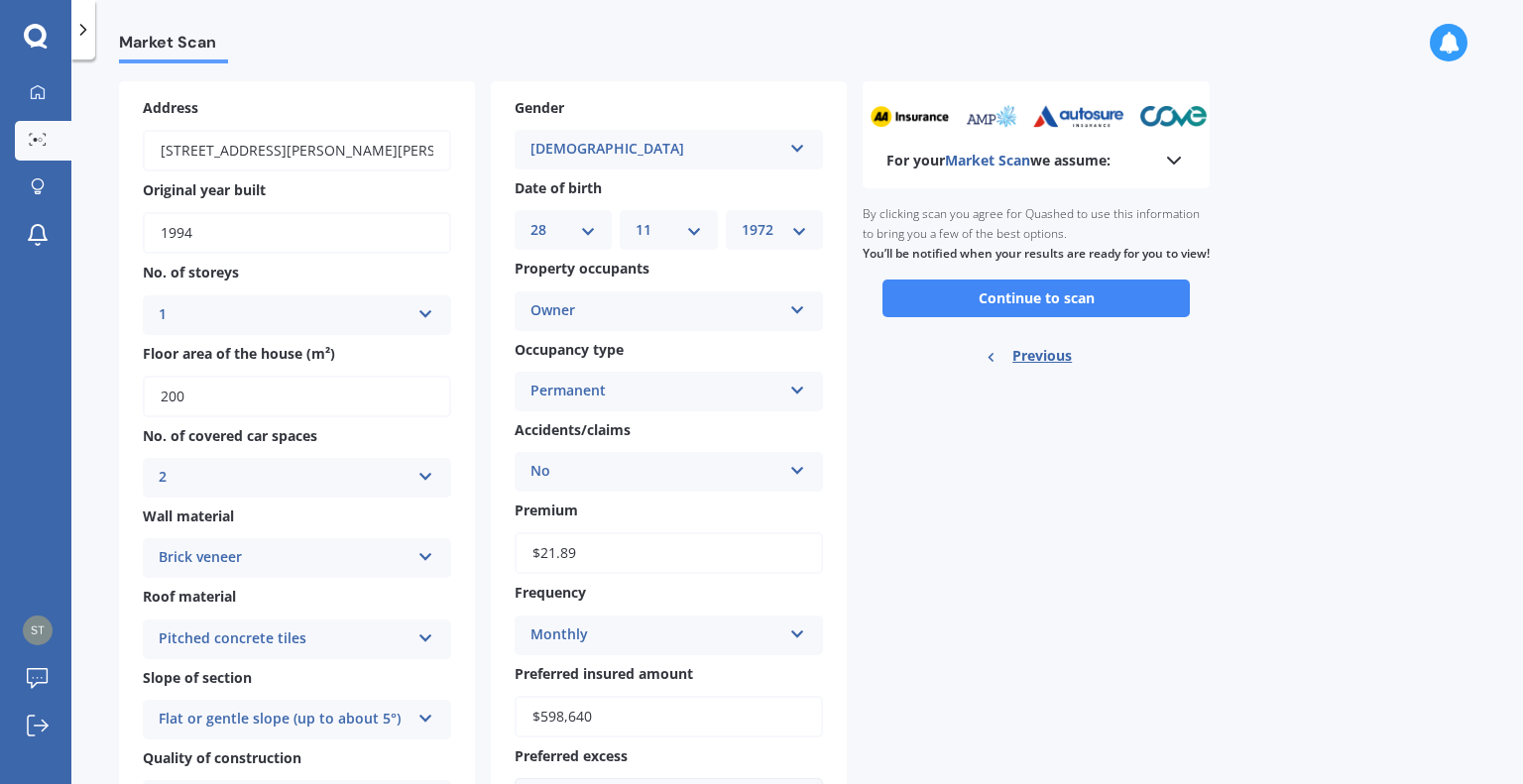 scroll, scrollTop: 0, scrollLeft: 0, axis: both 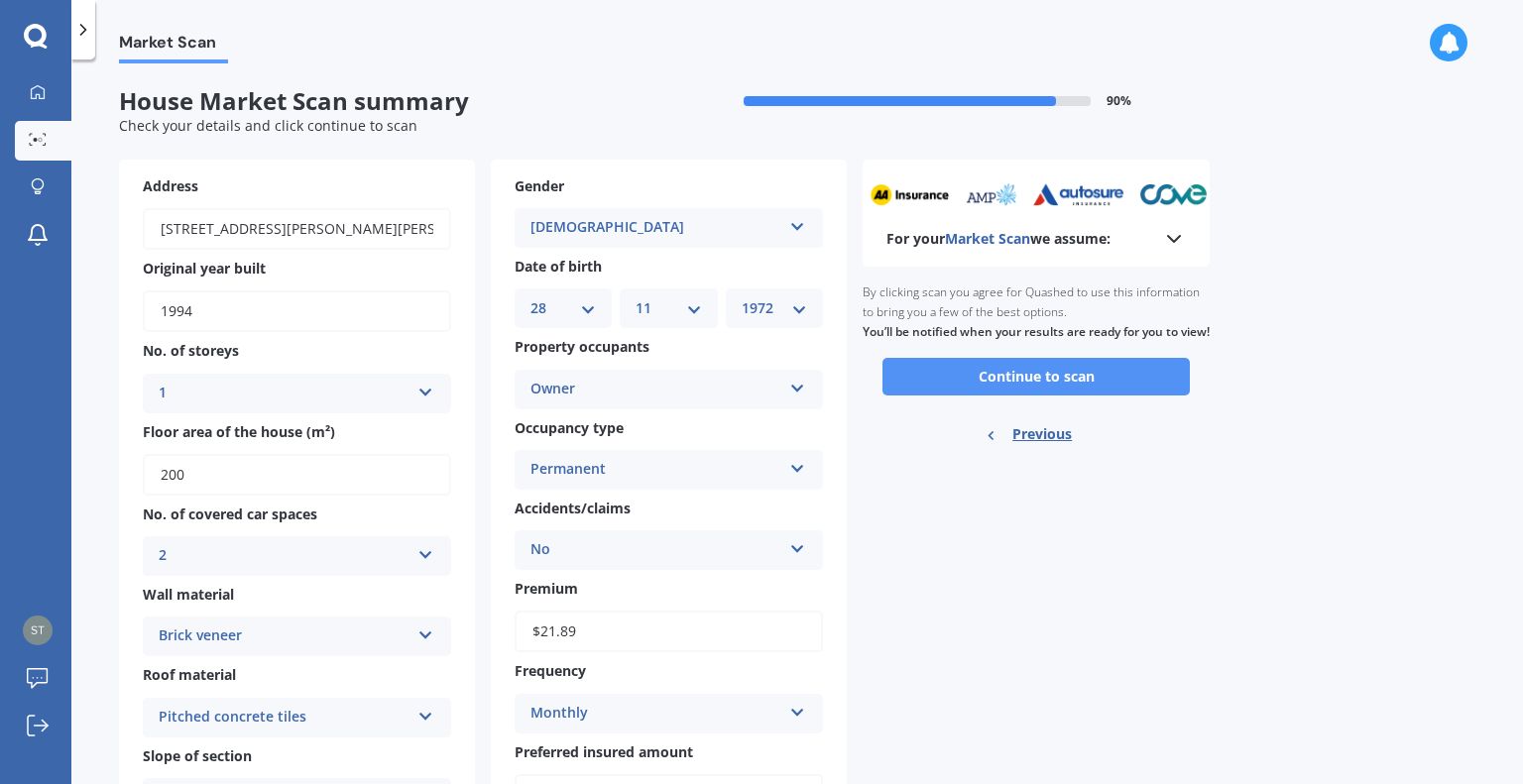 click on "Continue to scan" at bounding box center (1036, 377) 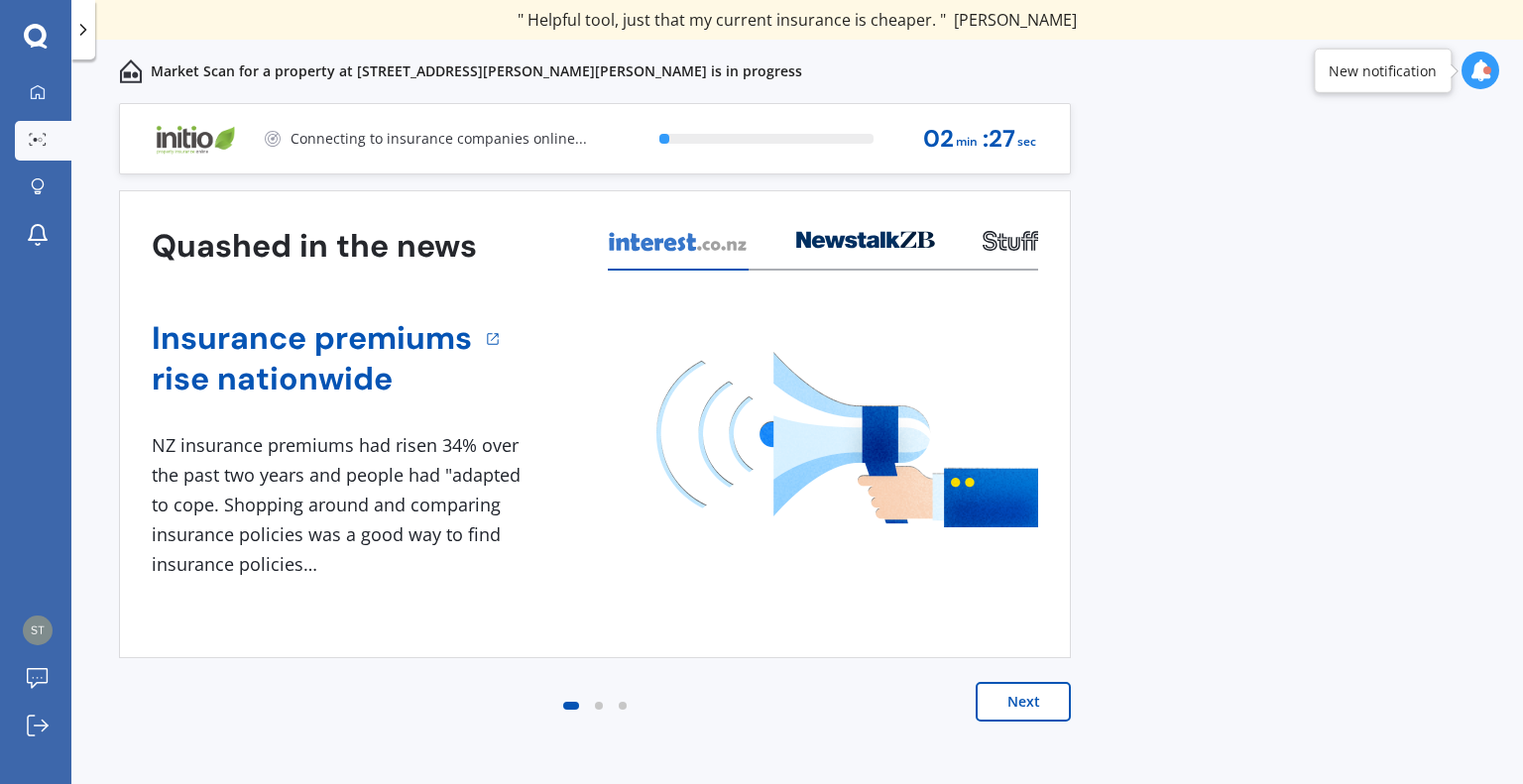 click on "Next" at bounding box center [1023, 702] 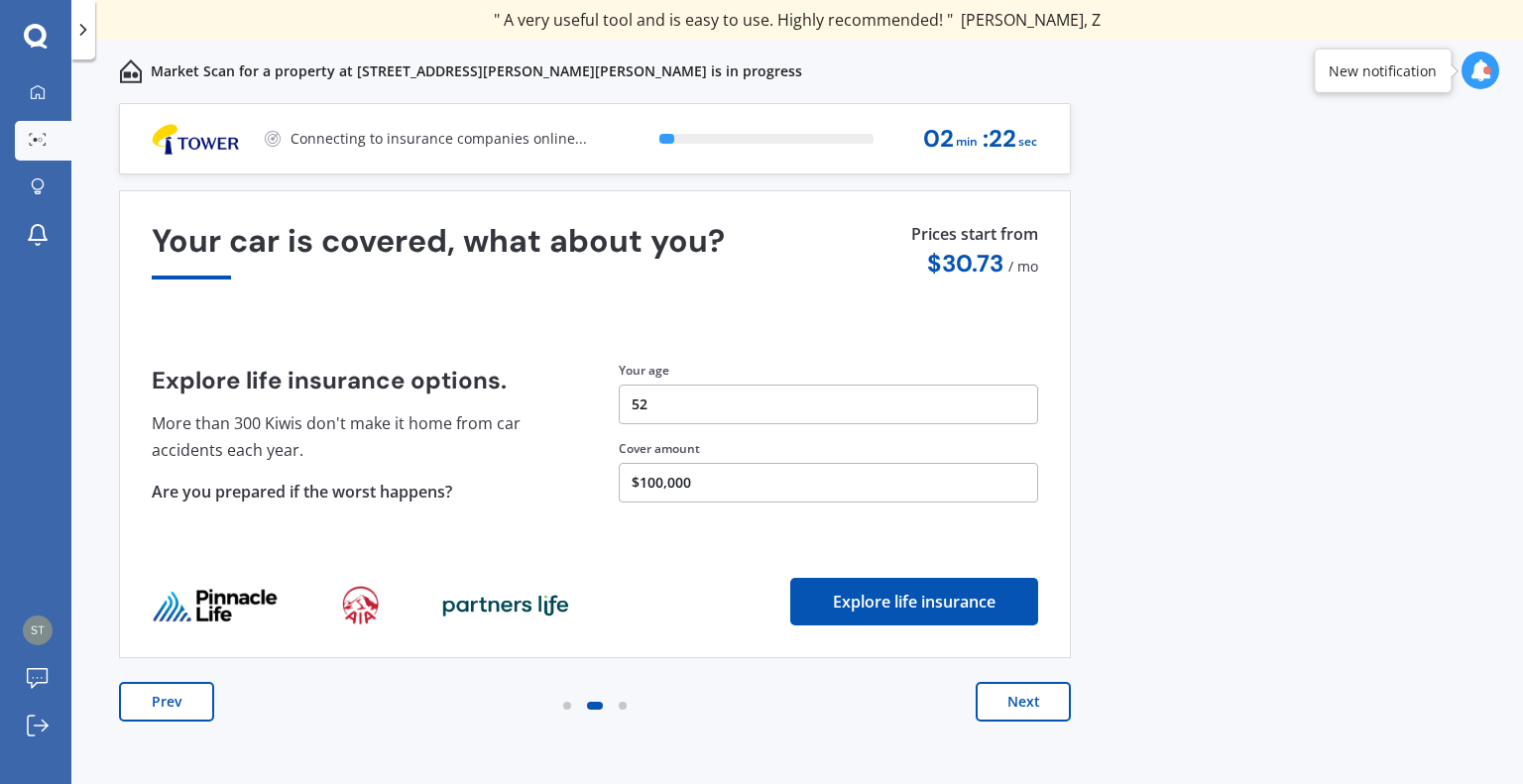 click on "Next" at bounding box center [1023, 702] 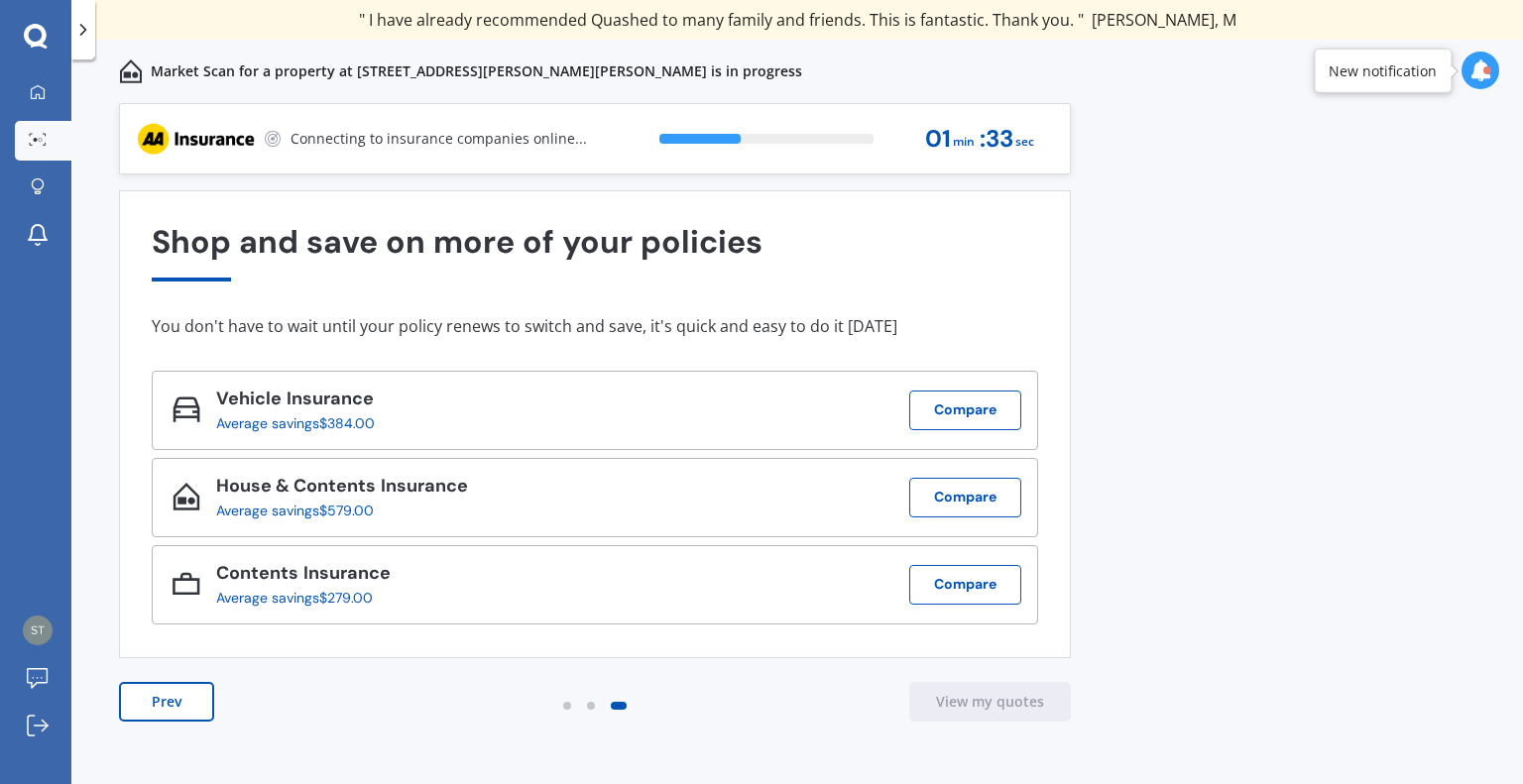 click at bounding box center [1480, 70] 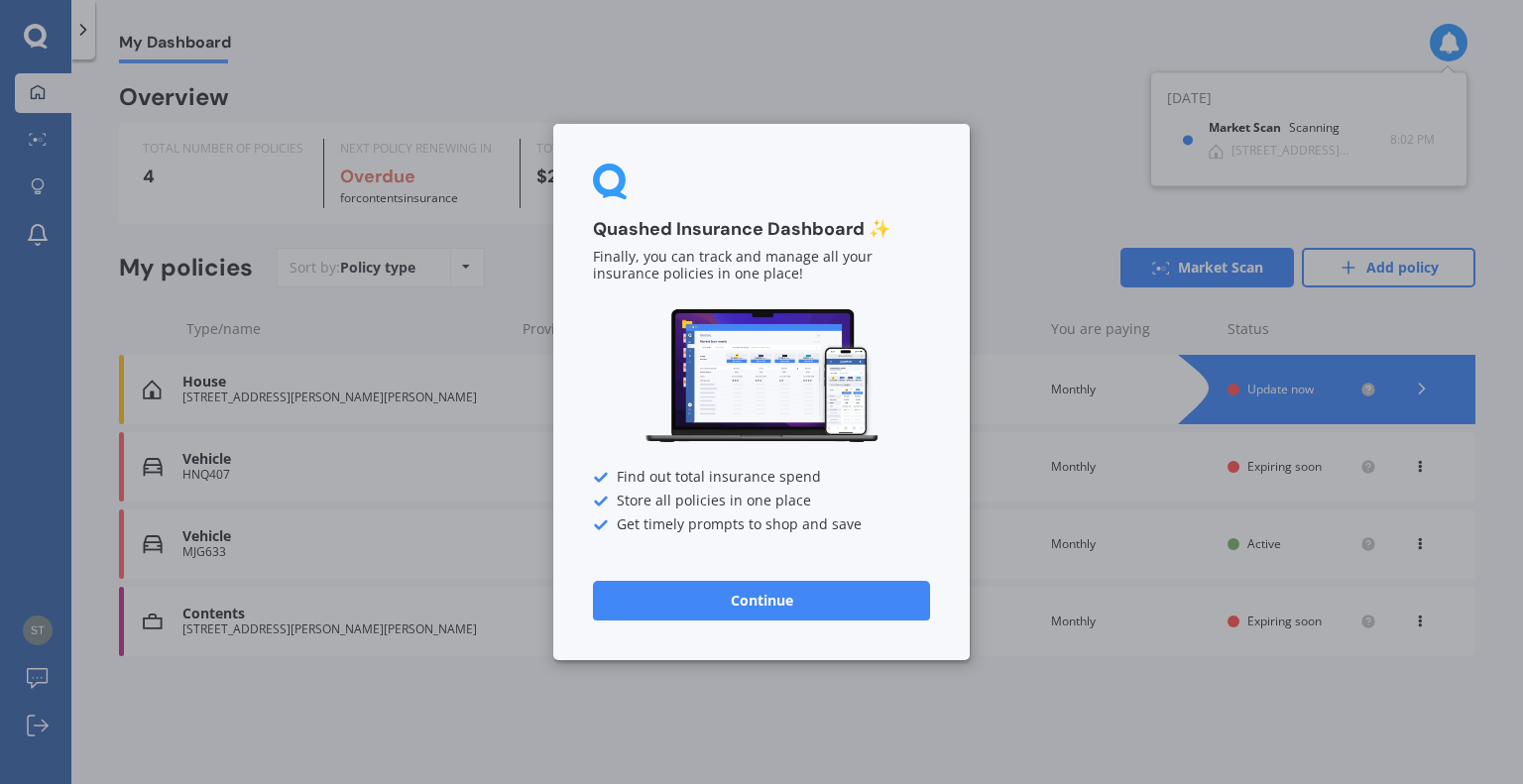 click on "Continue" at bounding box center [762, 601] 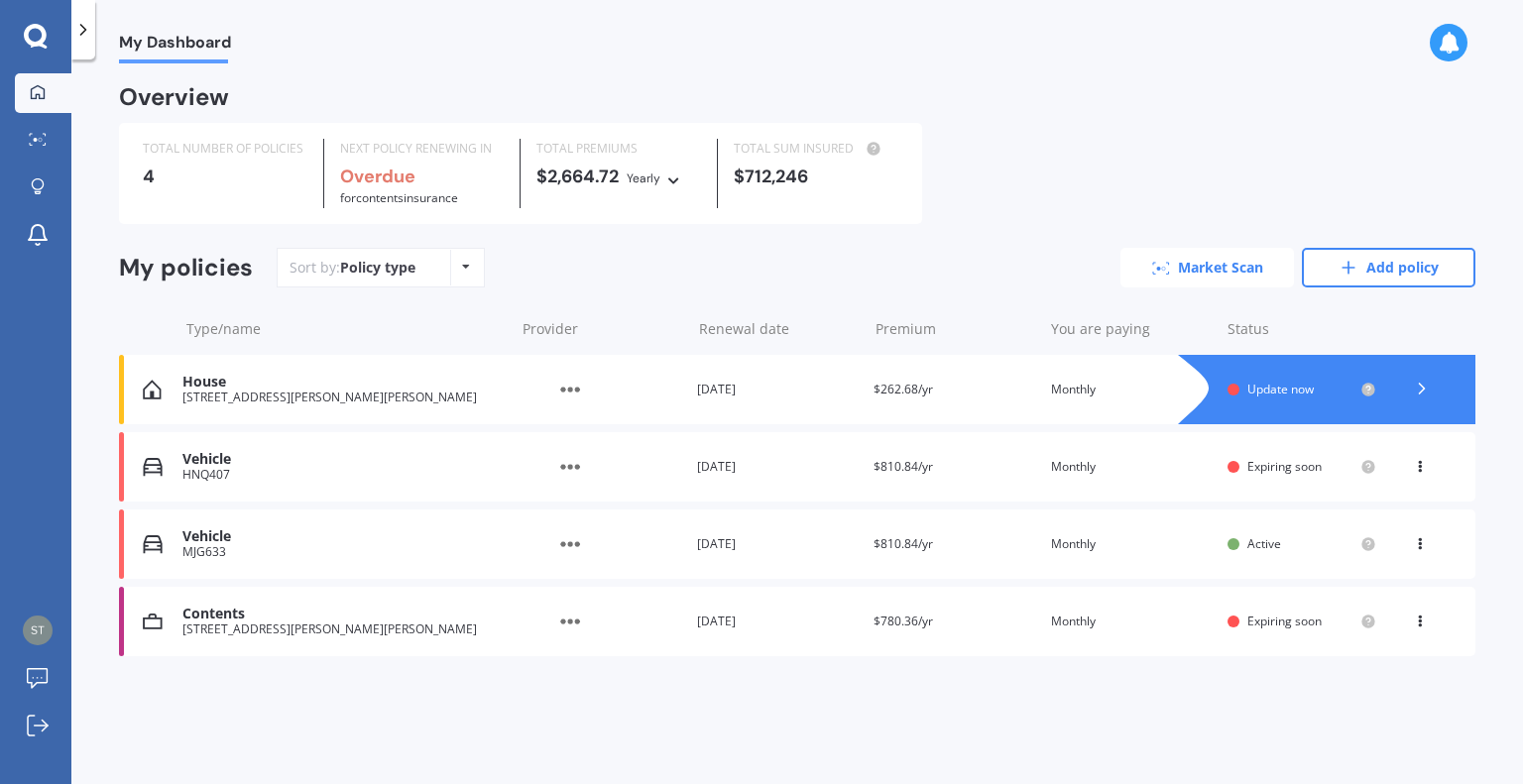 click on "Market Scan" at bounding box center [1207, 268] 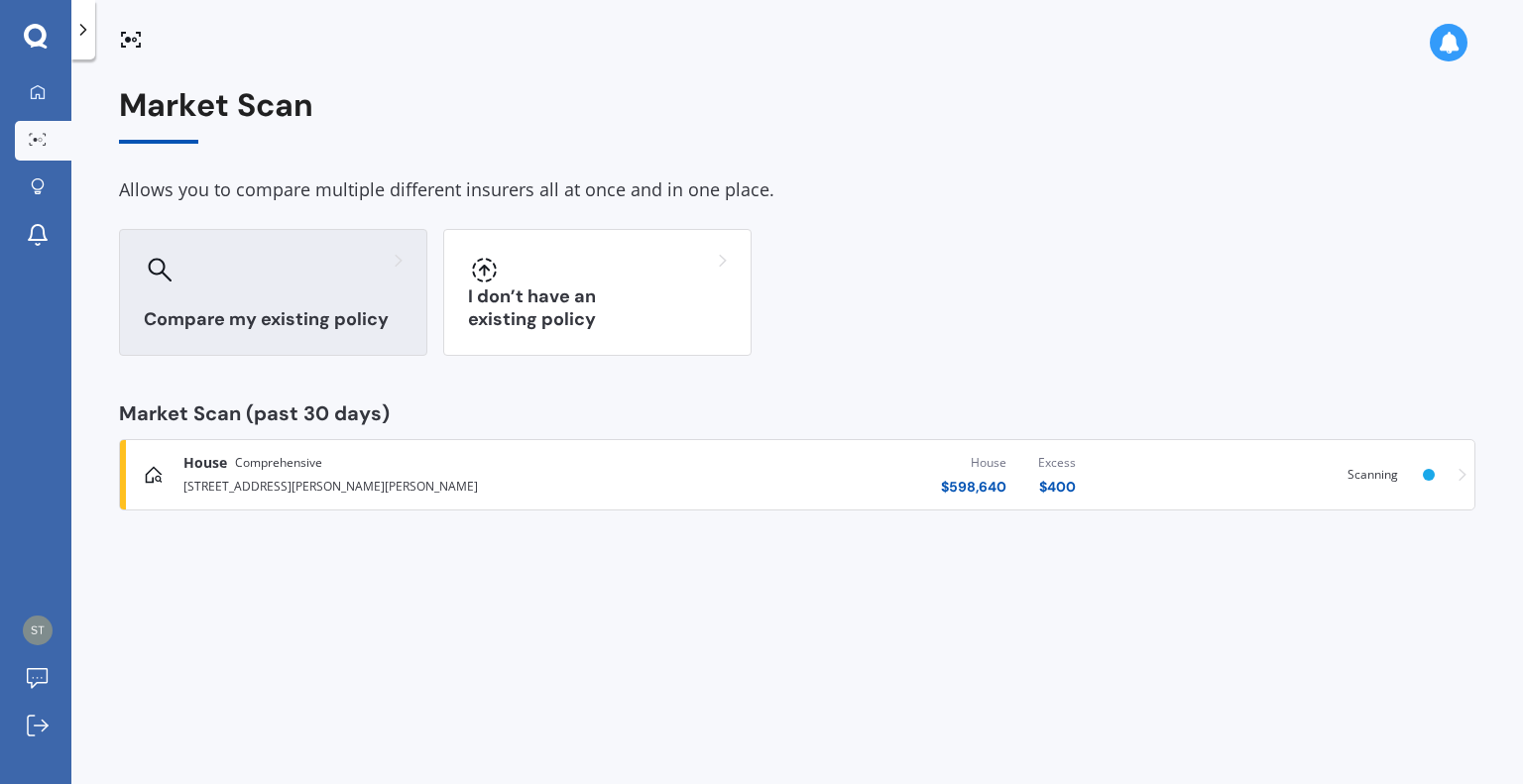 click on "Compare my existing policy" at bounding box center [273, 319] 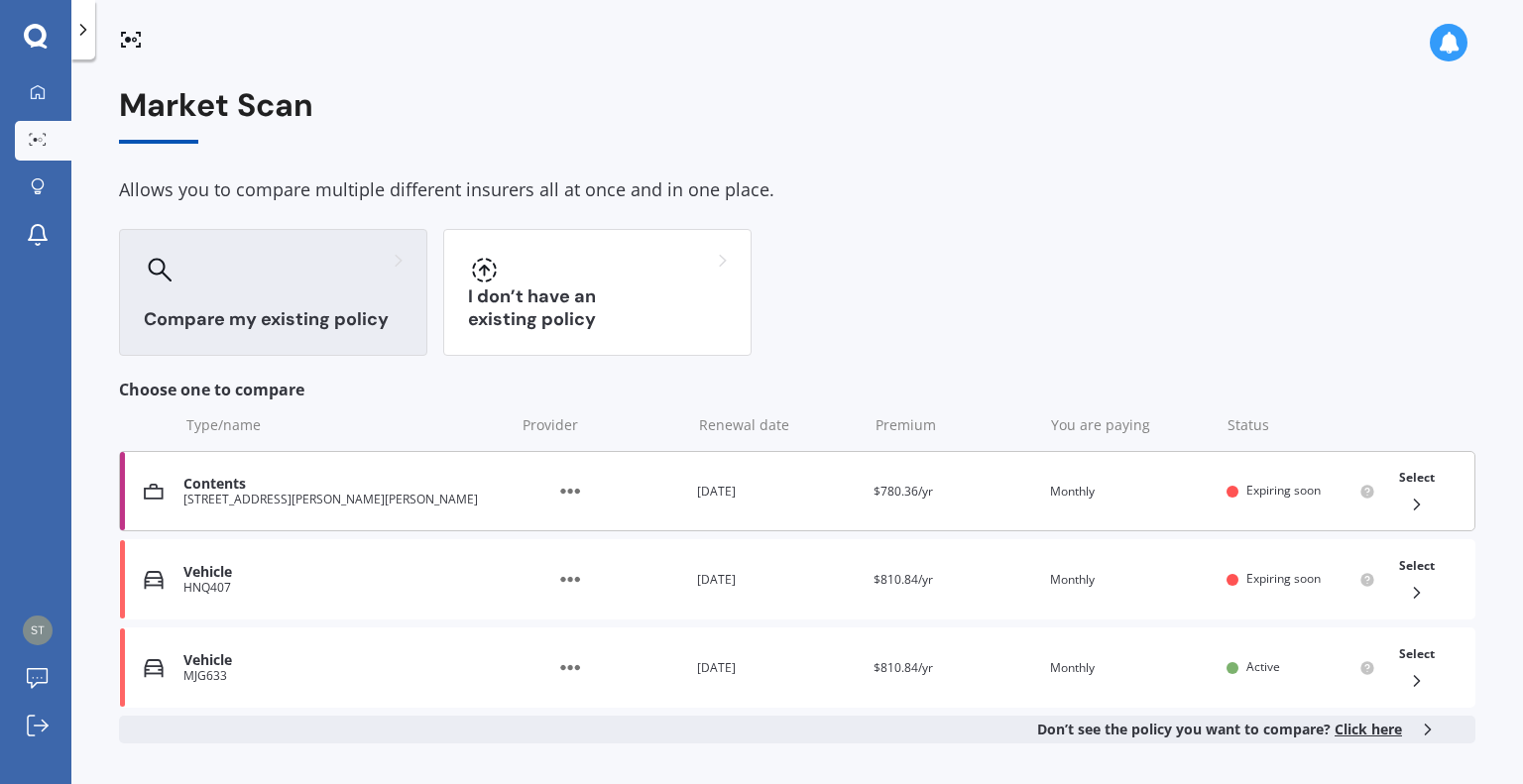 click on "Contents" at bounding box center (344, 484) 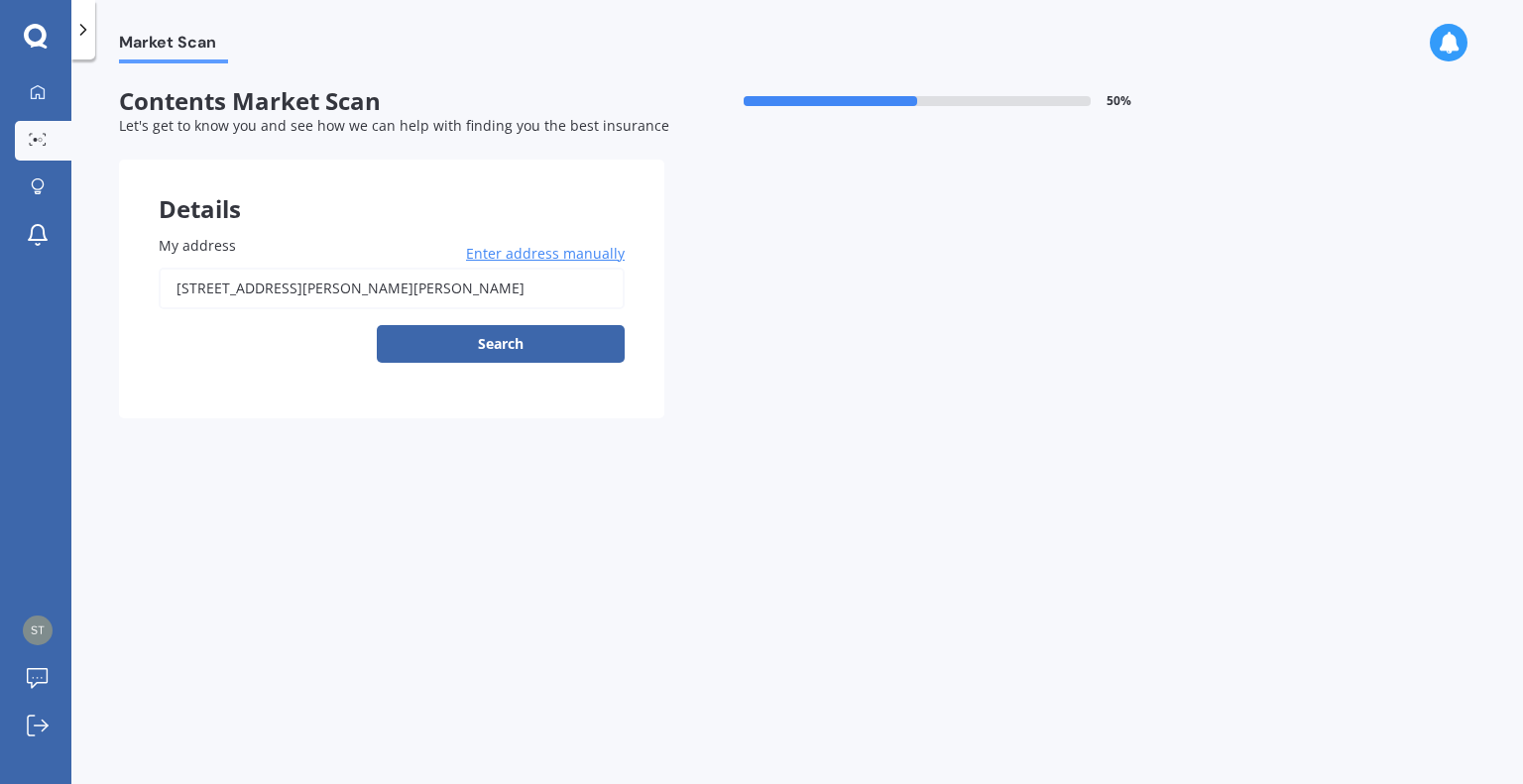 click at bounding box center [83, 30] 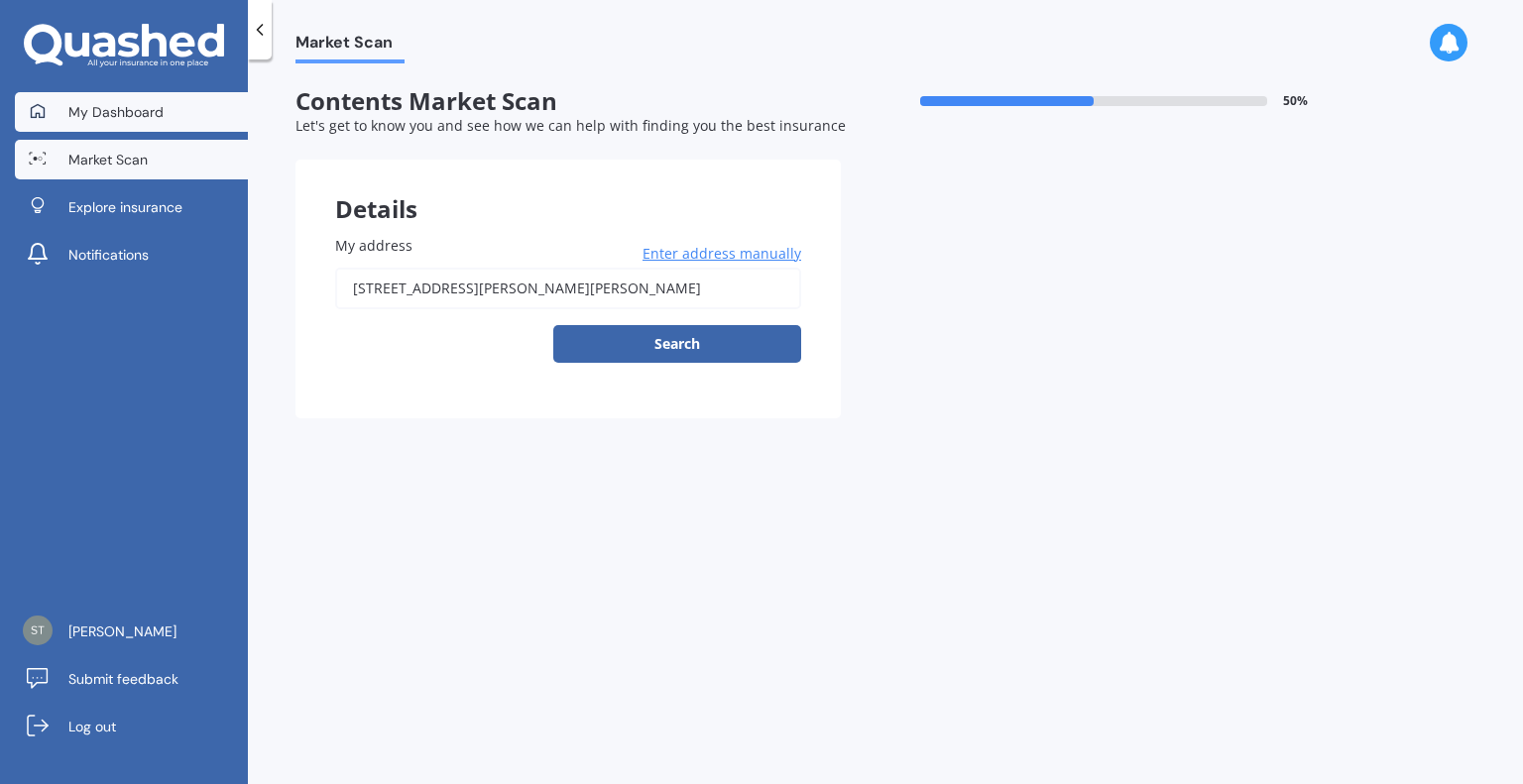 click on "My Dashboard" at bounding box center (116, 112) 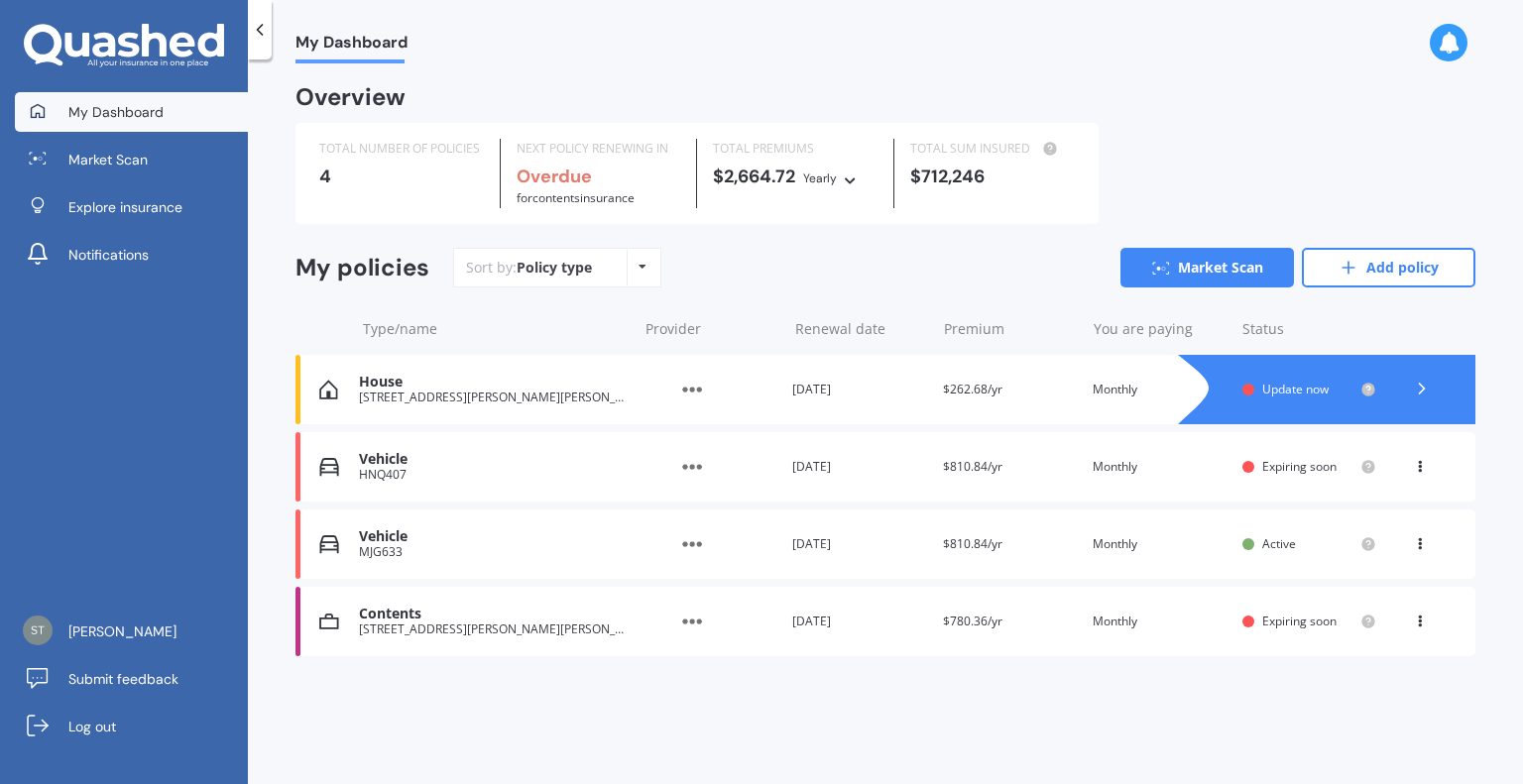 click at bounding box center [692, 390] 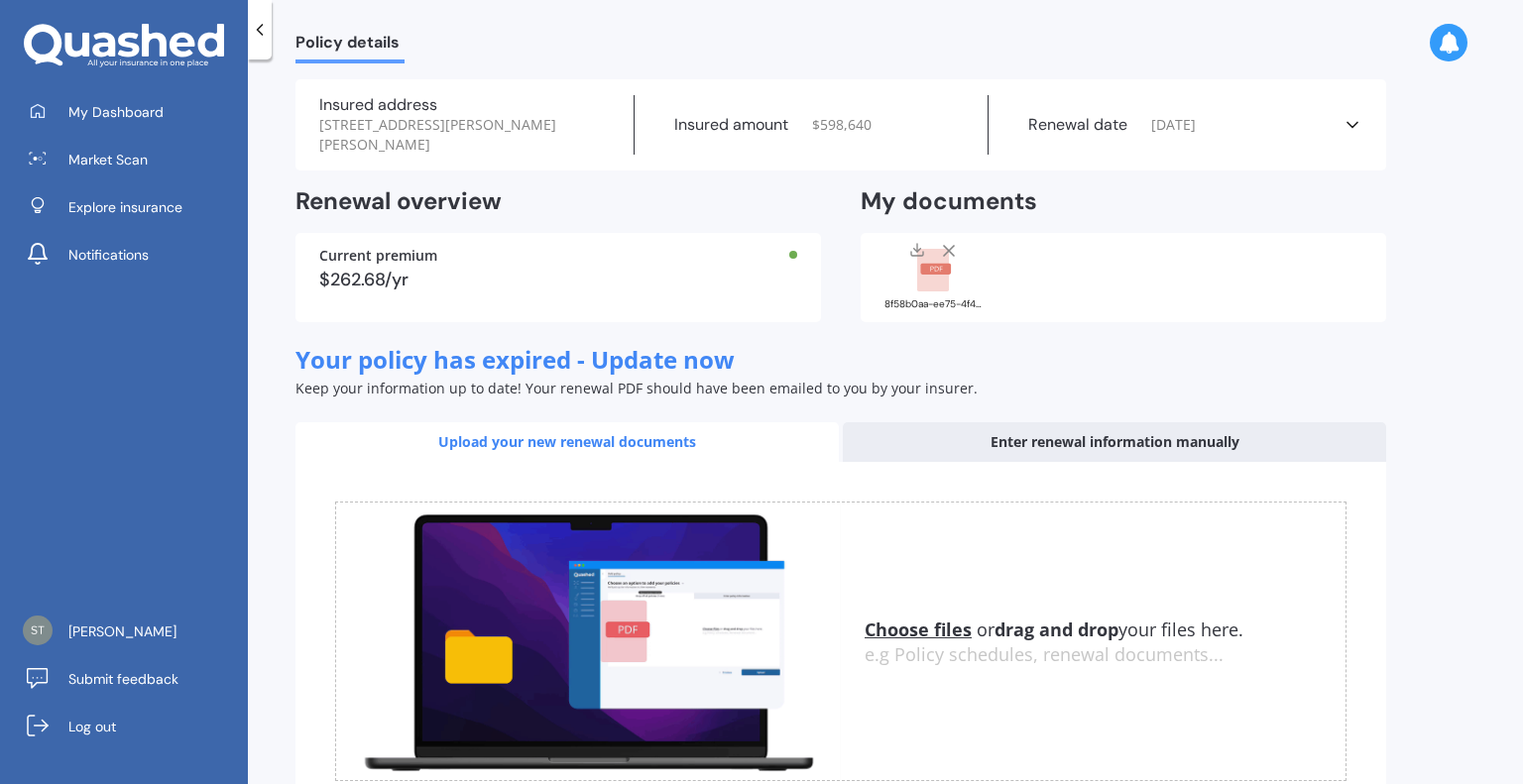scroll, scrollTop: 0, scrollLeft: 0, axis: both 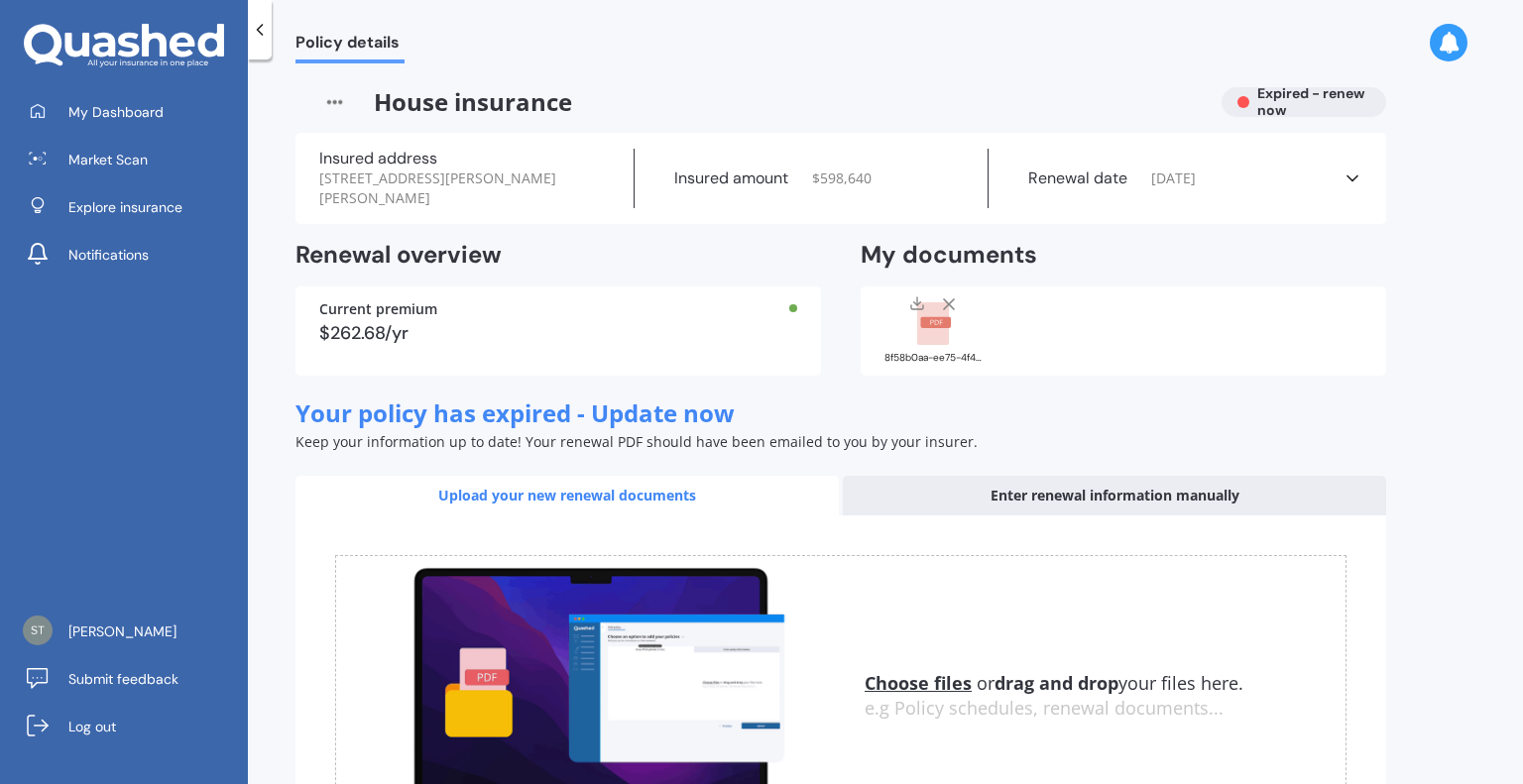 click on "Current premium $262.68/yr" at bounding box center [558, 331] 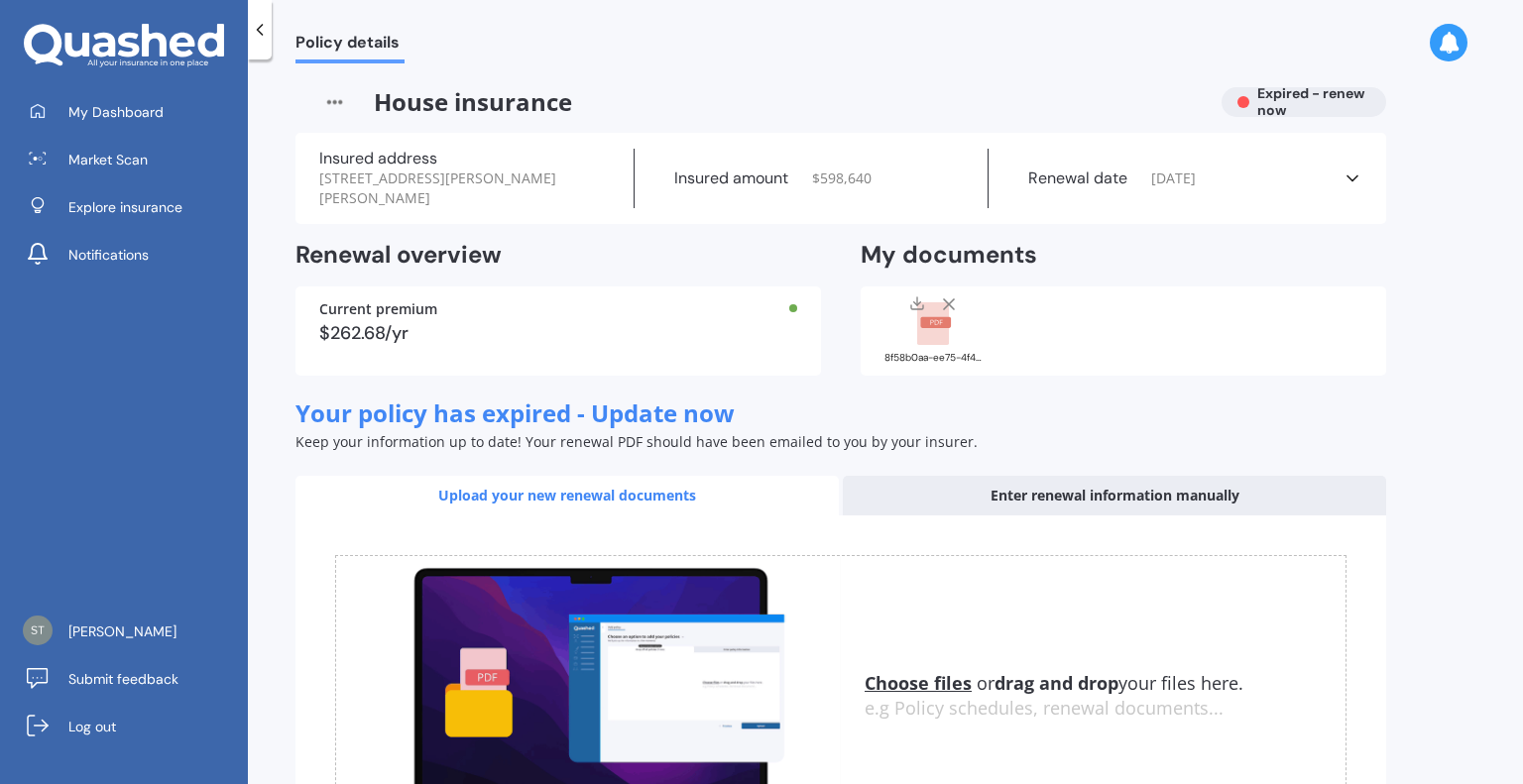 click on "Current premium" at bounding box center [558, 309] 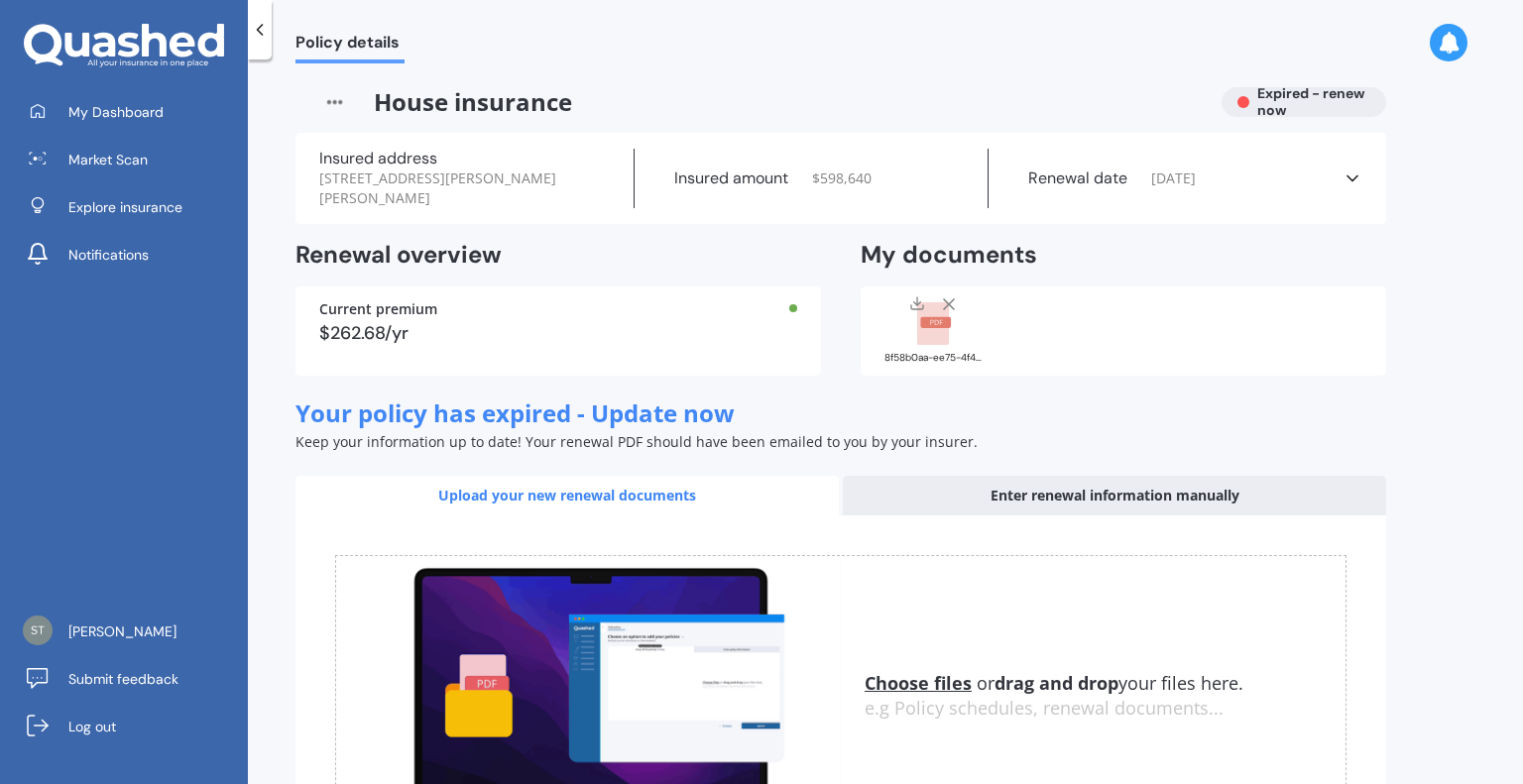 click on "Current premium" at bounding box center (558, 309) 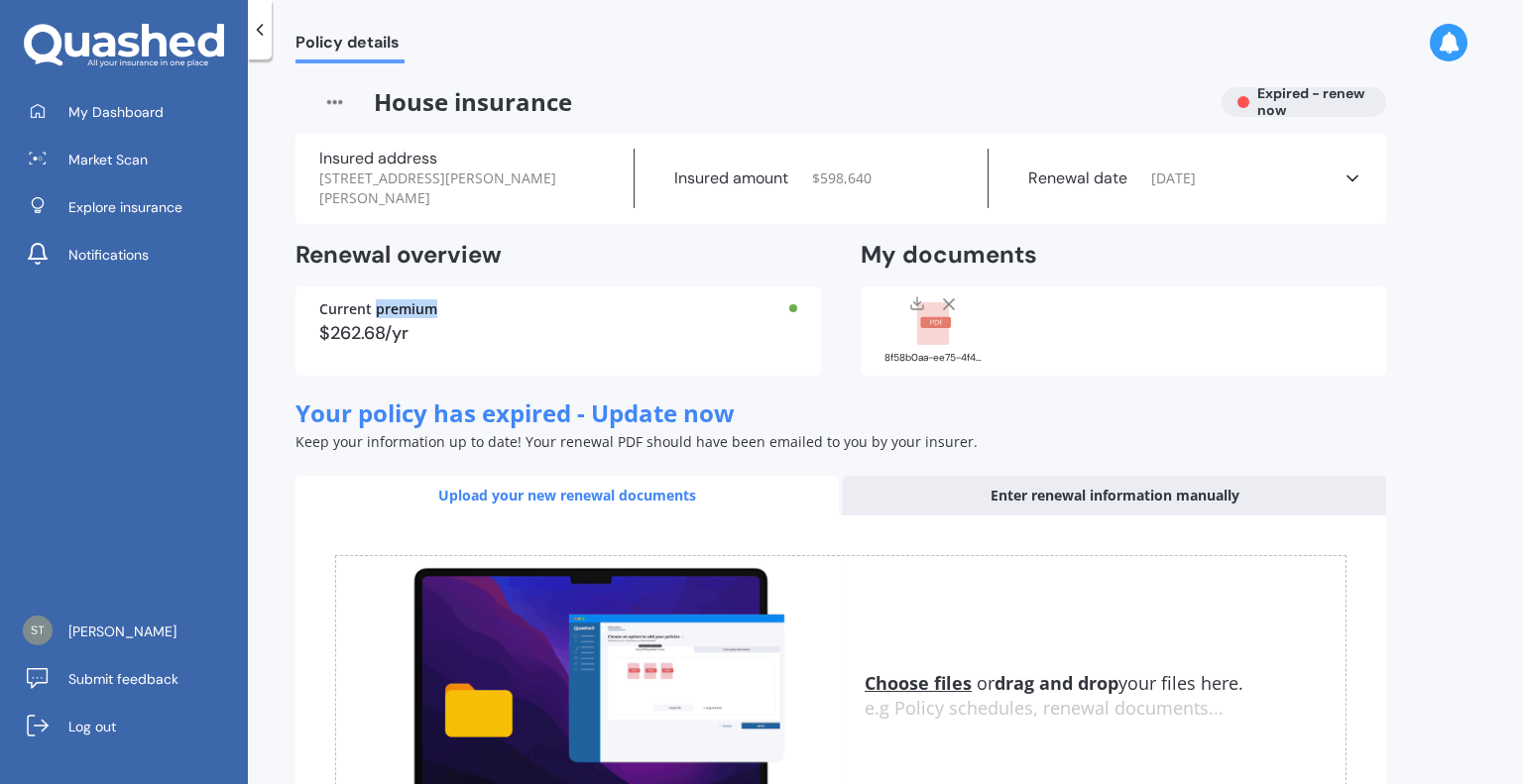 click 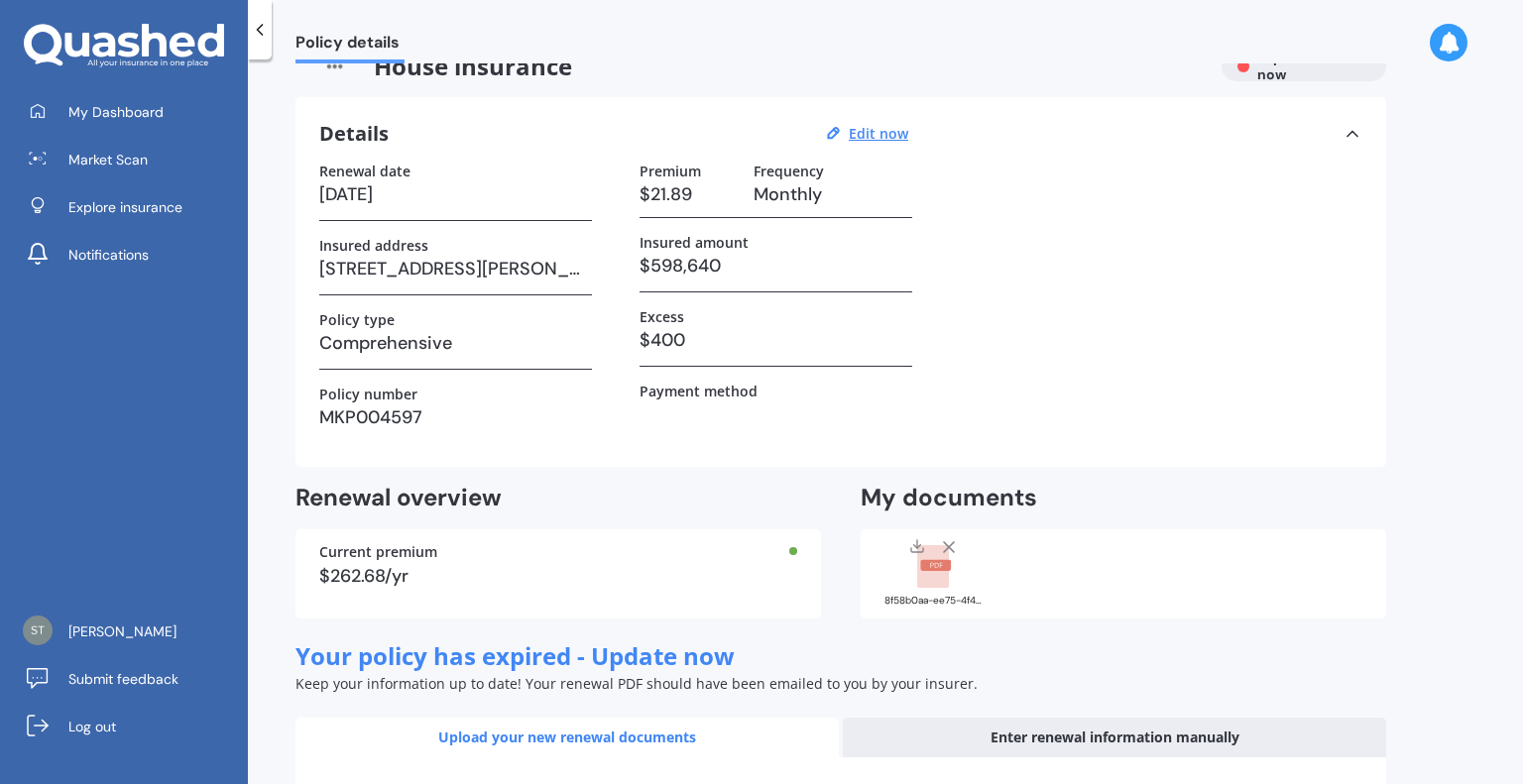 scroll, scrollTop: 42, scrollLeft: 0, axis: vertical 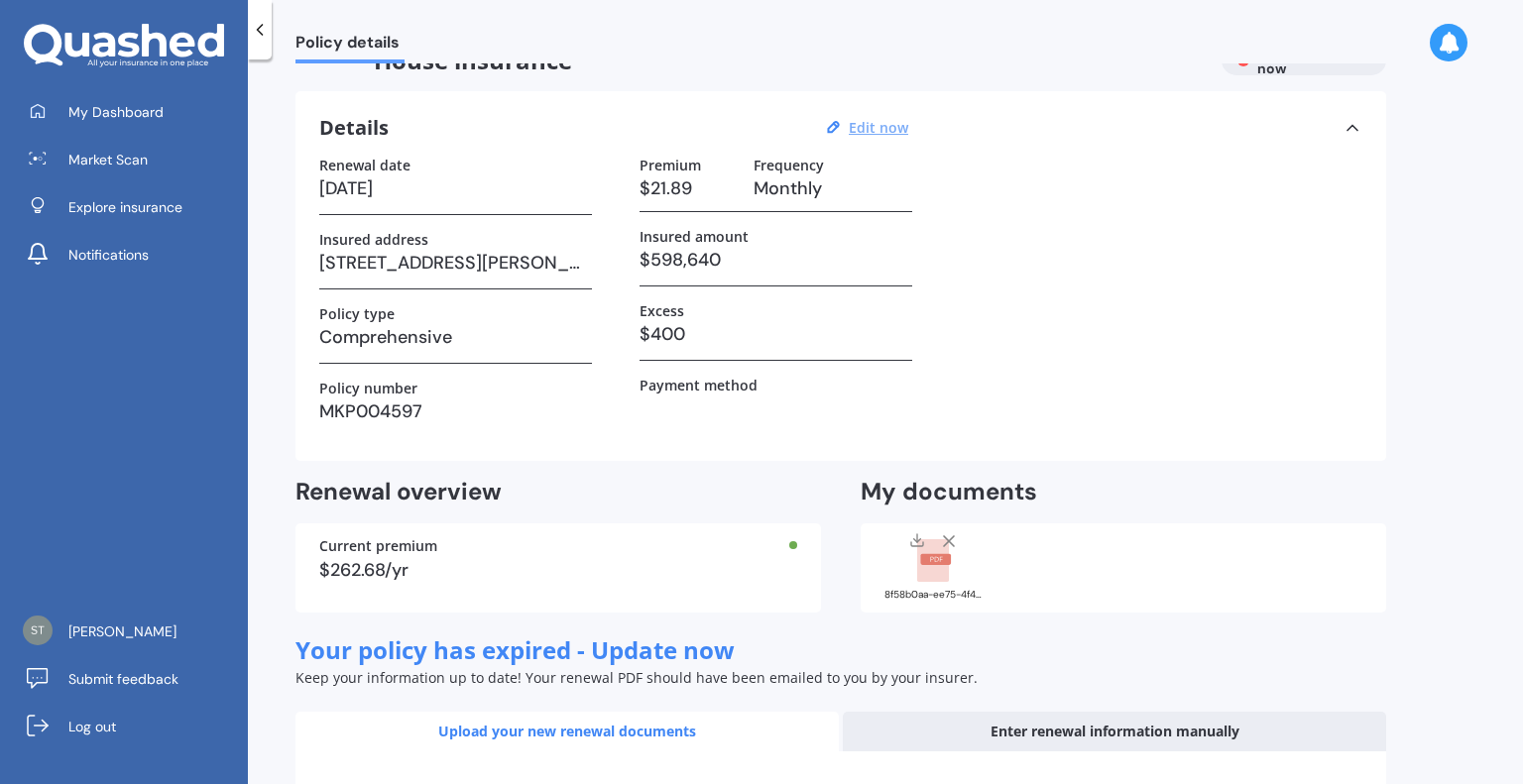 click on "Edit now" at bounding box center (879, 127) 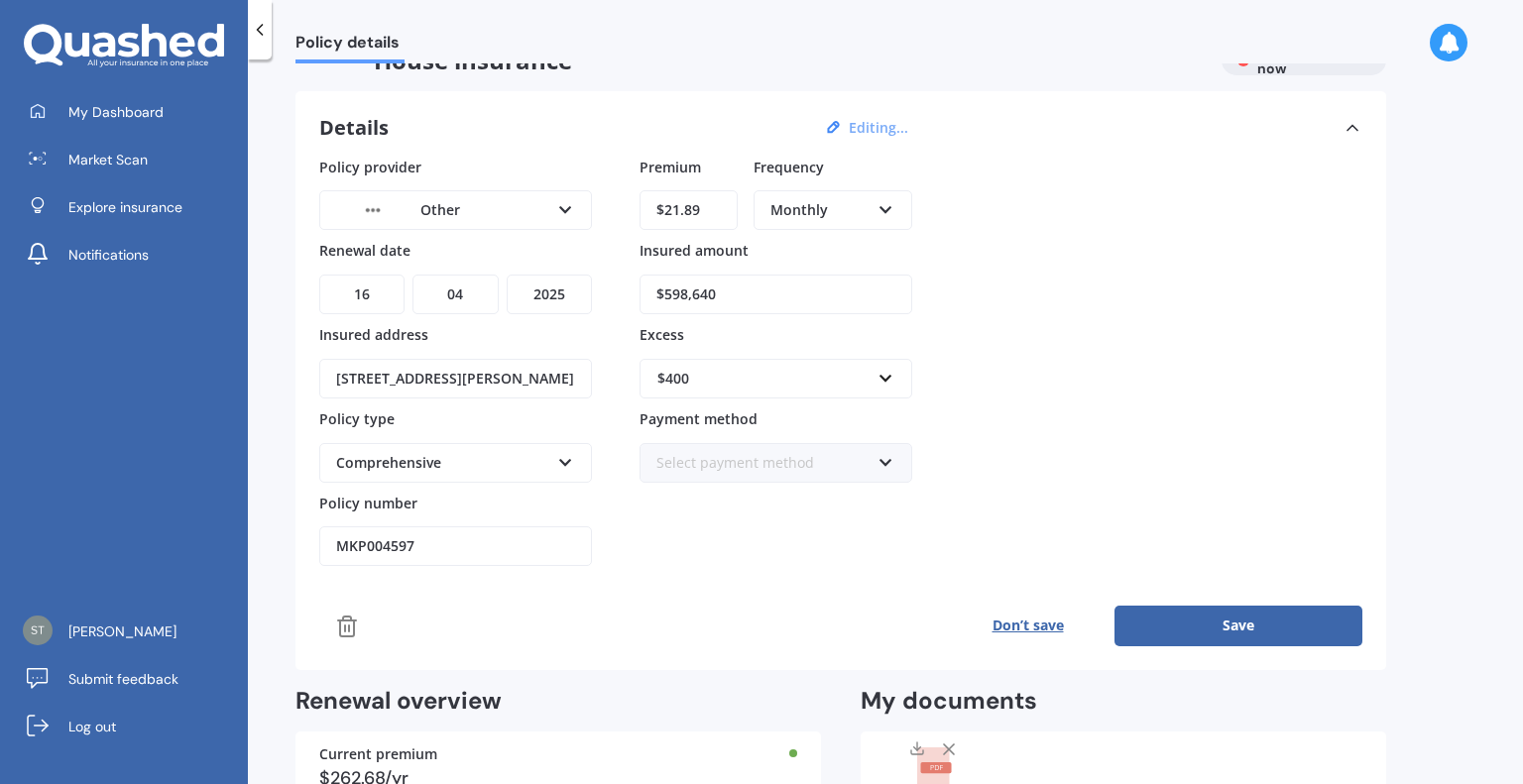 click on "$21.89" at bounding box center [688, 210] 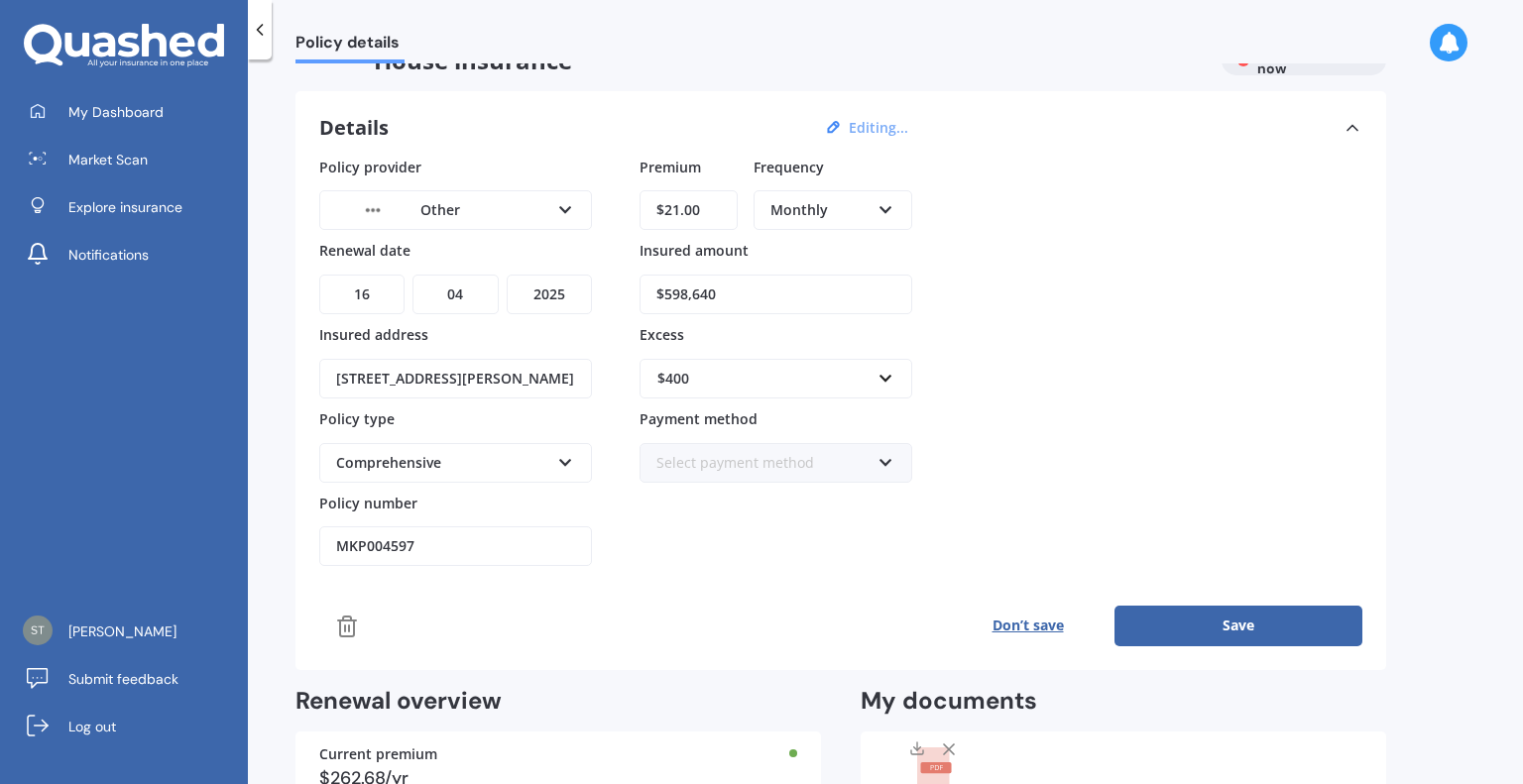 type on "$2.00" 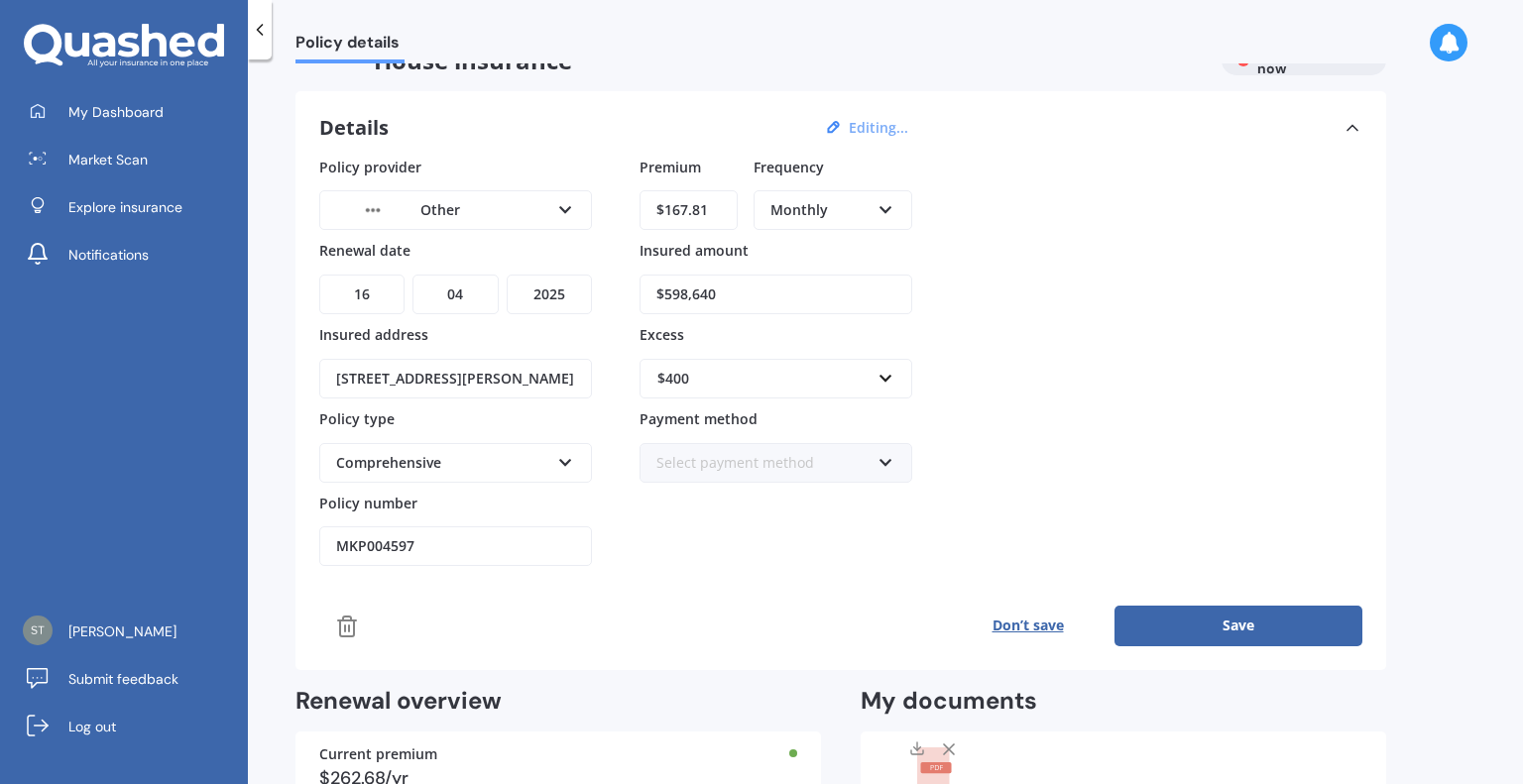 type on "$167.81" 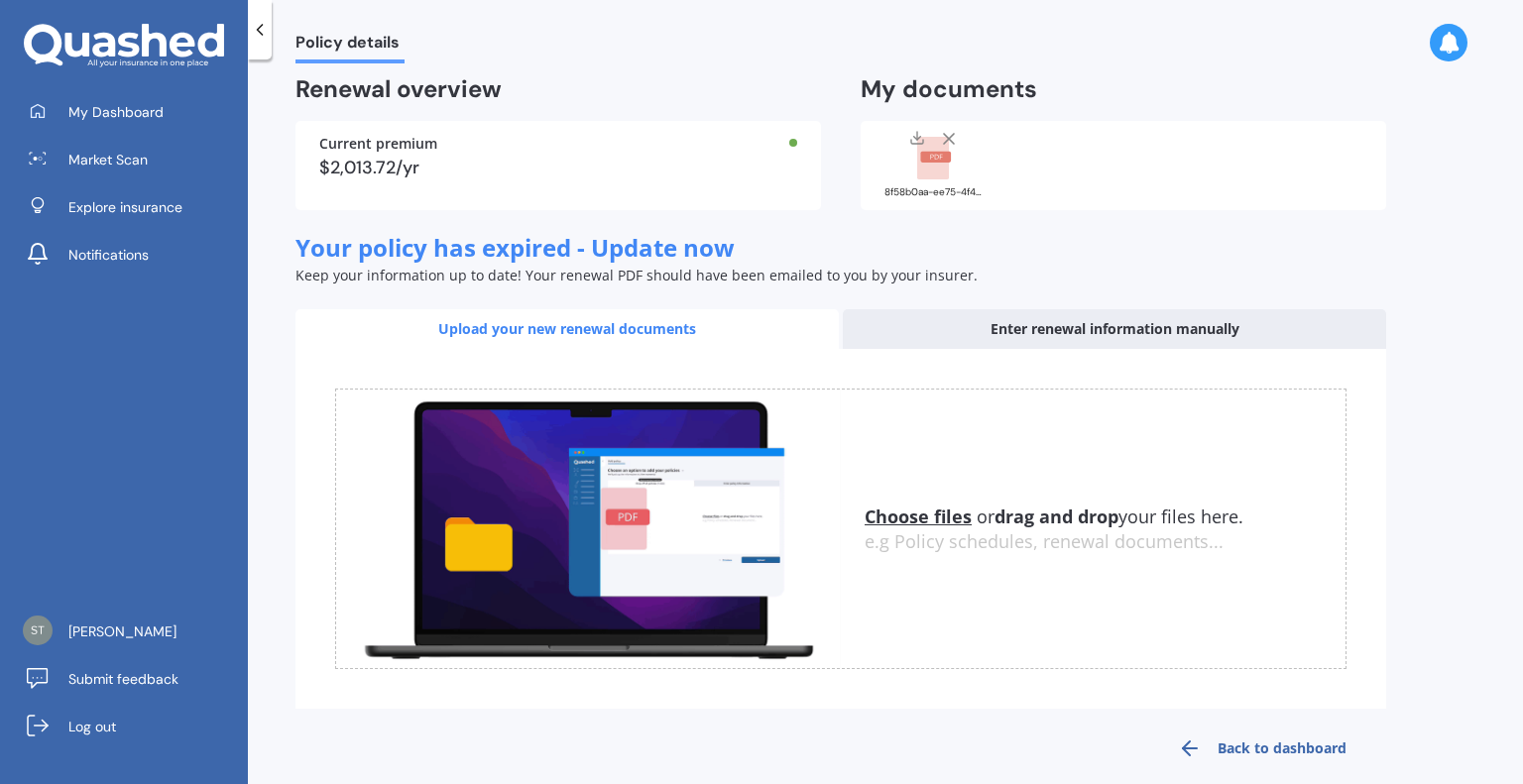 scroll, scrollTop: 467, scrollLeft: 0, axis: vertical 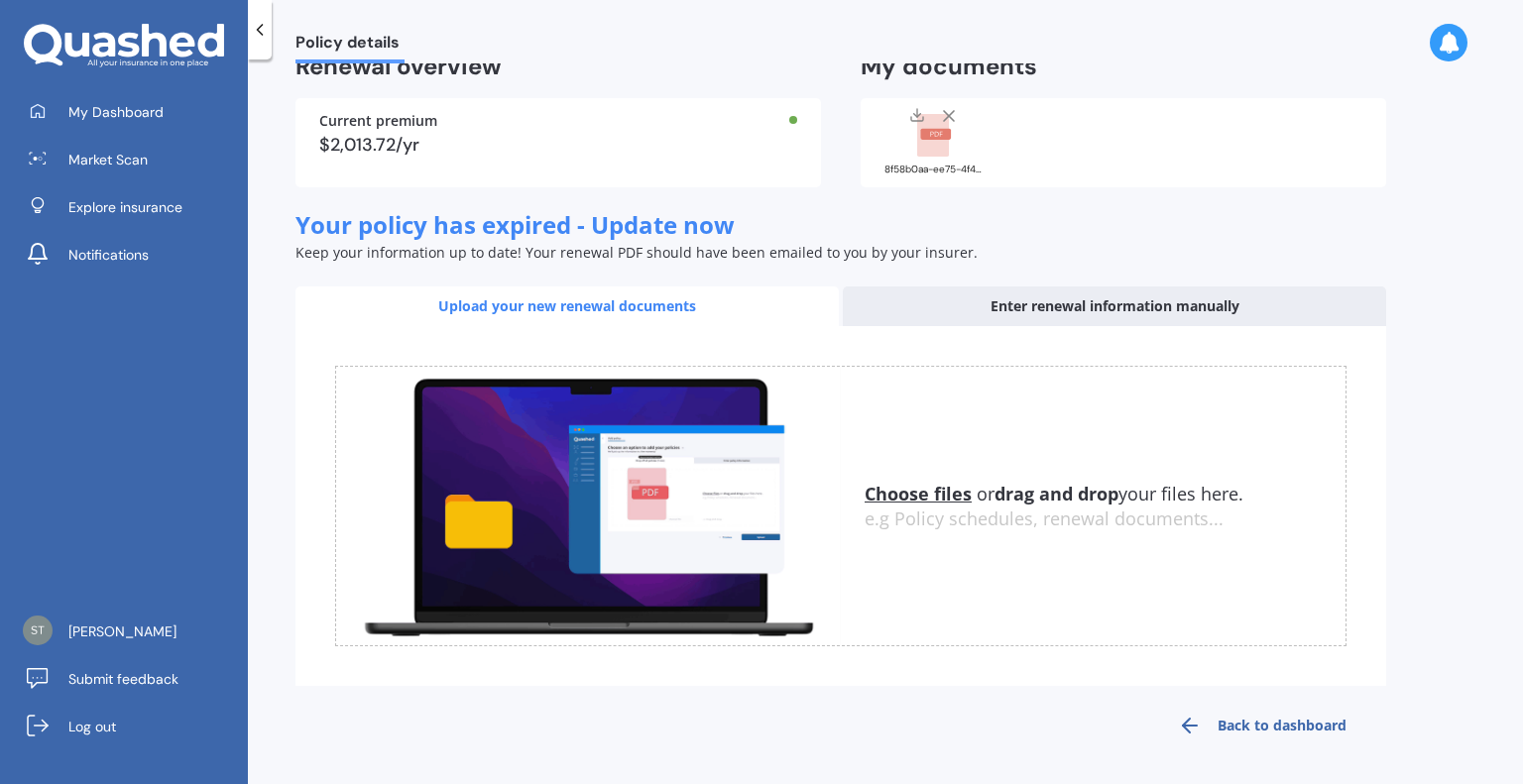 click on "Back to dashboard" at bounding box center (1262, 726) 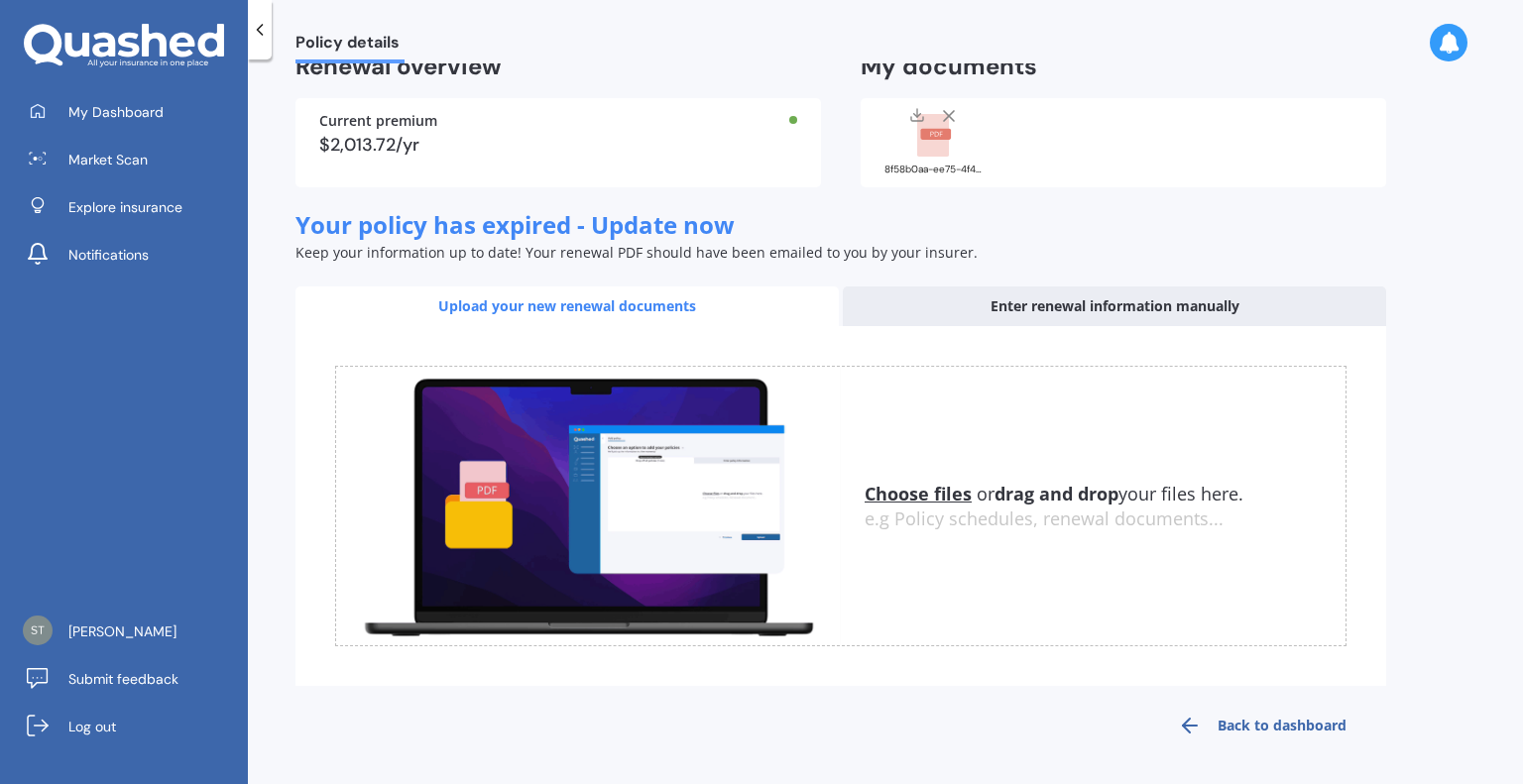 scroll, scrollTop: 0, scrollLeft: 0, axis: both 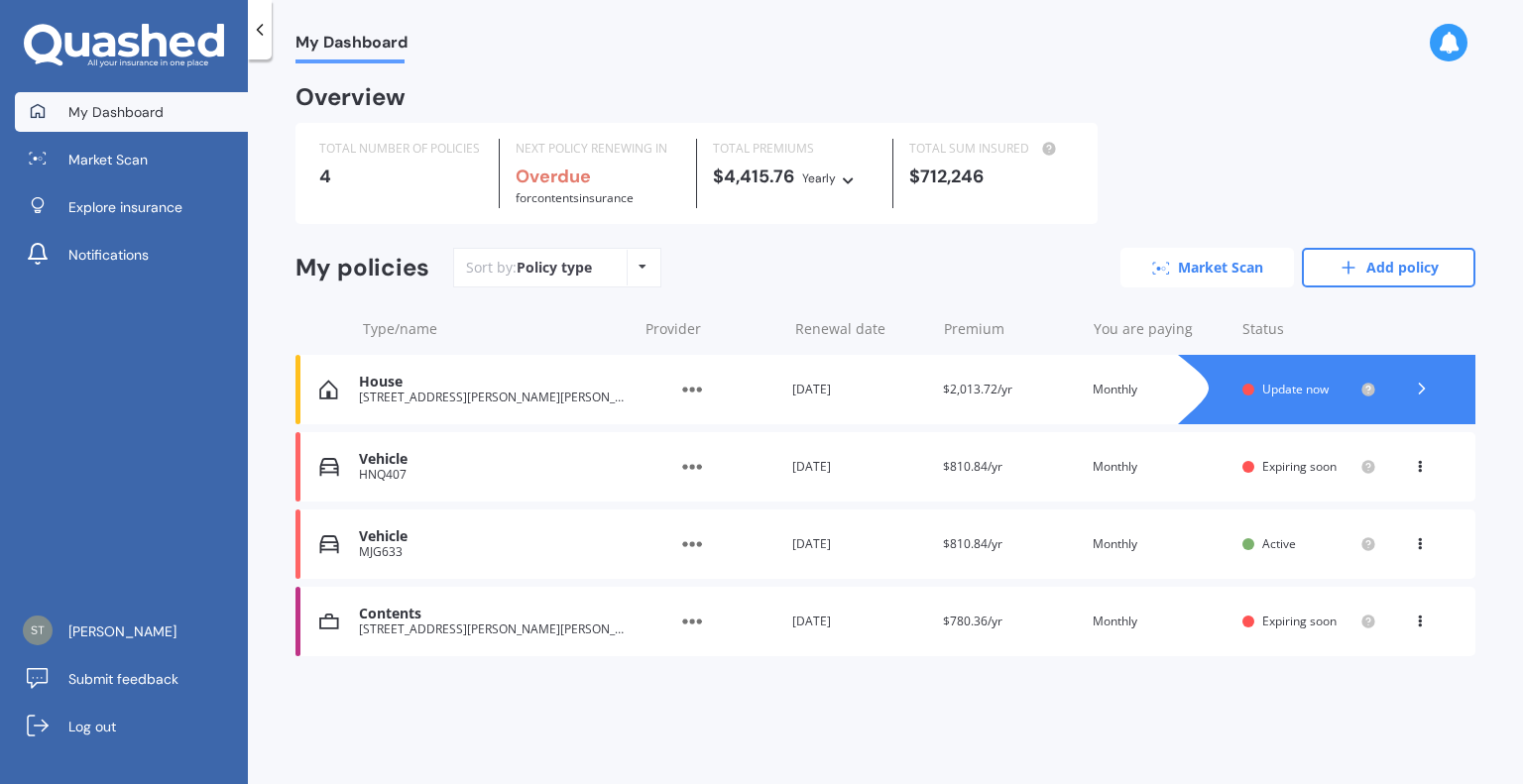 click on "Market Scan" at bounding box center [1207, 268] 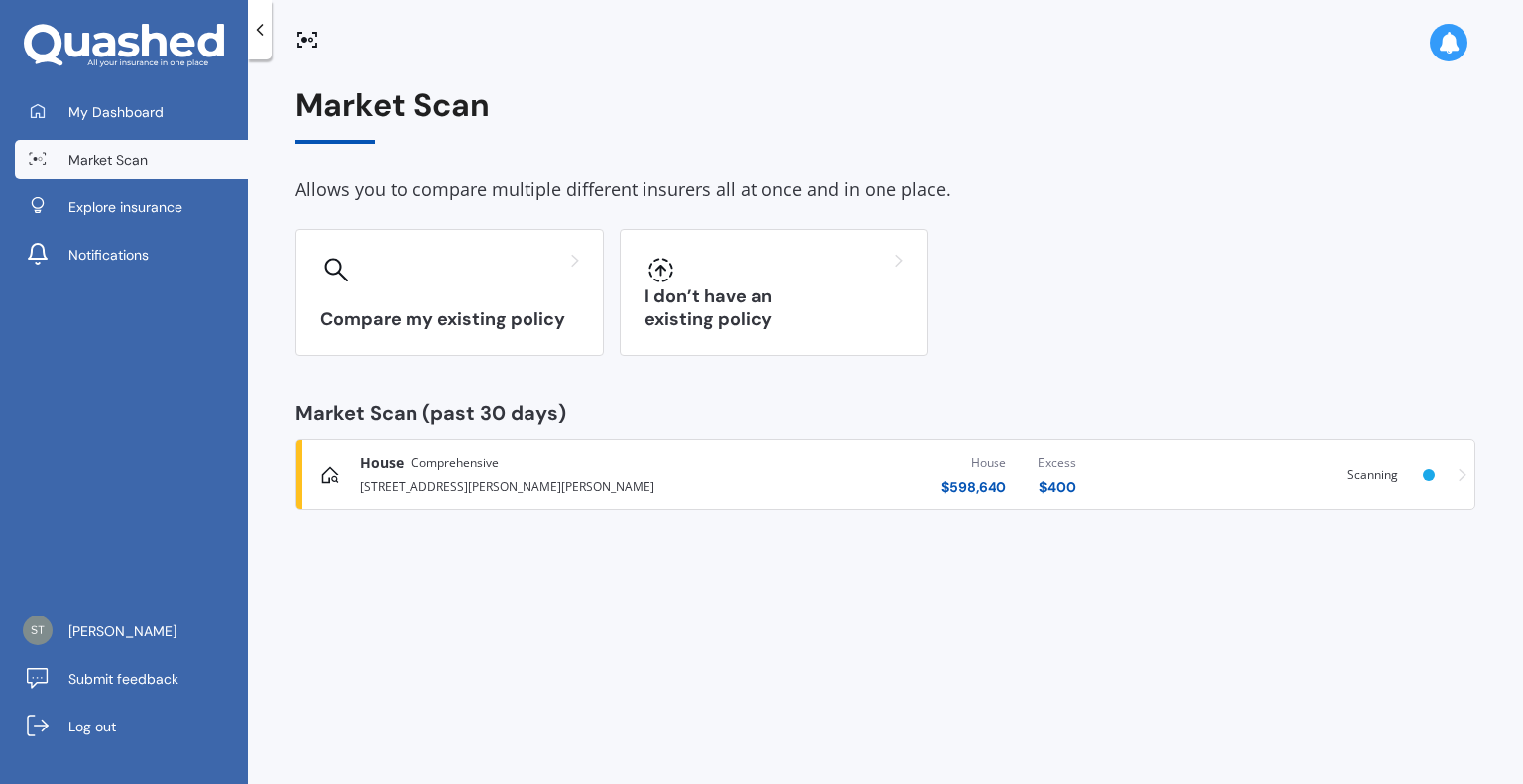 click 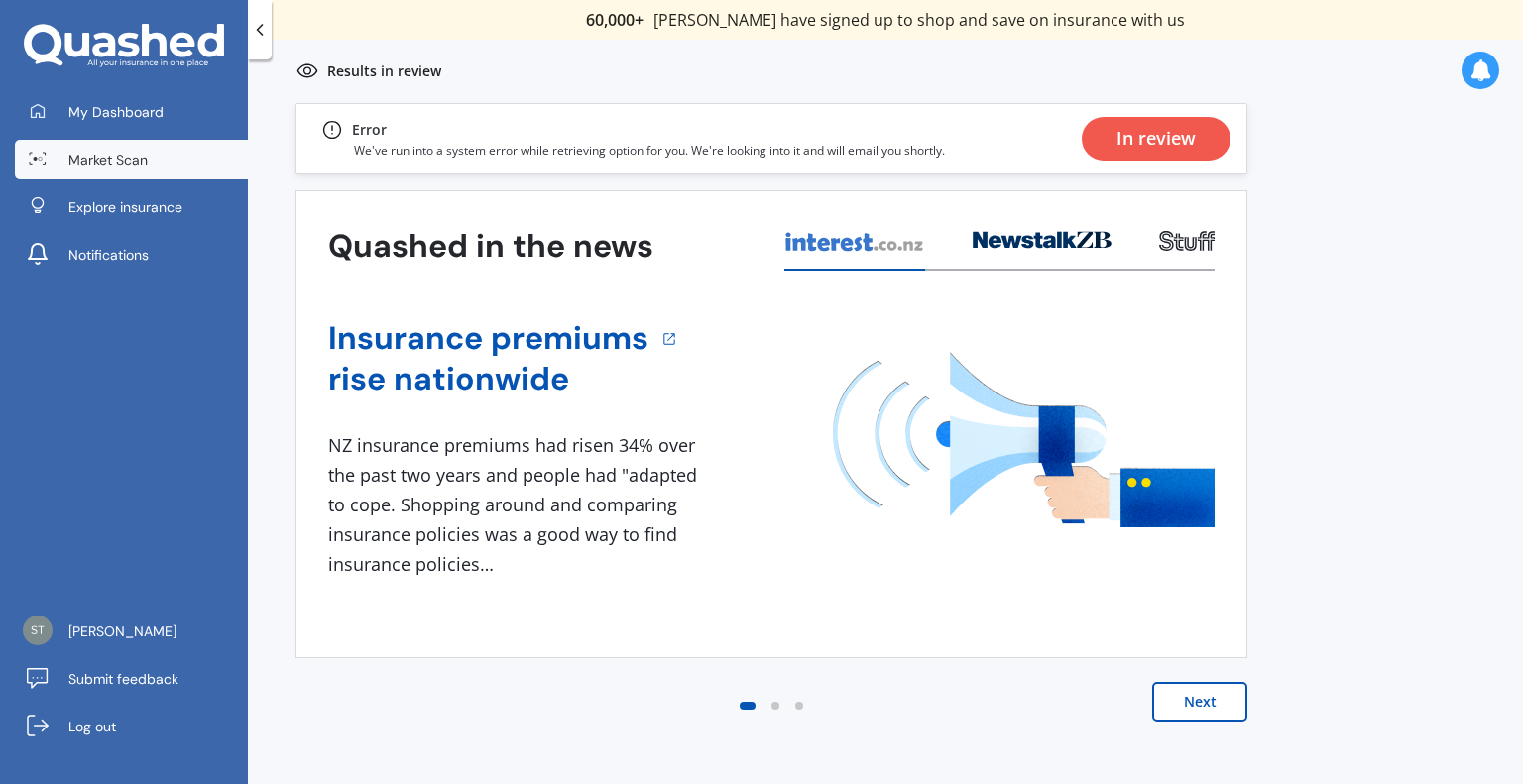 click on "Next" at bounding box center [1200, 702] 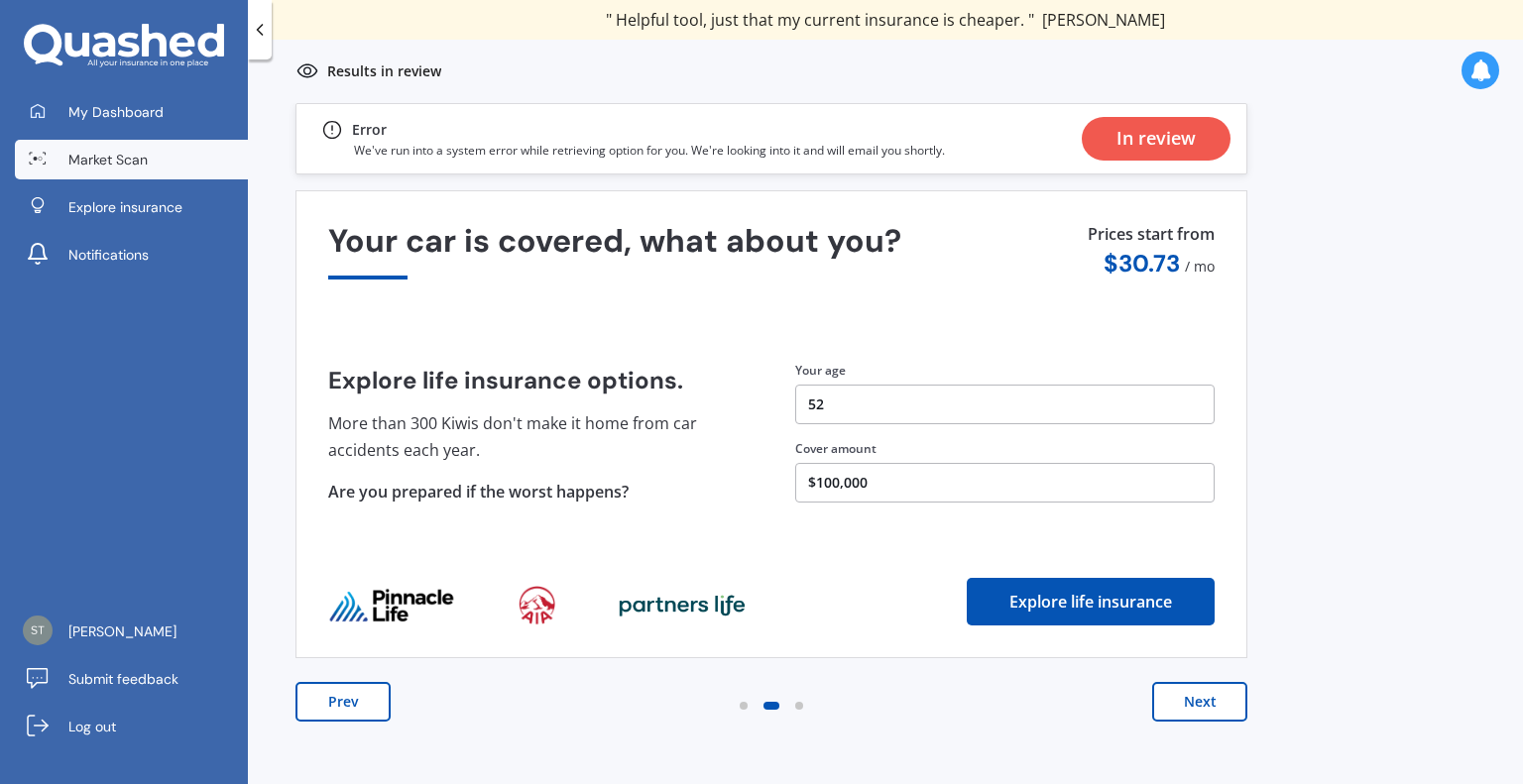 click on "Next" at bounding box center (1200, 702) 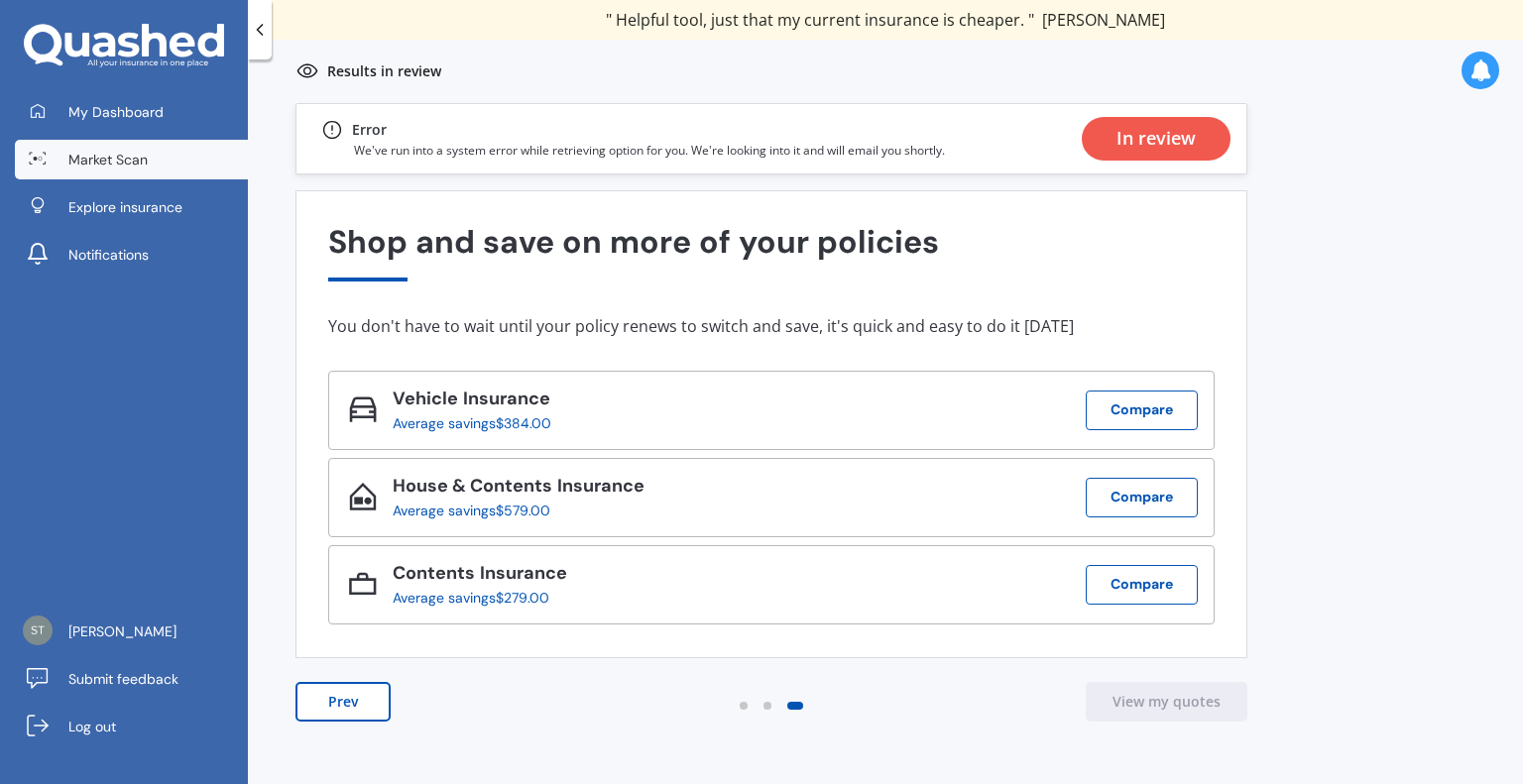 click on "In review" at bounding box center [1156, 139] 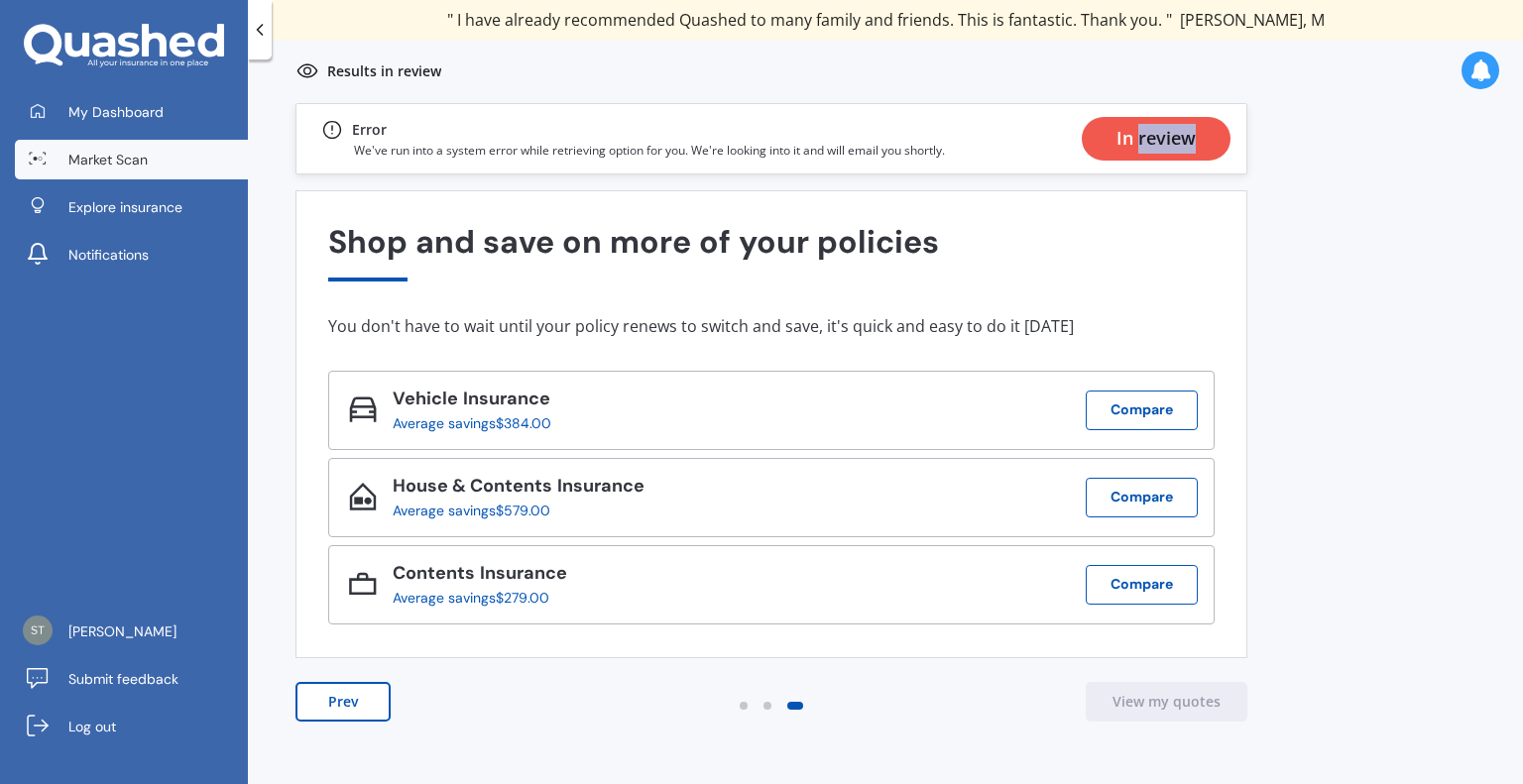 click on "In review" at bounding box center (1156, 139) 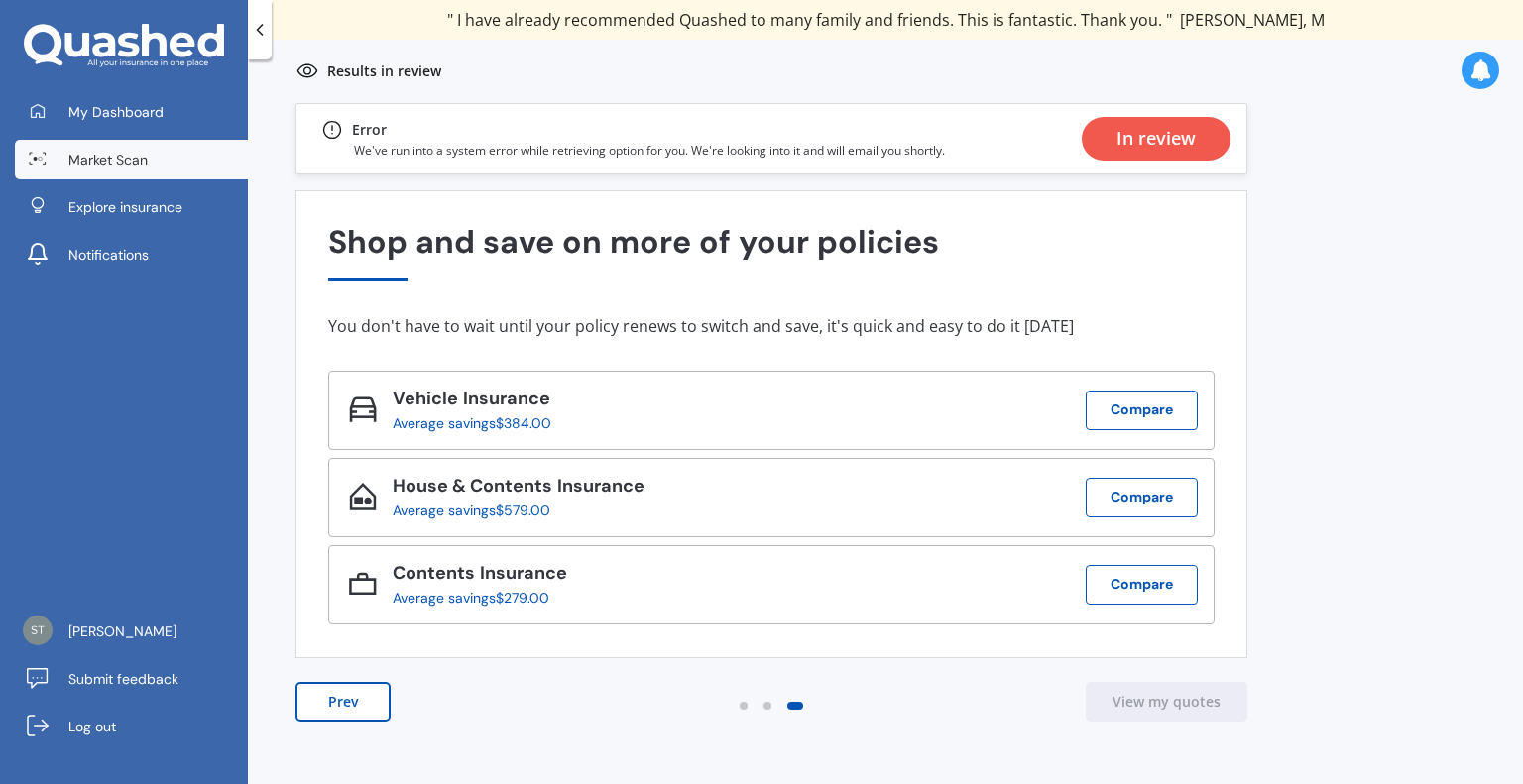 click on "Vehicle Insurance Average savings  $384.00 Compare" at bounding box center [771, 410] 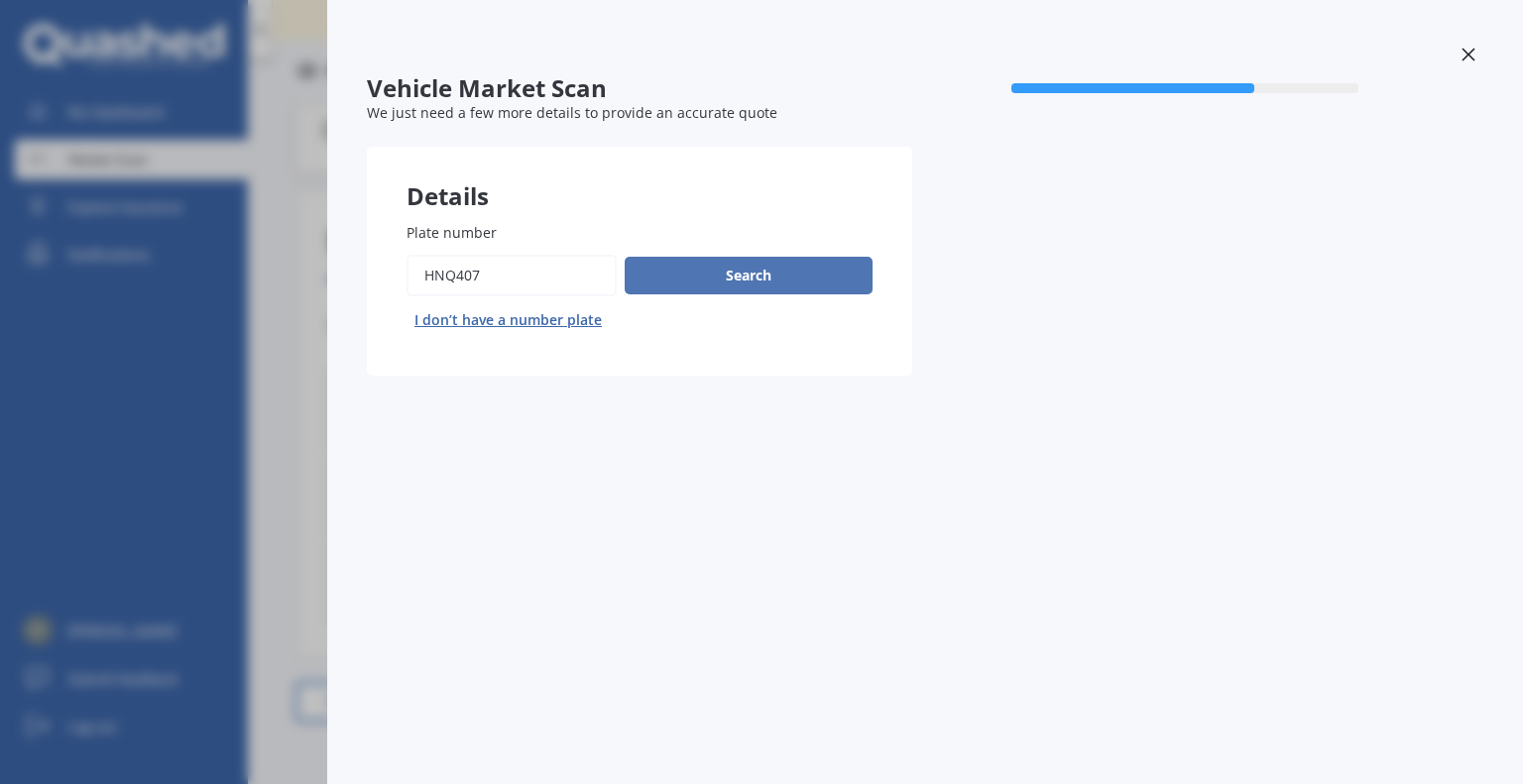 click on "Search" at bounding box center (749, 276) 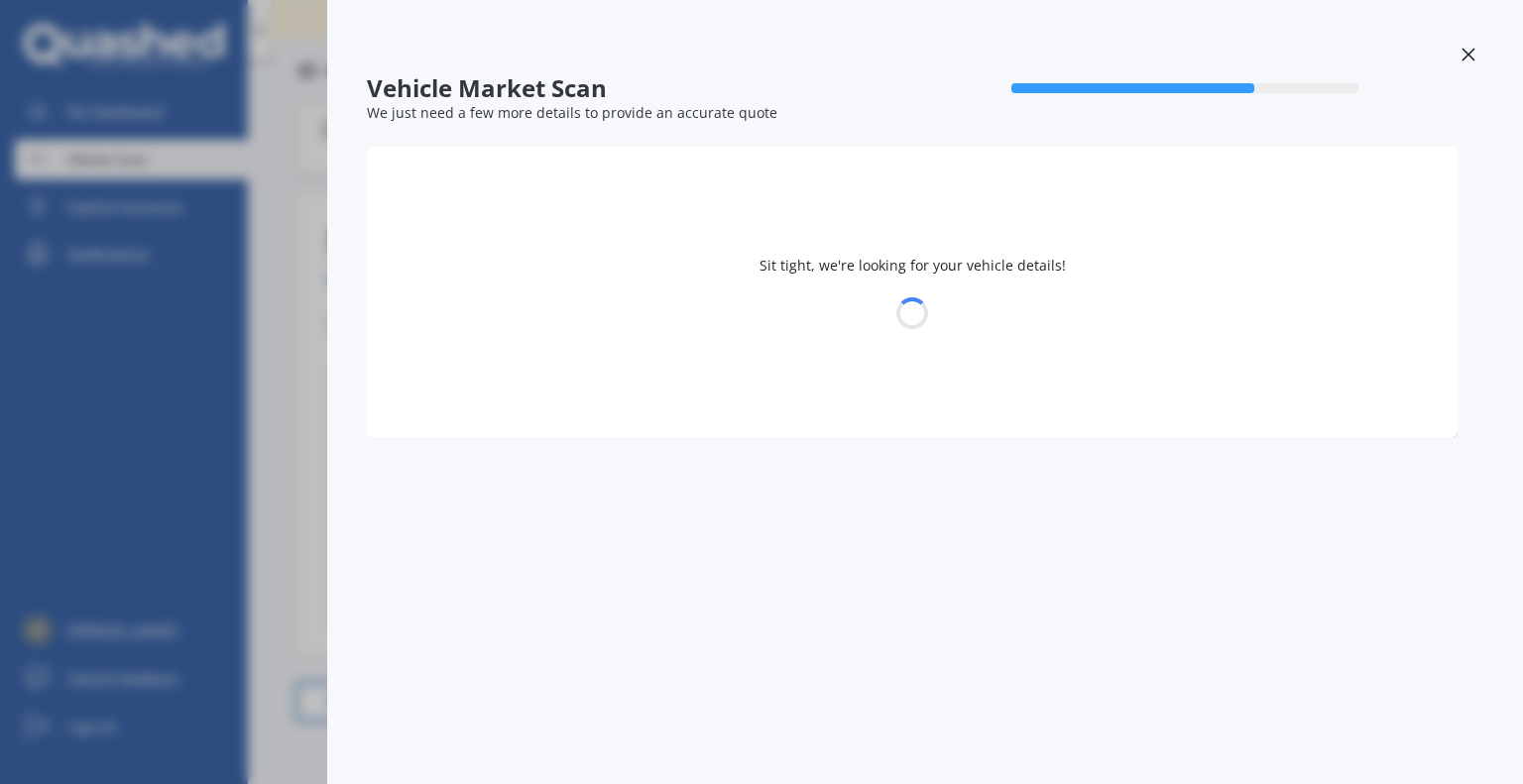 select on "MITSUBISHI" 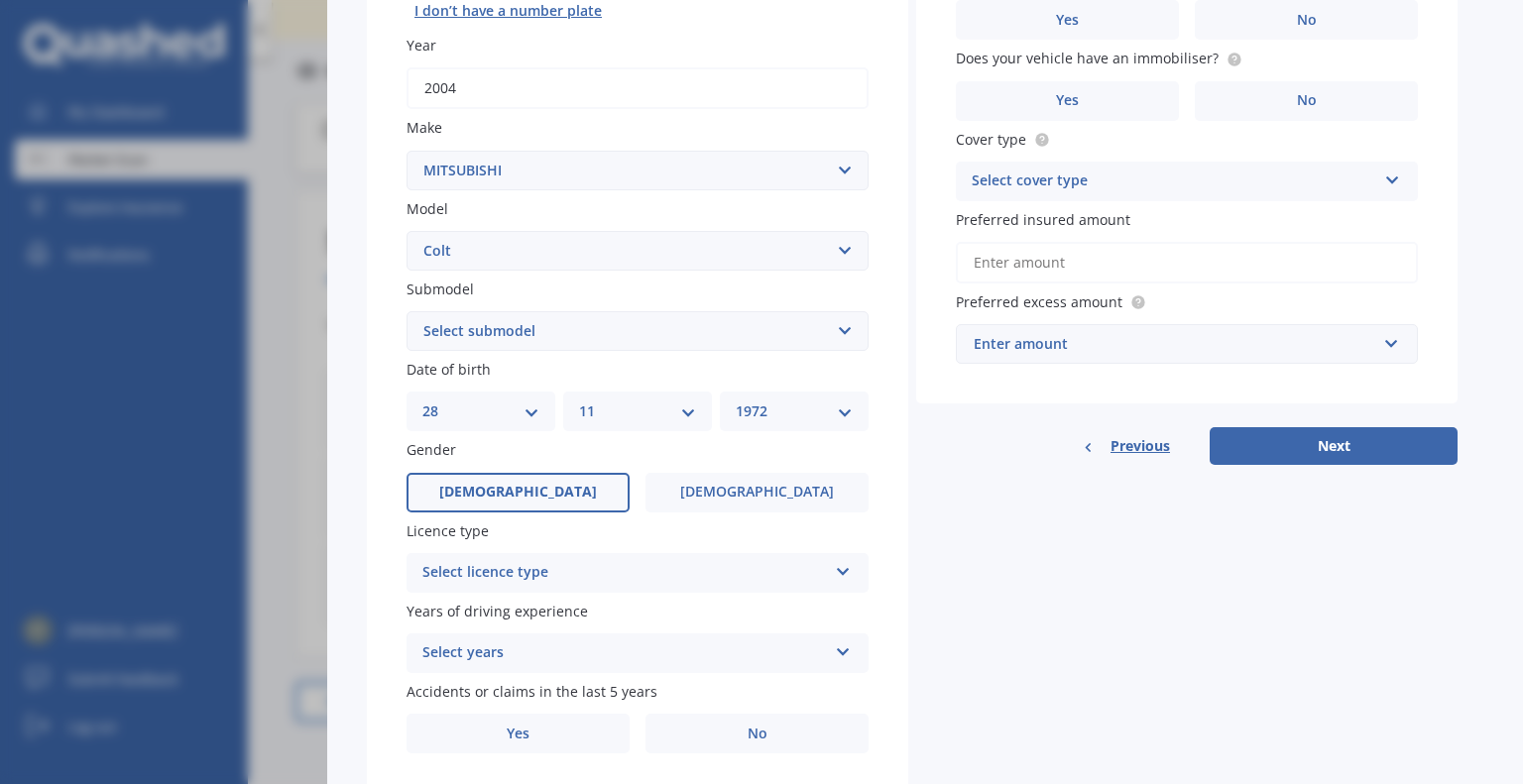 scroll, scrollTop: 320, scrollLeft: 0, axis: vertical 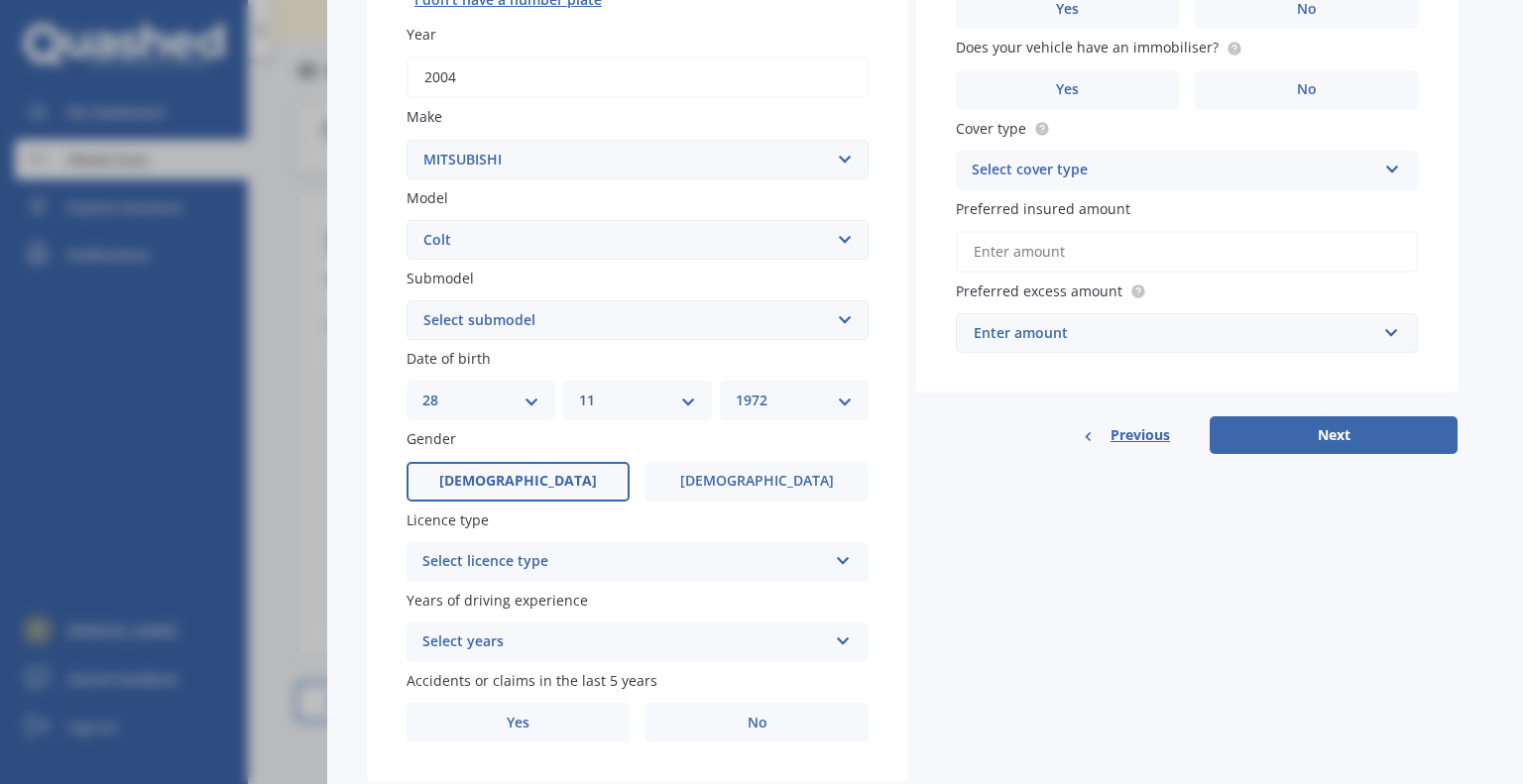 click on "Select licence type NZ Full NZ Restricted NZ Learners Australia United Kingdom Ireland South Africa International / Other overseas licence" at bounding box center [638, 562] 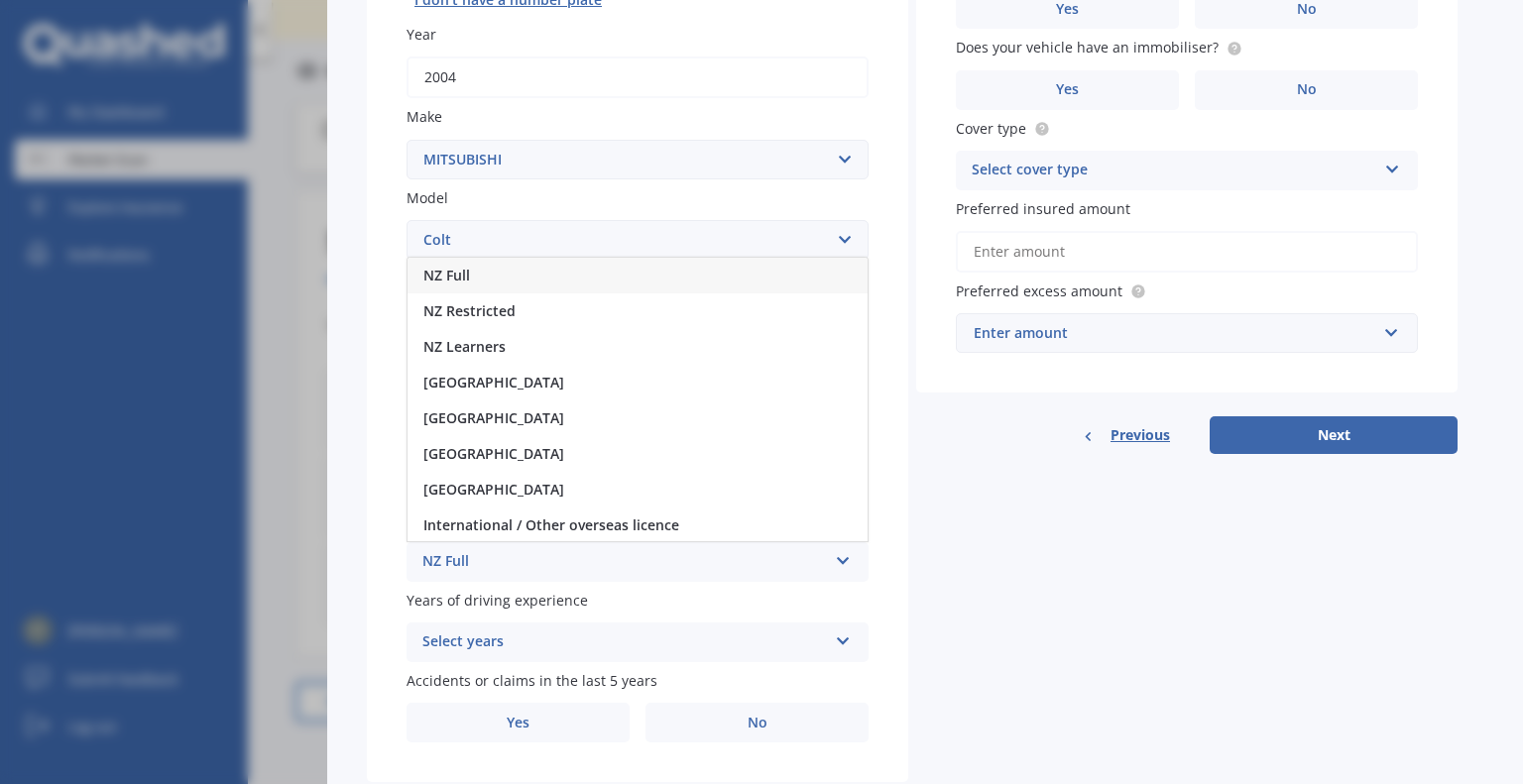 click on "NZ Full" at bounding box center (638, 276) 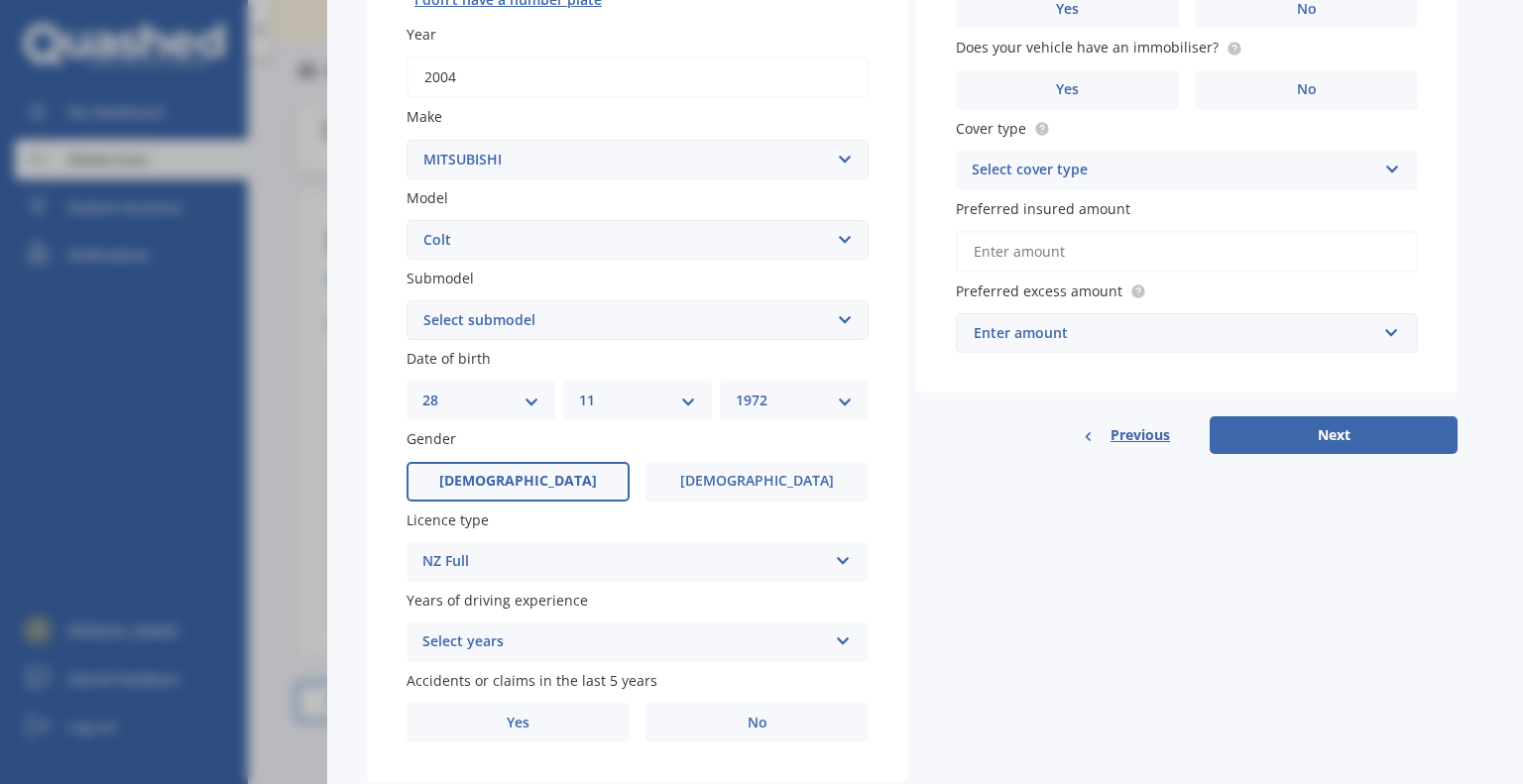 click on "Select years 5 or more years 4 years 3 years 2 years 1 year" at bounding box center (638, 642) 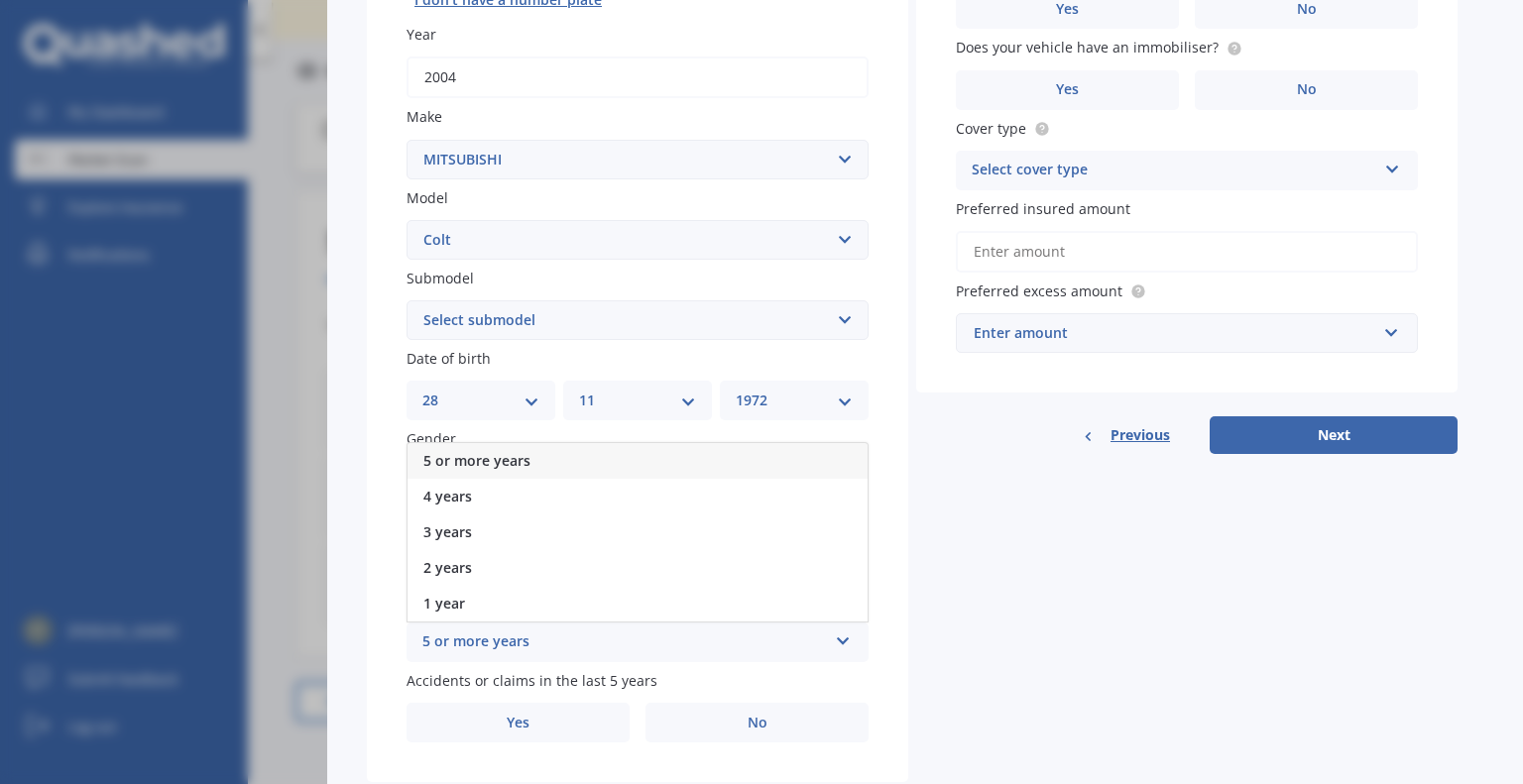 click on "5 or more years" at bounding box center [638, 461] 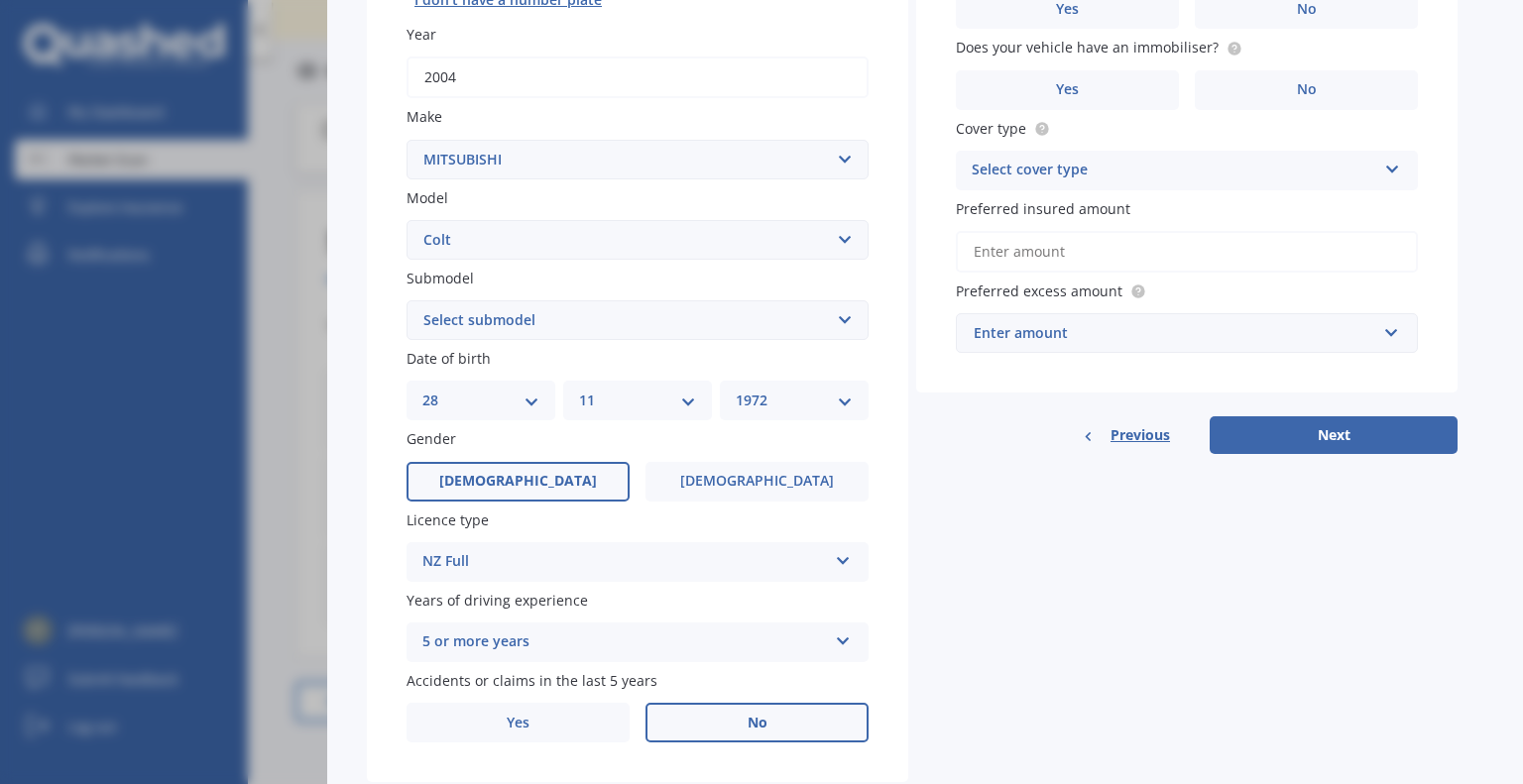click on "No" at bounding box center [757, 723] 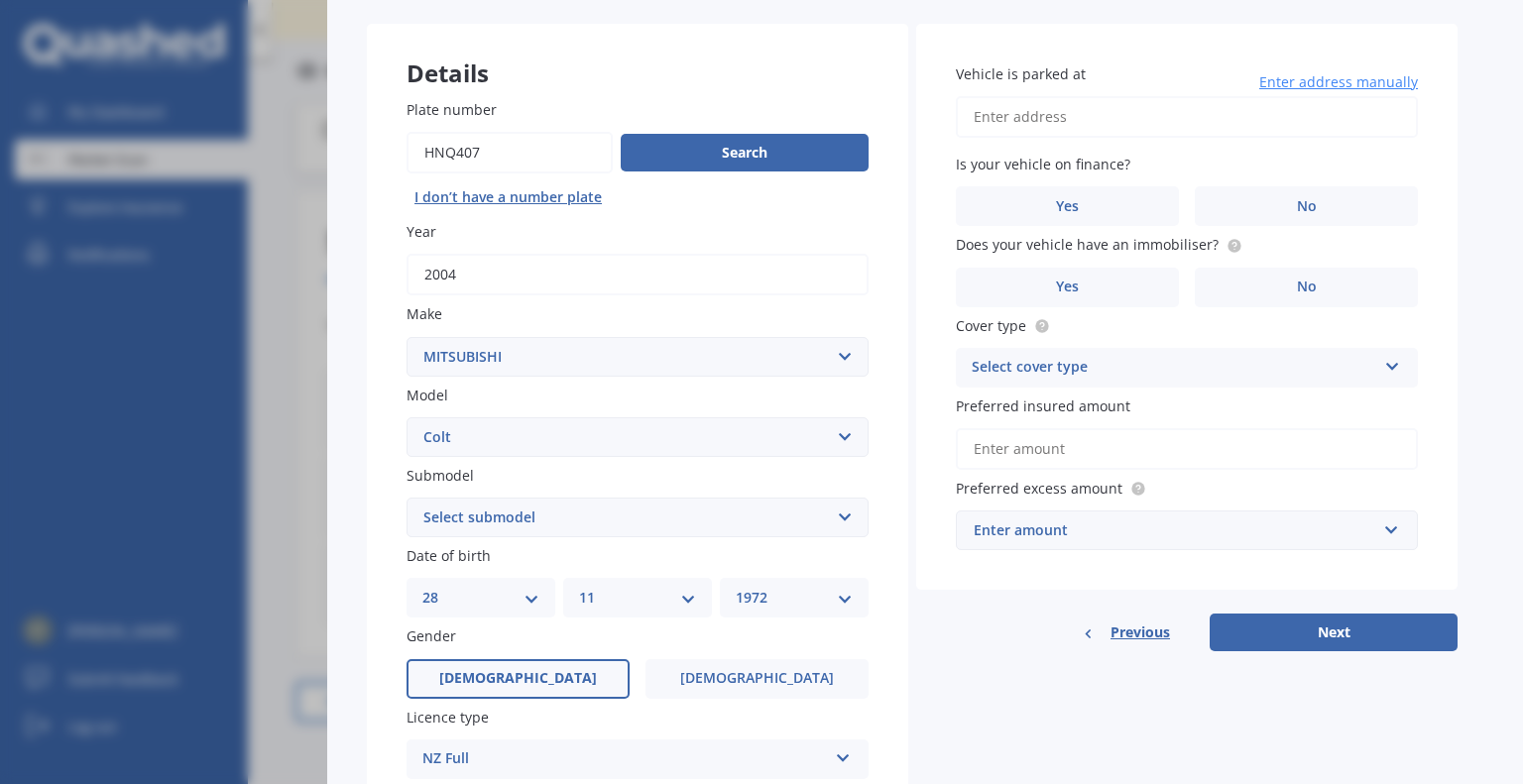 scroll, scrollTop: 0, scrollLeft: 0, axis: both 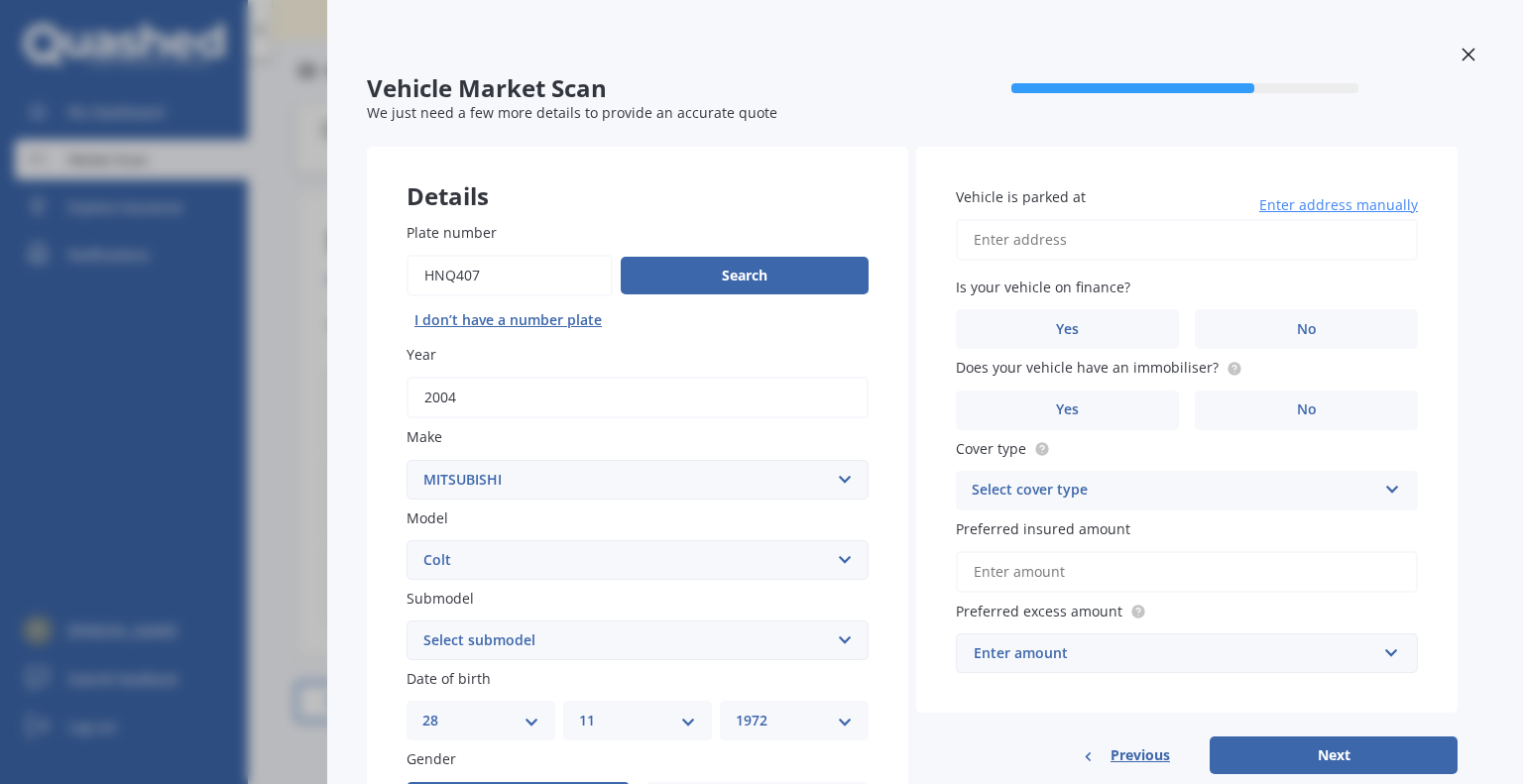 click on "Vehicle is parked at" at bounding box center [1187, 240] 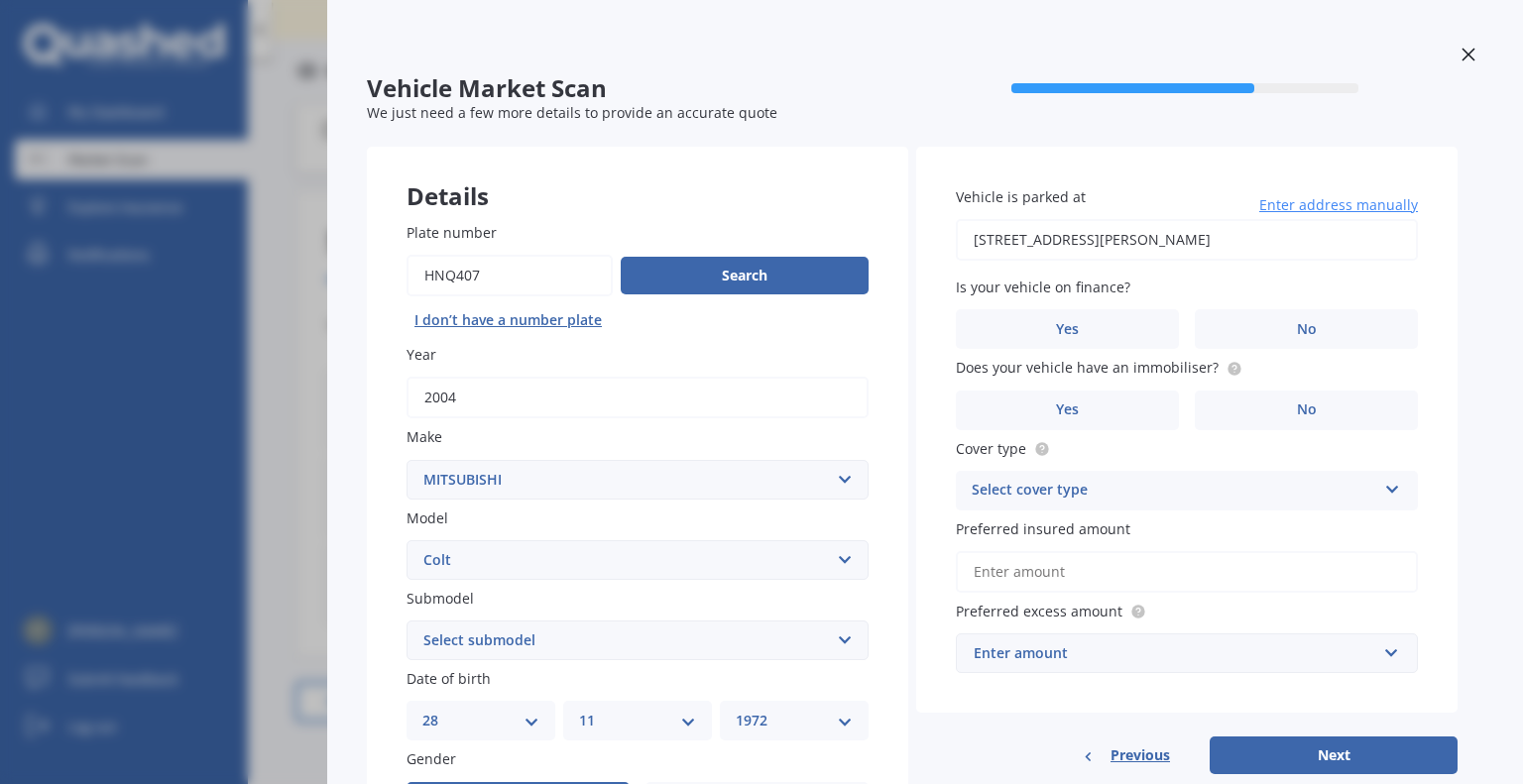 type on "44 Bartholomew Drive, Nawton, Hamilton 3200" 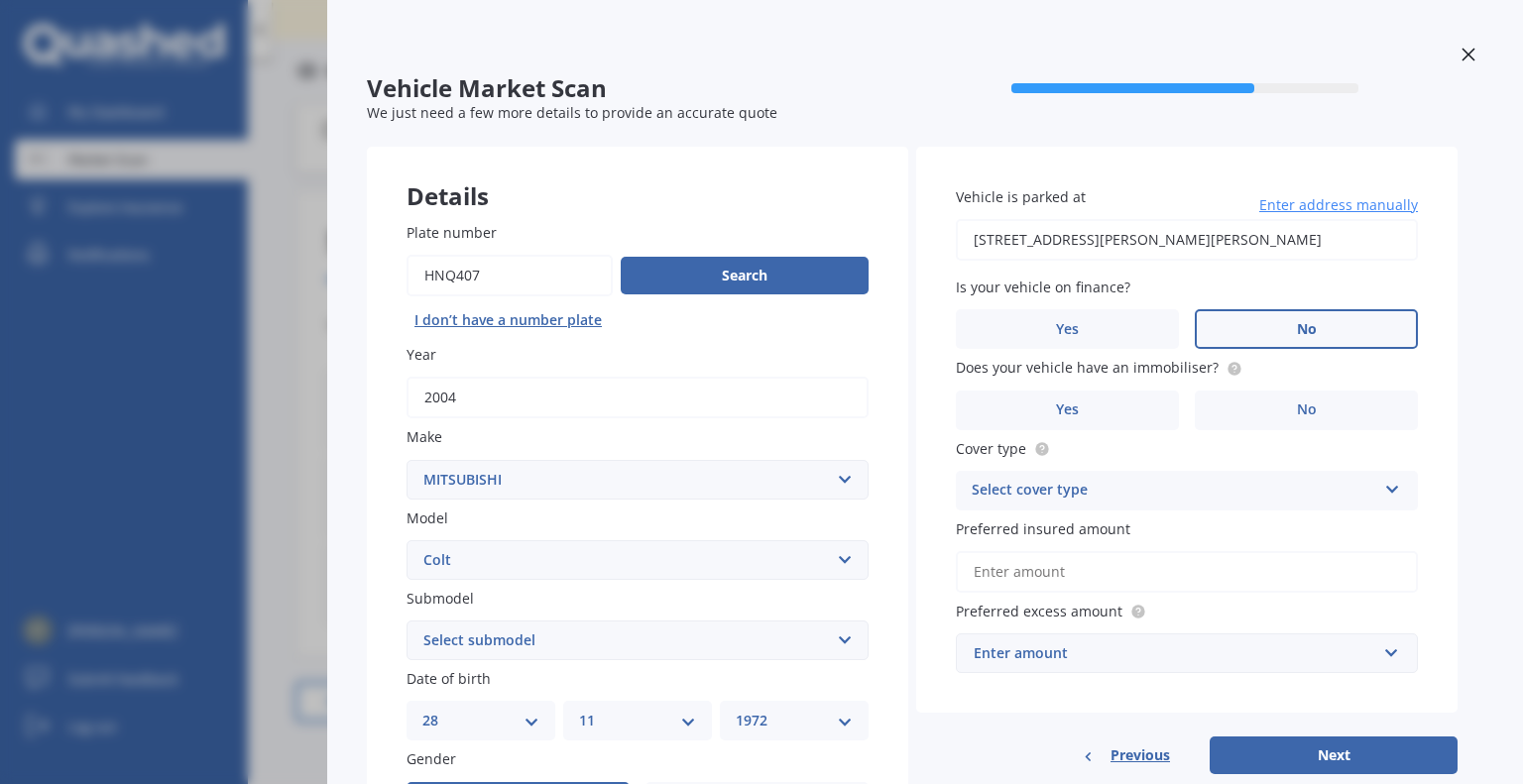 click on "No" at bounding box center (1306, 329) 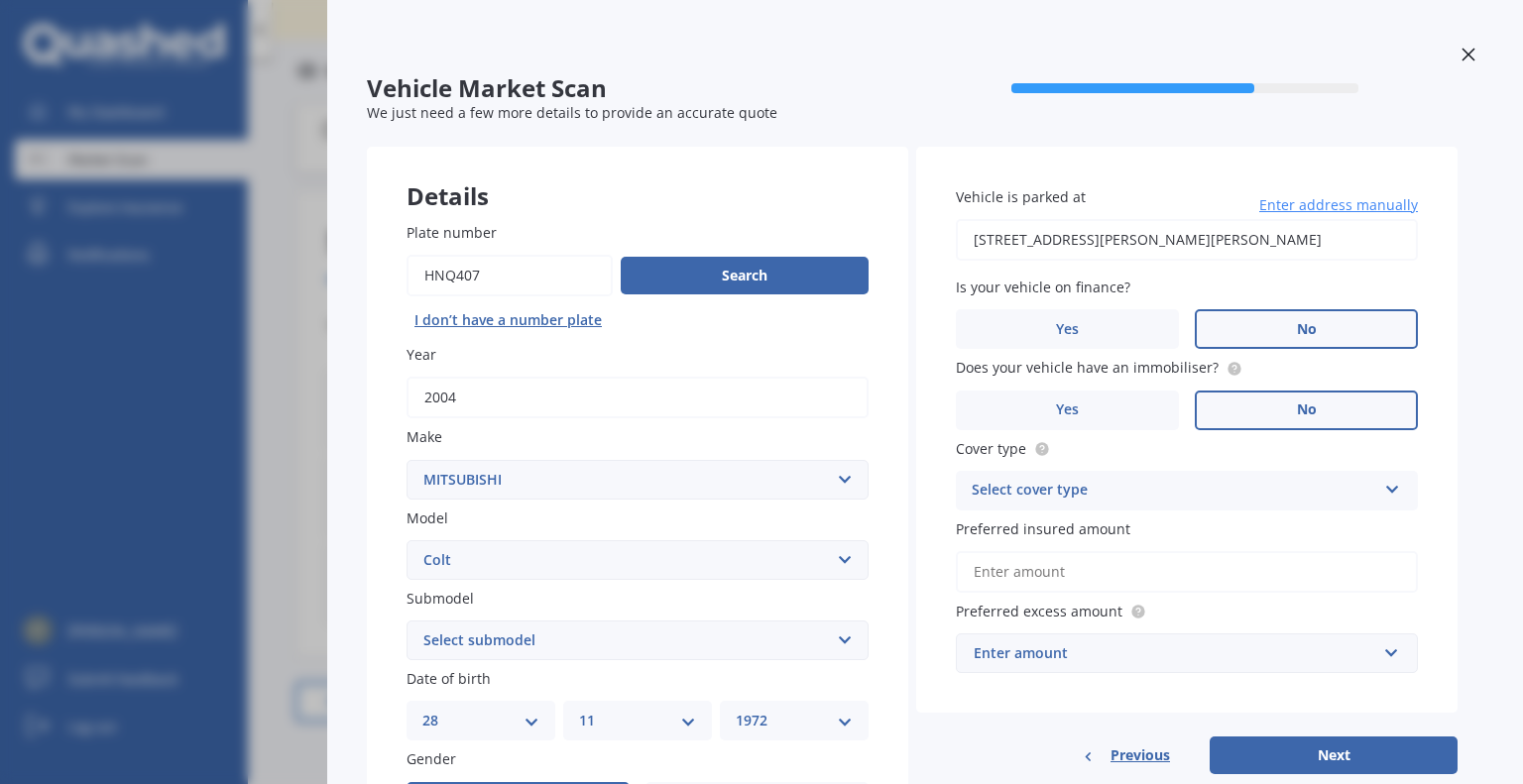 click on "No" at bounding box center (1306, 410) 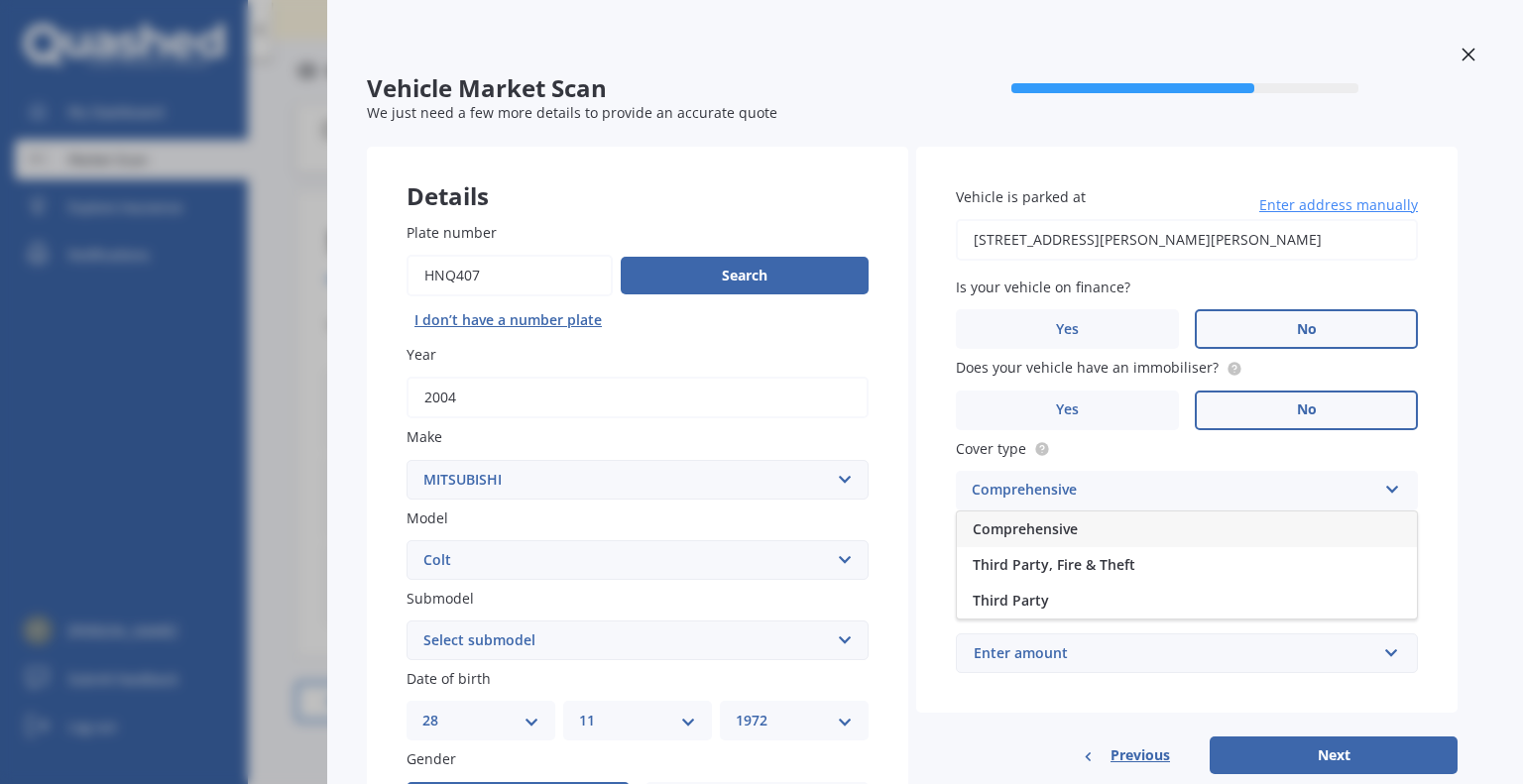 click on "Comprehensive" at bounding box center [1187, 529] 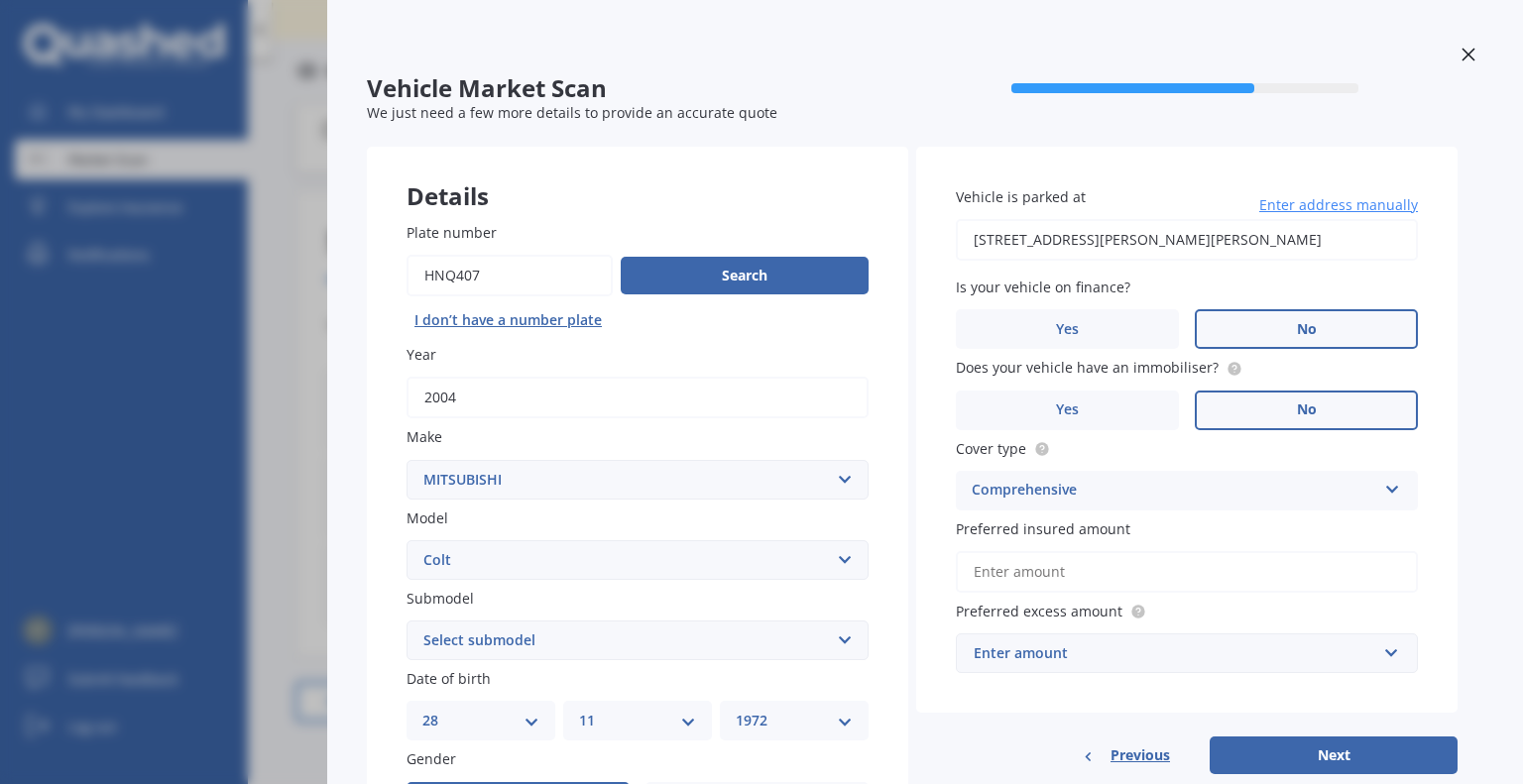 click on "Preferred insured amount" at bounding box center (1187, 572) 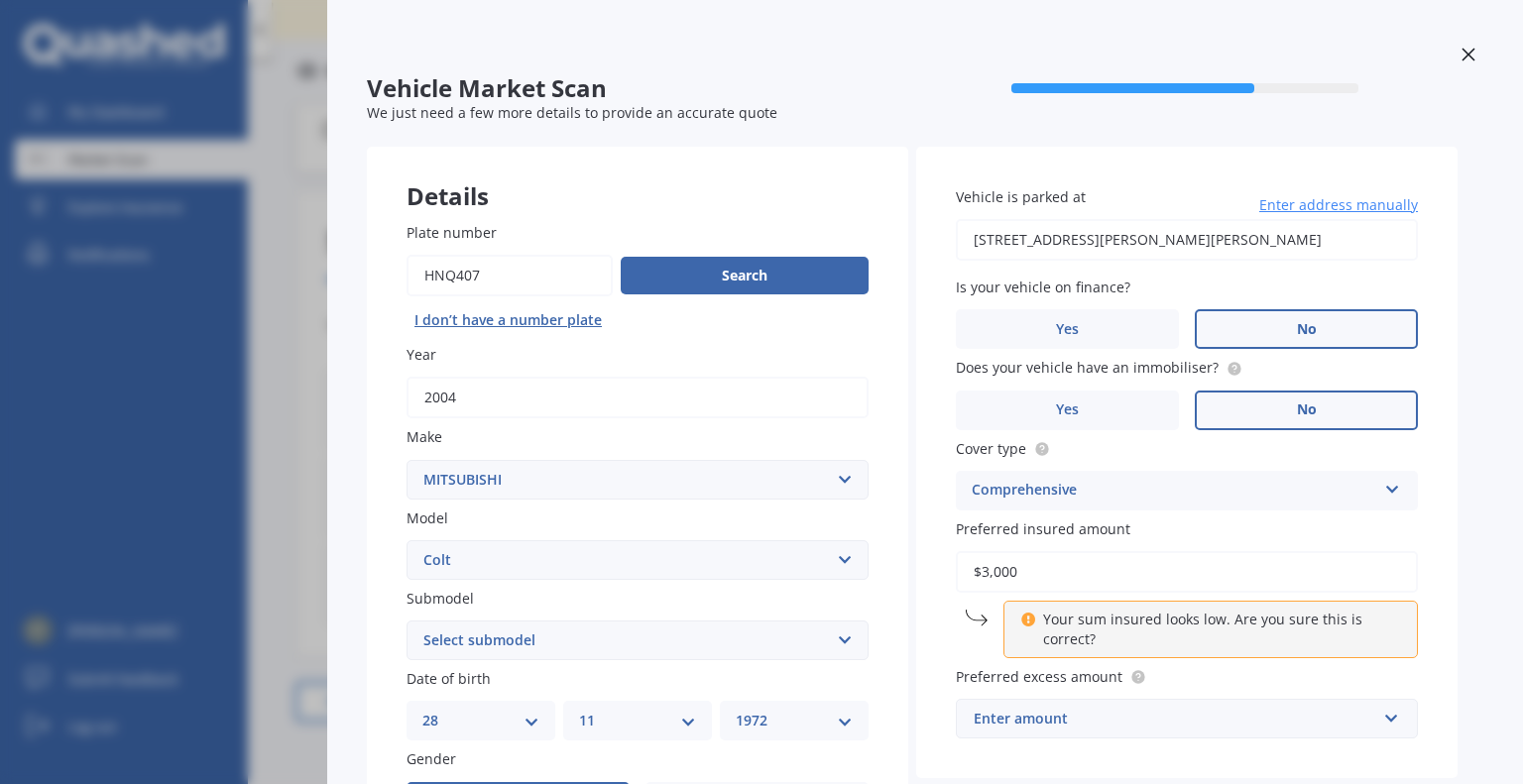 type on "$3,000" 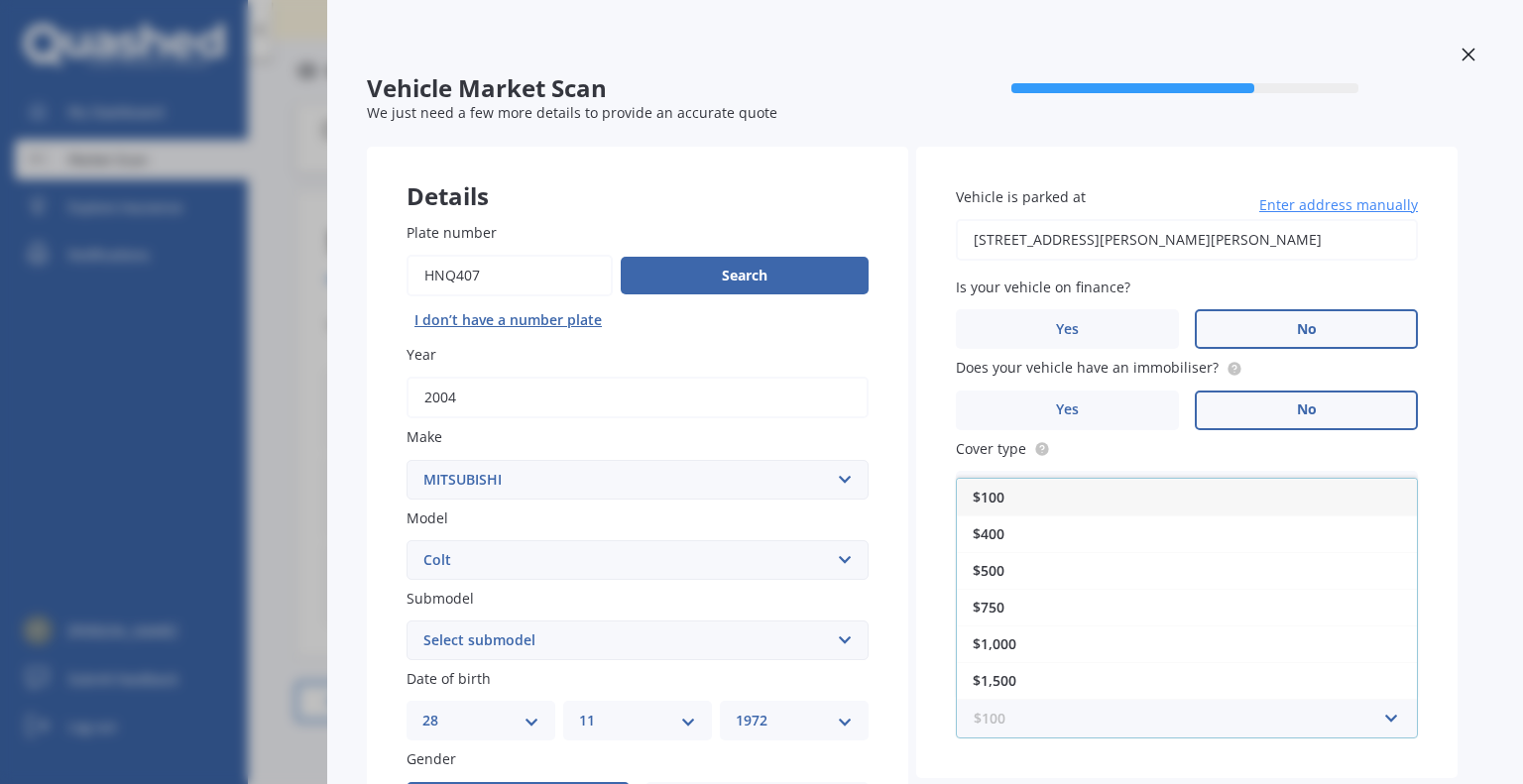 click at bounding box center (1180, 719) 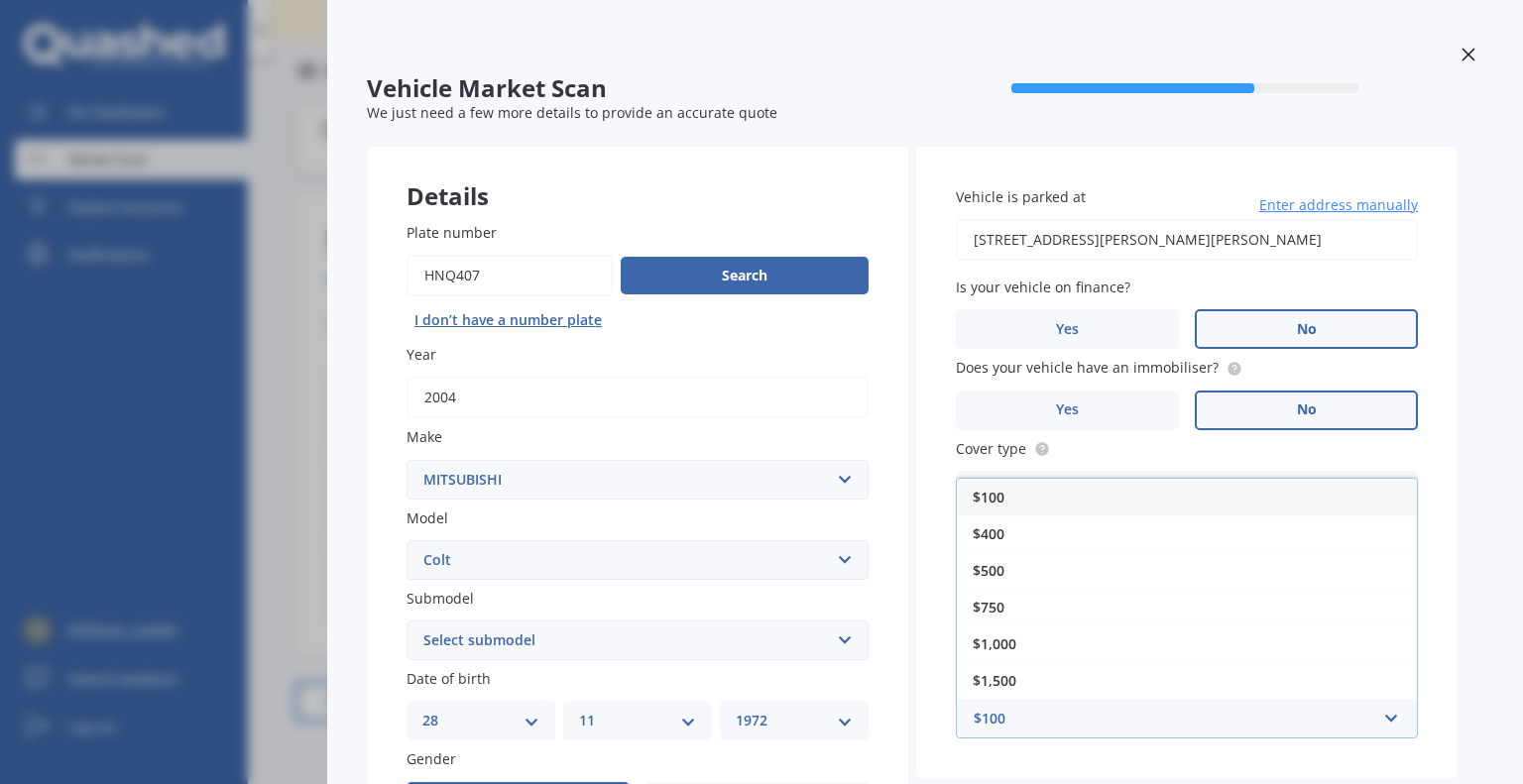 click on "Vehicle is parked at 44 Bartholomew Drive, Nawton, Hamilton 3200 Enter address manually Is your vehicle on finance? Yes No Does your vehicle have an immobiliser? Yes No Cover type Comprehensive Comprehensive Third Party, Fire & Theft Third Party Preferred insured amount $3,000 Your sum insured looks low. Are you sure this is correct? Preferred excess amount $100 $100 $400 $500 $750 $1,000 $1,500 $2,000" at bounding box center (1187, 463) 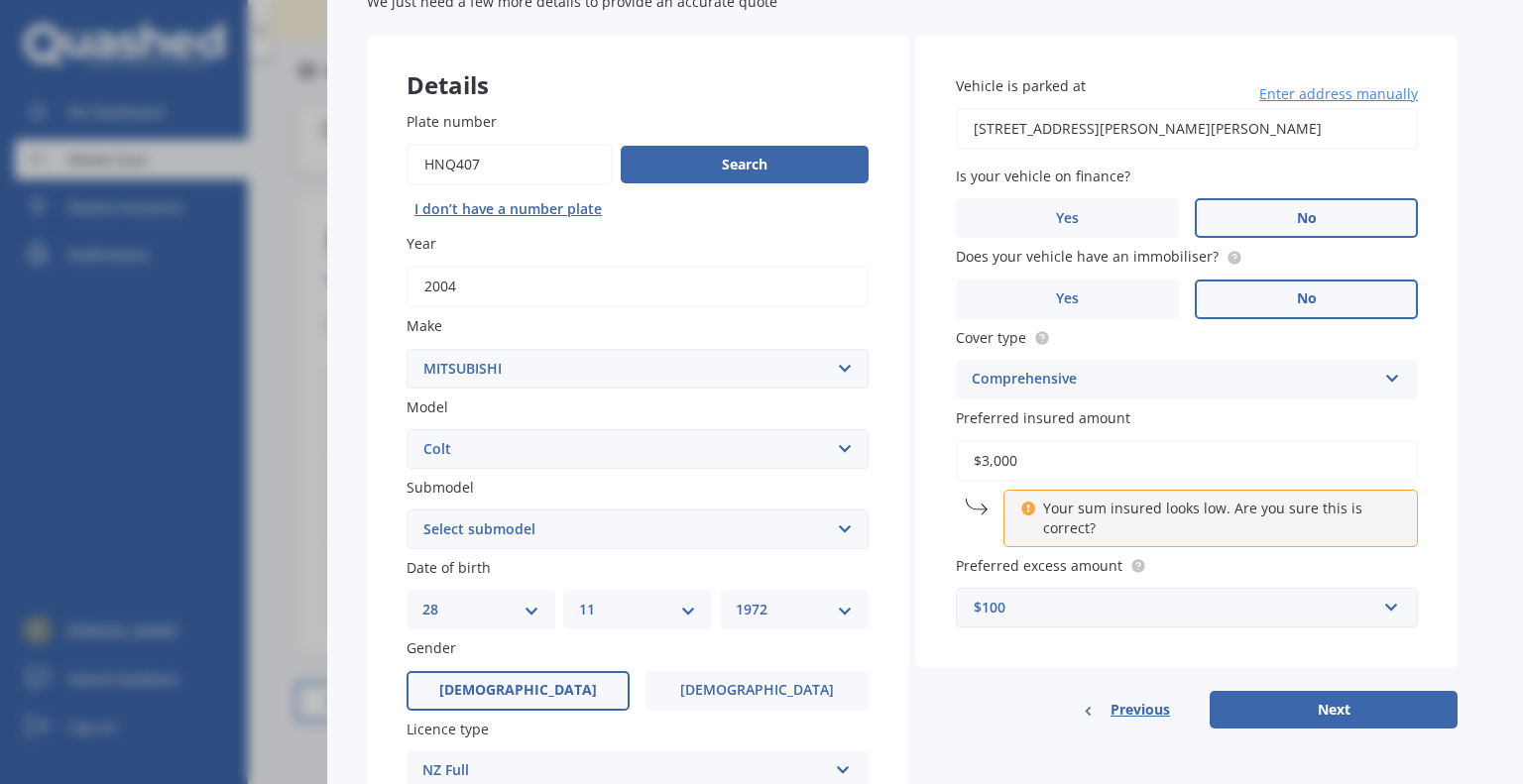 scroll, scrollTop: 128, scrollLeft: 0, axis: vertical 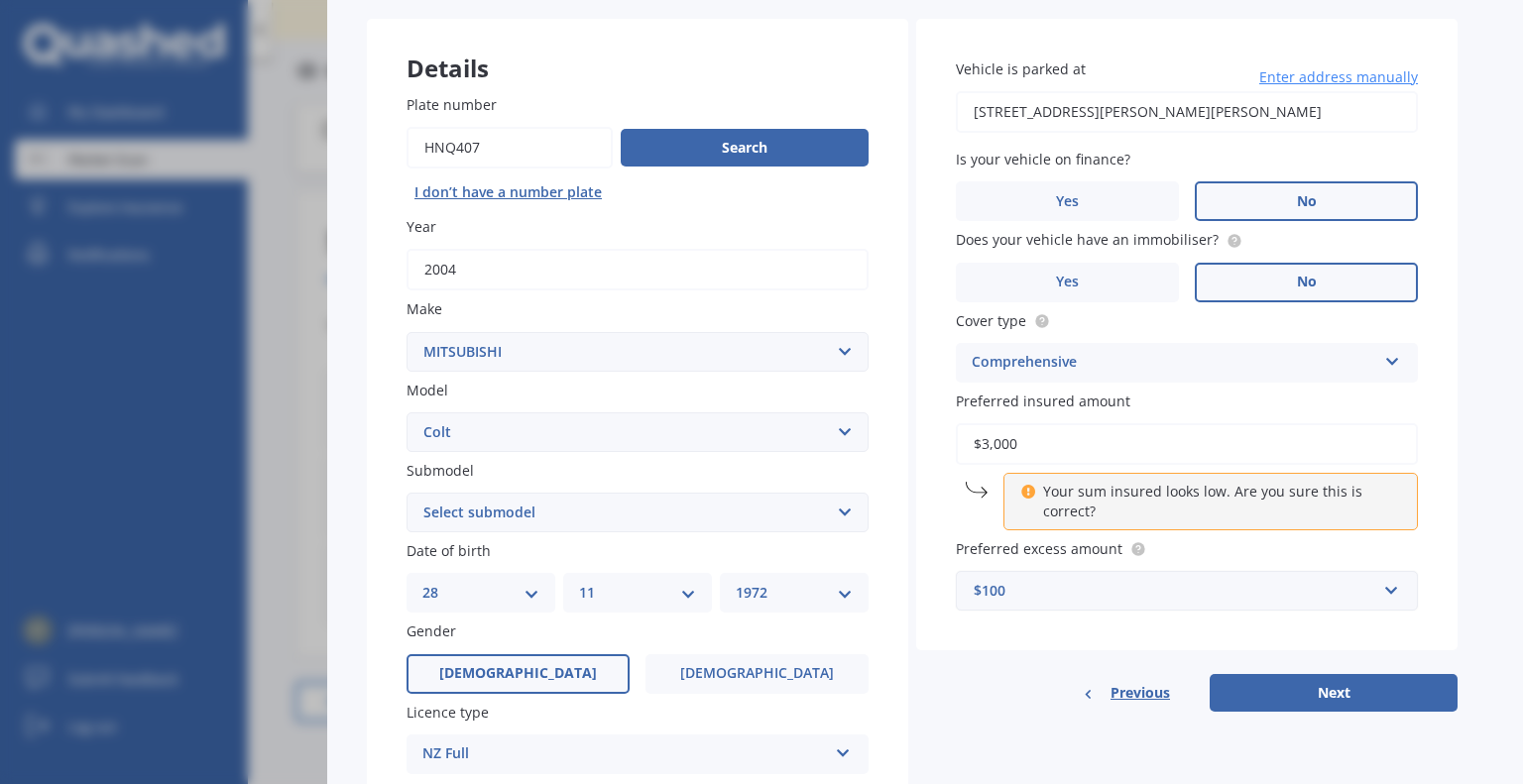 click on "$100" at bounding box center [1175, 591] 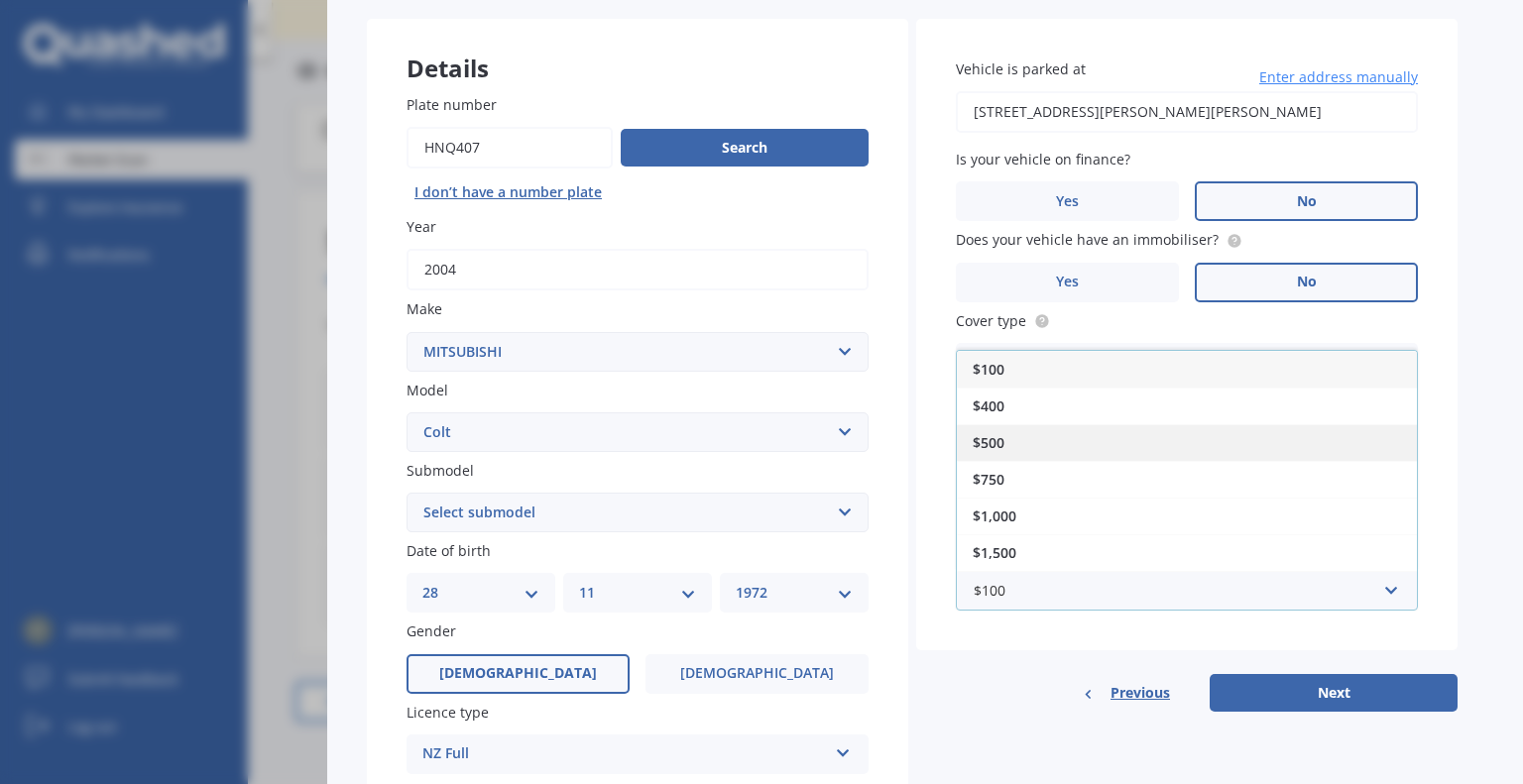 click on "$500" at bounding box center (1187, 442) 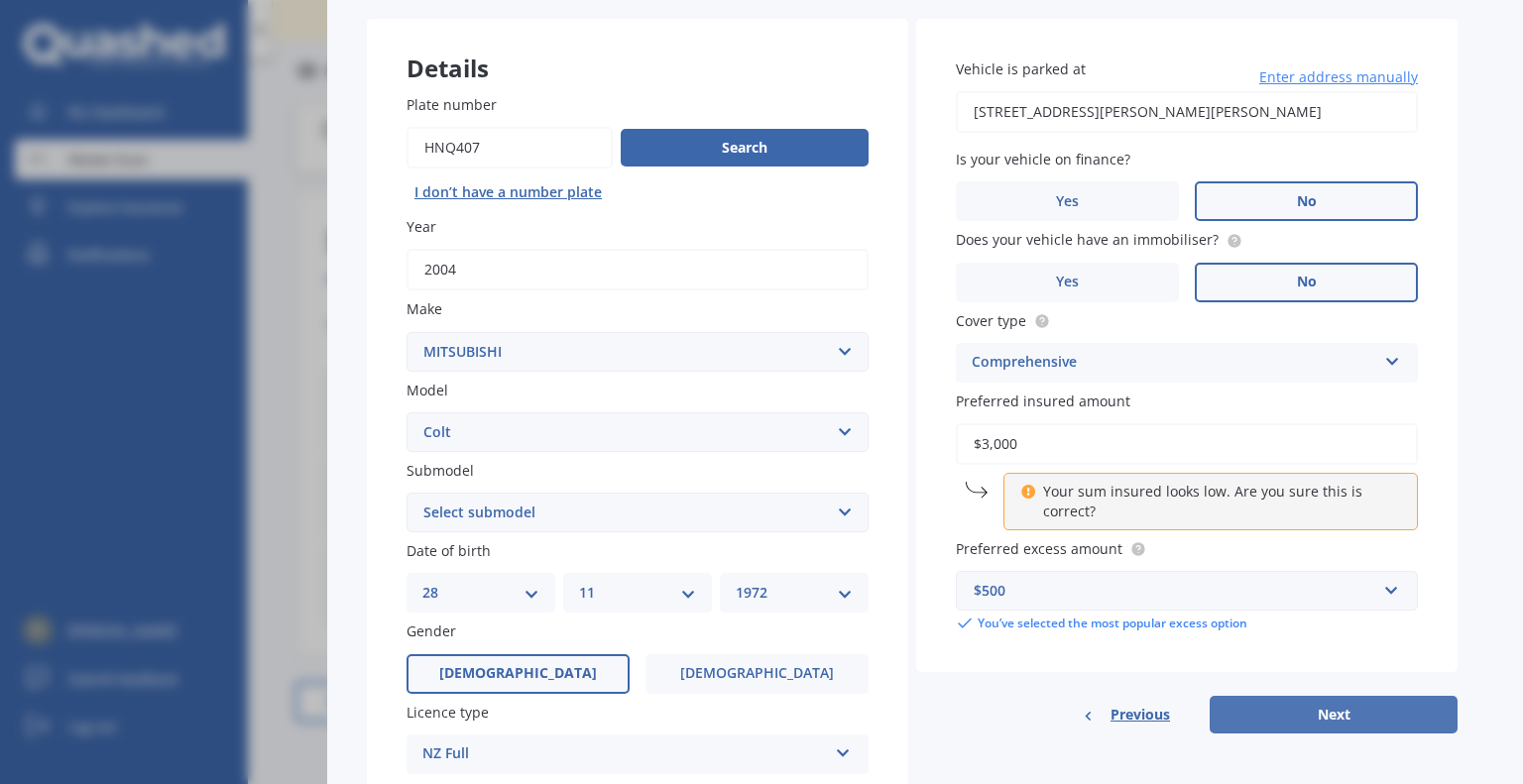 click on "Next" at bounding box center [1334, 715] 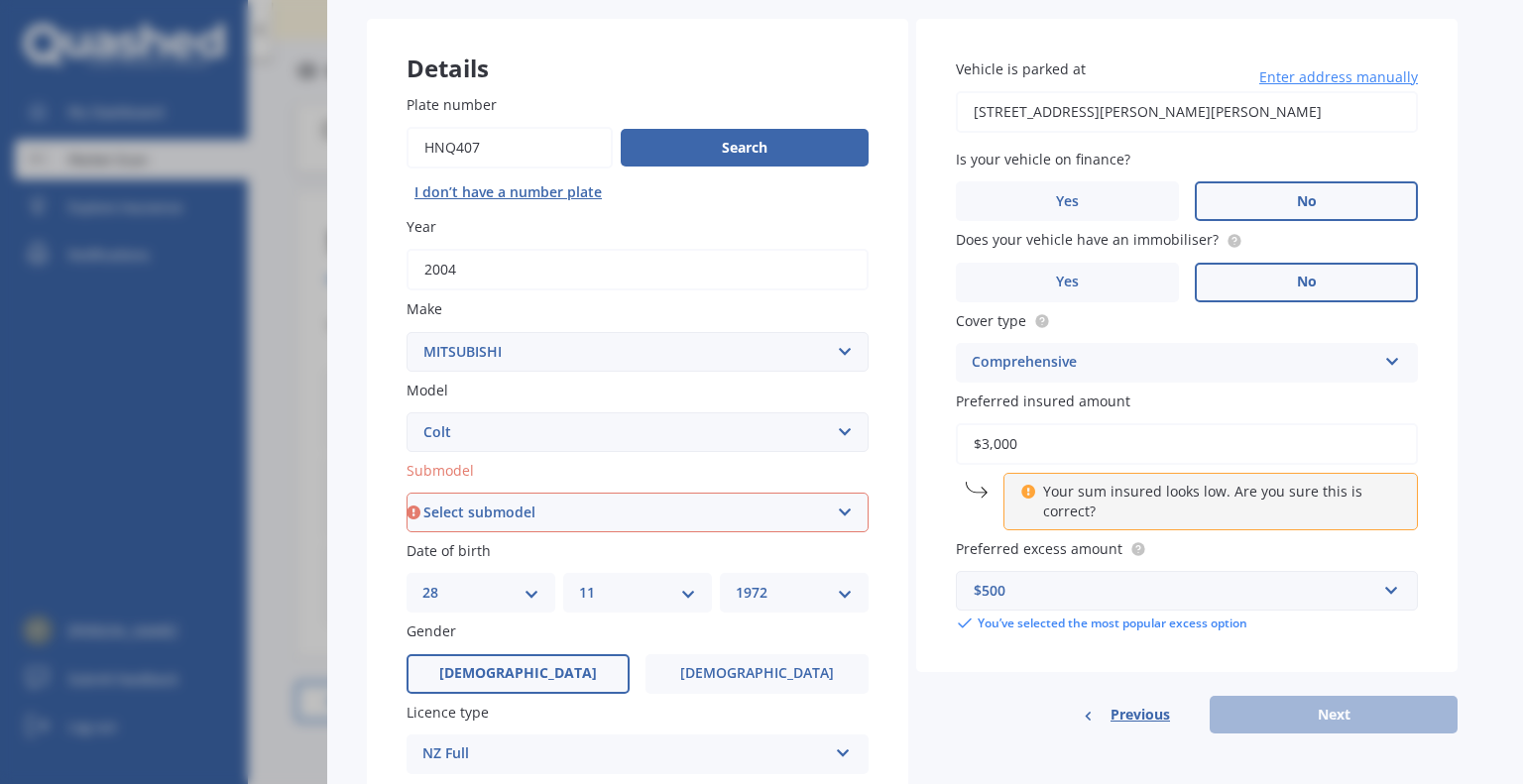 click on "Select submodel (All diesel) (All petrol) Hatchback Plus" at bounding box center (638, 512) 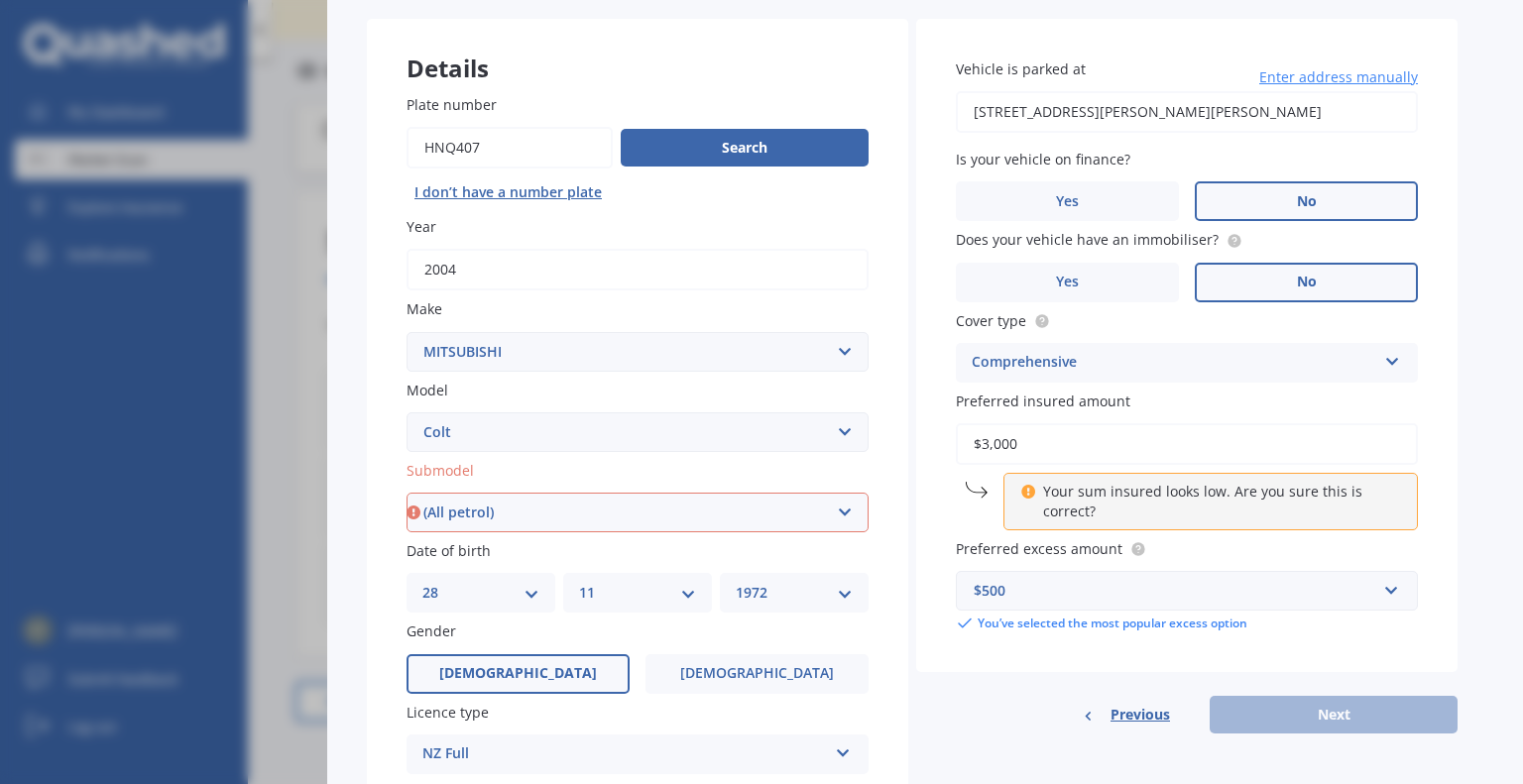 click on "Select submodel (All diesel) (All petrol) Hatchback Plus" at bounding box center (638, 512) 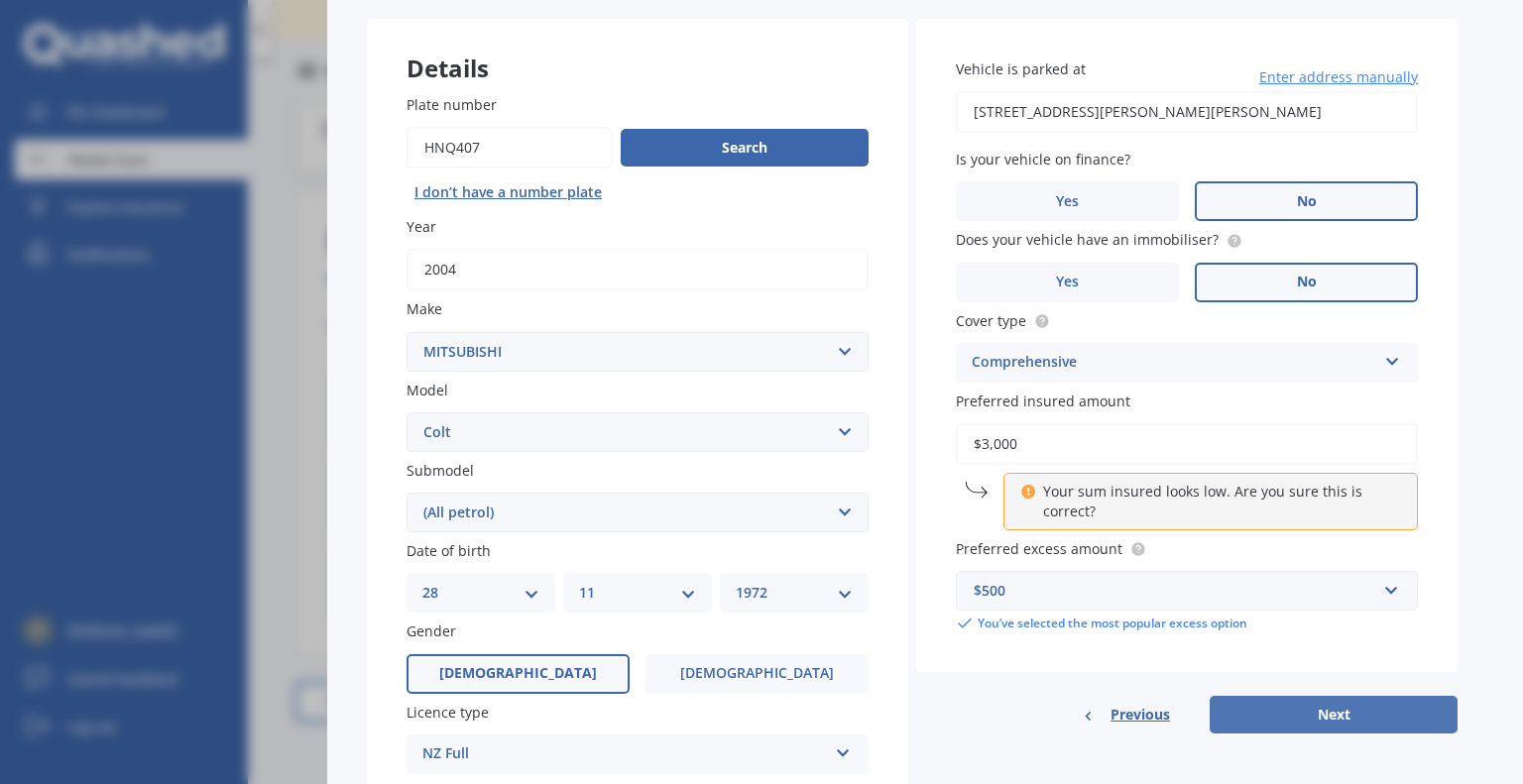 click on "Next" at bounding box center [1334, 715] 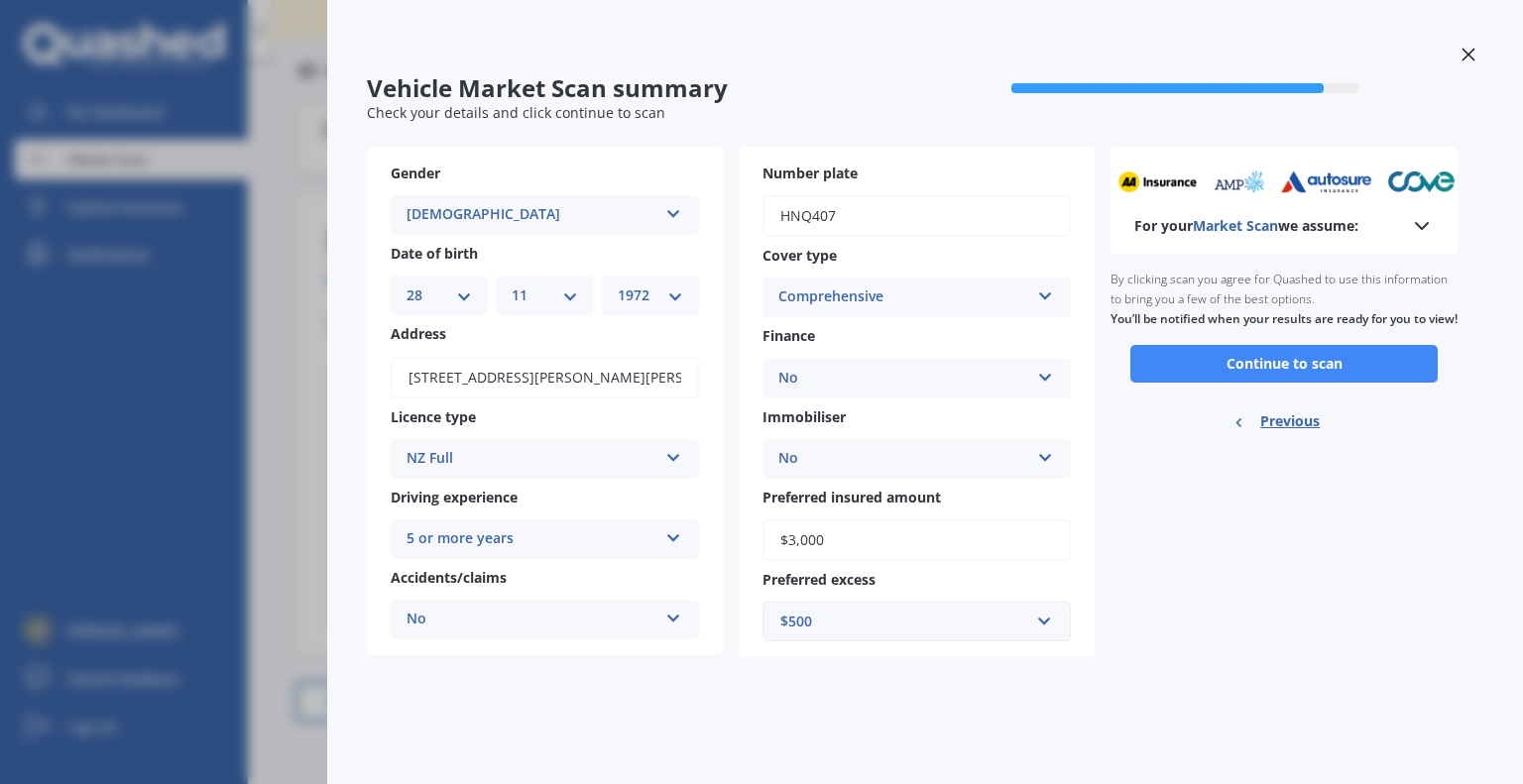 scroll, scrollTop: 0, scrollLeft: 0, axis: both 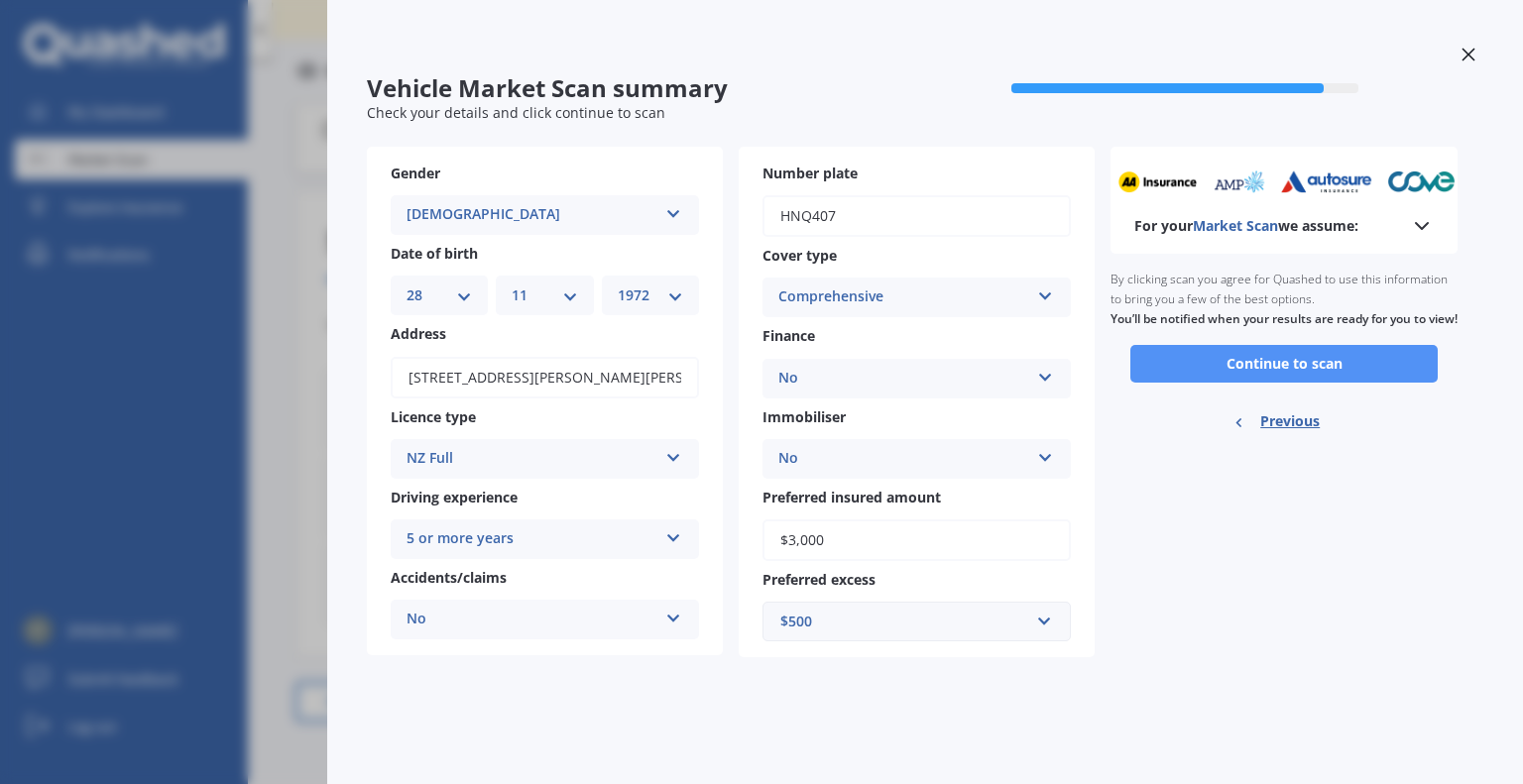 click on "Continue to scan" at bounding box center (1284, 364) 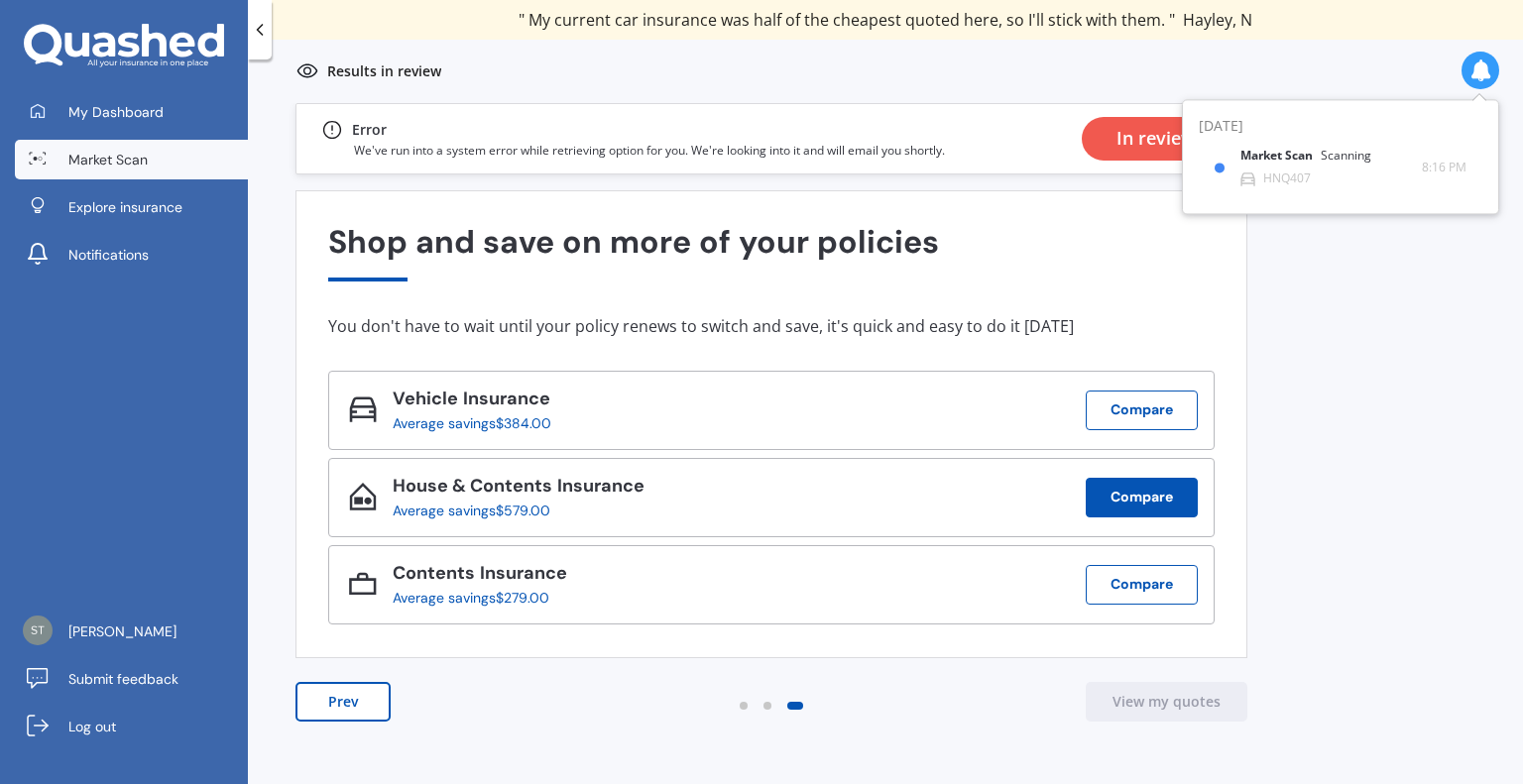 click on "Compare" at bounding box center [1141, 498] 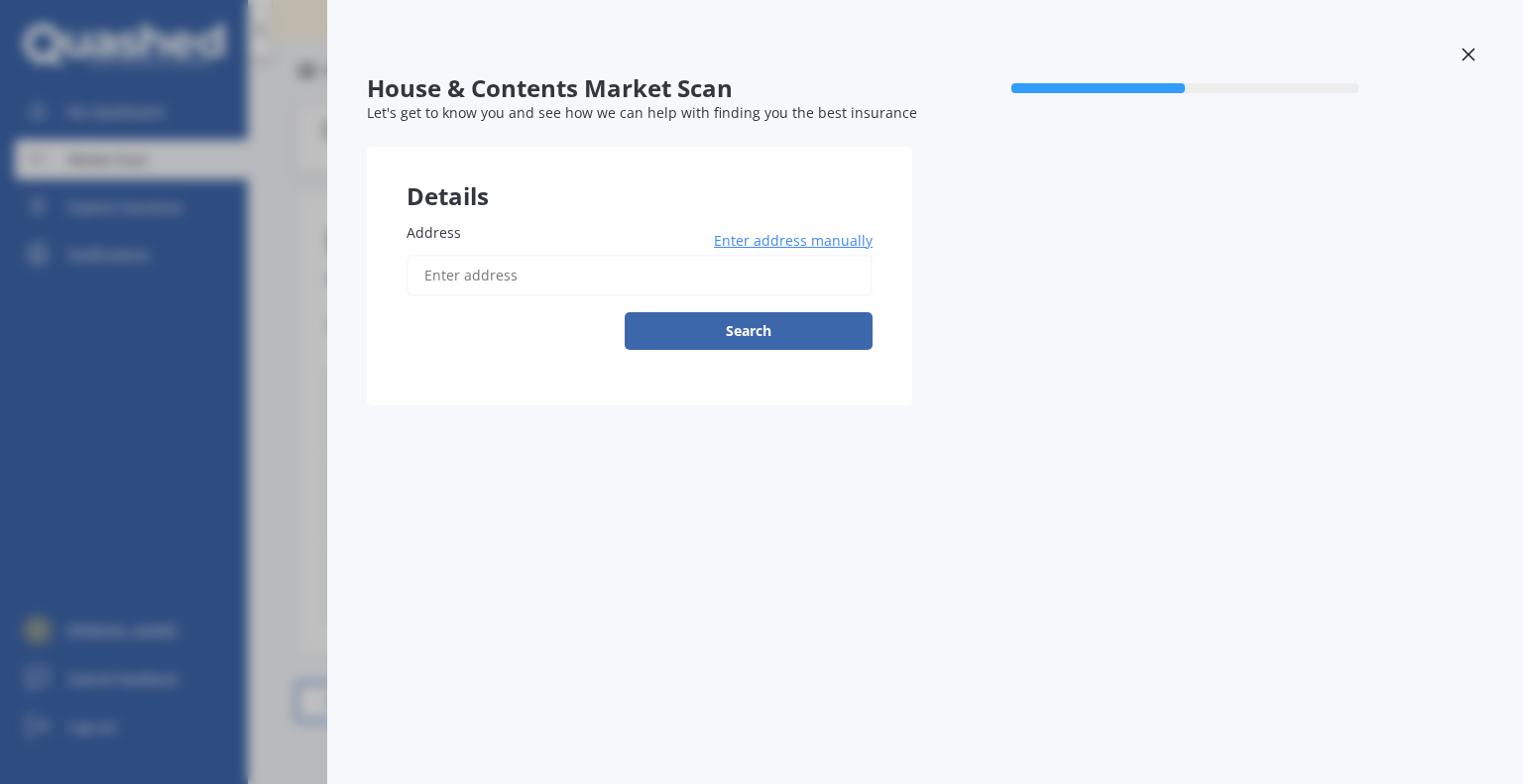 click on "Address" at bounding box center (640, 276) 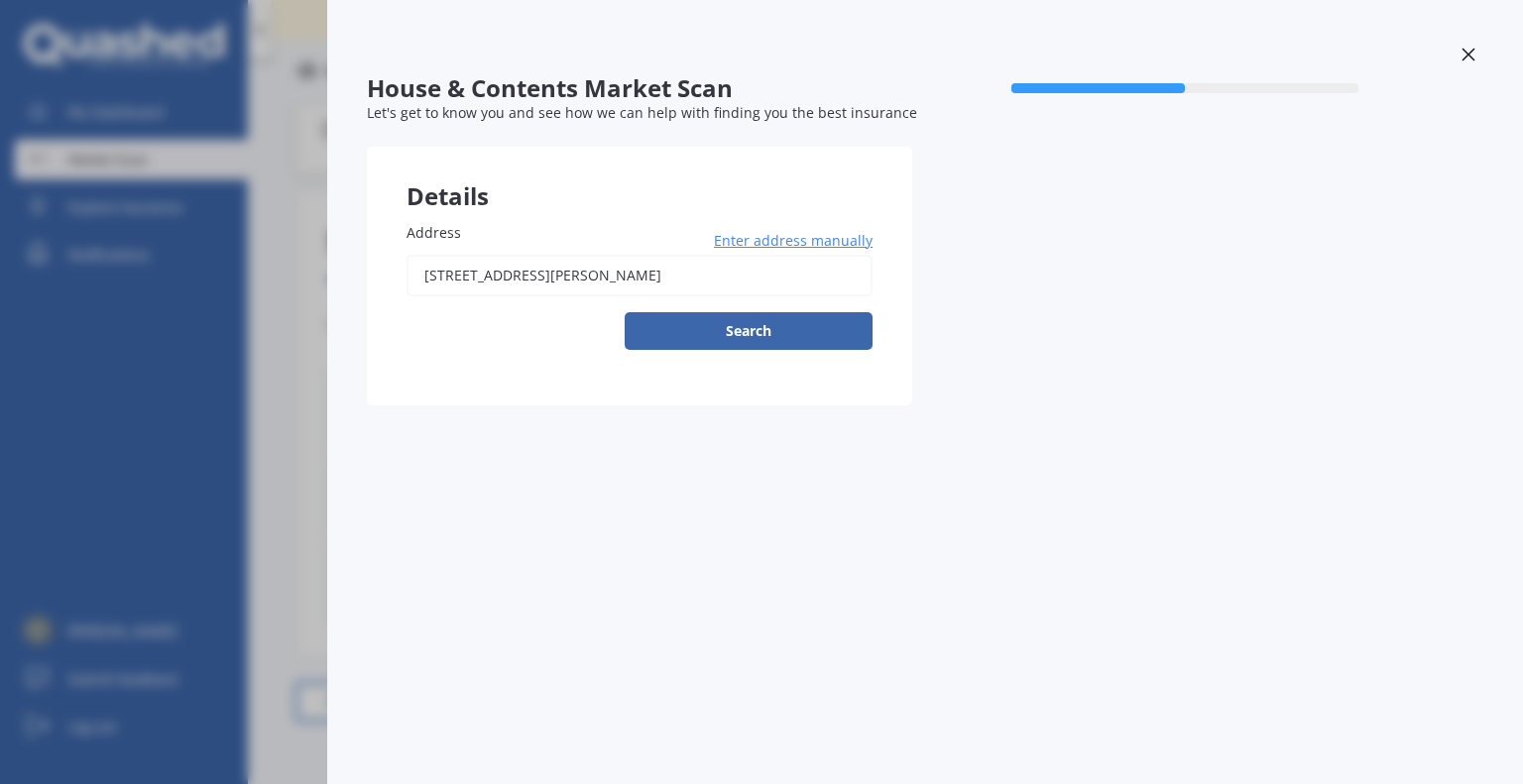 type on "44 Bartholomew Drive, Nawton, Hamilton 3200" 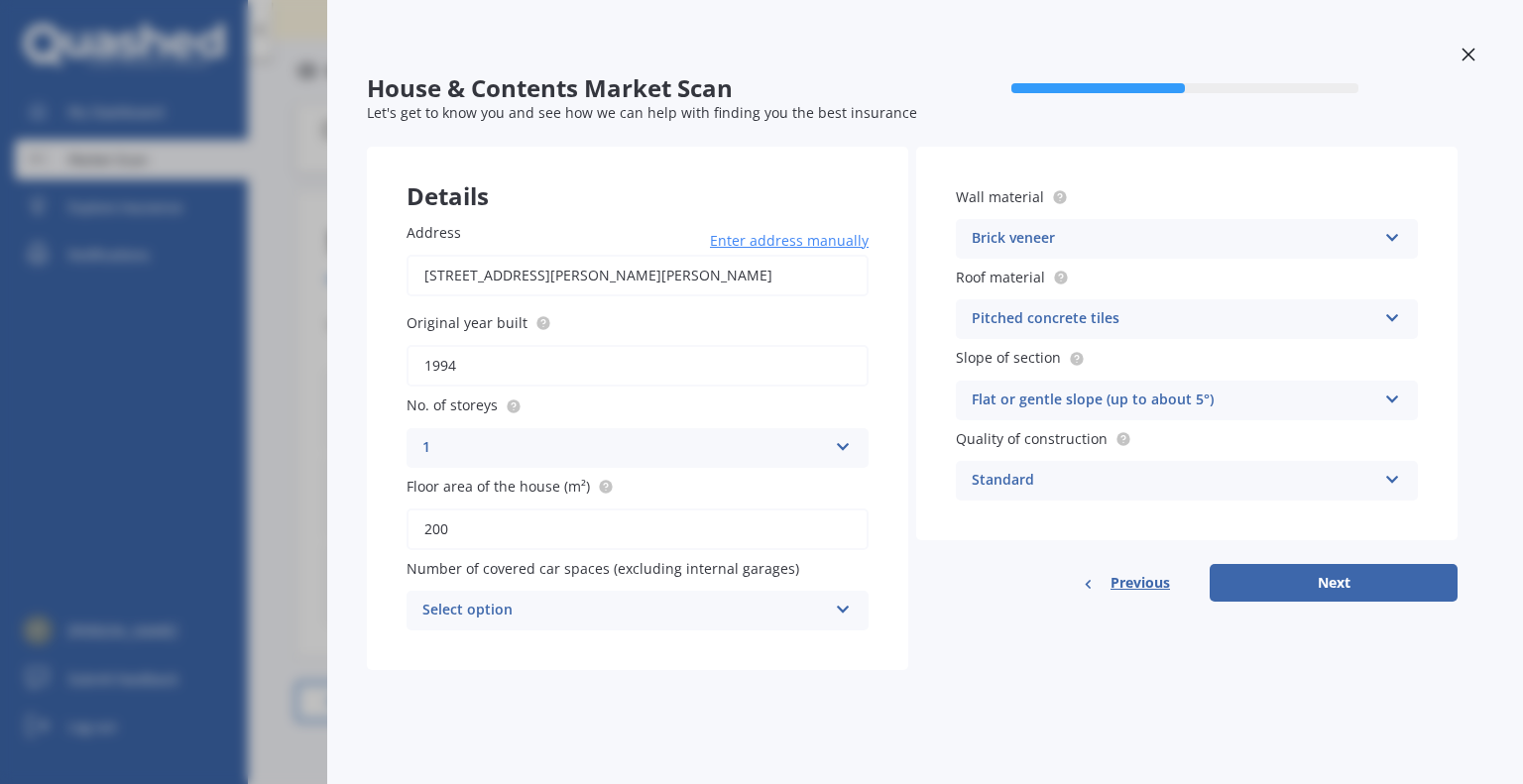click on "Select option" at bounding box center (625, 611) 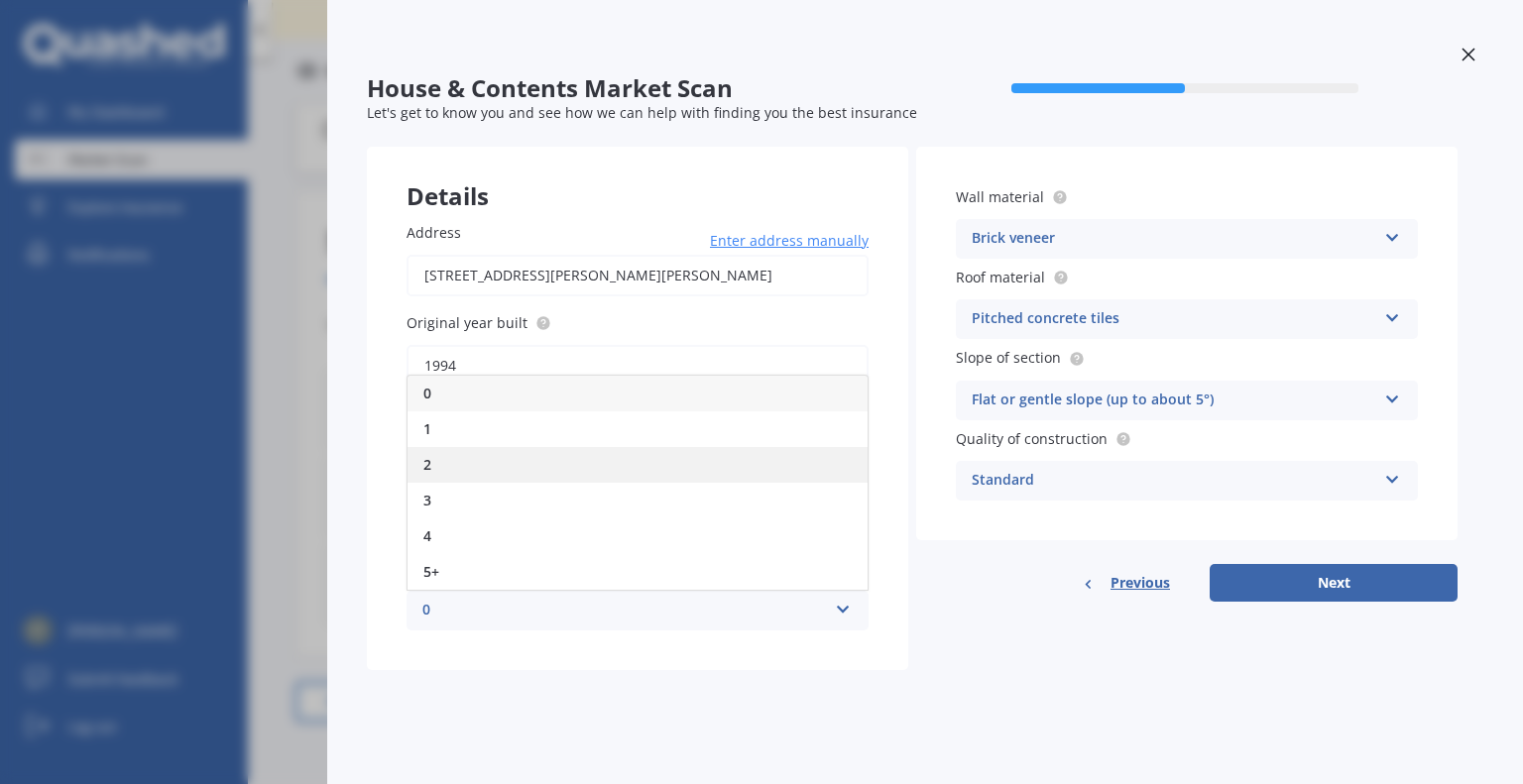 click on "2" at bounding box center (638, 465) 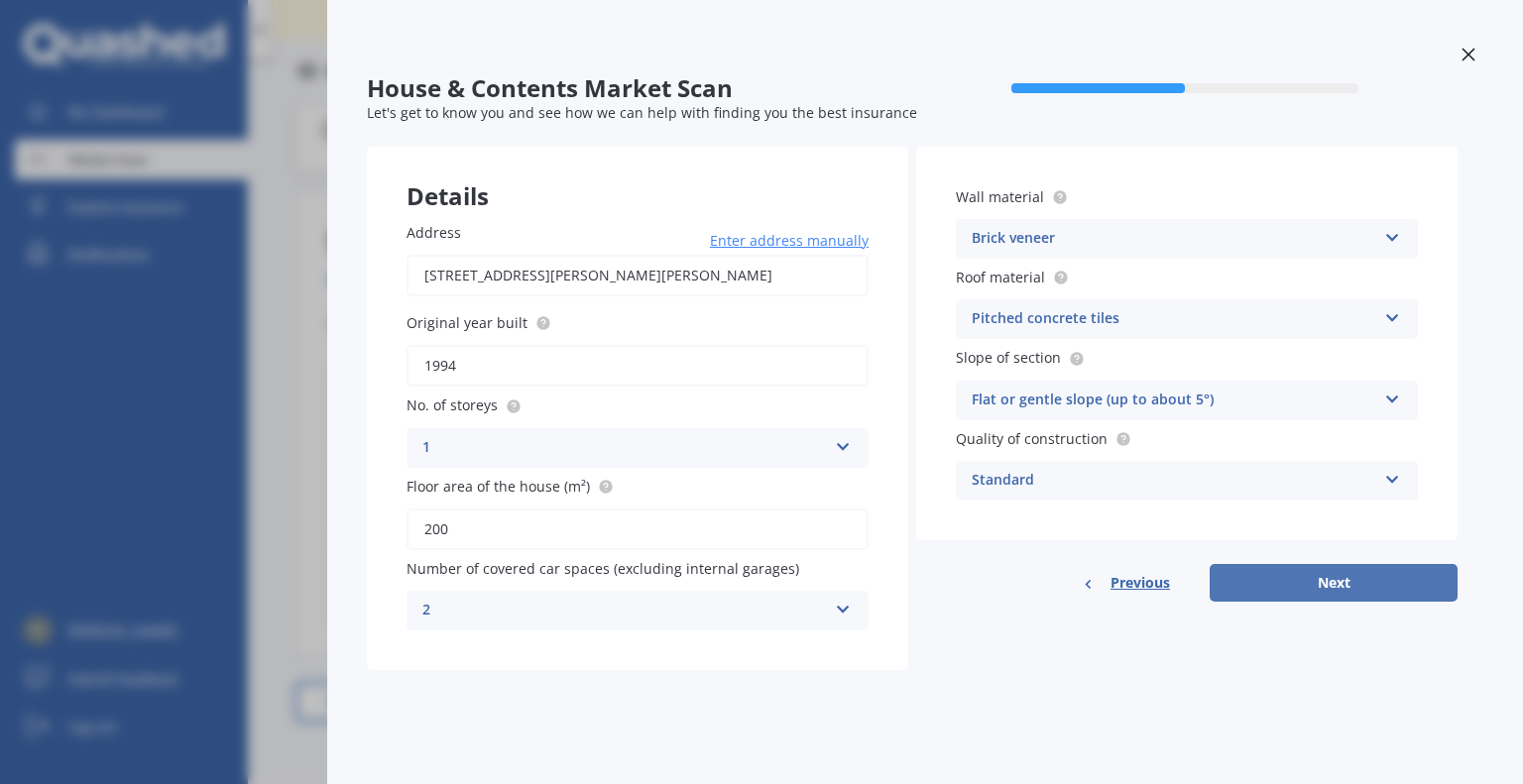 click on "Next" at bounding box center (1334, 583) 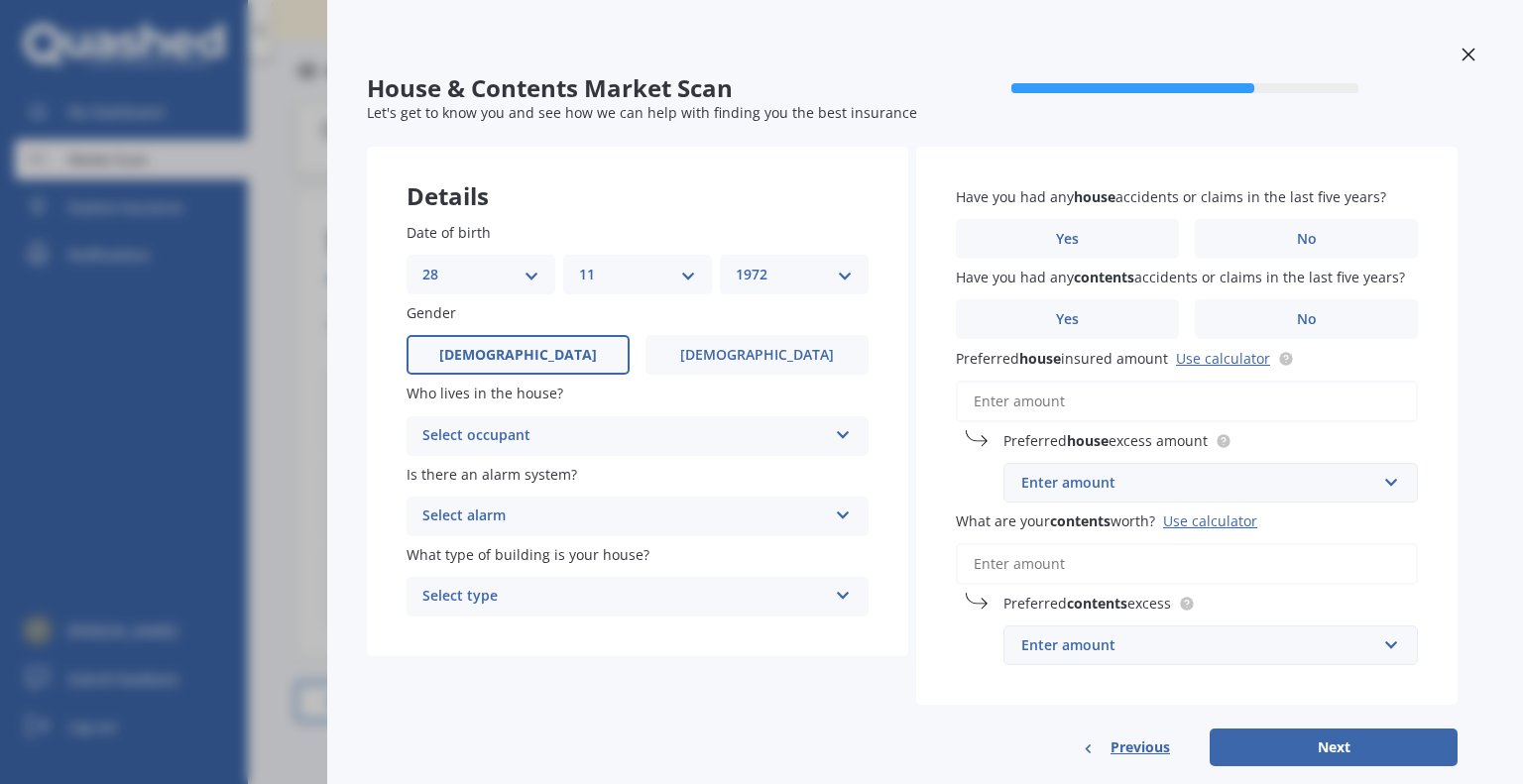click on "Select occupant" at bounding box center (625, 436) 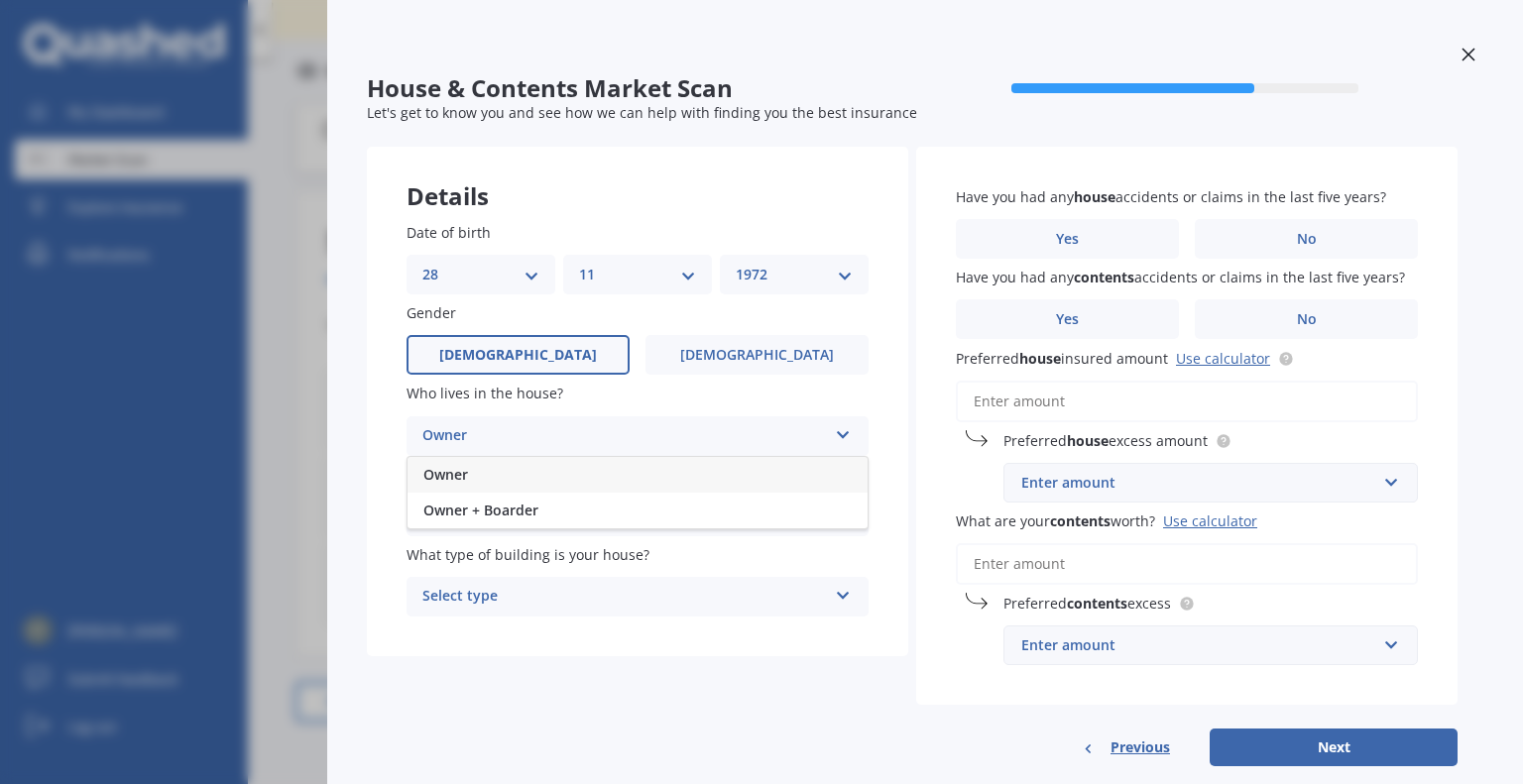 click on "Owner" at bounding box center (638, 475) 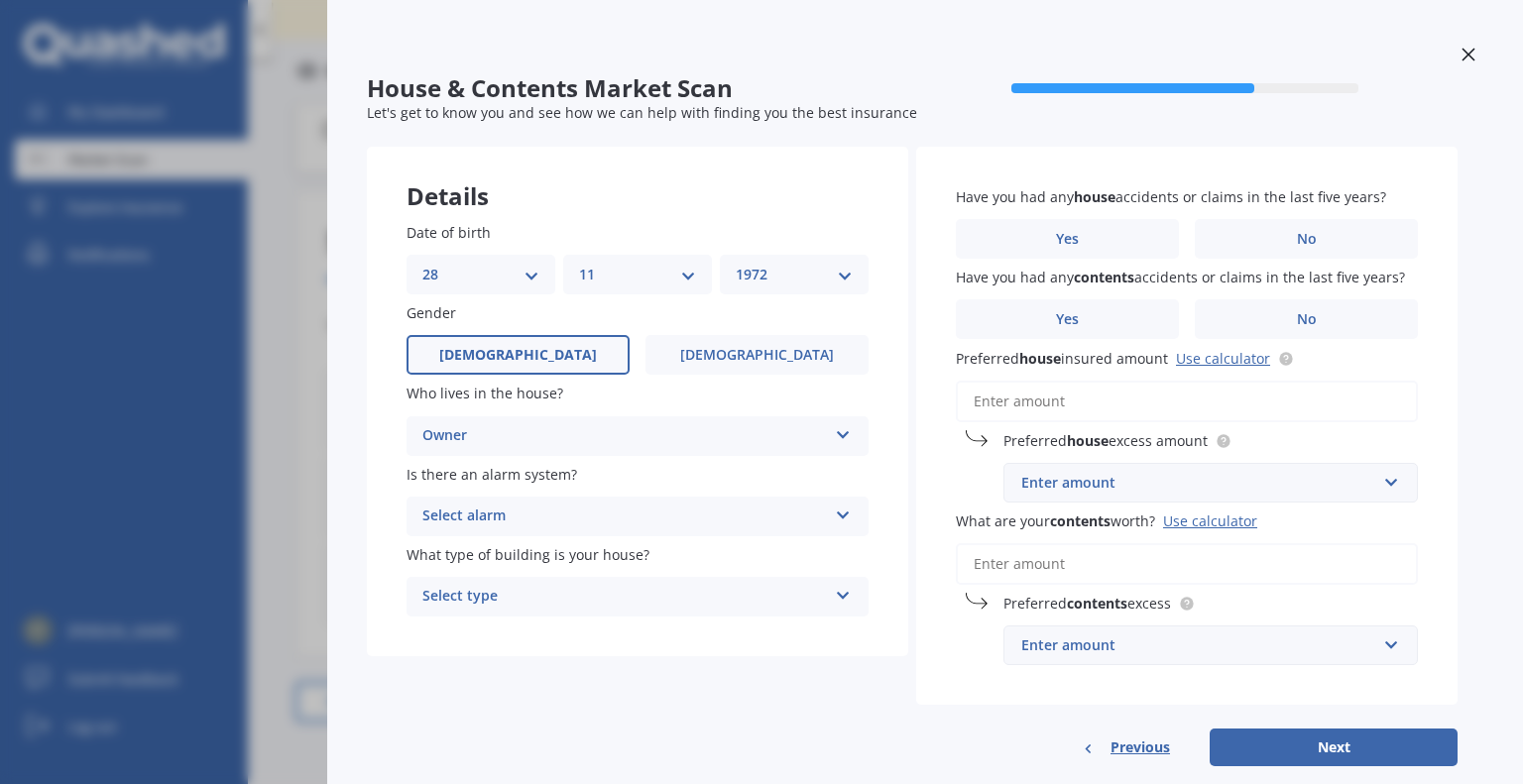 click on "Select alarm" at bounding box center (625, 516) 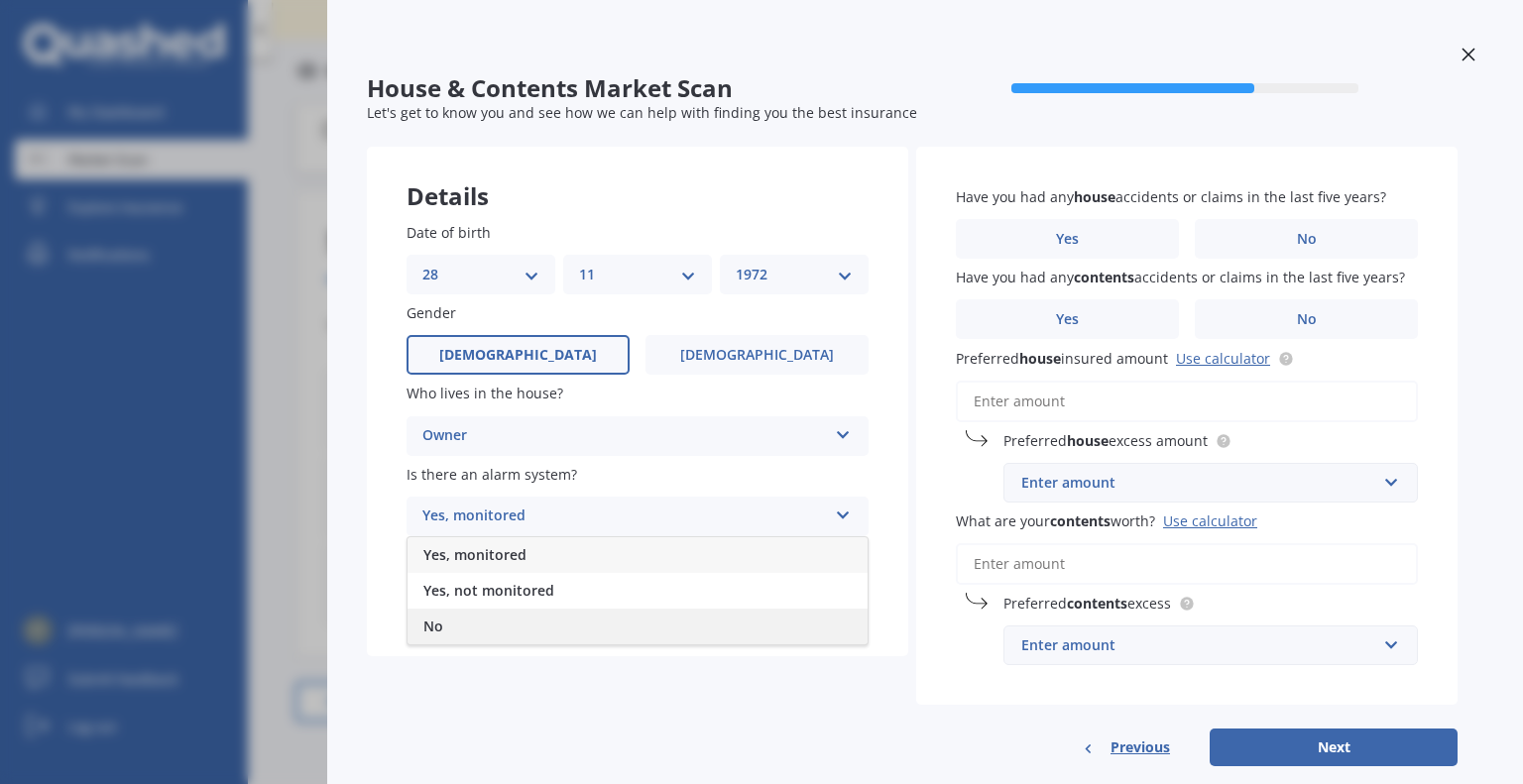click on "No" at bounding box center (638, 626) 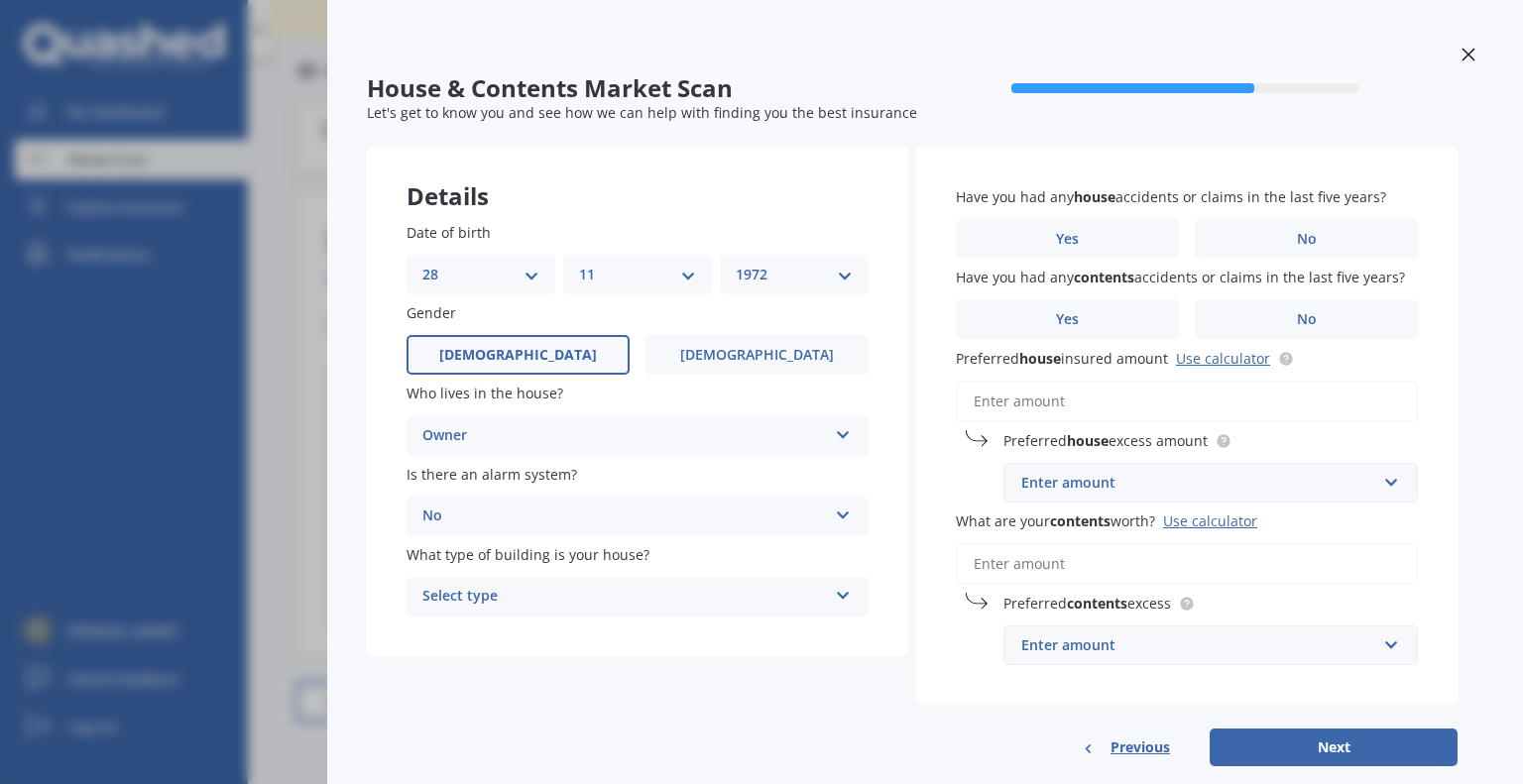 click on "Select type" at bounding box center [625, 597] 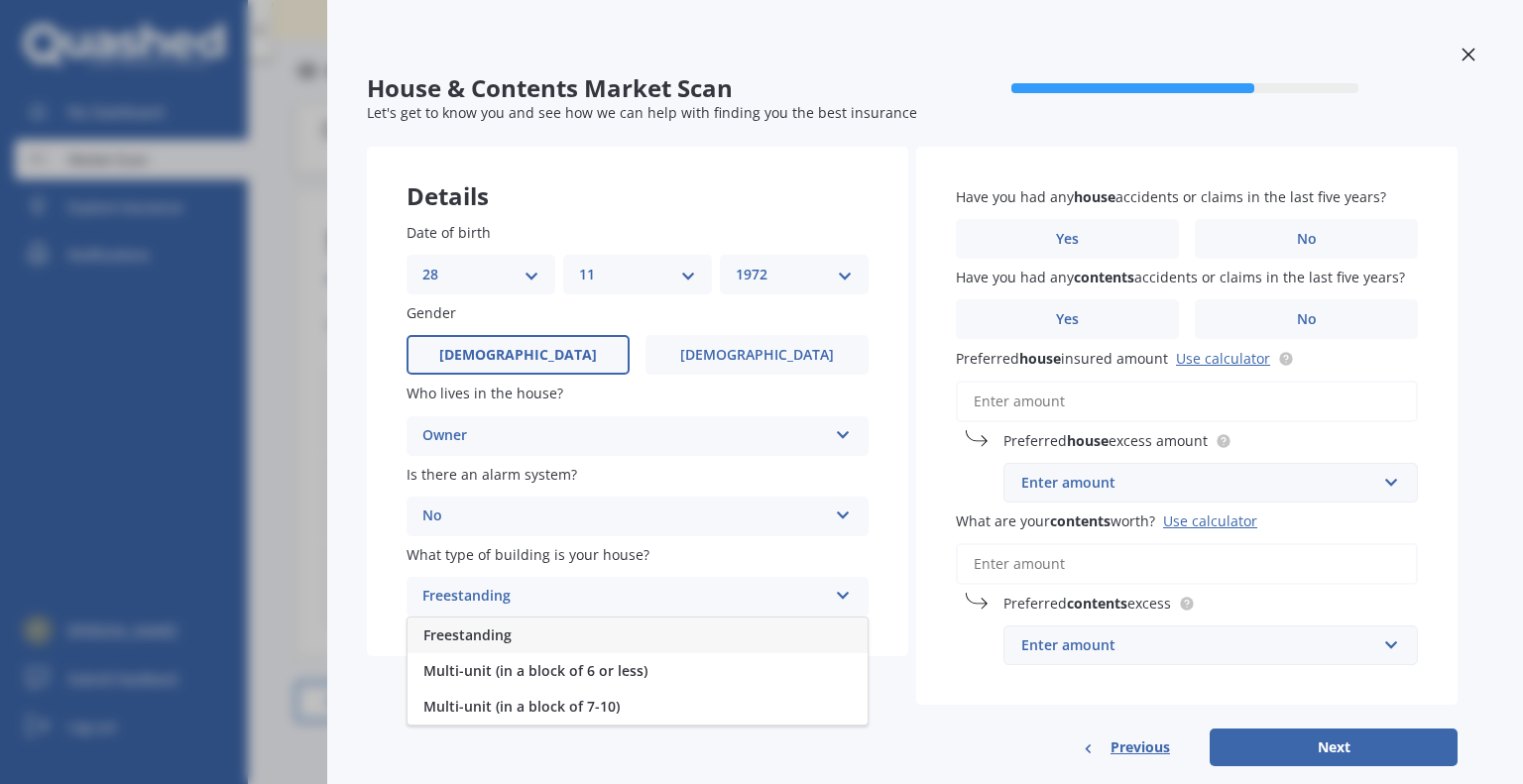 click on "Freestanding" at bounding box center [638, 635] 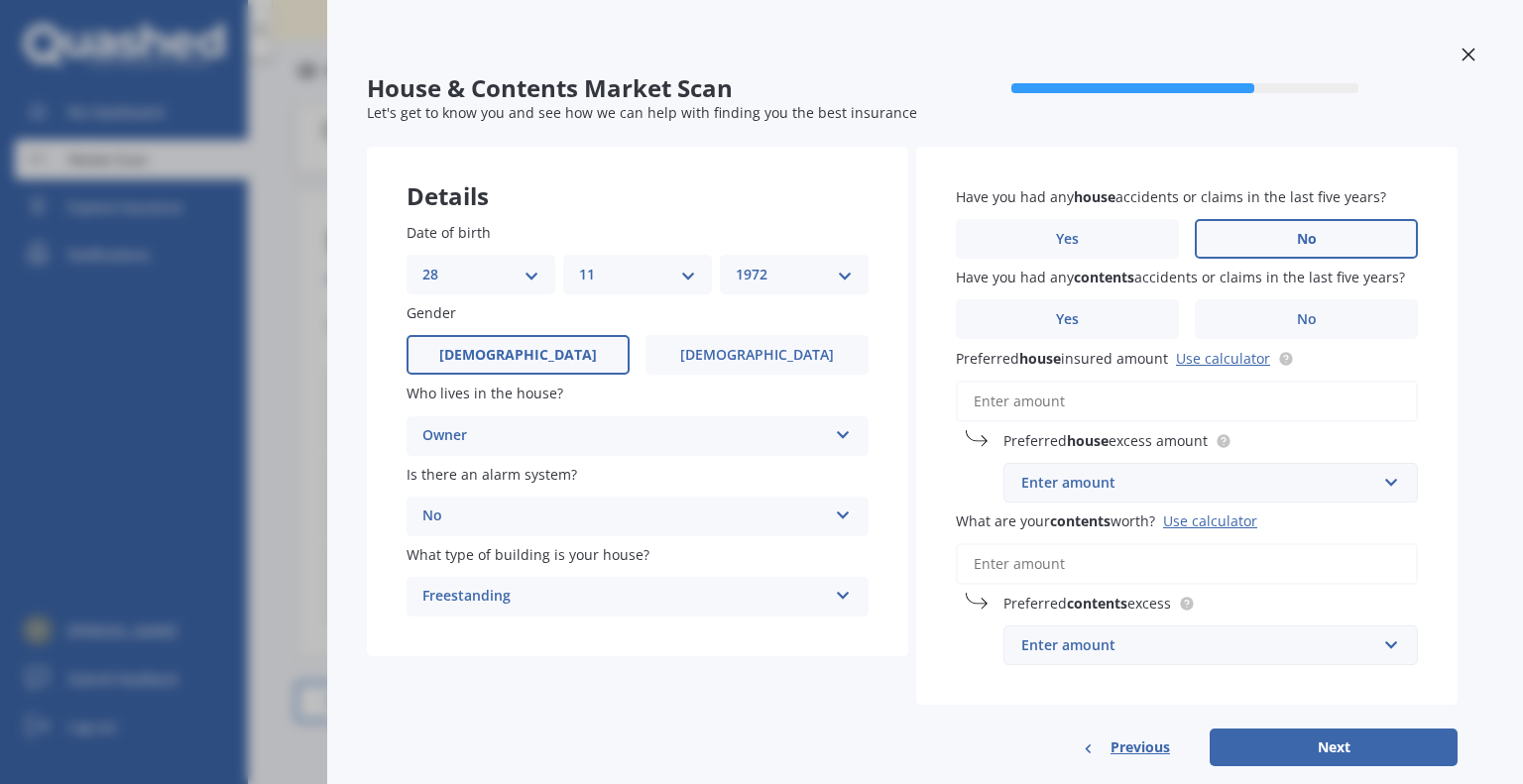 click on "No" at bounding box center (1306, 239) 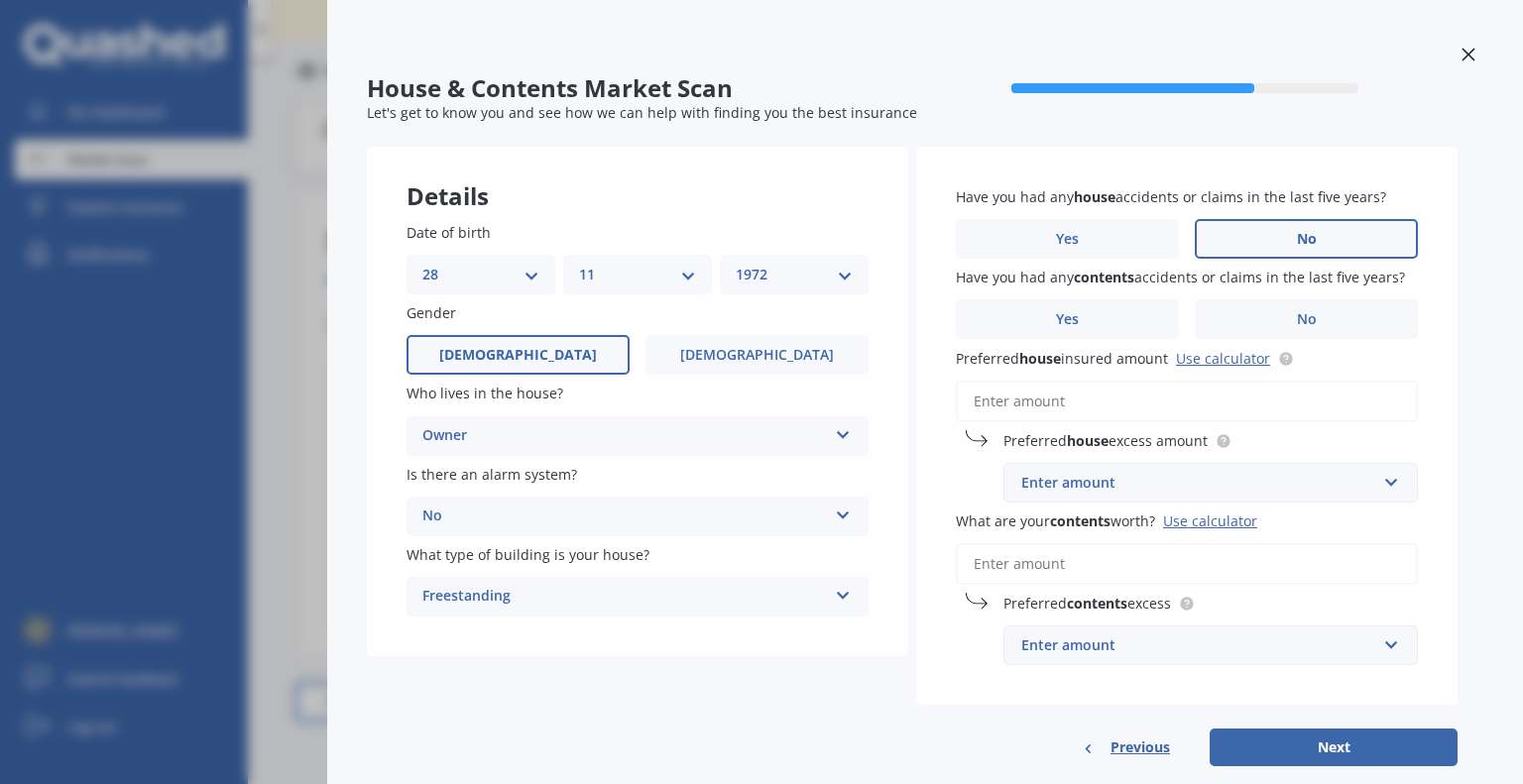 click on "No" at bounding box center [0, 0] 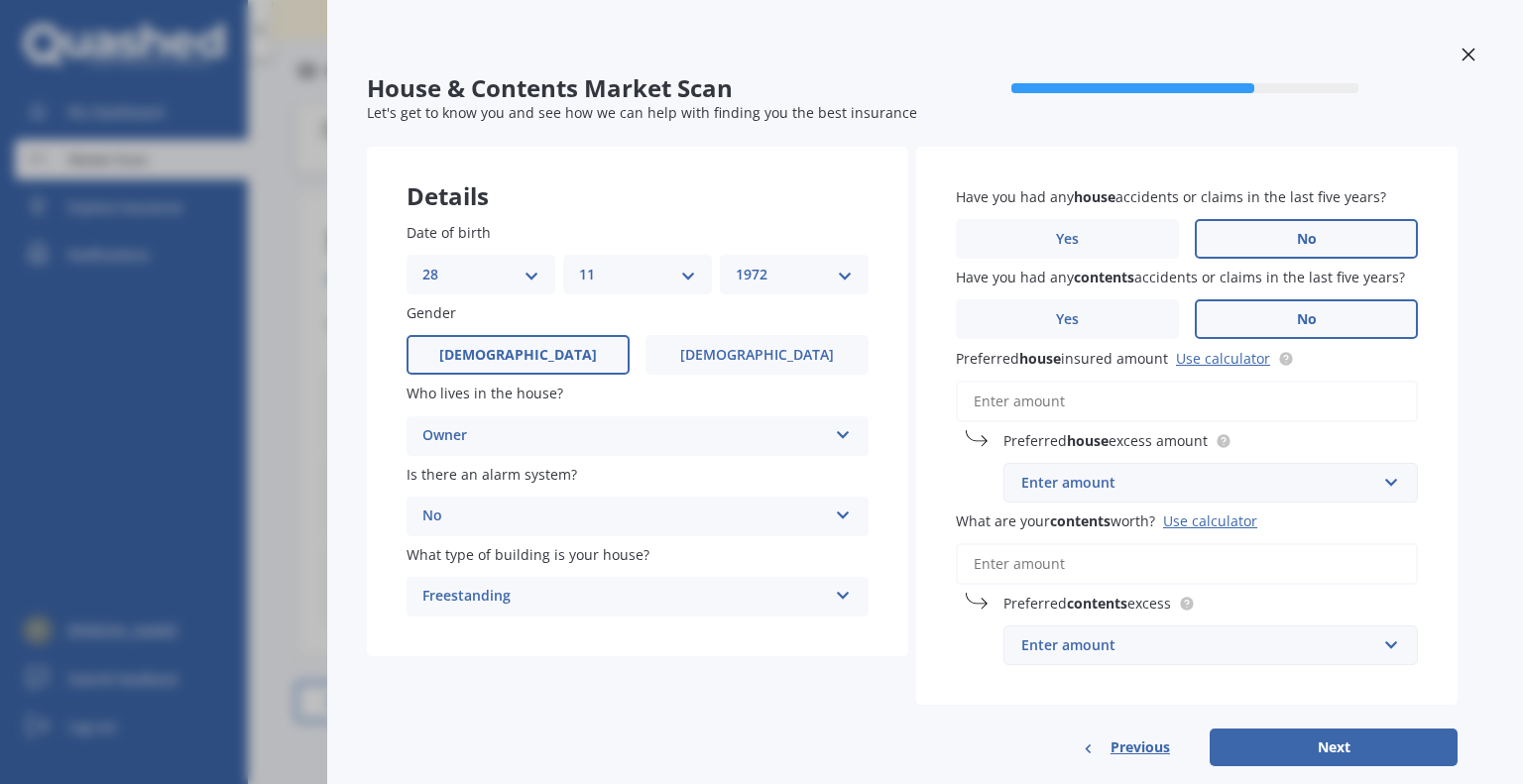 click on "No" at bounding box center [1306, 319] 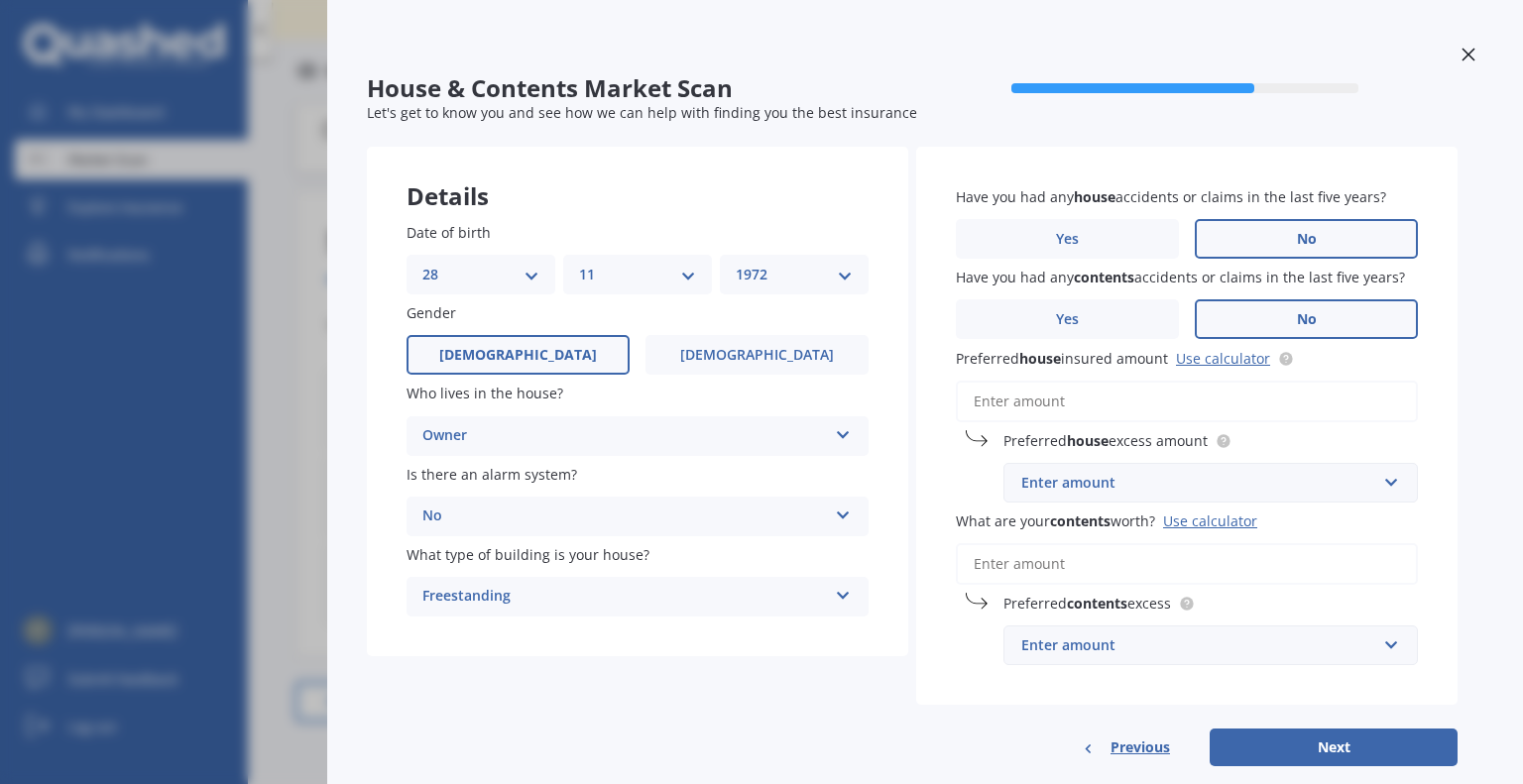 click on "No" at bounding box center [0, 0] 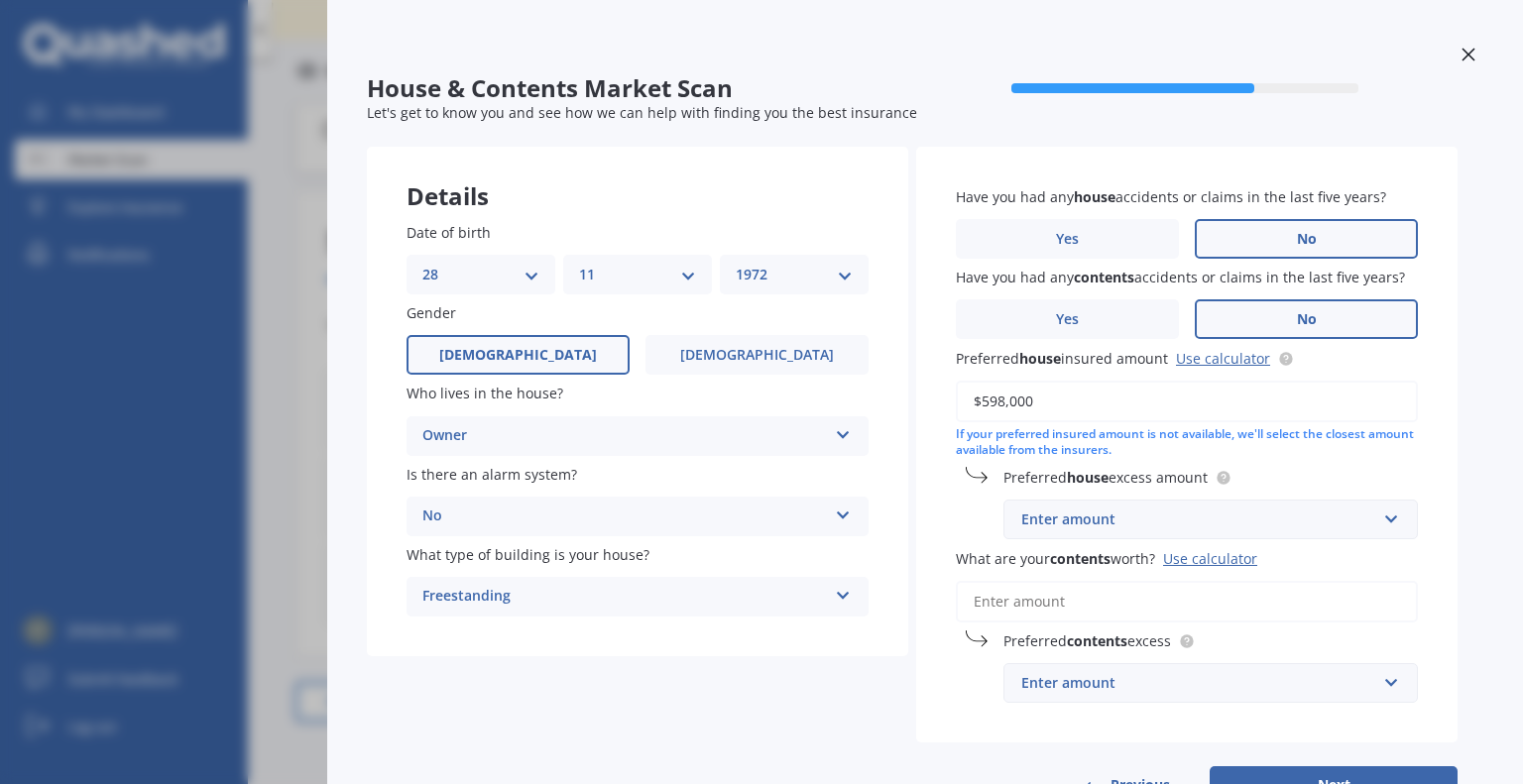click on "Enter amount" at bounding box center [1199, 519] 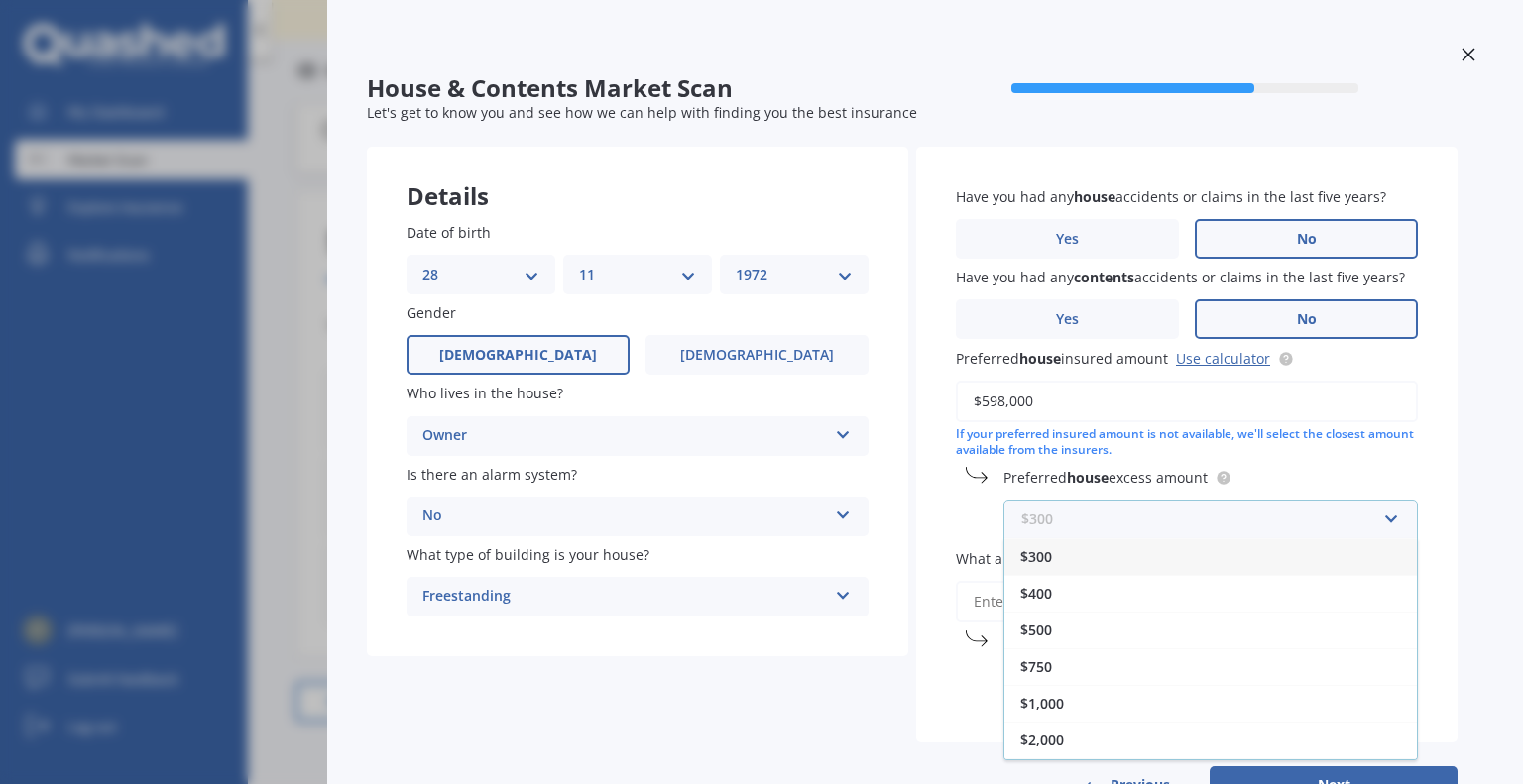 click at bounding box center [1204, 519] 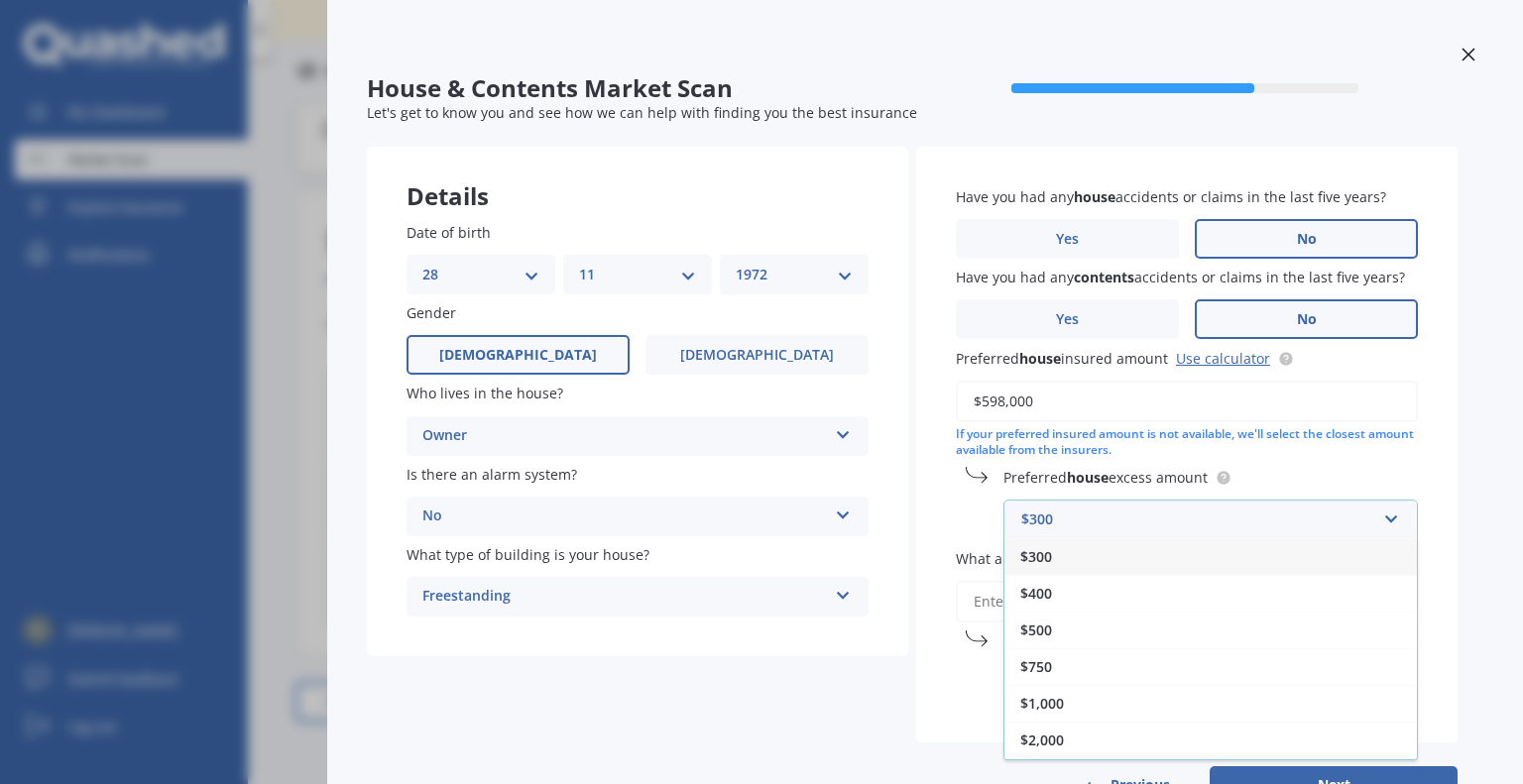 click on "$598,000" at bounding box center (1187, 401) 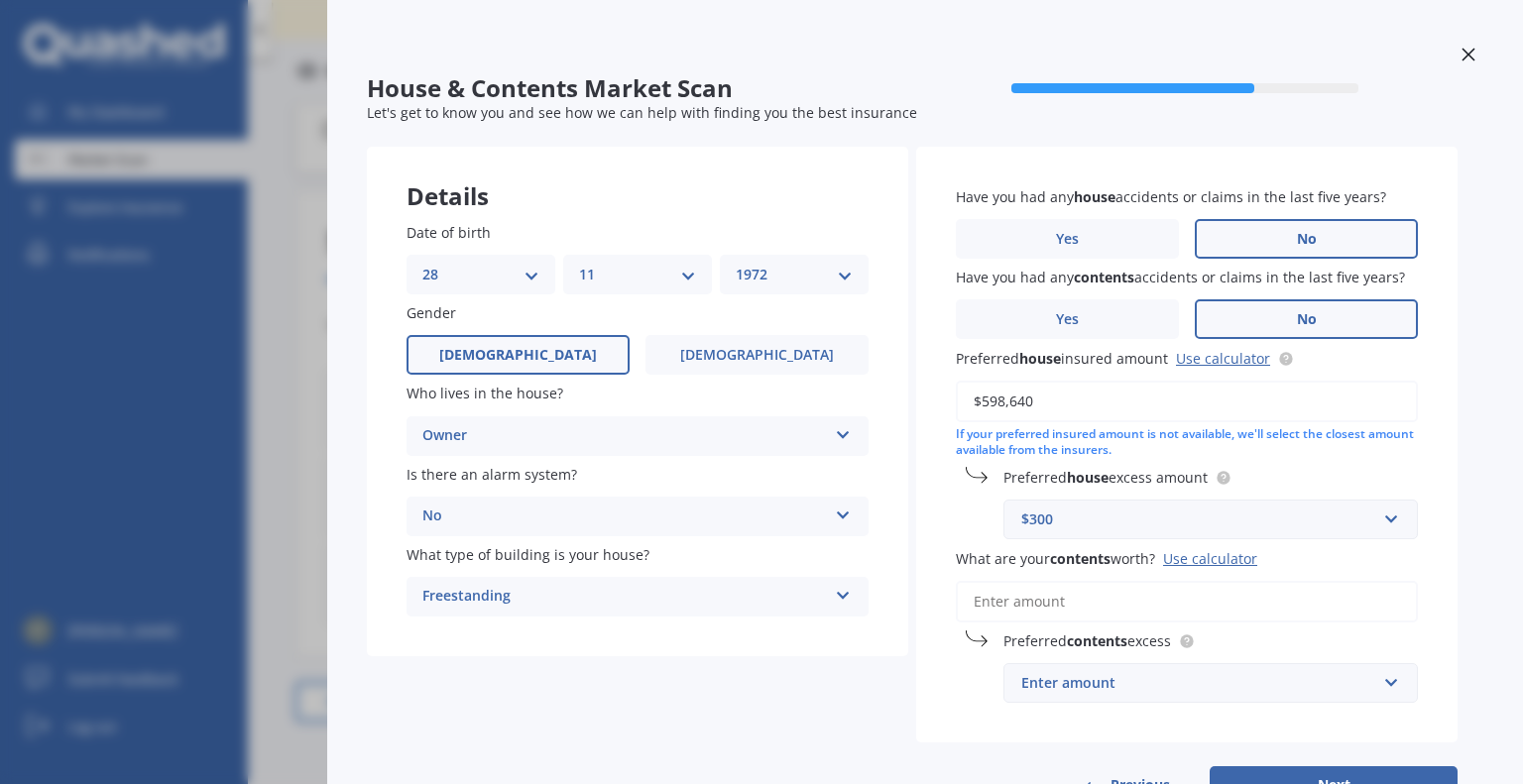 type on "$598,640" 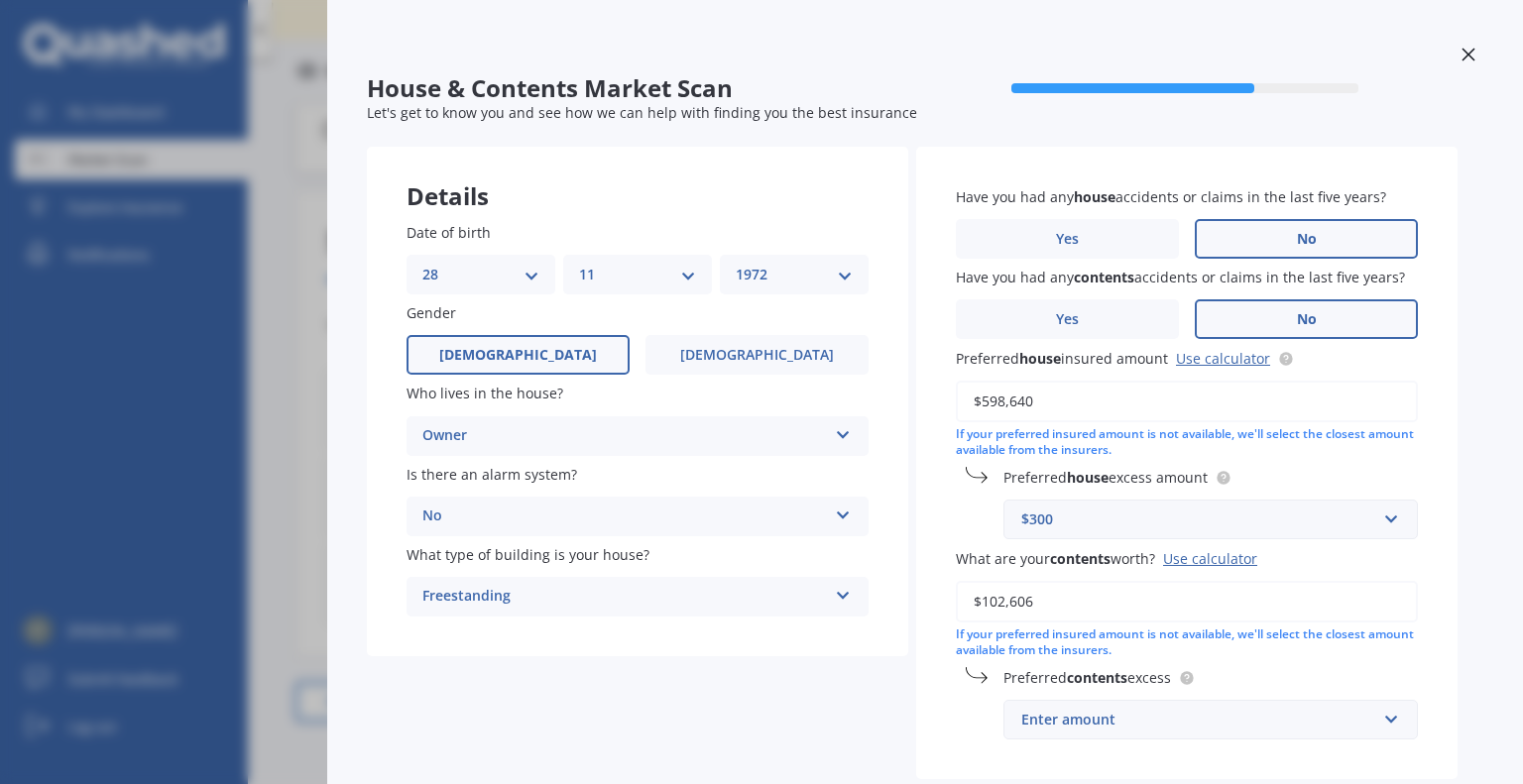 type on "$102,606" 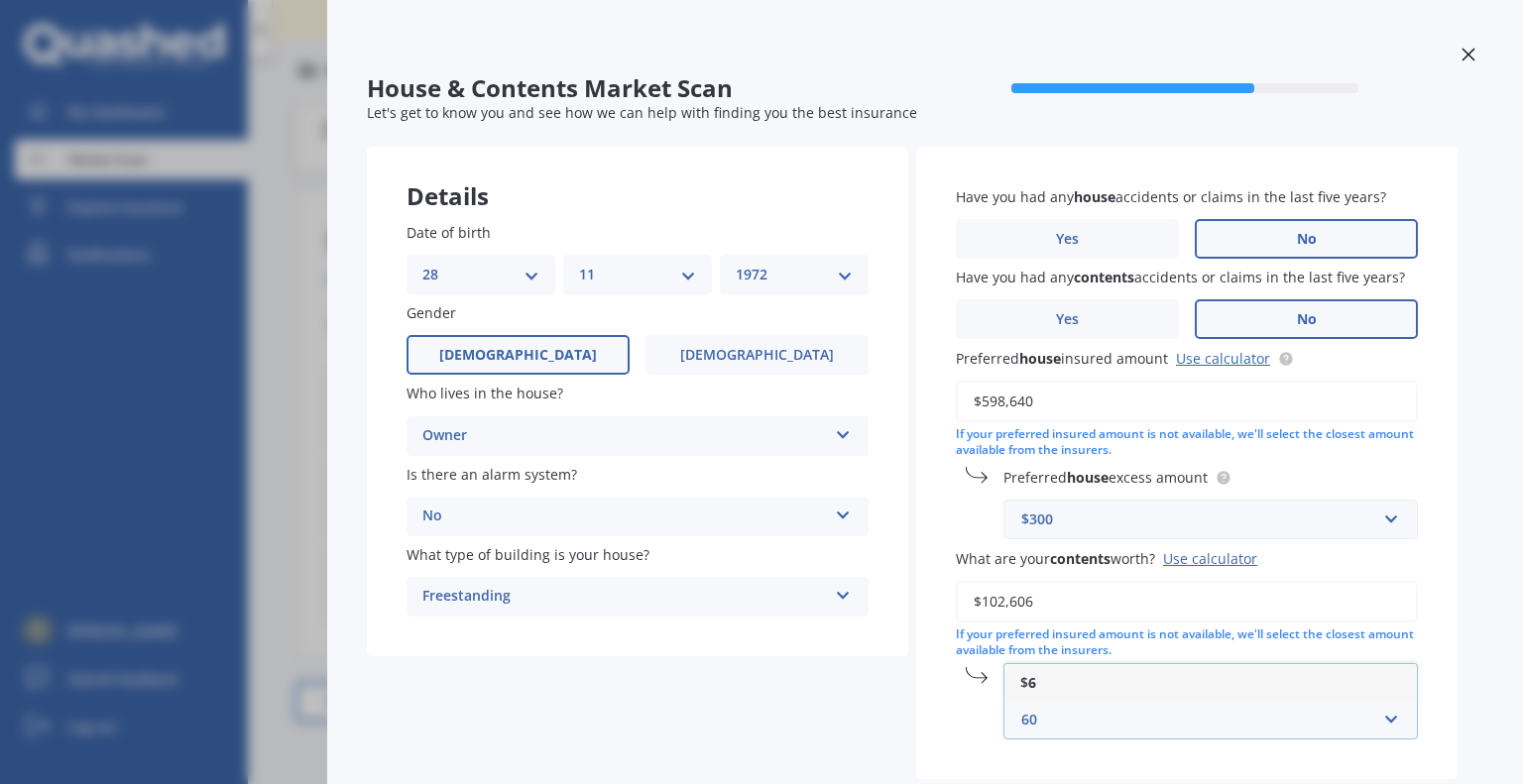 type on "600" 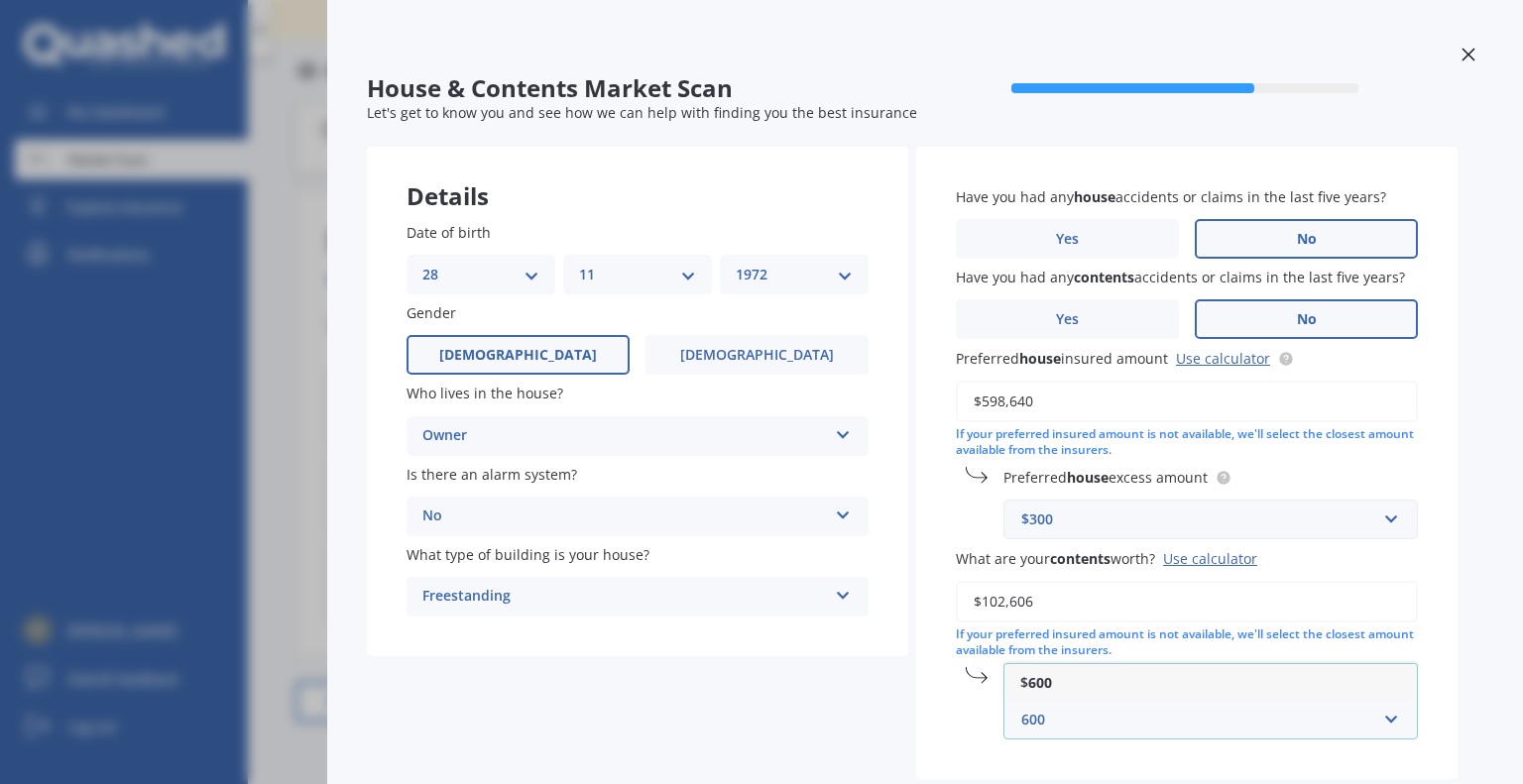 type 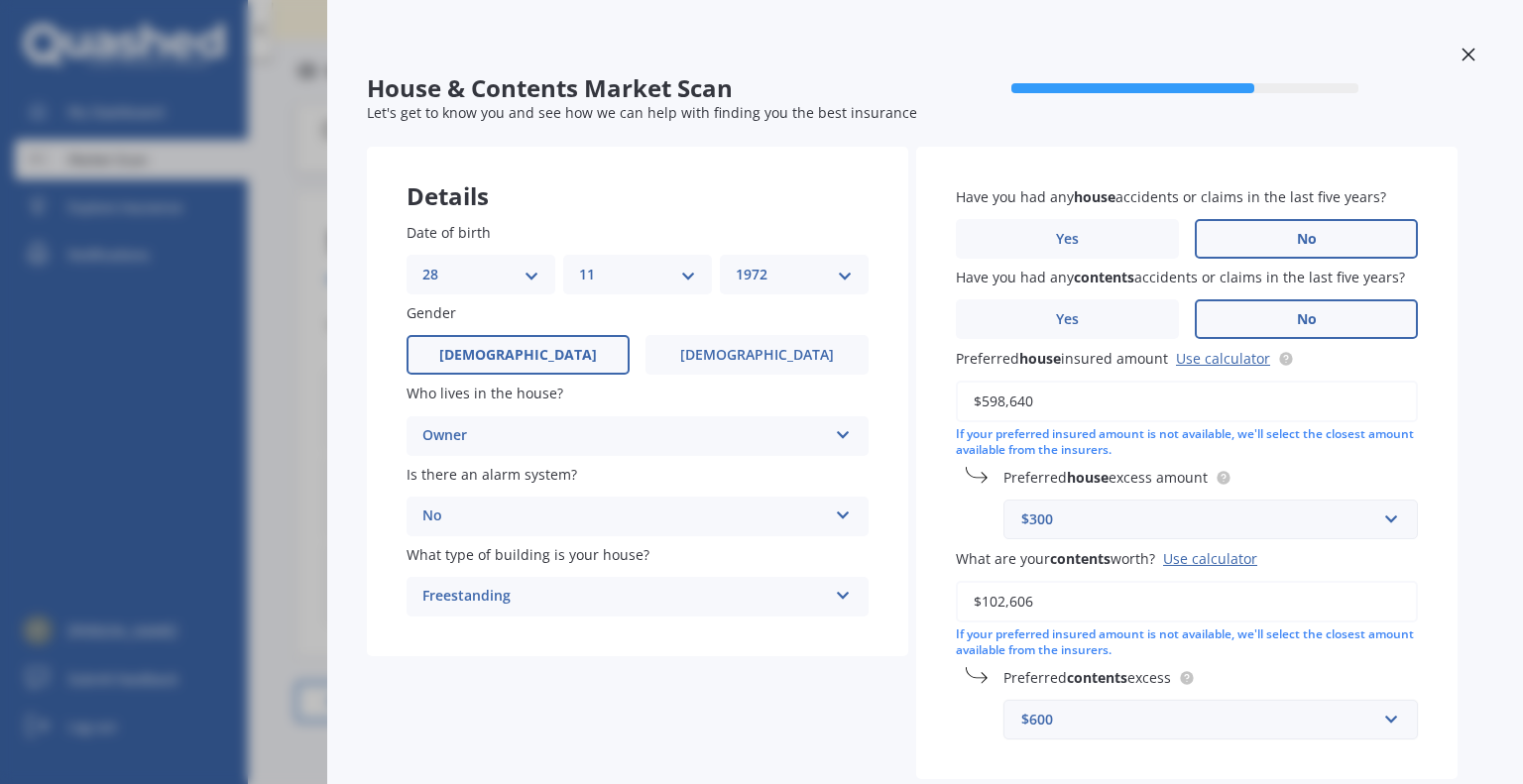 click on "$300" at bounding box center (1199, 519) 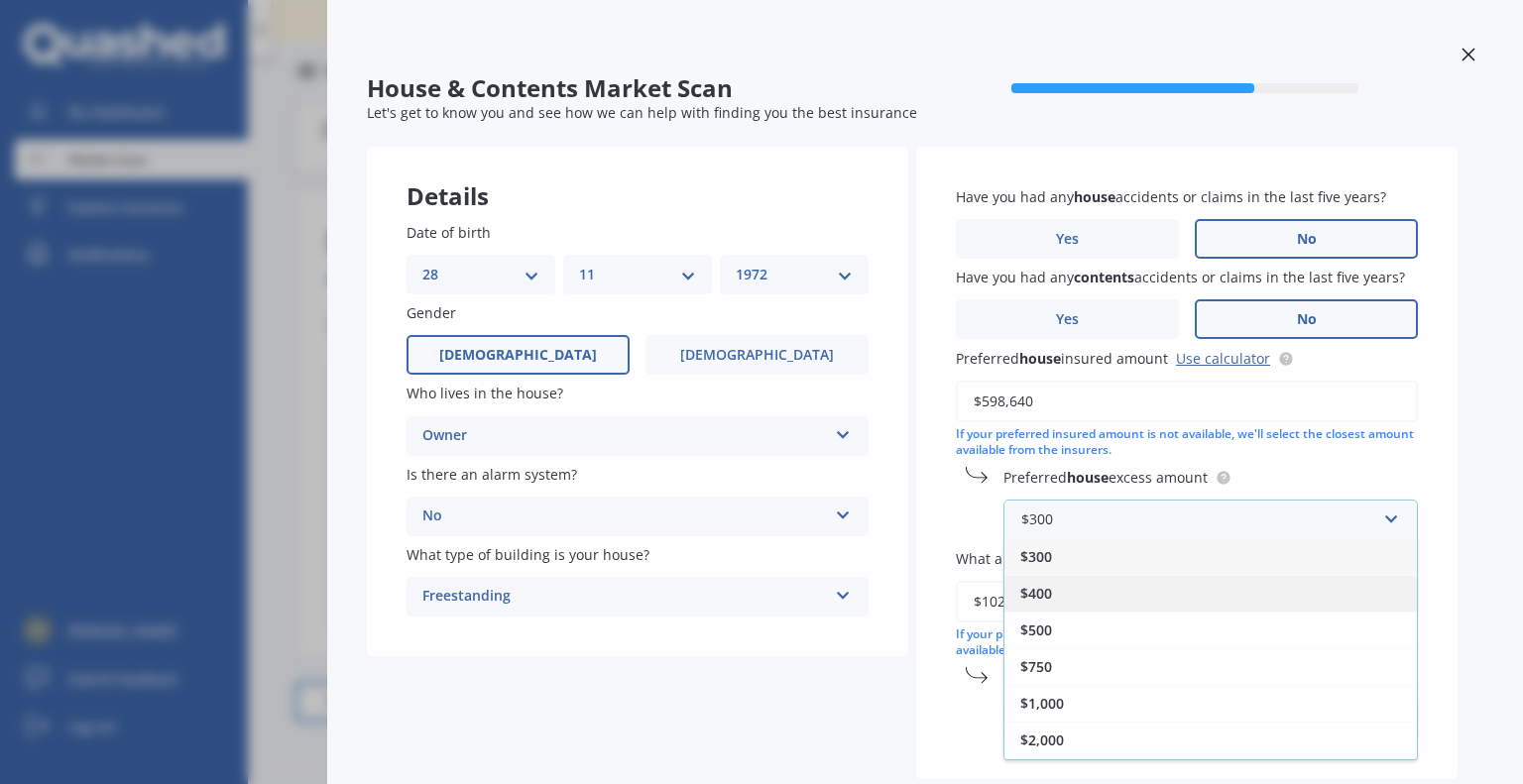 click on "$400" at bounding box center [1211, 593] 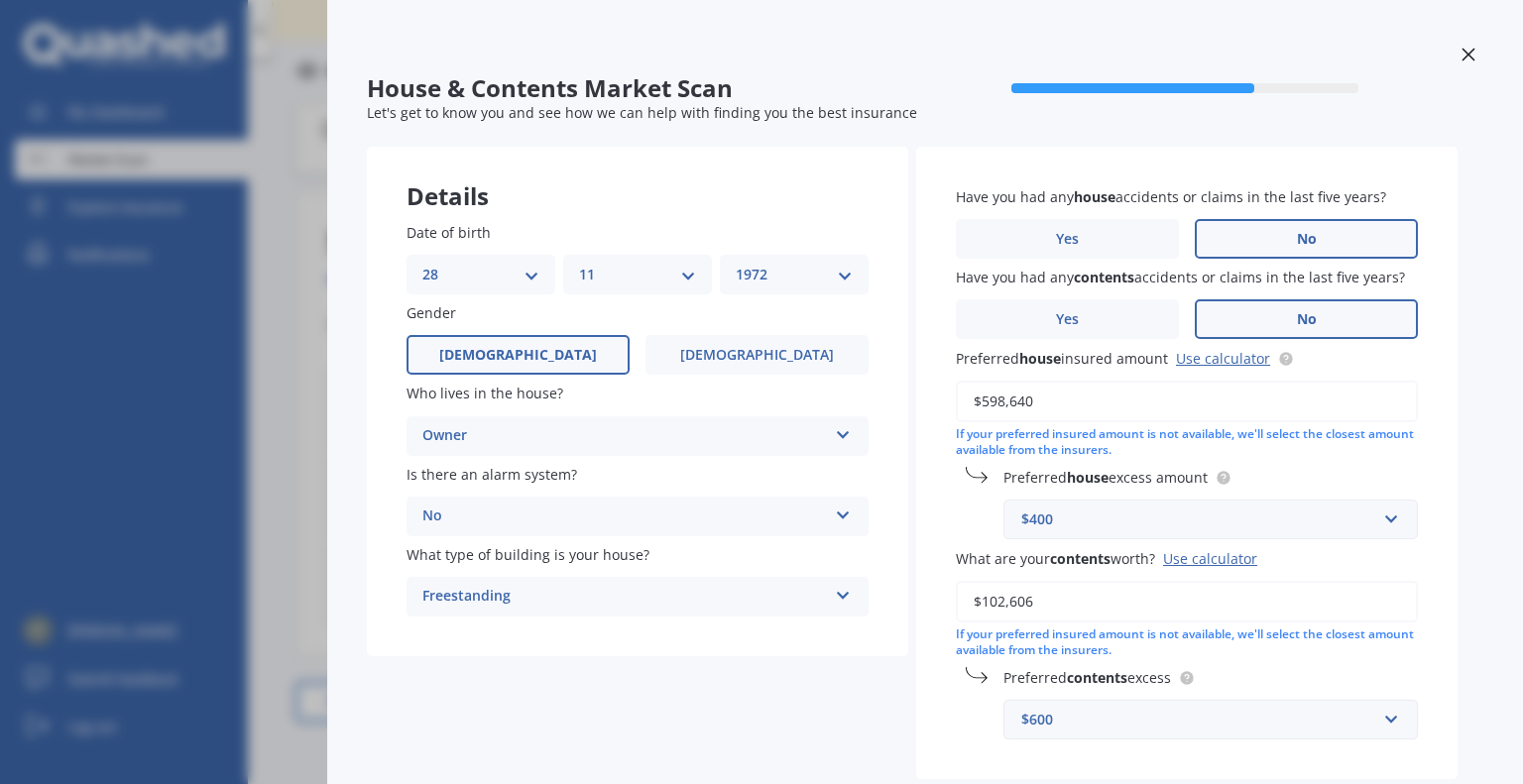 scroll, scrollTop: 107, scrollLeft: 0, axis: vertical 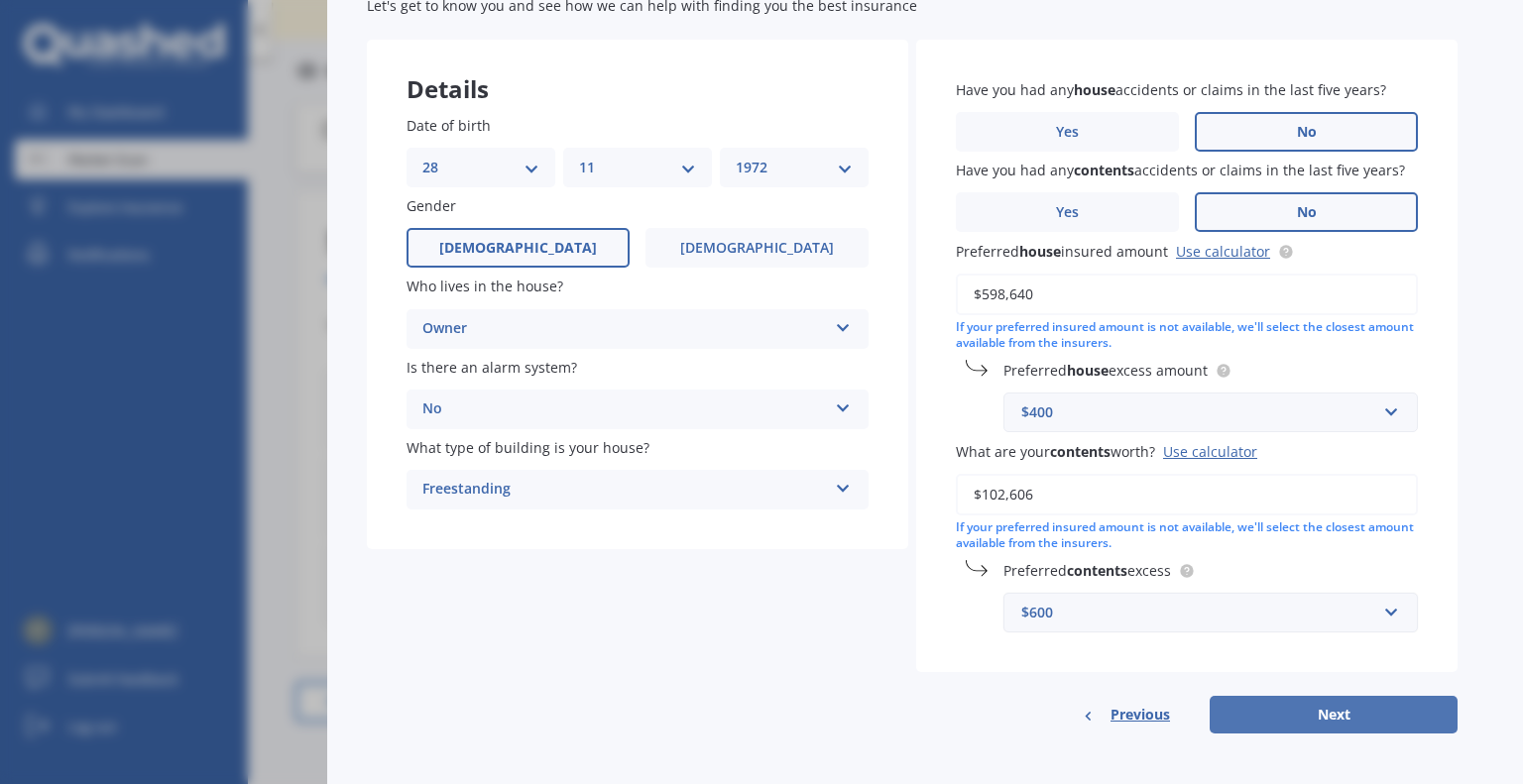 click on "Next" at bounding box center [1334, 715] 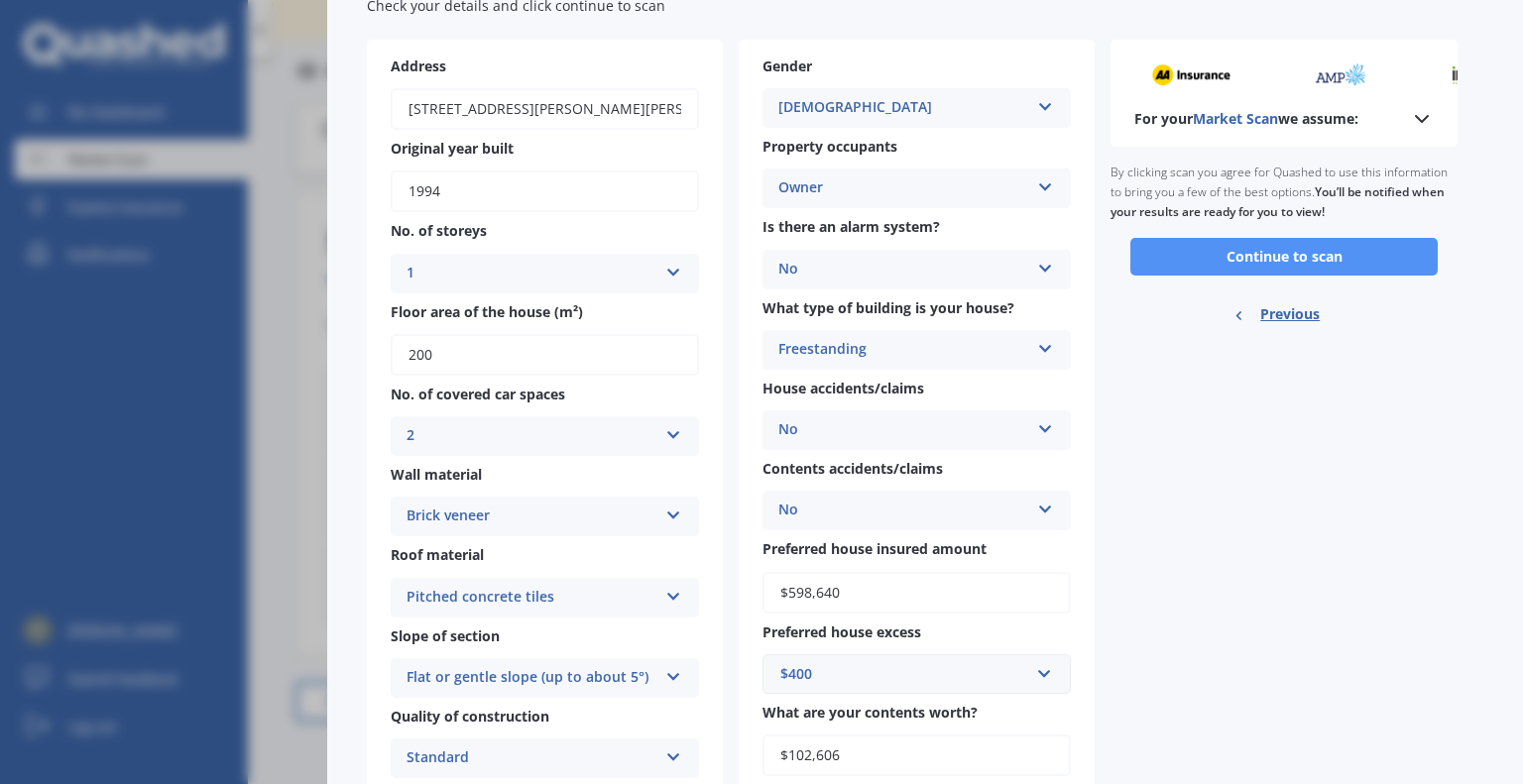 click on "Continue to scan" at bounding box center [1284, 257] 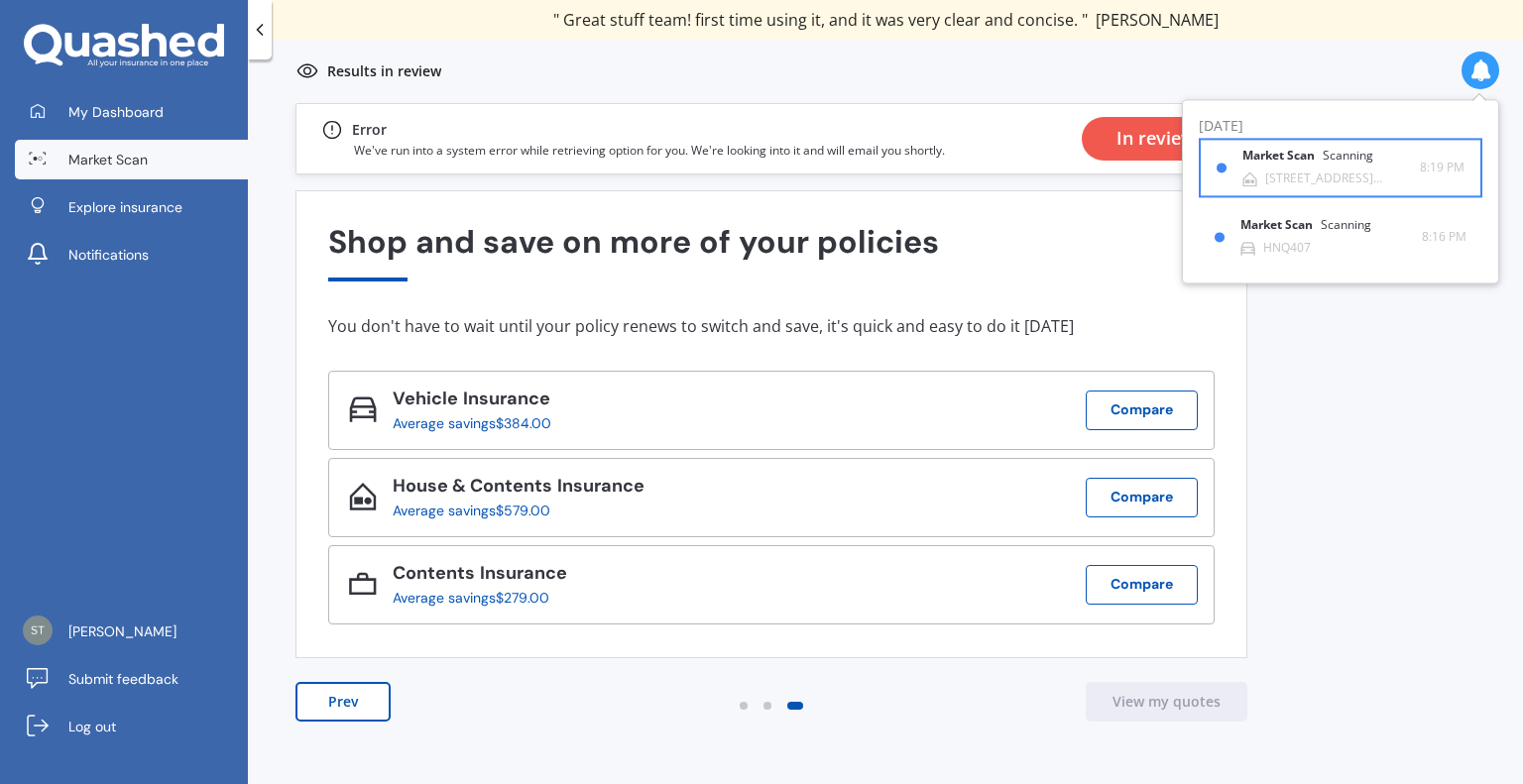 click on "44 Bartholomew Drive, Nawton, Hamilton 3200" at bounding box center (1343, 178) 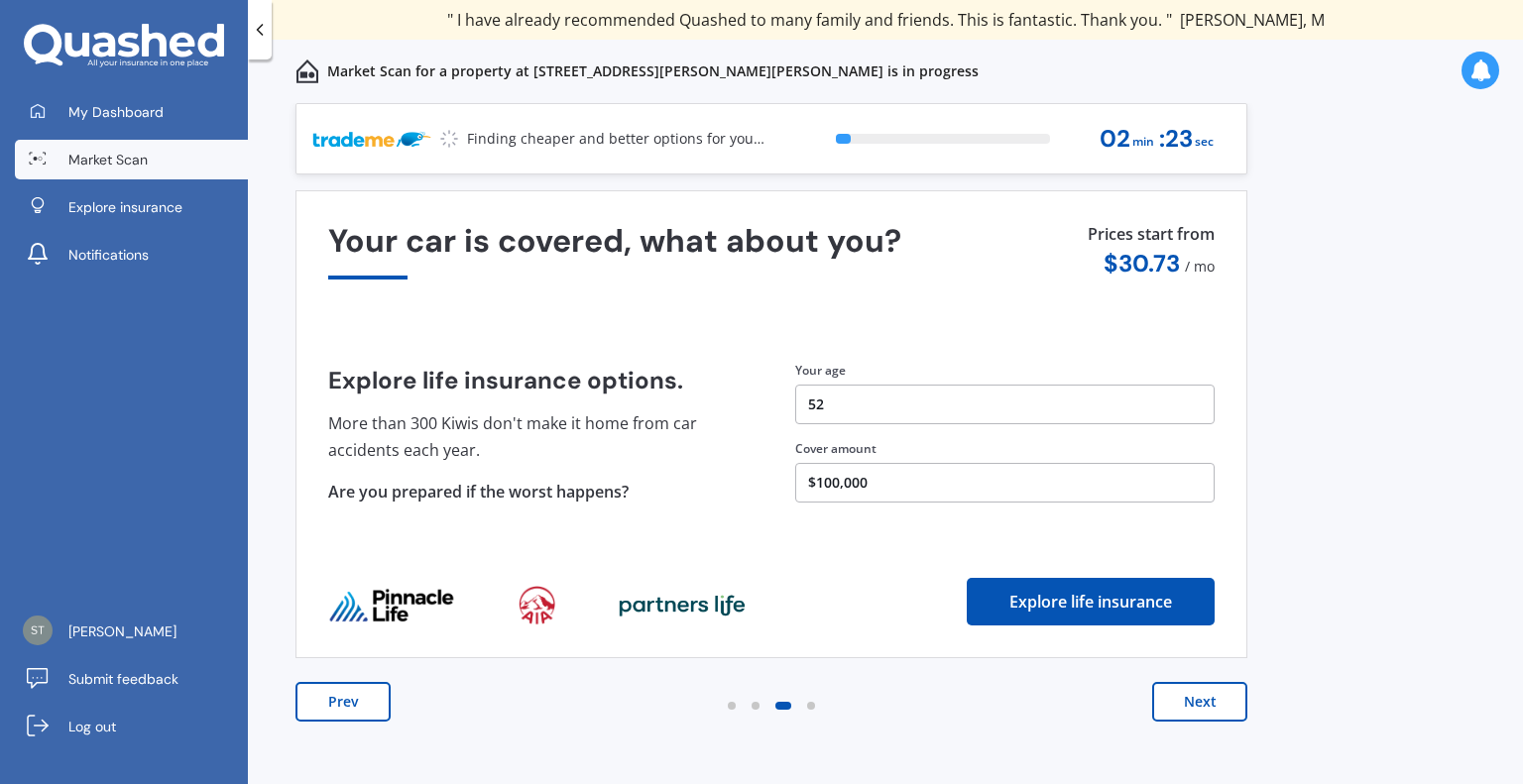 click on "Next" at bounding box center [1200, 702] 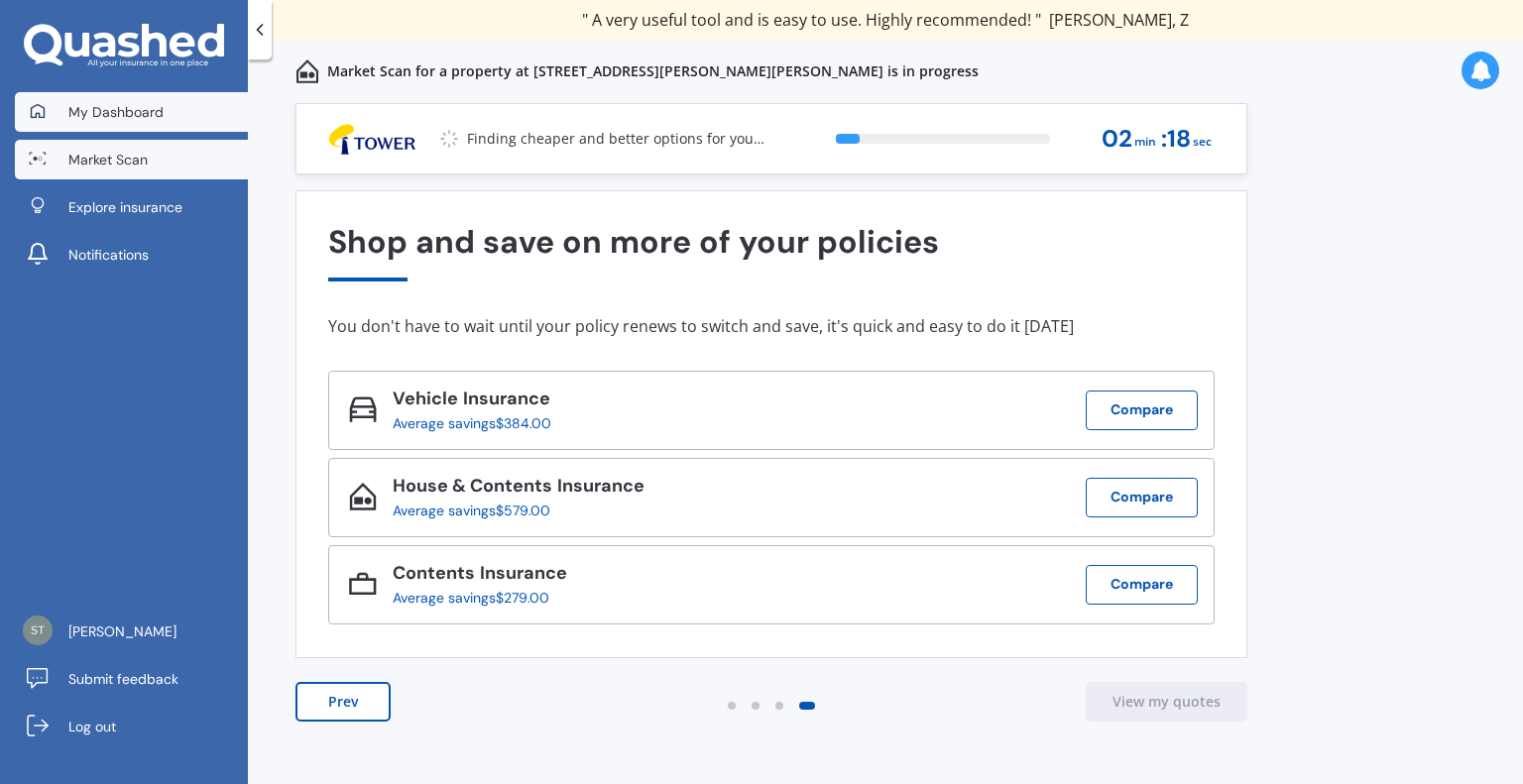 click on "My Dashboard" at bounding box center [116, 112] 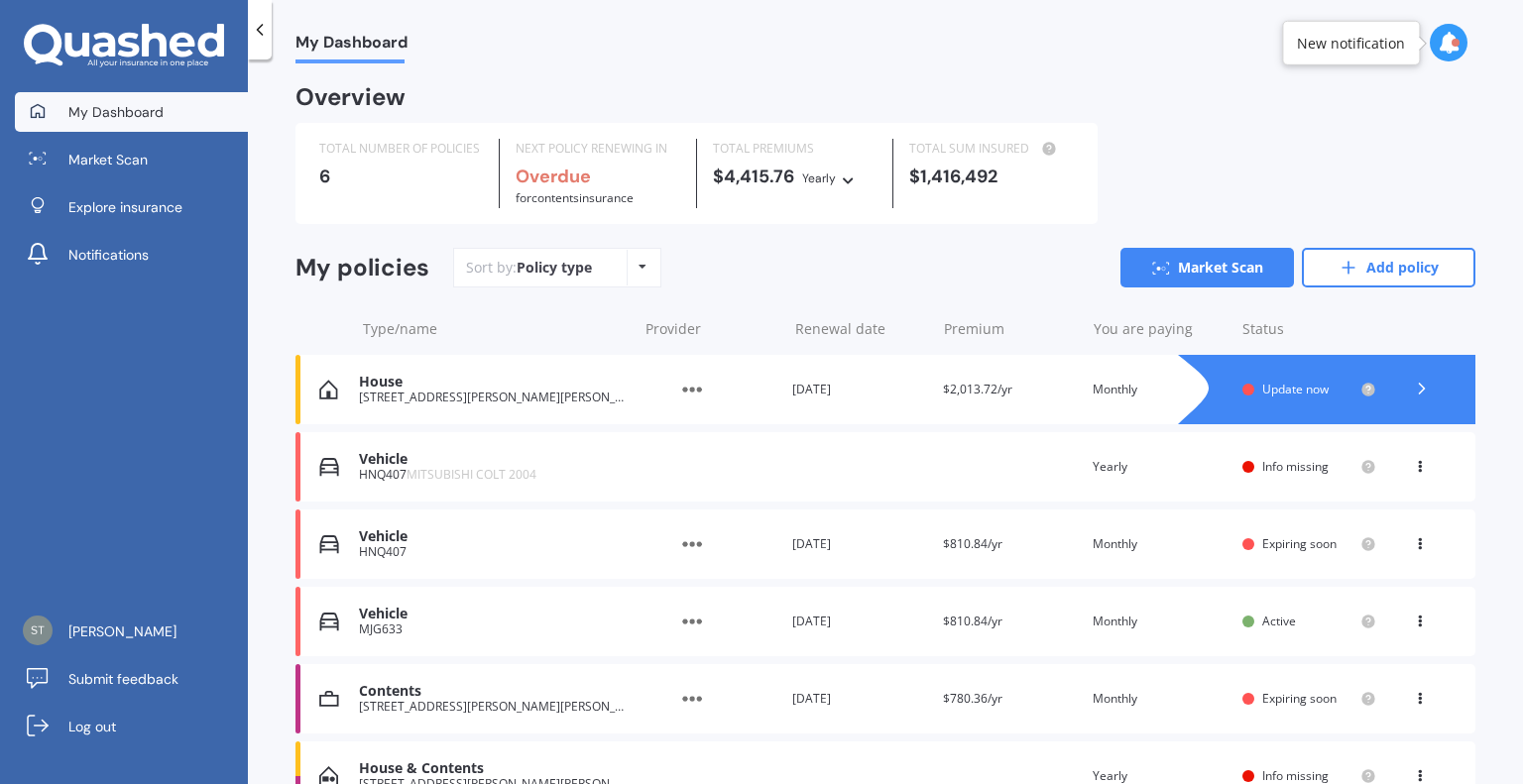 click on "Info missing" at bounding box center [1295, 466] 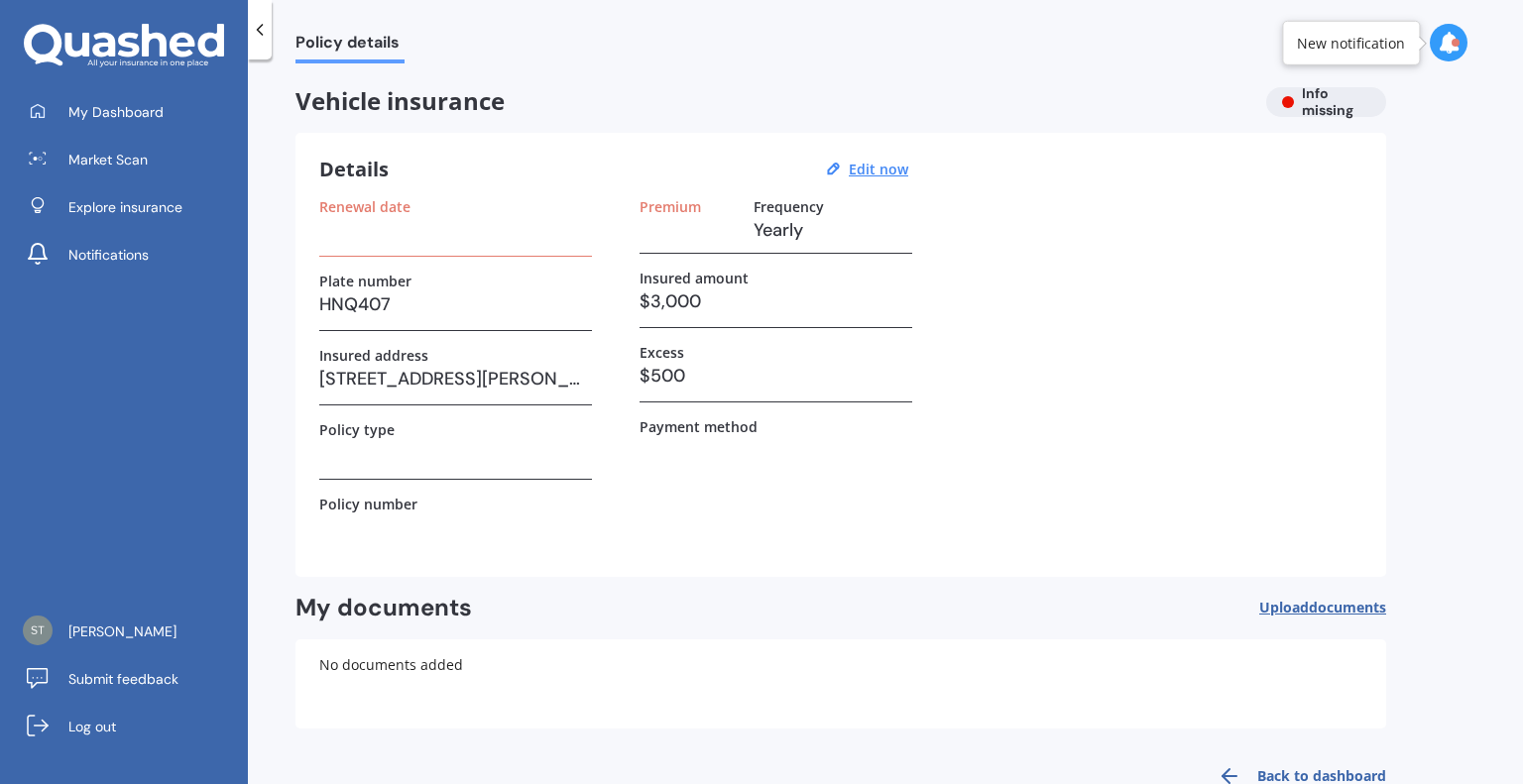 scroll, scrollTop: 50, scrollLeft: 0, axis: vertical 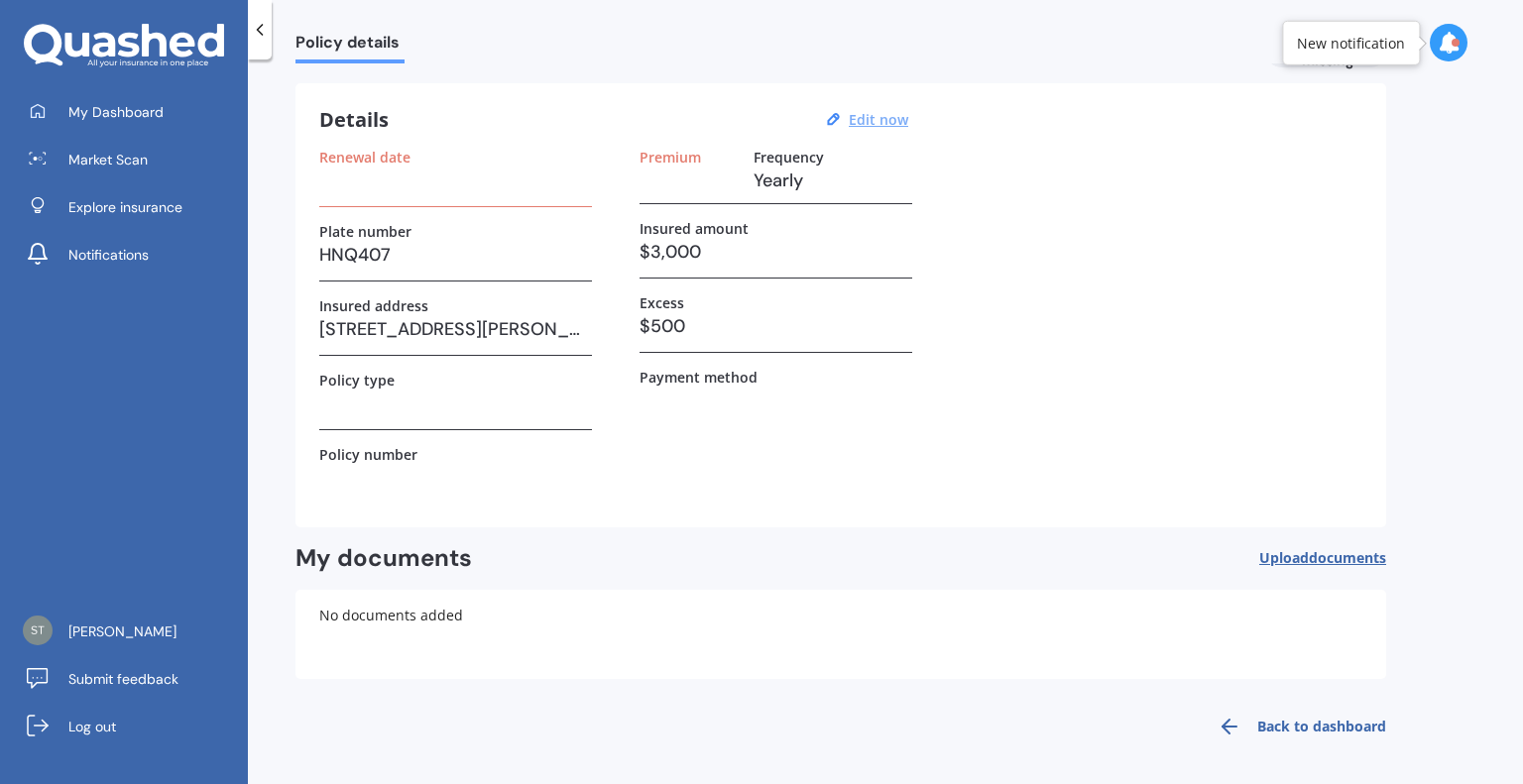click on "Edit now" at bounding box center (879, 119) 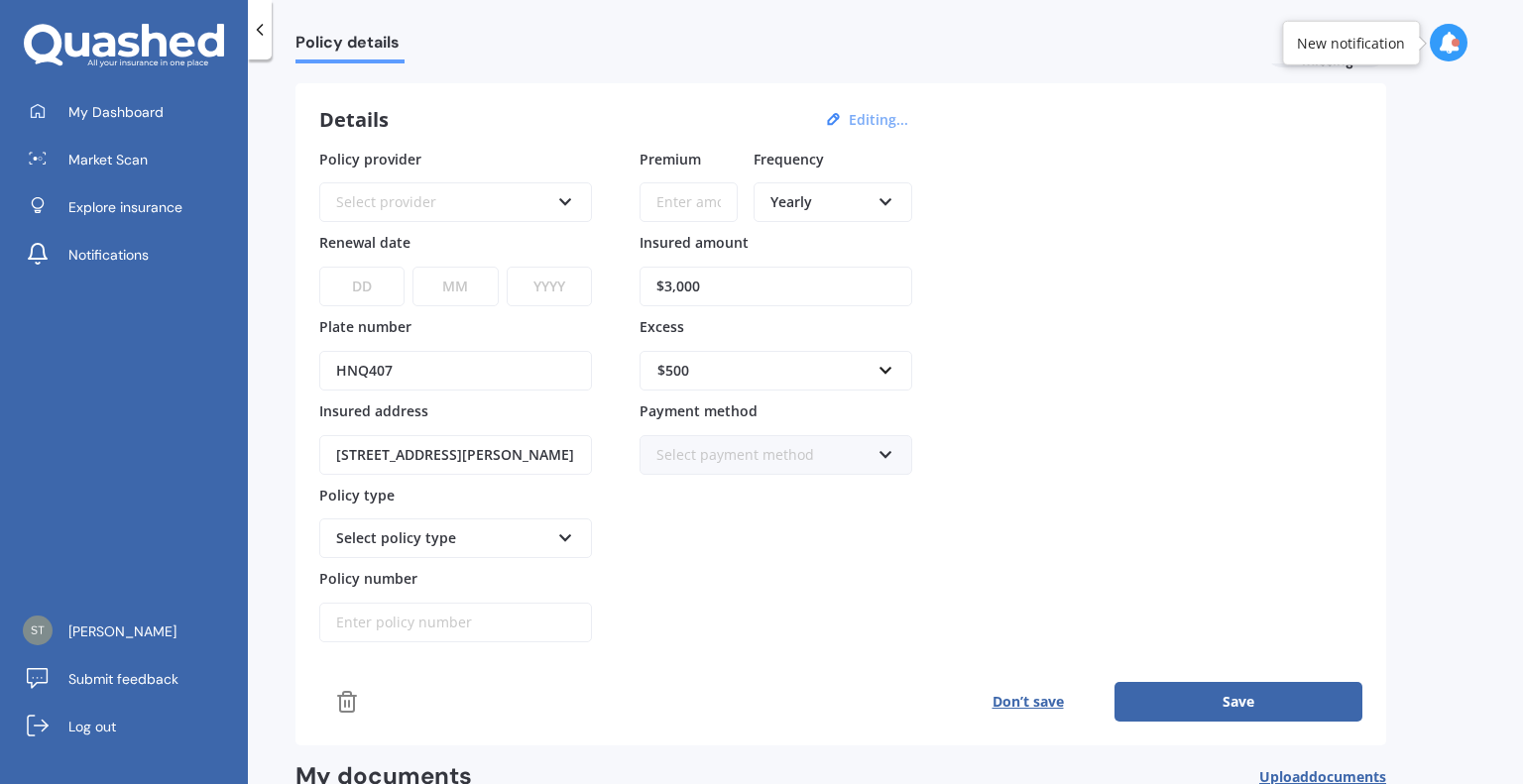 click at bounding box center [565, 534] 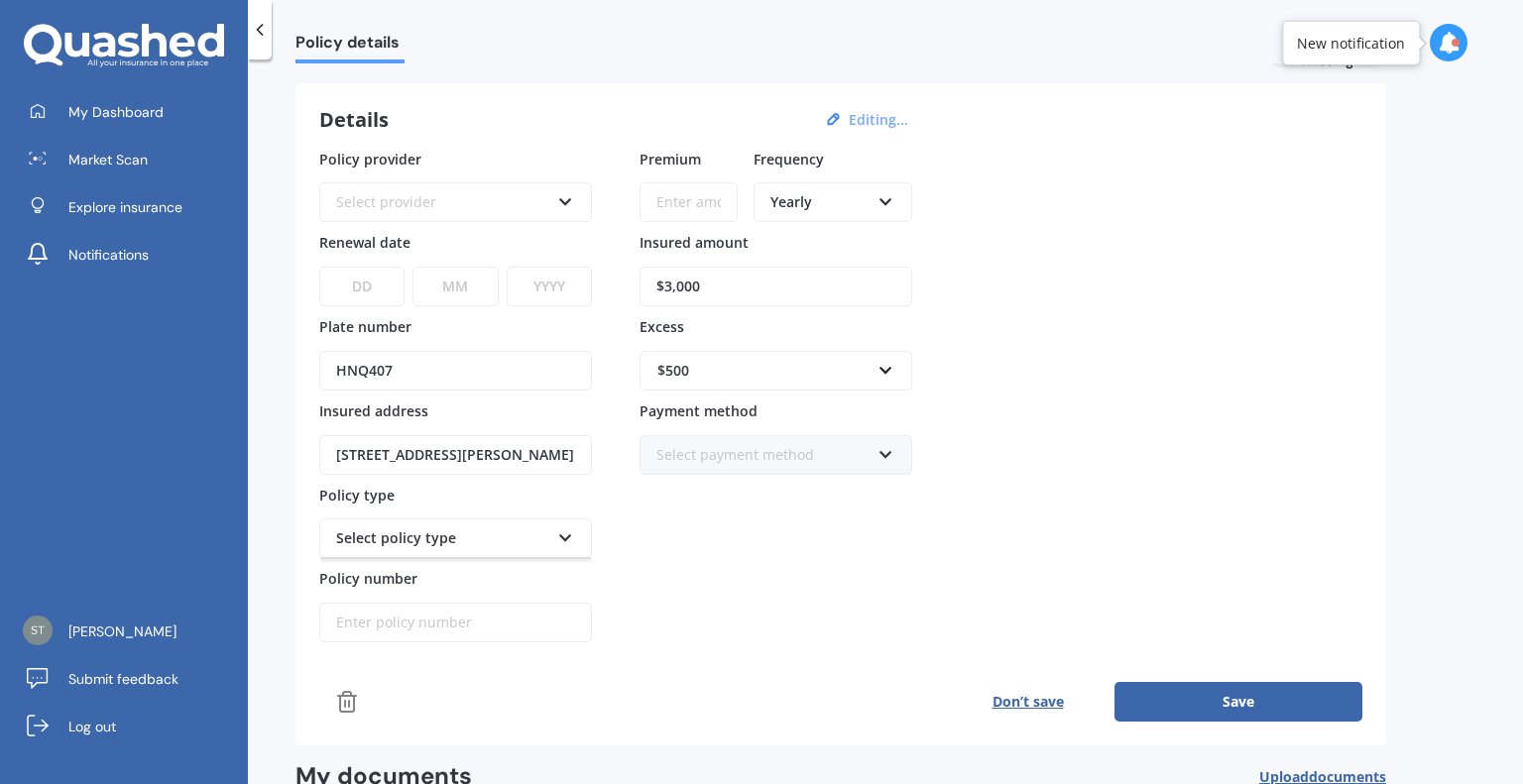 click at bounding box center [565, 534] 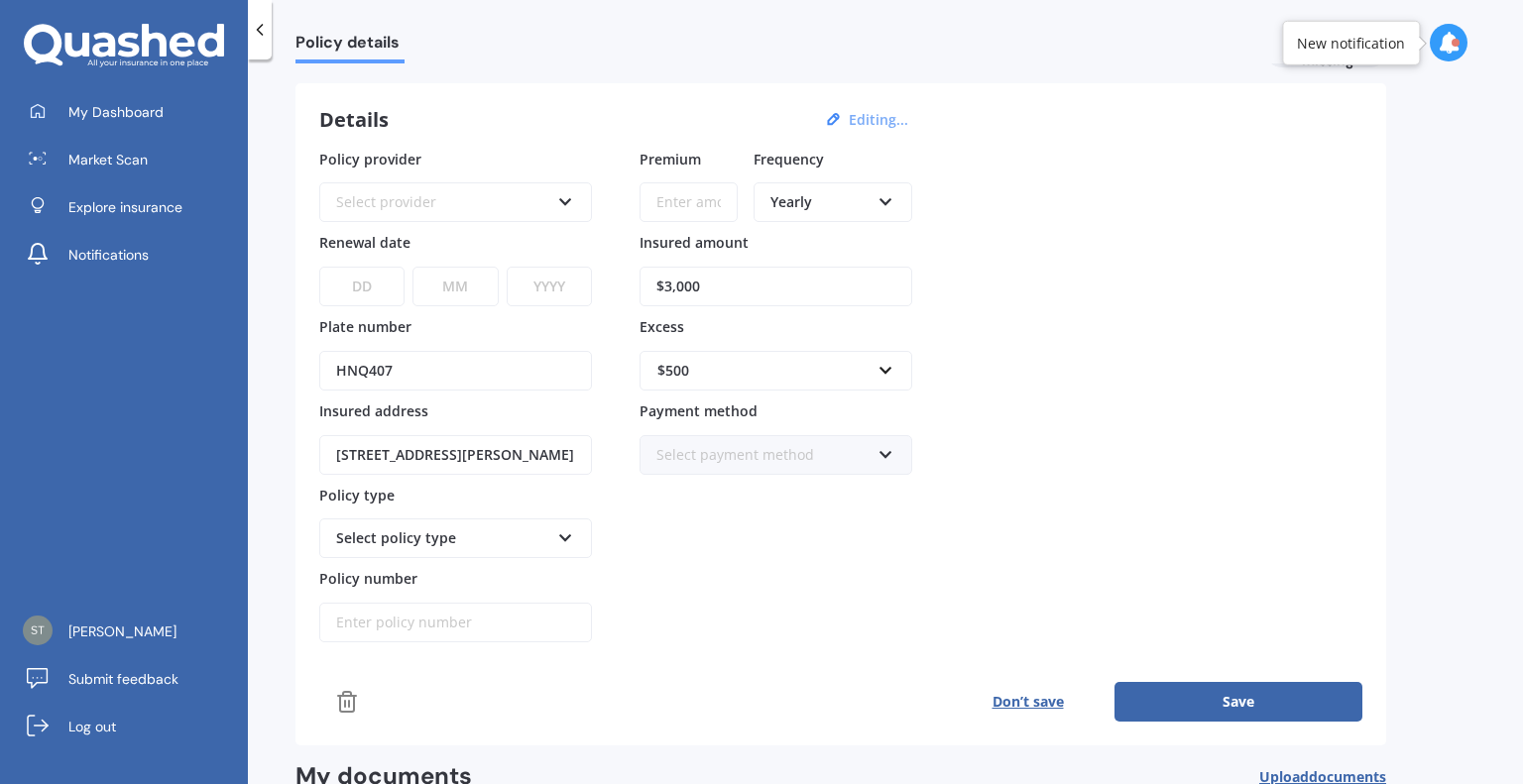 click at bounding box center [565, 534] 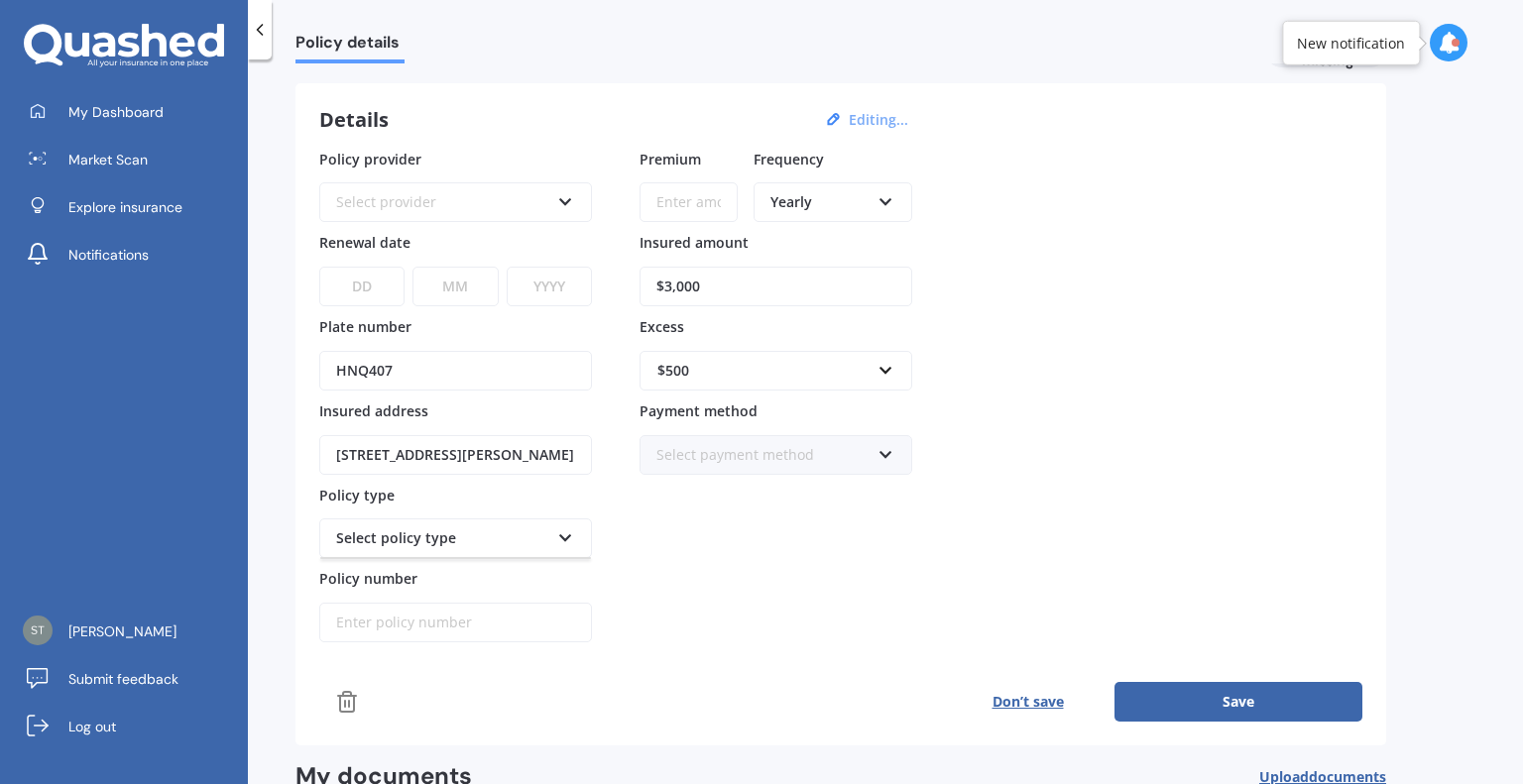 click on "Select provider AA AMI AMP ANZ ASB Aioi Nissay Dowa Ando Assurant Autosure BNZ Co-Operative Bank Cove FMG Initio Kiwibank Lantern Lumley MAS NAC NZI Other Provident SBS Star Insure State Swann TSB Tower Trade Me Insurance Vero Westpac YOUI" at bounding box center (455, 202) 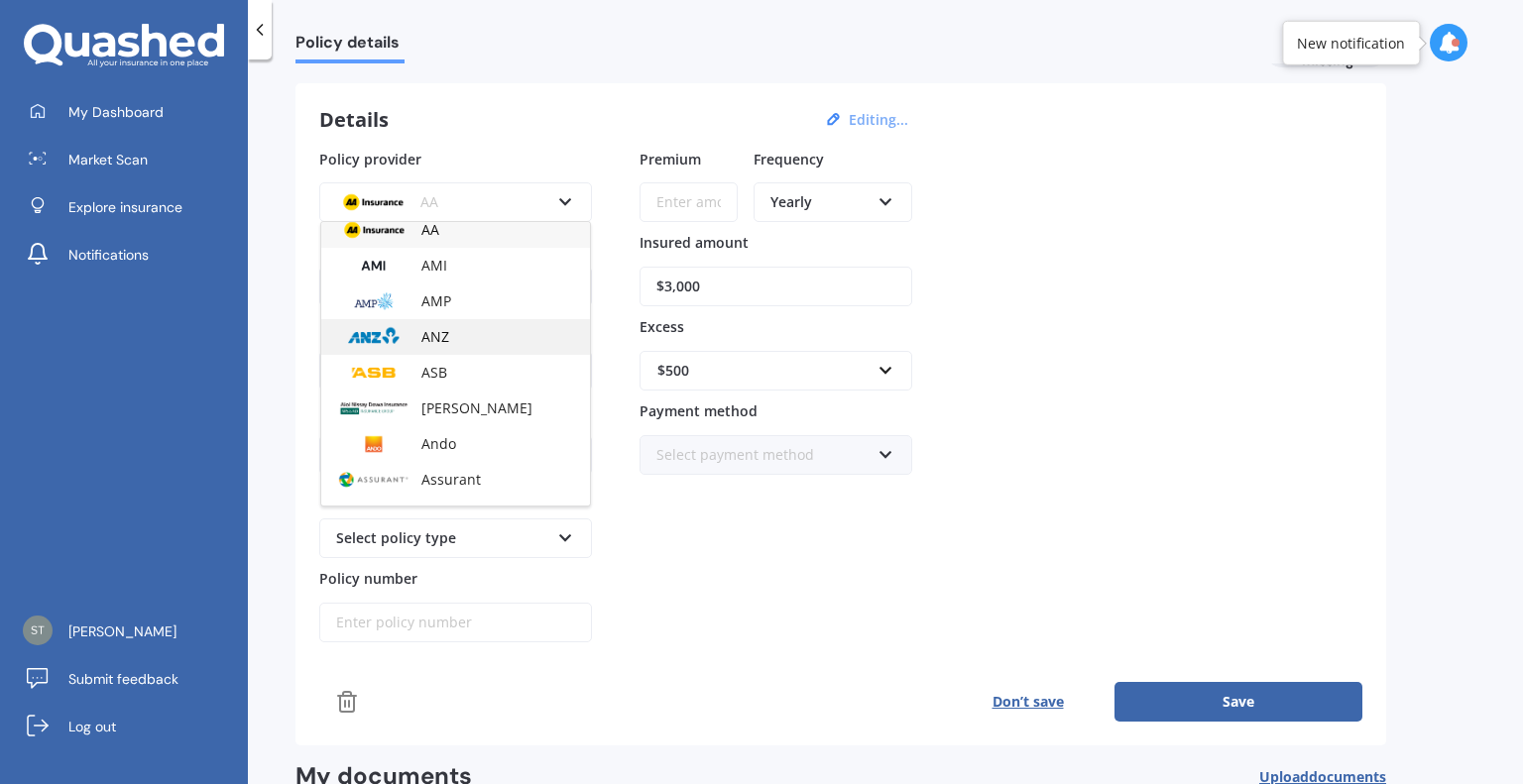 scroll, scrollTop: 0, scrollLeft: 0, axis: both 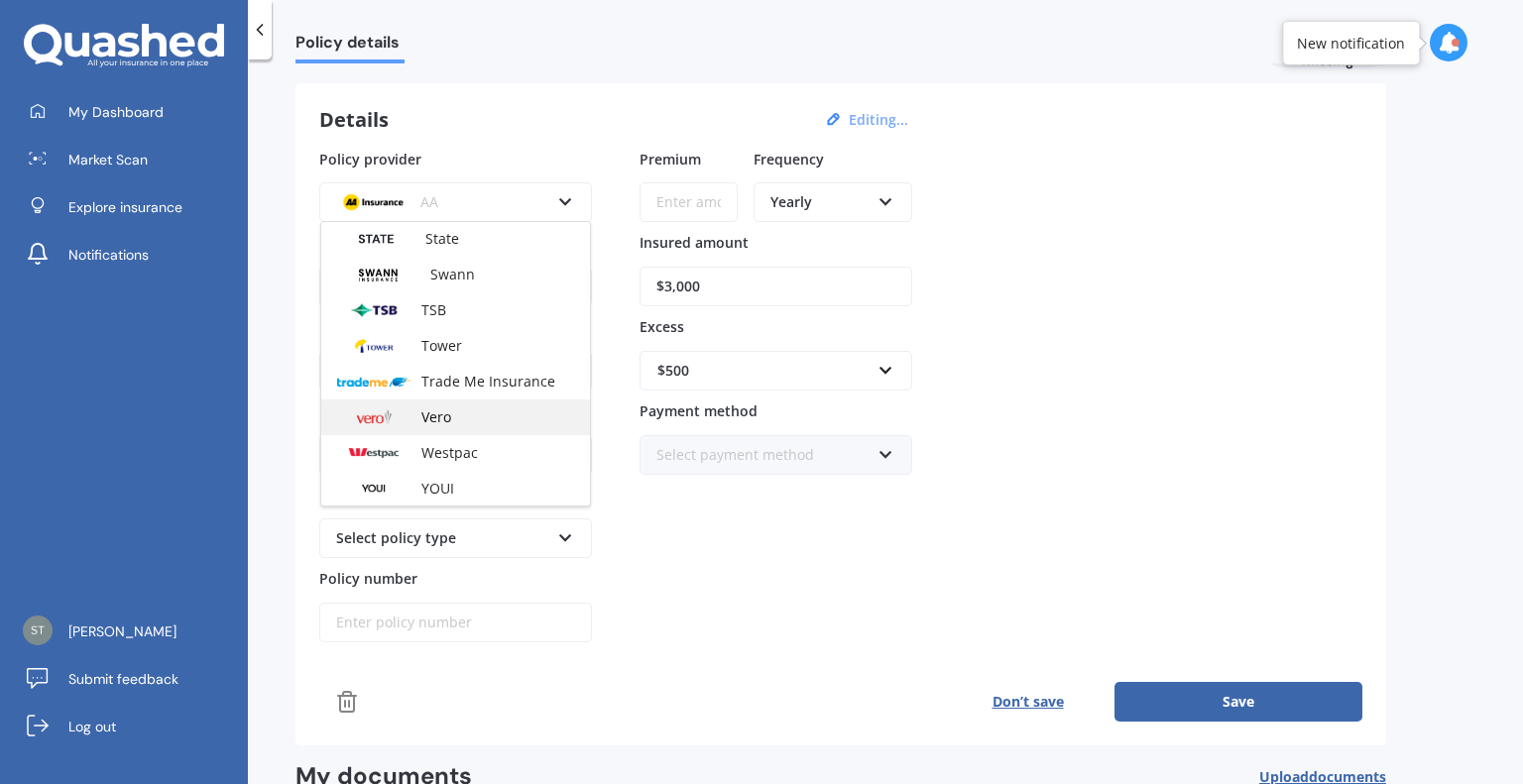 click on "Vero" at bounding box center (436, 416) 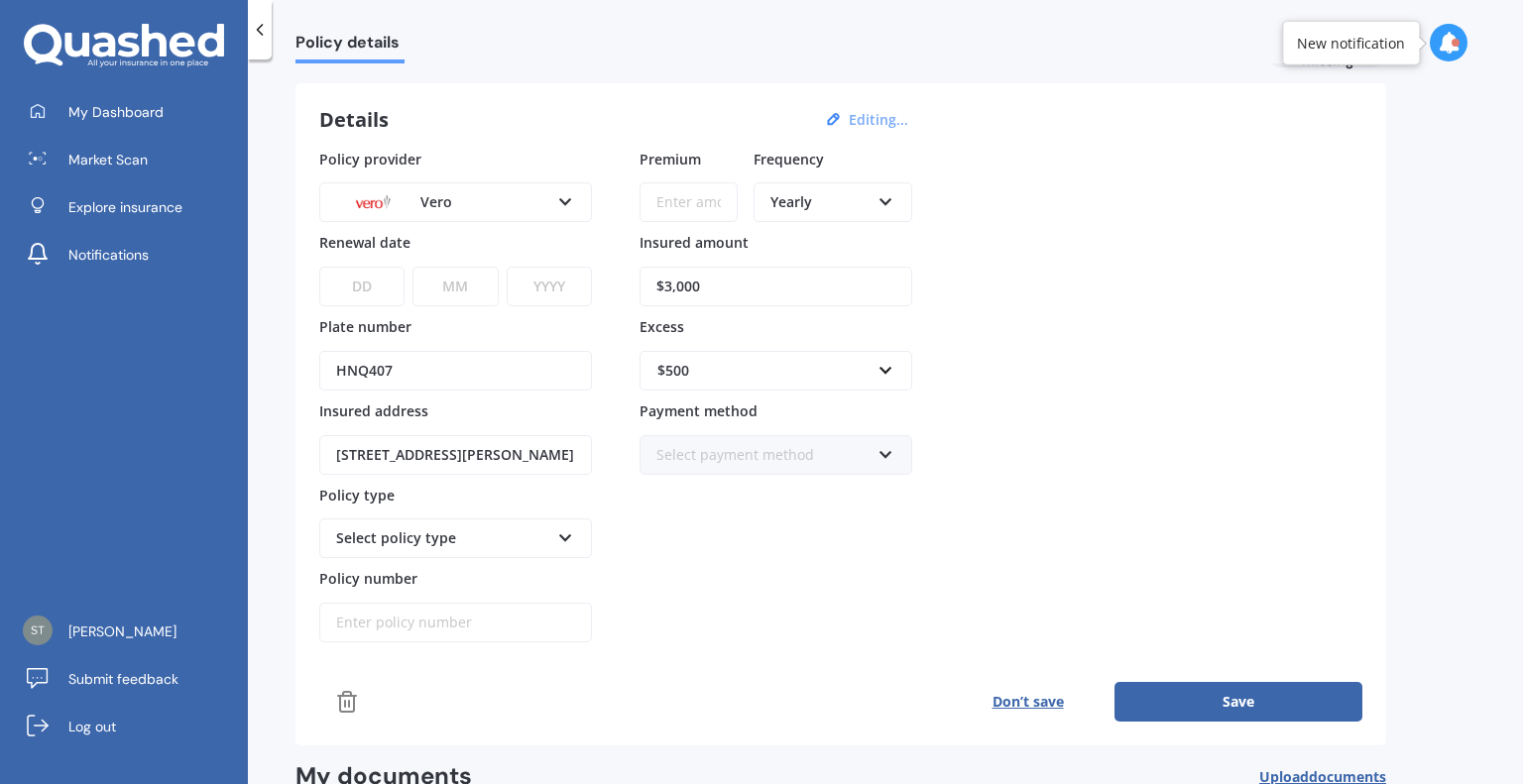 click on "Select policy type" at bounding box center [442, 538] 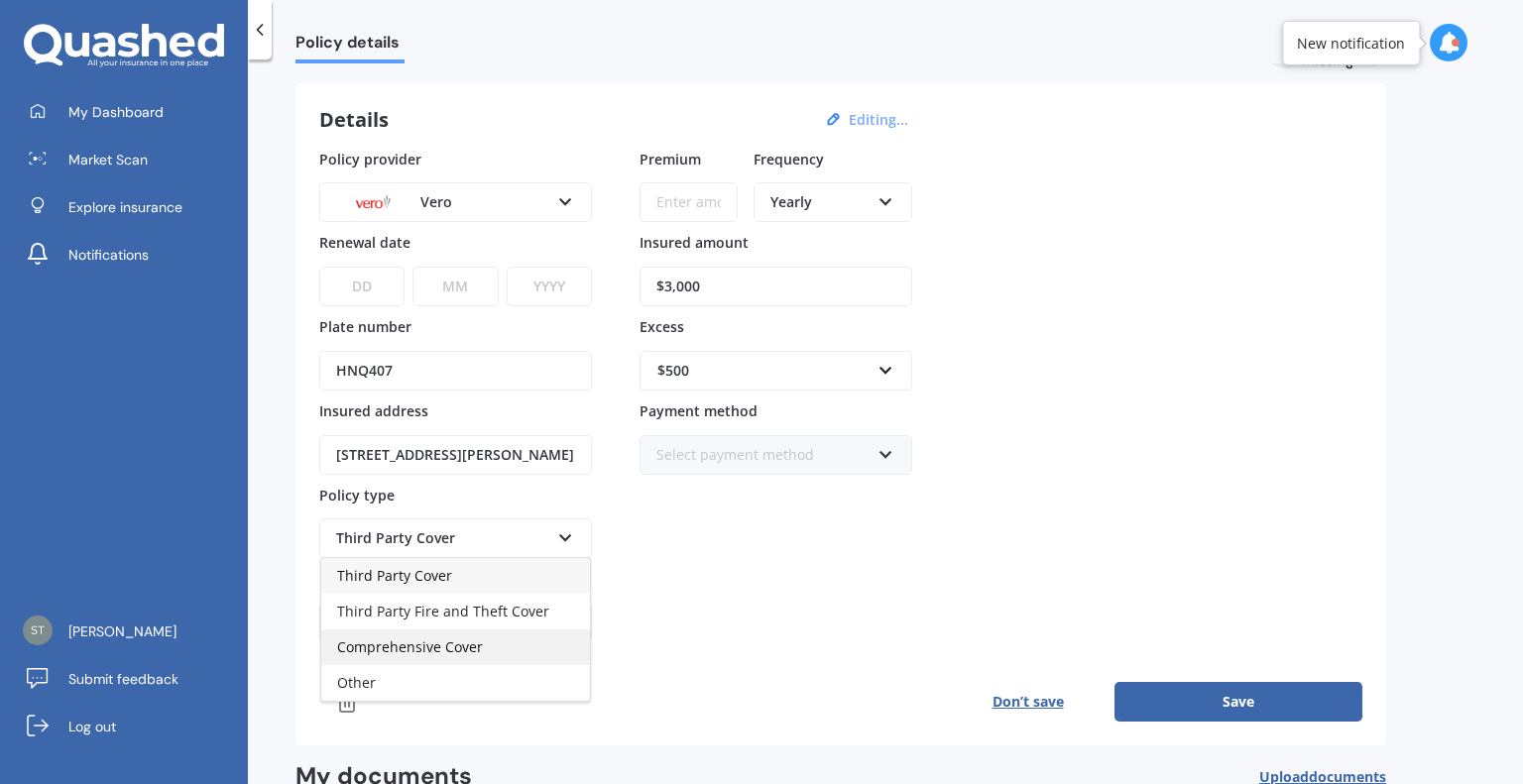 click on "Comprehensive Cover" at bounding box center (410, 646) 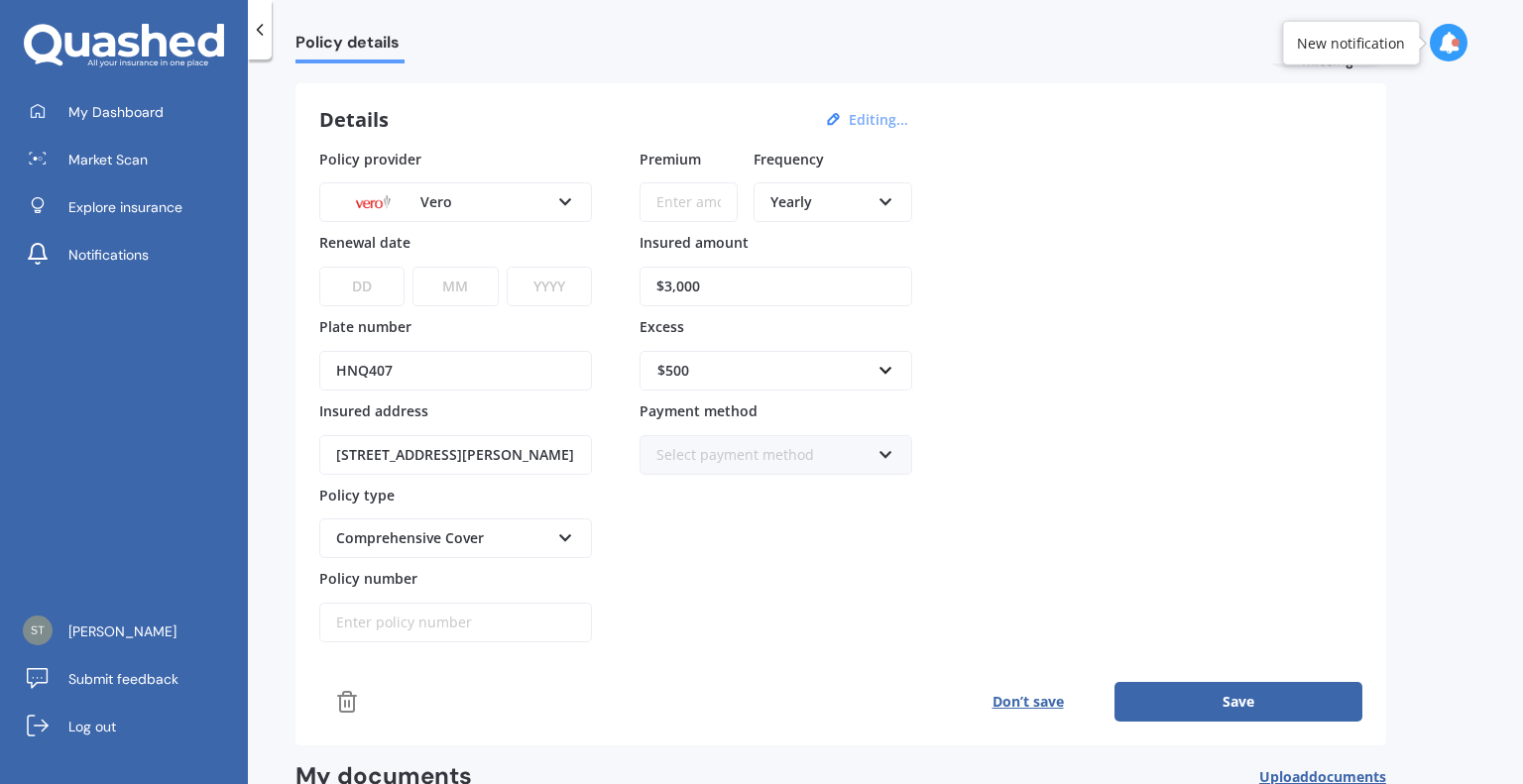 click on "DD 01 02 03 04 05 06 07 08 09 10 11 12 13 14 15 16 17 18 19 20 21 22 23 24 25 26 27 28 29 30 31" at bounding box center [362, 286] 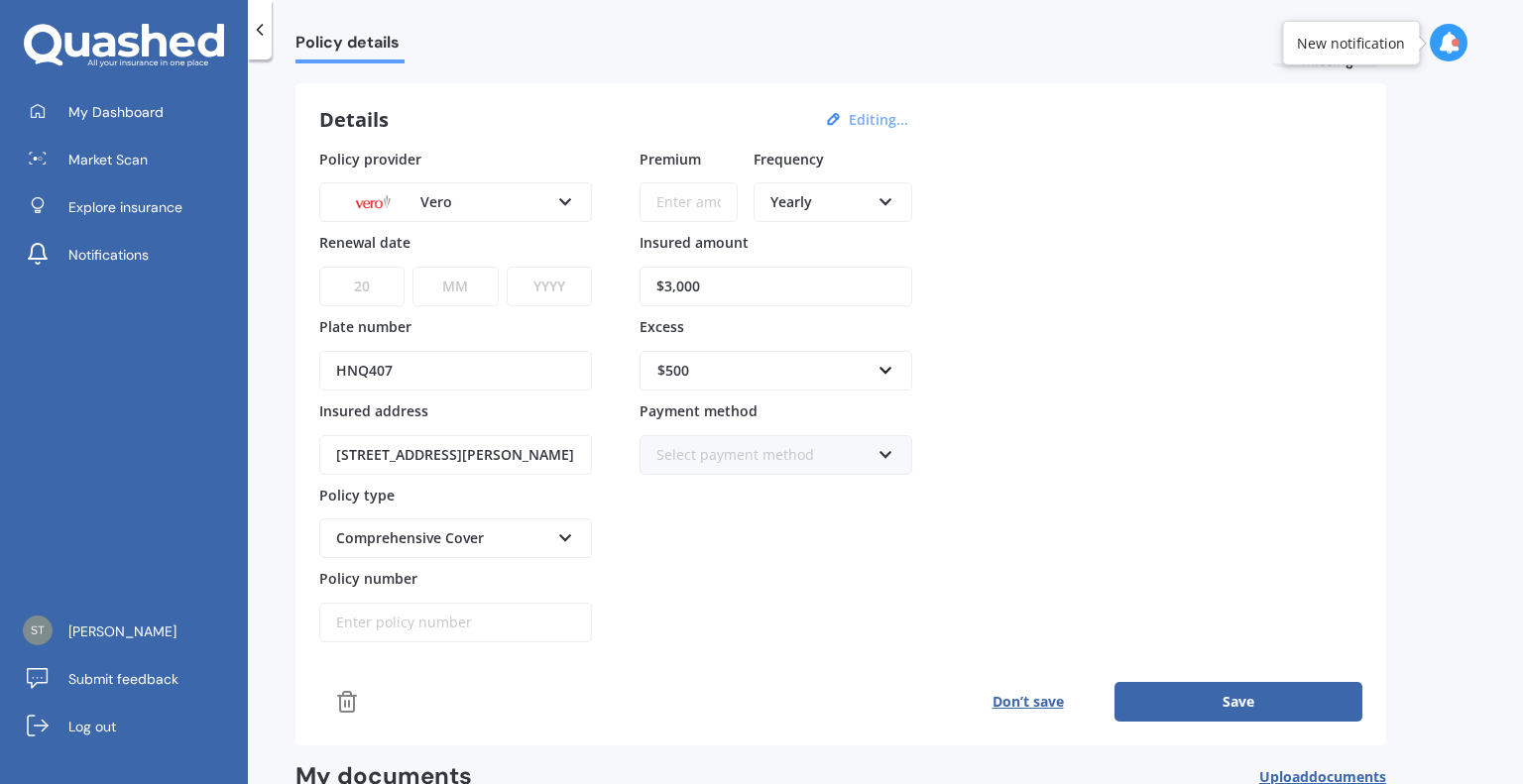 click on "DD 01 02 03 04 05 06 07 08 09 10 11 12 13 14 15 16 17 18 19 20 21 22 23 24 25 26 27 28 29 30 31" at bounding box center (362, 286) 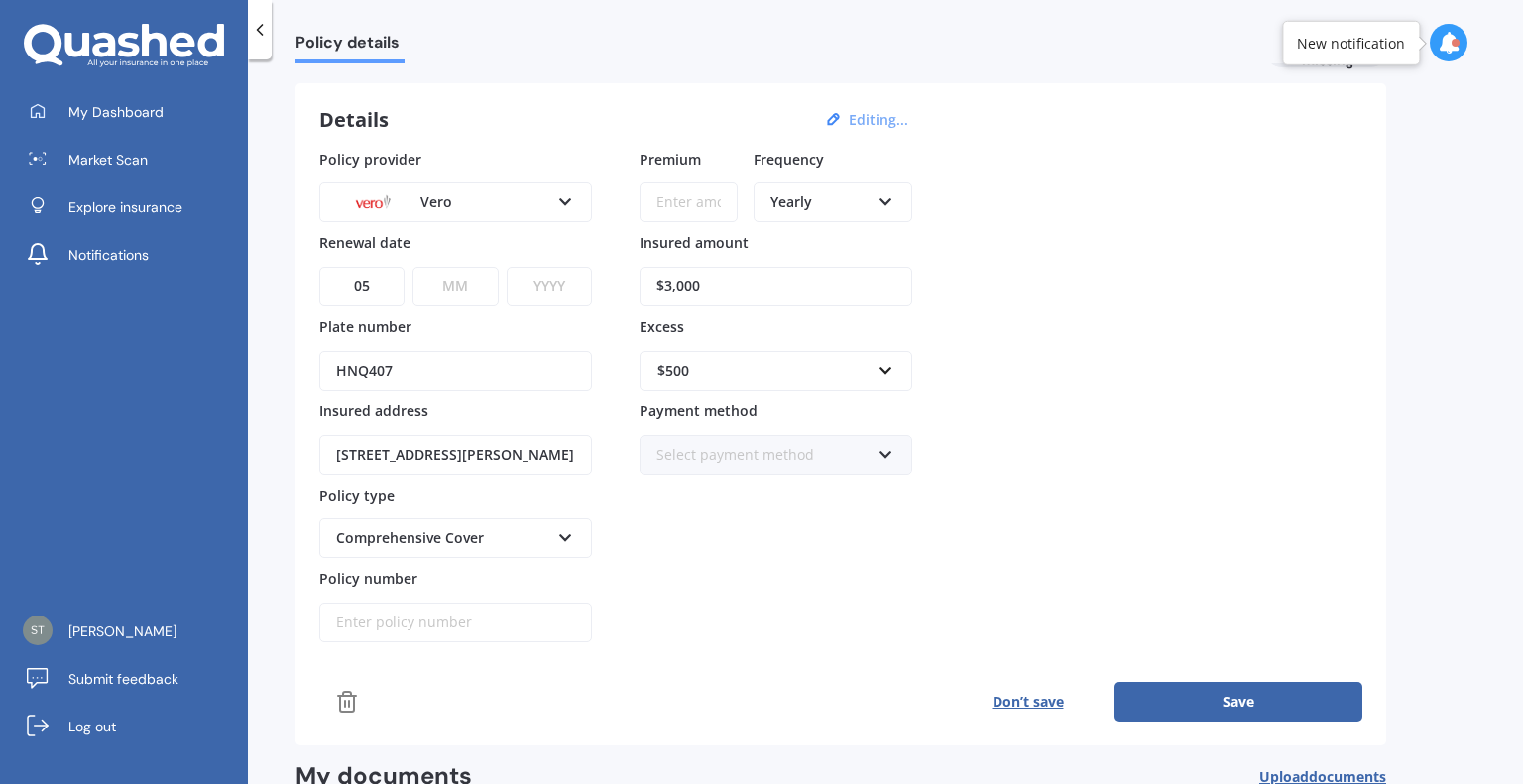 select on "20" 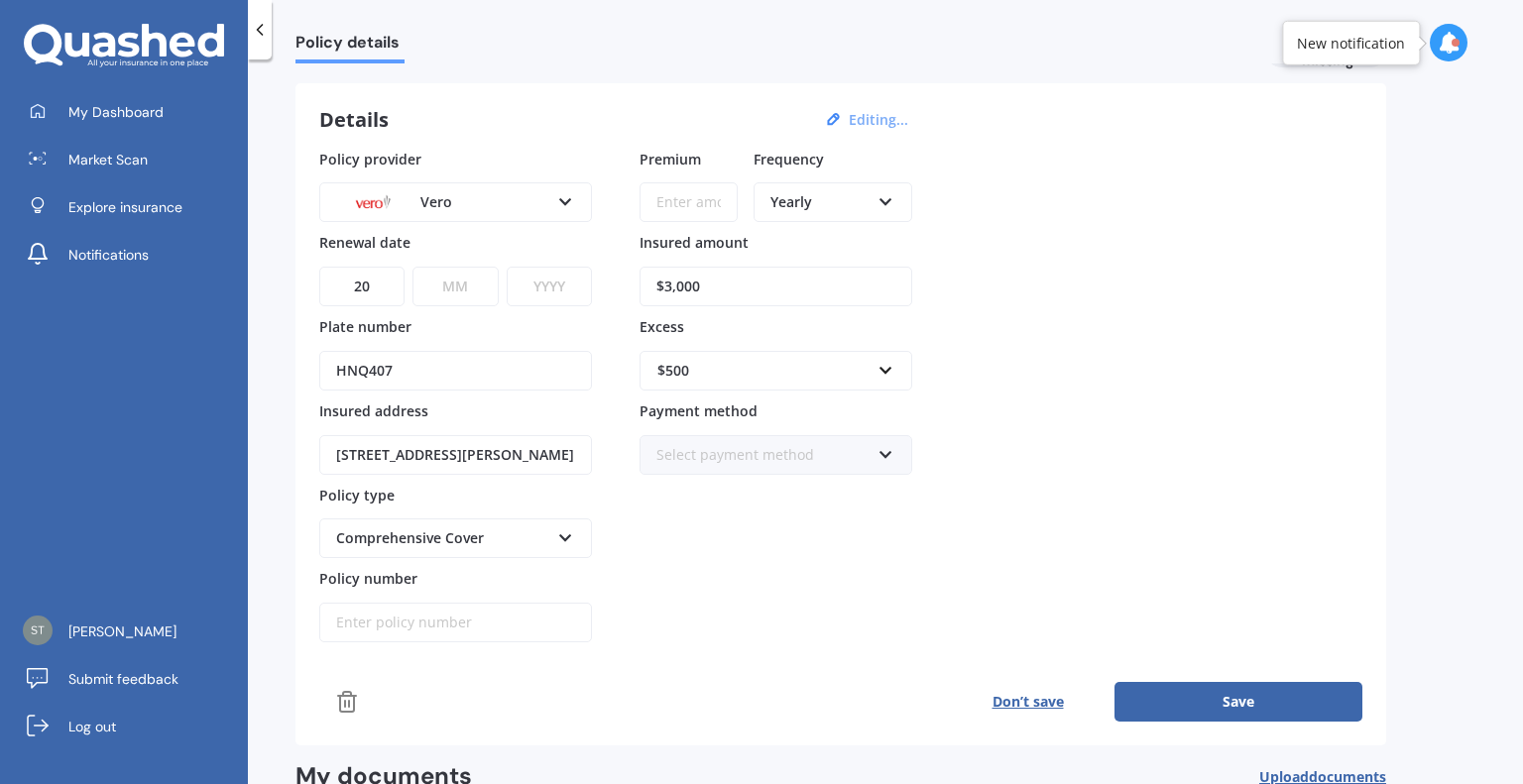 click on "MM 01 02 03 04 05 06 07 08 09 10 11 12" at bounding box center [455, 286] 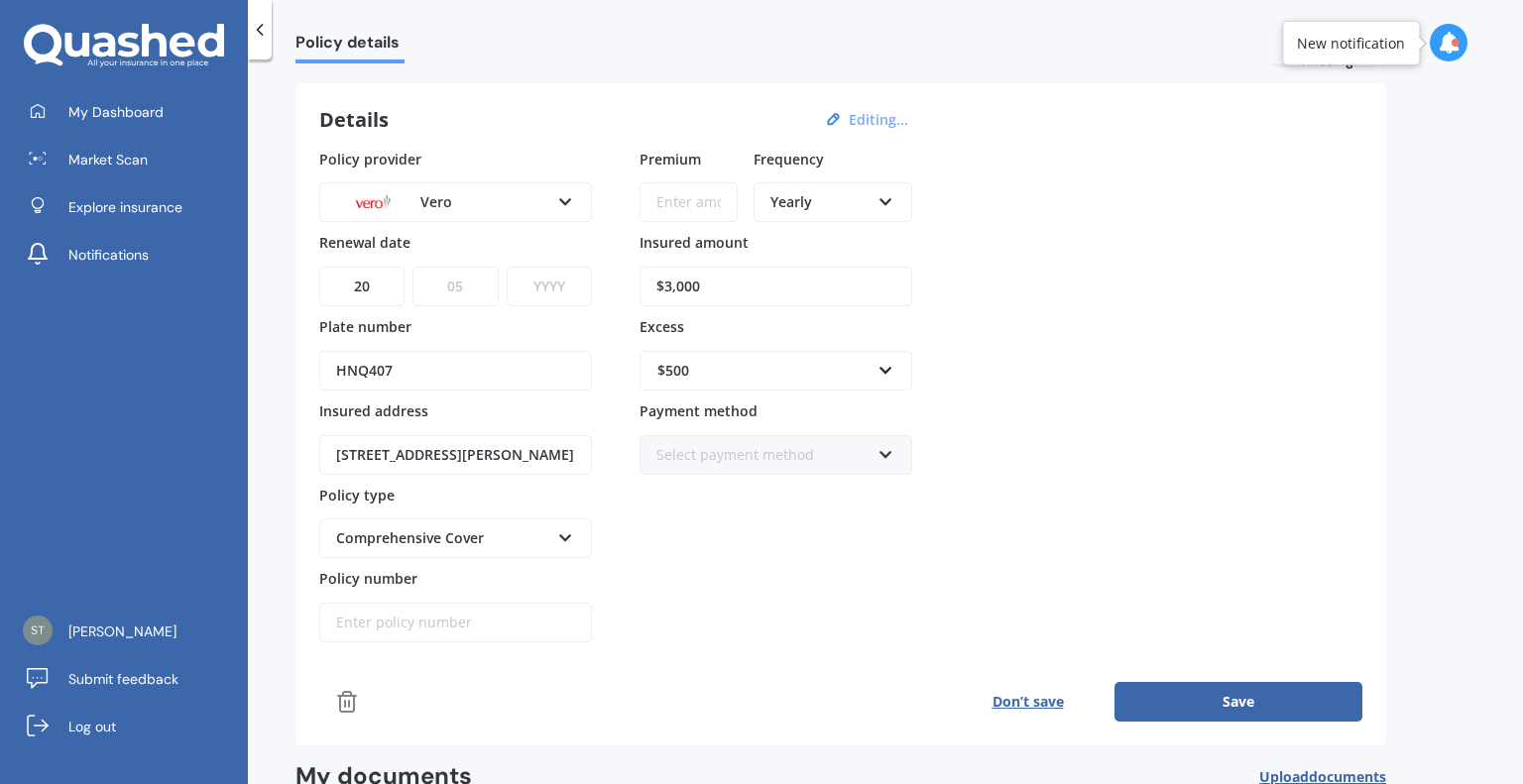 click on "YYYY 2027 2026 2025 2024 2023 2022 2021 2020 2019 2018 2017 2016 2015 2014 2013 2012 2011 2010 2009 2008 2007 2006 2005 2004 2003 2002 2001 2000 1999 1998 1997 1996 1995 1994 1993 1992 1991 1990 1989 1988 1987 1986 1985 1984 1983 1982 1981 1980 1979 1978 1977 1976 1975 1974 1973 1972 1971 1970 1969 1968 1967 1966 1965 1964 1963 1962 1961 1960 1959 1958 1957 1956 1955 1954 1953 1952 1951 1950 1949 1948 1947 1946 1945 1944 1943 1942 1941 1940 1939 1938 1937 1936 1935 1934 1933 1932 1931 1930 1929 1928" at bounding box center [549, 286] 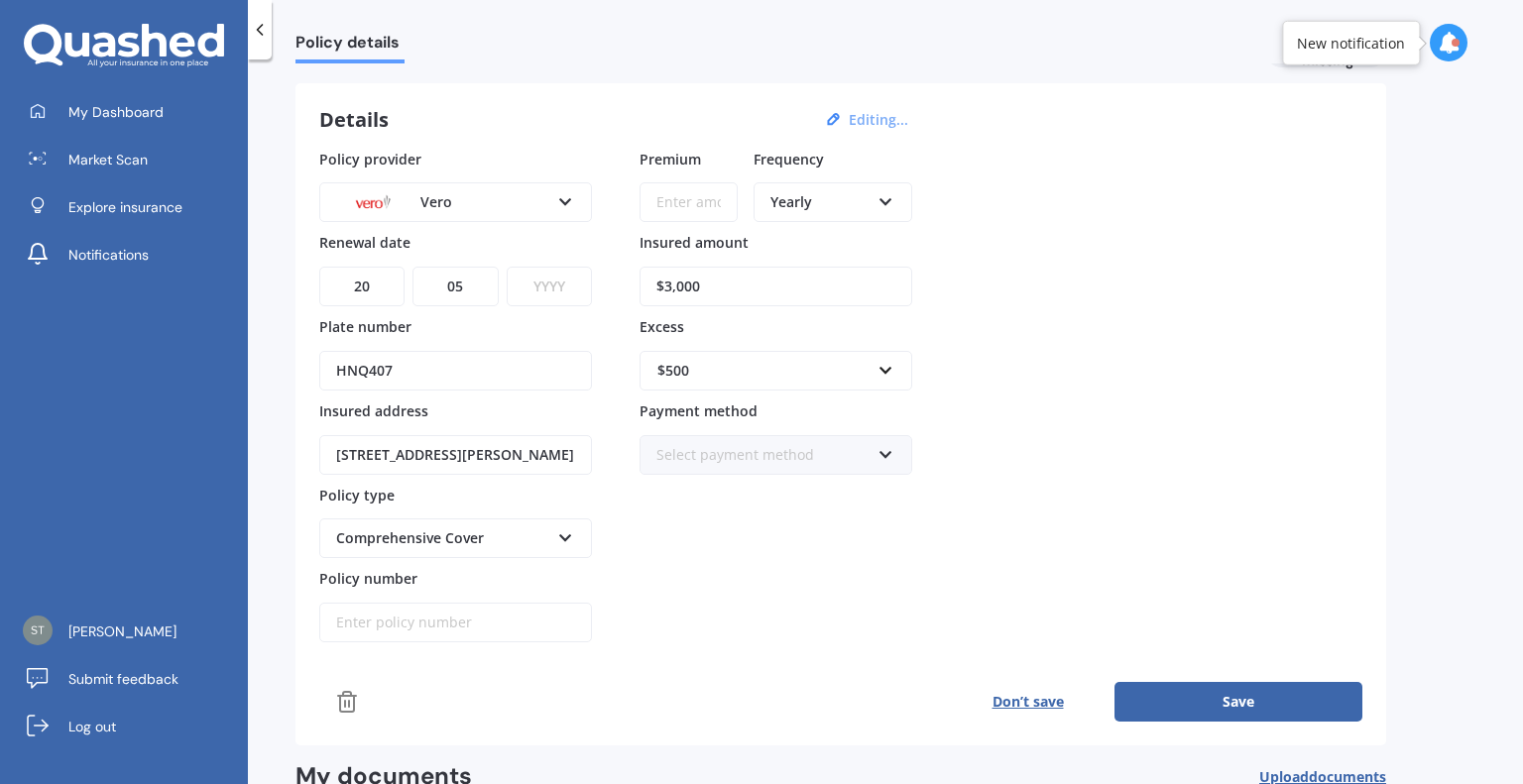 select on "2025" 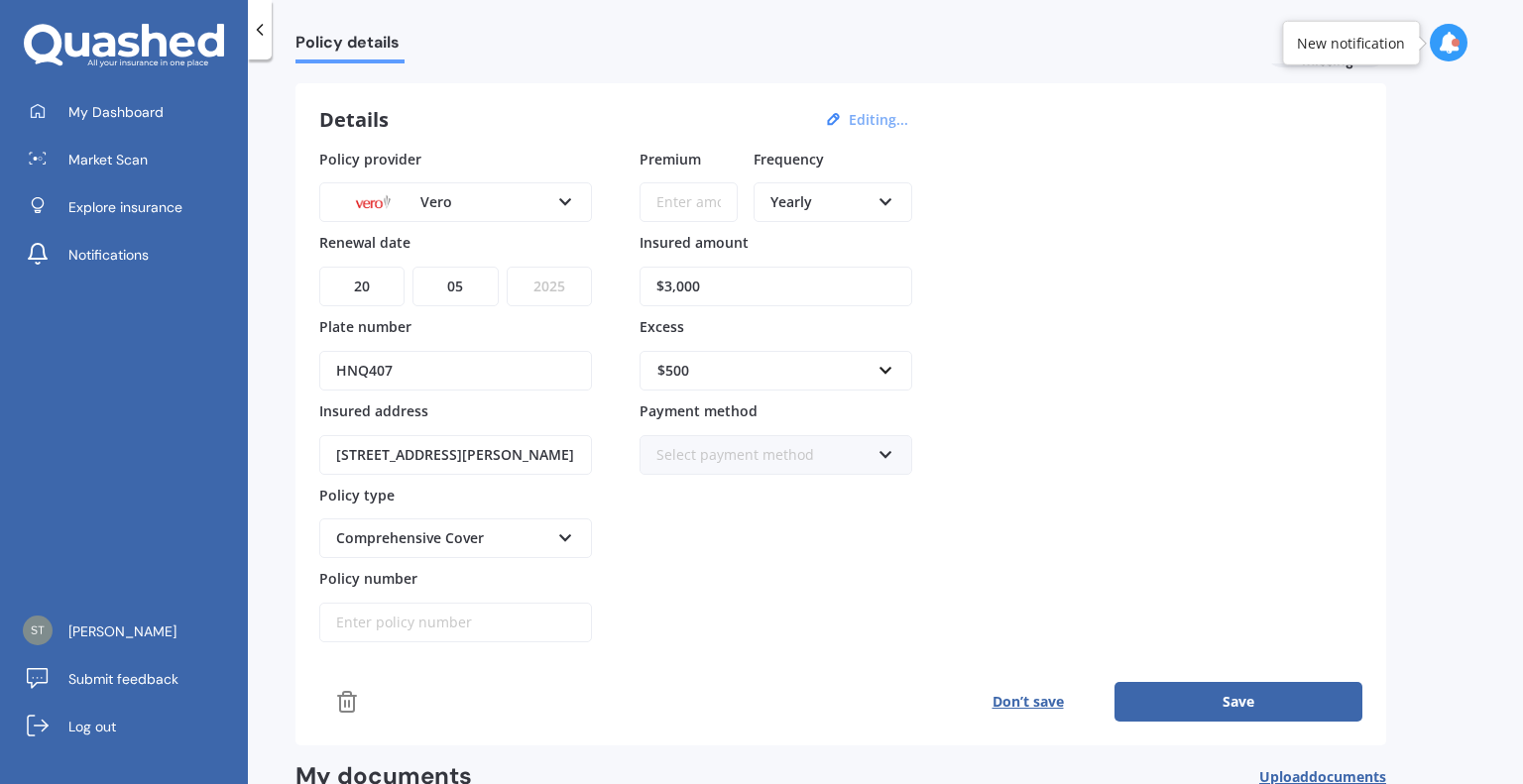click on "YYYY 2027 2026 2025 2024 2023 2022 2021 2020 2019 2018 2017 2016 2015 2014 2013 2012 2011 2010 2009 2008 2007 2006 2005 2004 2003 2002 2001 2000 1999 1998 1997 1996 1995 1994 1993 1992 1991 1990 1989 1988 1987 1986 1985 1984 1983 1982 1981 1980 1979 1978 1977 1976 1975 1974 1973 1972 1971 1970 1969 1968 1967 1966 1965 1964 1963 1962 1961 1960 1959 1958 1957 1956 1955 1954 1953 1952 1951 1950 1949 1948 1947 1946 1945 1944 1943 1942 1941 1940 1939 1938 1937 1936 1935 1934 1933 1932 1931 1930 1929 1928" at bounding box center [549, 286] 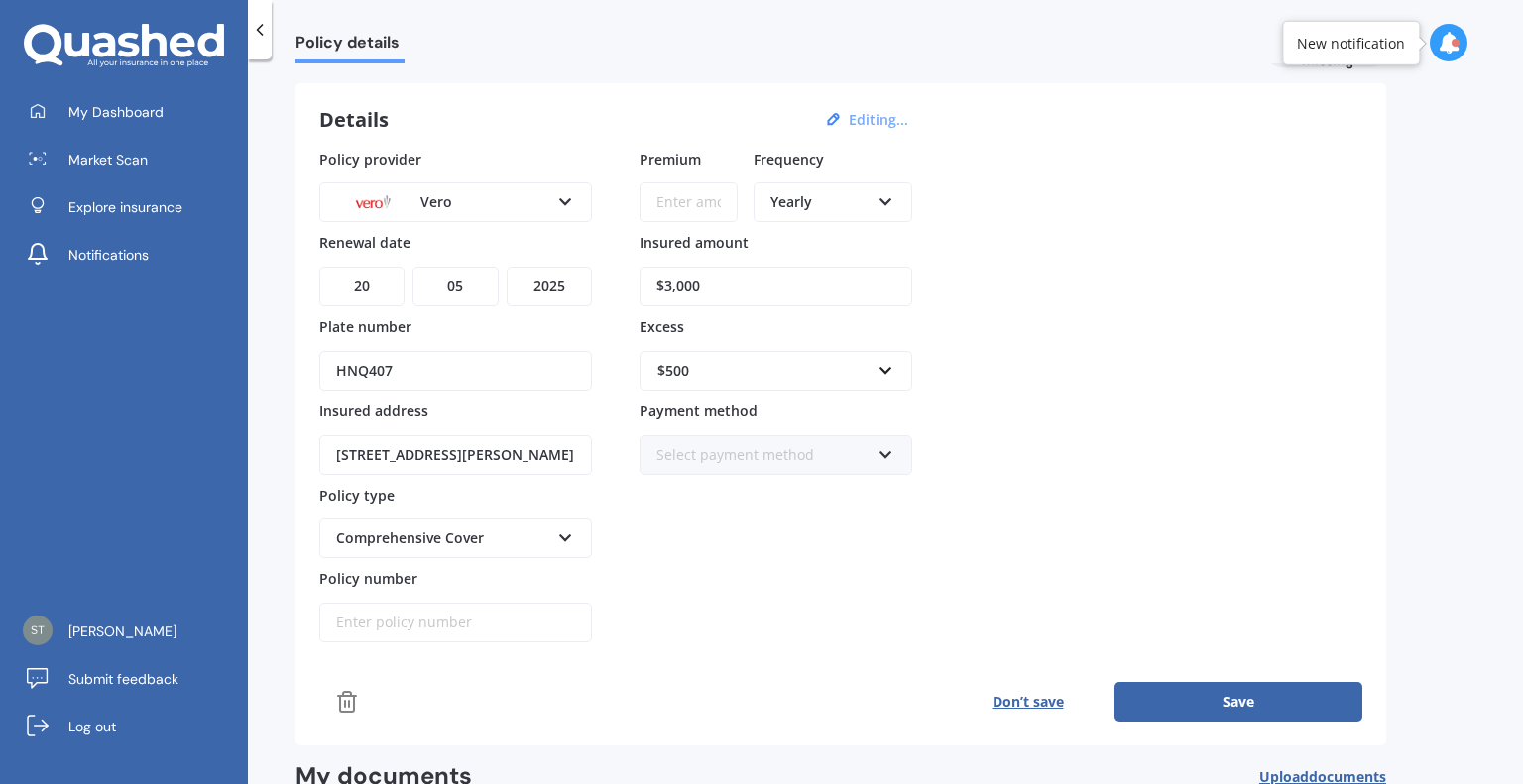 click on "Premium" at bounding box center (688, 202) 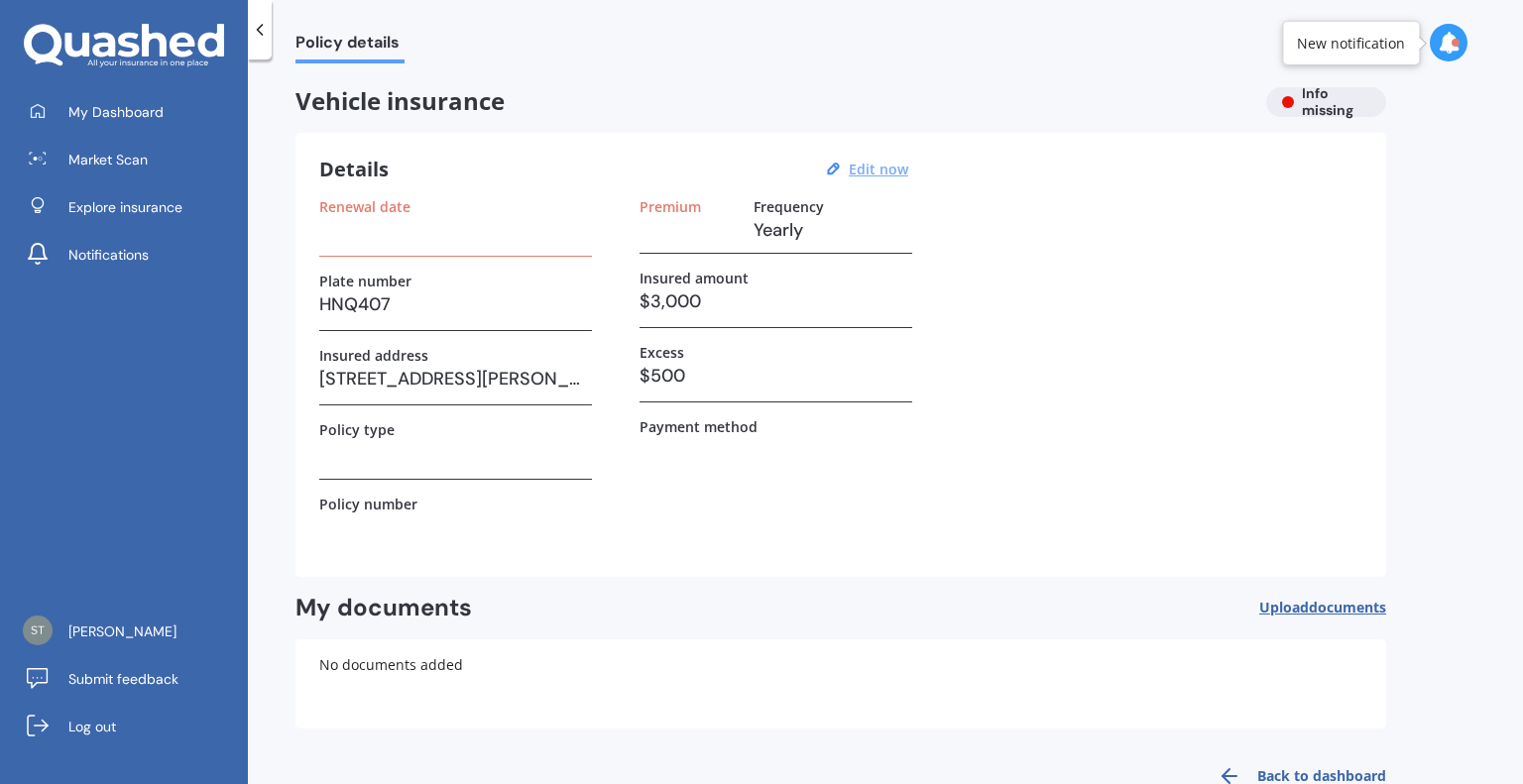click on "Edit now" at bounding box center (879, 168) 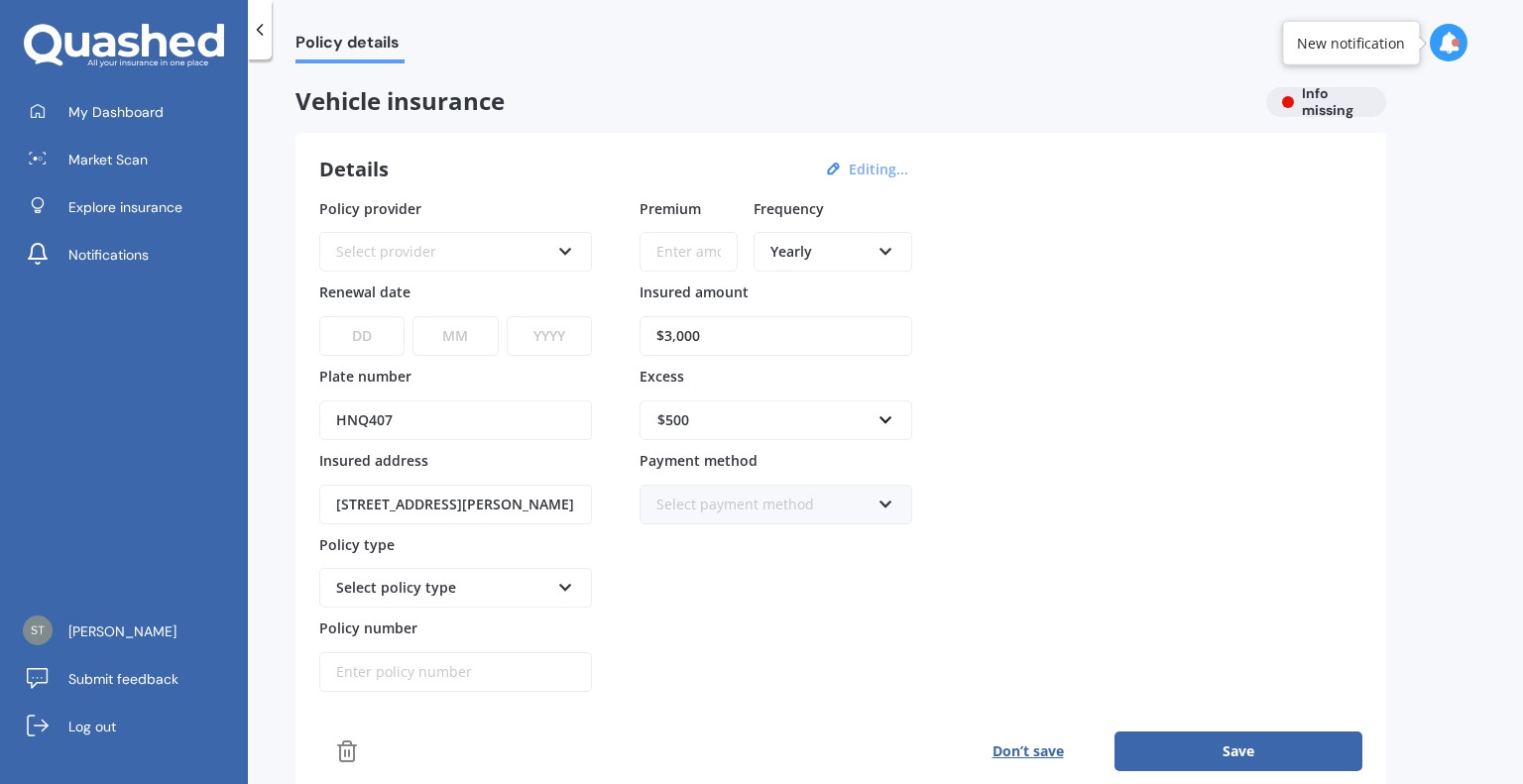 click at bounding box center (565, 248) 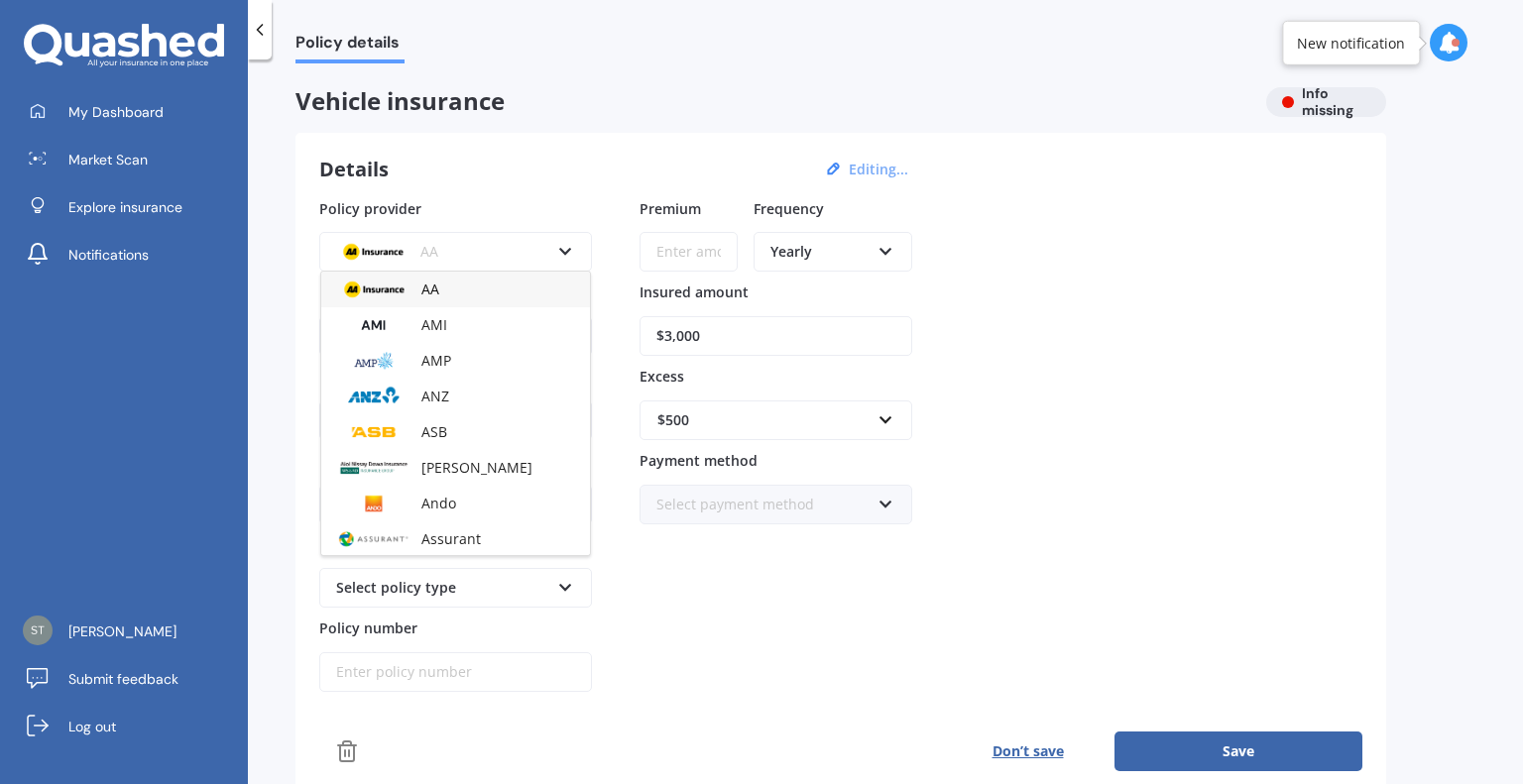 click at bounding box center (565, 248) 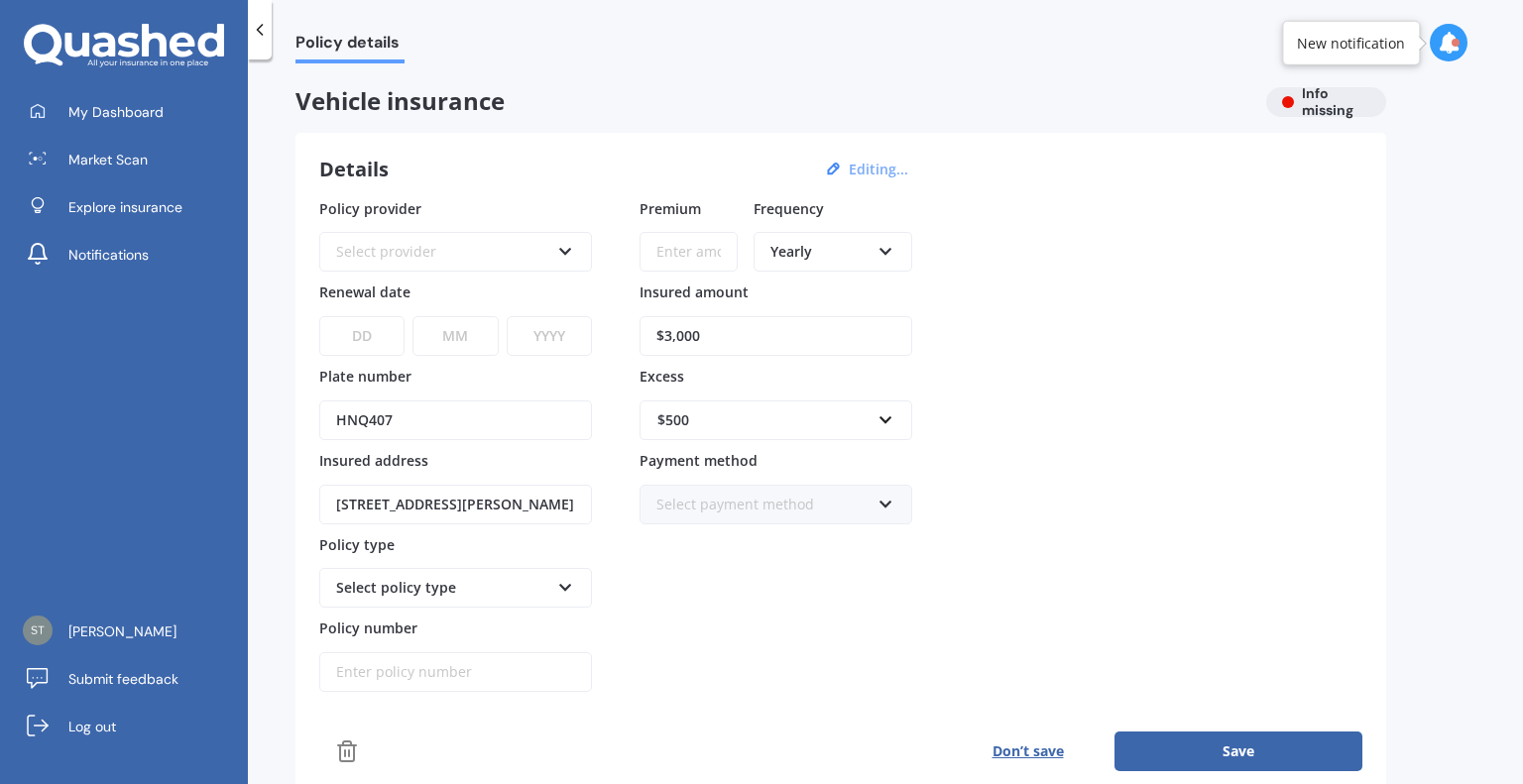 click on "Select provider" at bounding box center [442, 252] 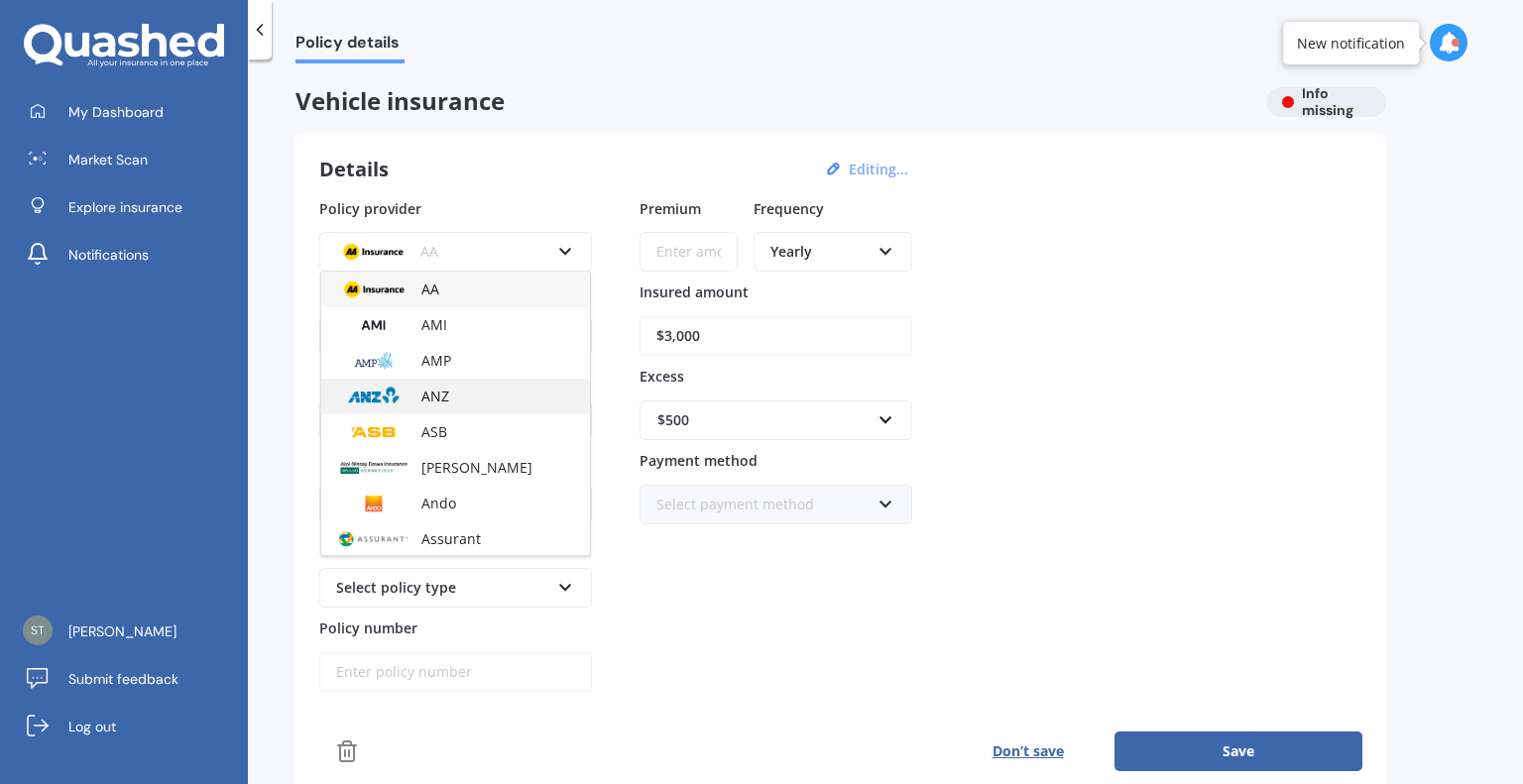 scroll, scrollTop: 857, scrollLeft: 0, axis: vertical 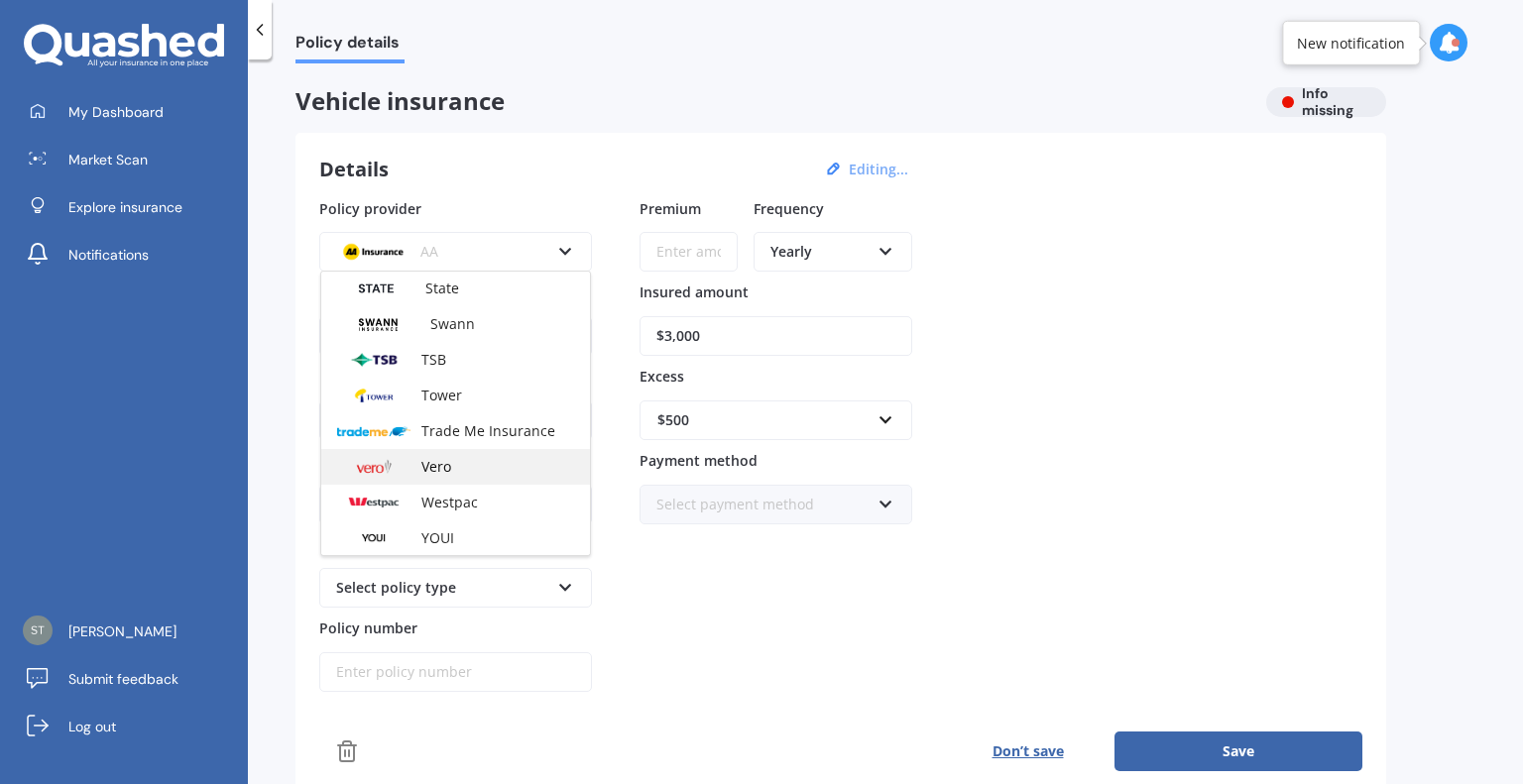 click on "Vero" at bounding box center [436, 466] 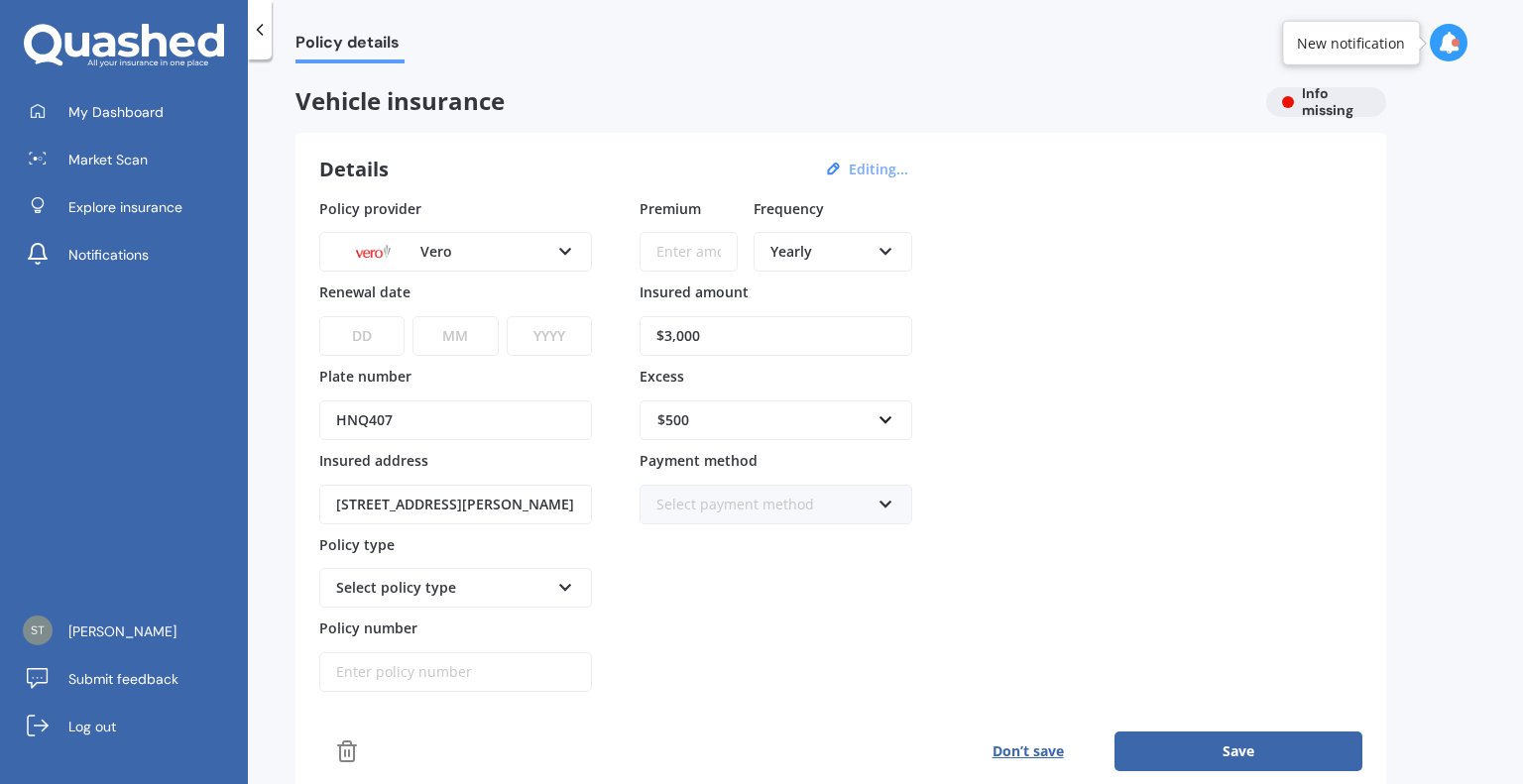 click on "DD 01 02 03 04 05 06 07 08 09 10 11 12 13 14 15 16 17 18 19 20 21 22 23 24 25 26 27 28 29 30 31" at bounding box center (362, 336) 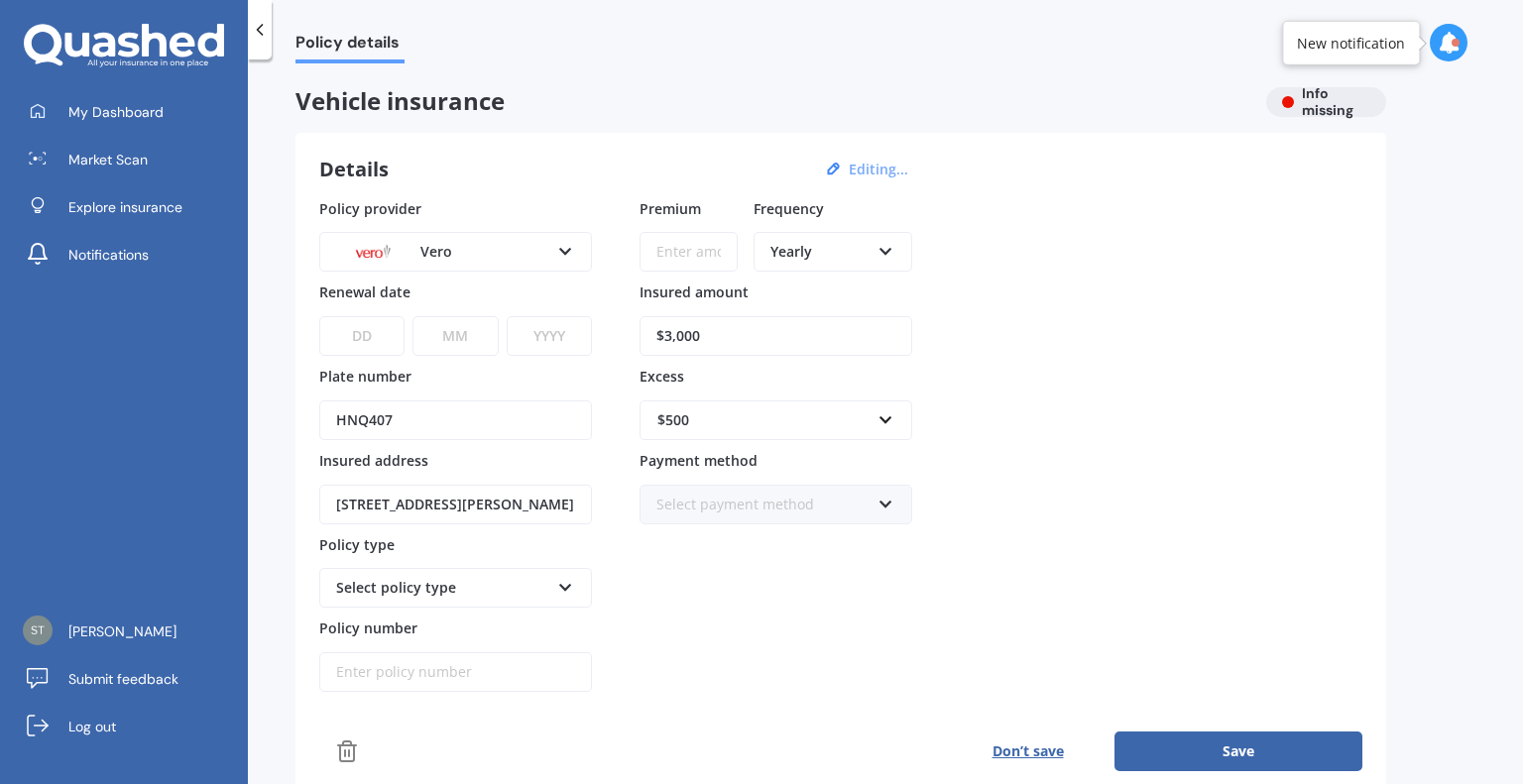 select on "20" 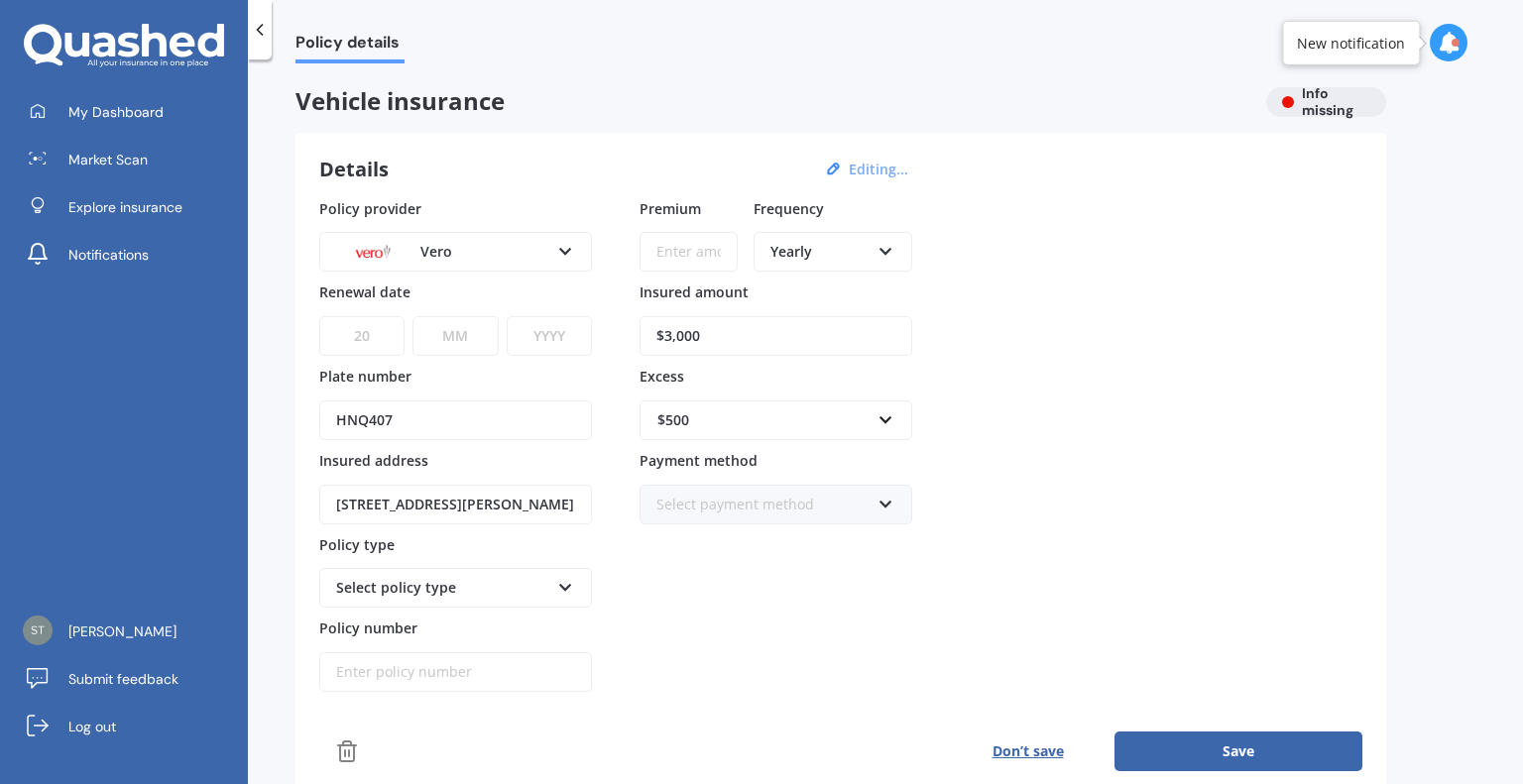 click on "DD 01 02 03 04 05 06 07 08 09 10 11 12 13 14 15 16 17 18 19 20 21 22 23 24 25 26 27 28 29 30 31" at bounding box center (362, 336) 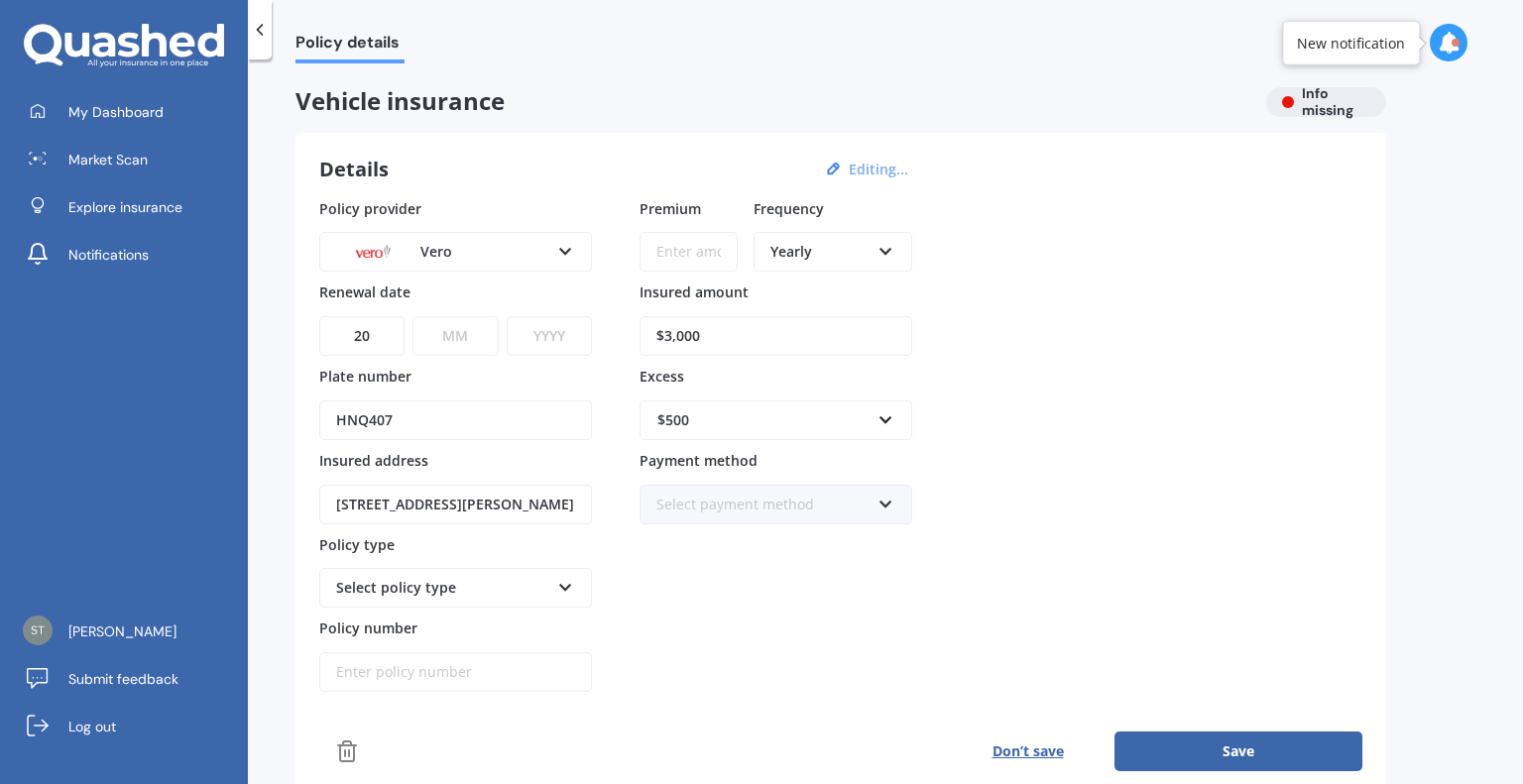 click on "MM 01 02 03 04 05 06 07 08 09 10 11 12" at bounding box center (455, 336) 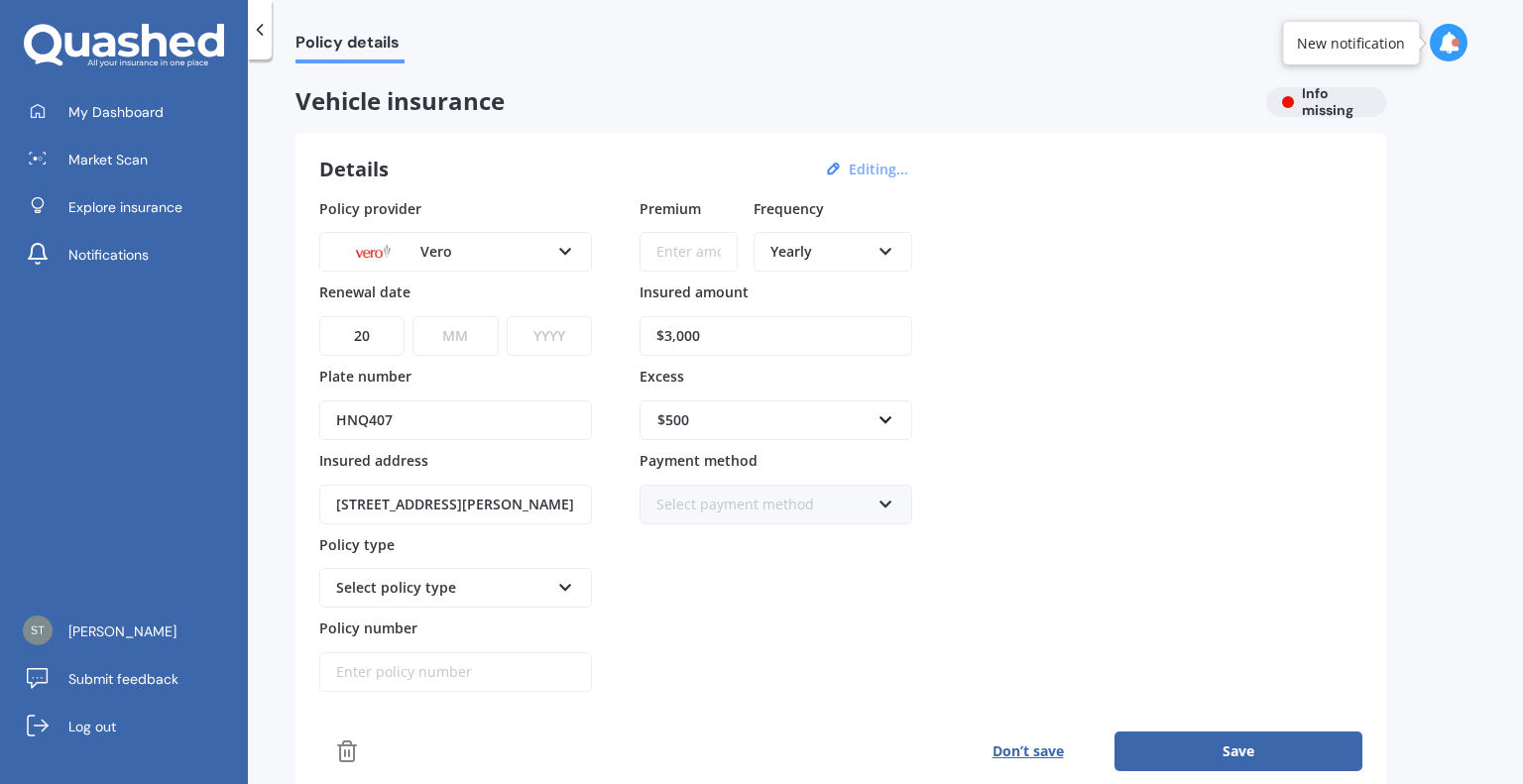 select on "07" 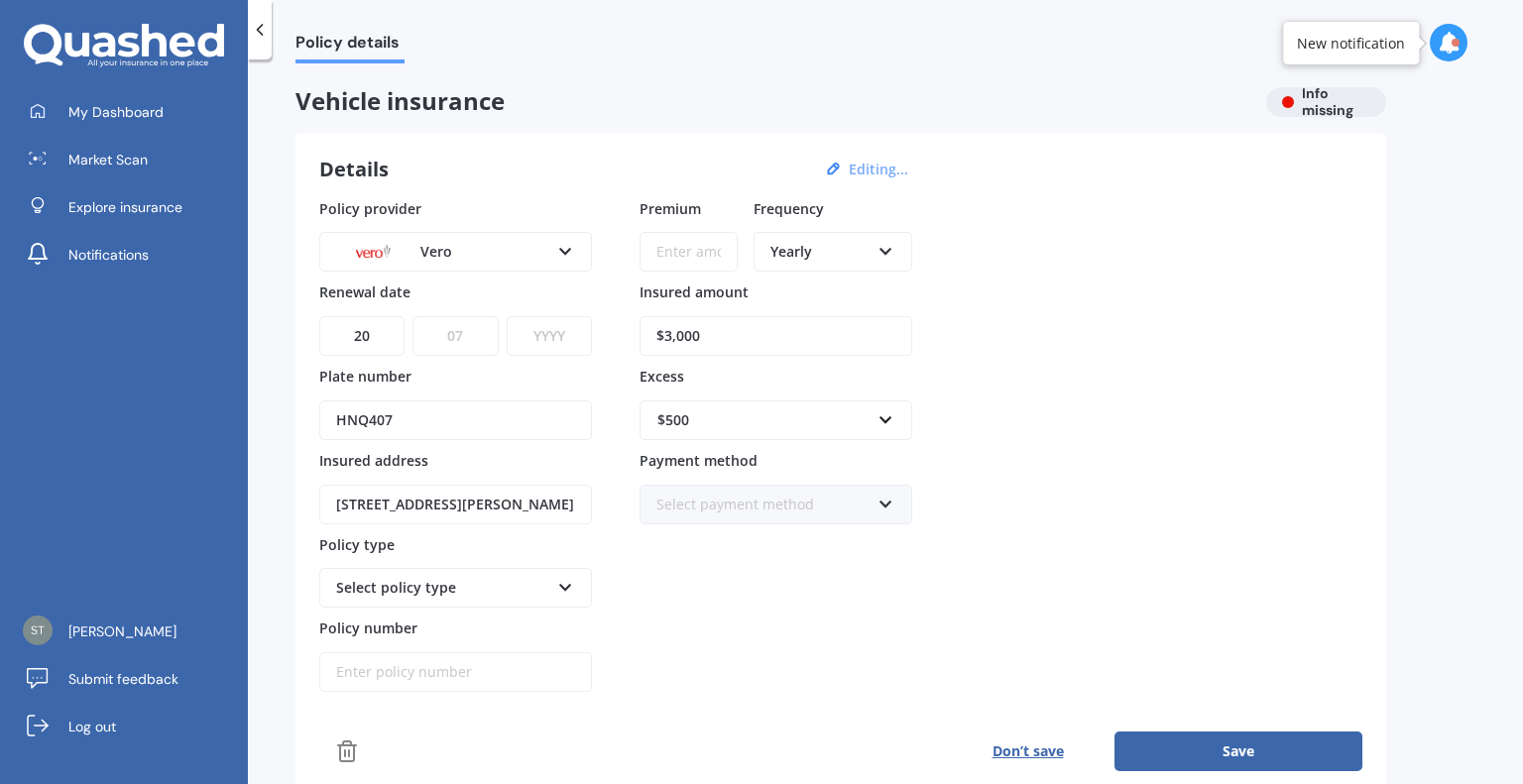 click on "MM 01 02 03 04 05 06 07 08 09 10 11 12" at bounding box center [455, 336] 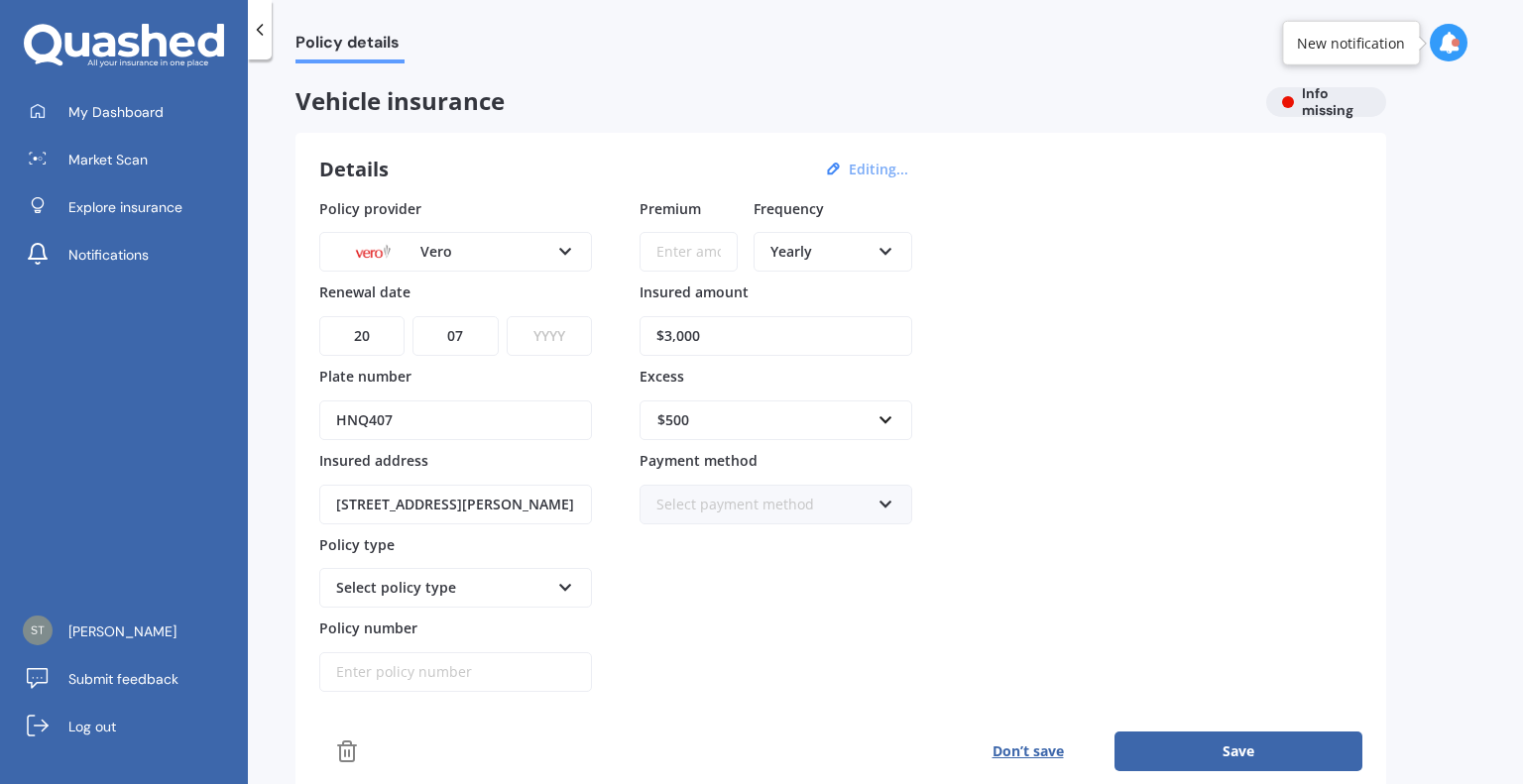 click on "YYYY 2027 2026 2025 2024 2023 2022 2021 2020 2019 2018 2017 2016 2015 2014 2013 2012 2011 2010 2009 2008 2007 2006 2005 2004 2003 2002 2001 2000 1999 1998 1997 1996 1995 1994 1993 1992 1991 1990 1989 1988 1987 1986 1985 1984 1983 1982 1981 1980 1979 1978 1977 1976 1975 1974 1973 1972 1971 1970 1969 1968 1967 1966 1965 1964 1963 1962 1961 1960 1959 1958 1957 1956 1955 1954 1953 1952 1951 1950 1949 1948 1947 1946 1945 1944 1943 1942 1941 1940 1939 1938 1937 1936 1935 1934 1933 1932 1931 1930 1929 1928" at bounding box center [549, 336] 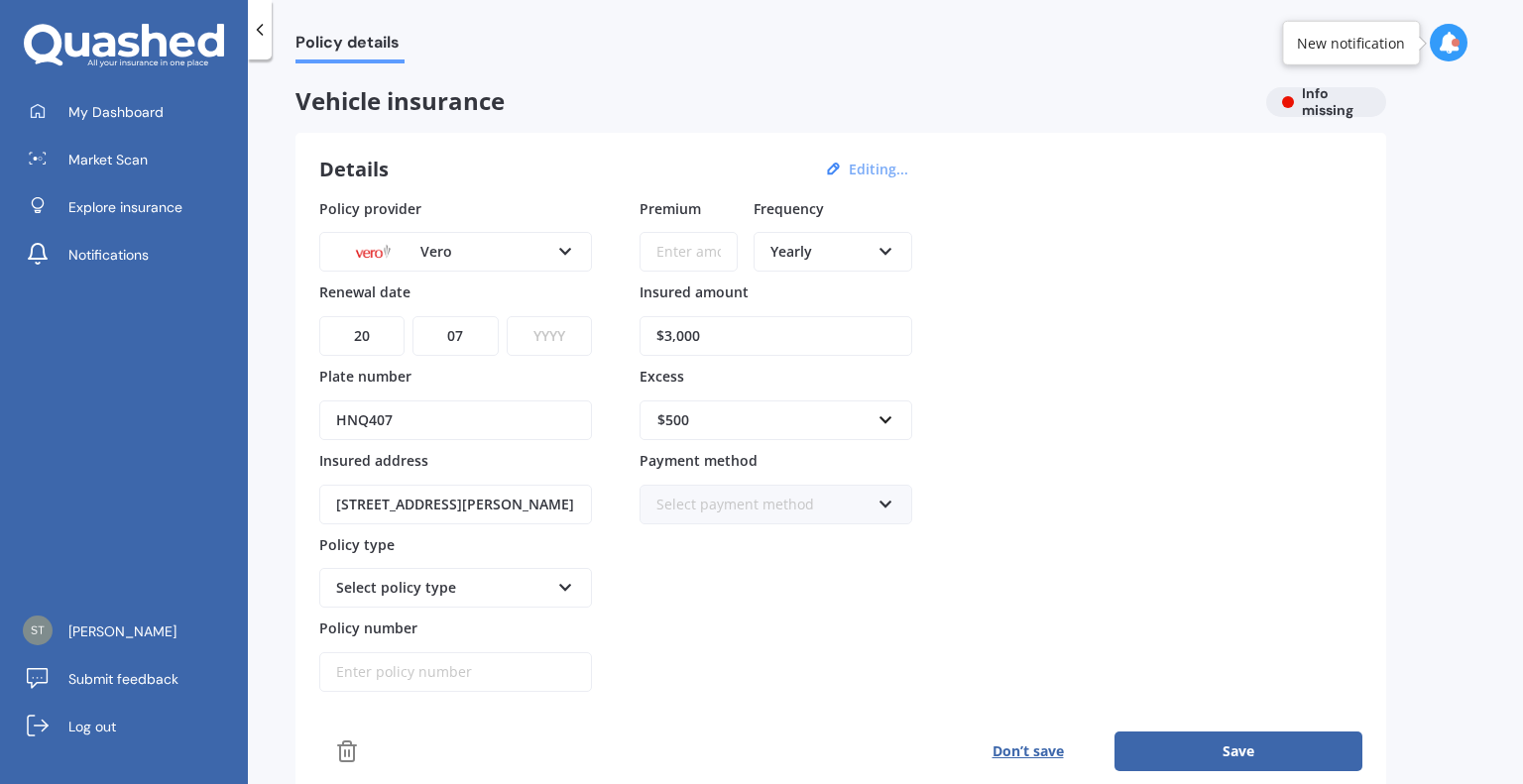 select on "2025" 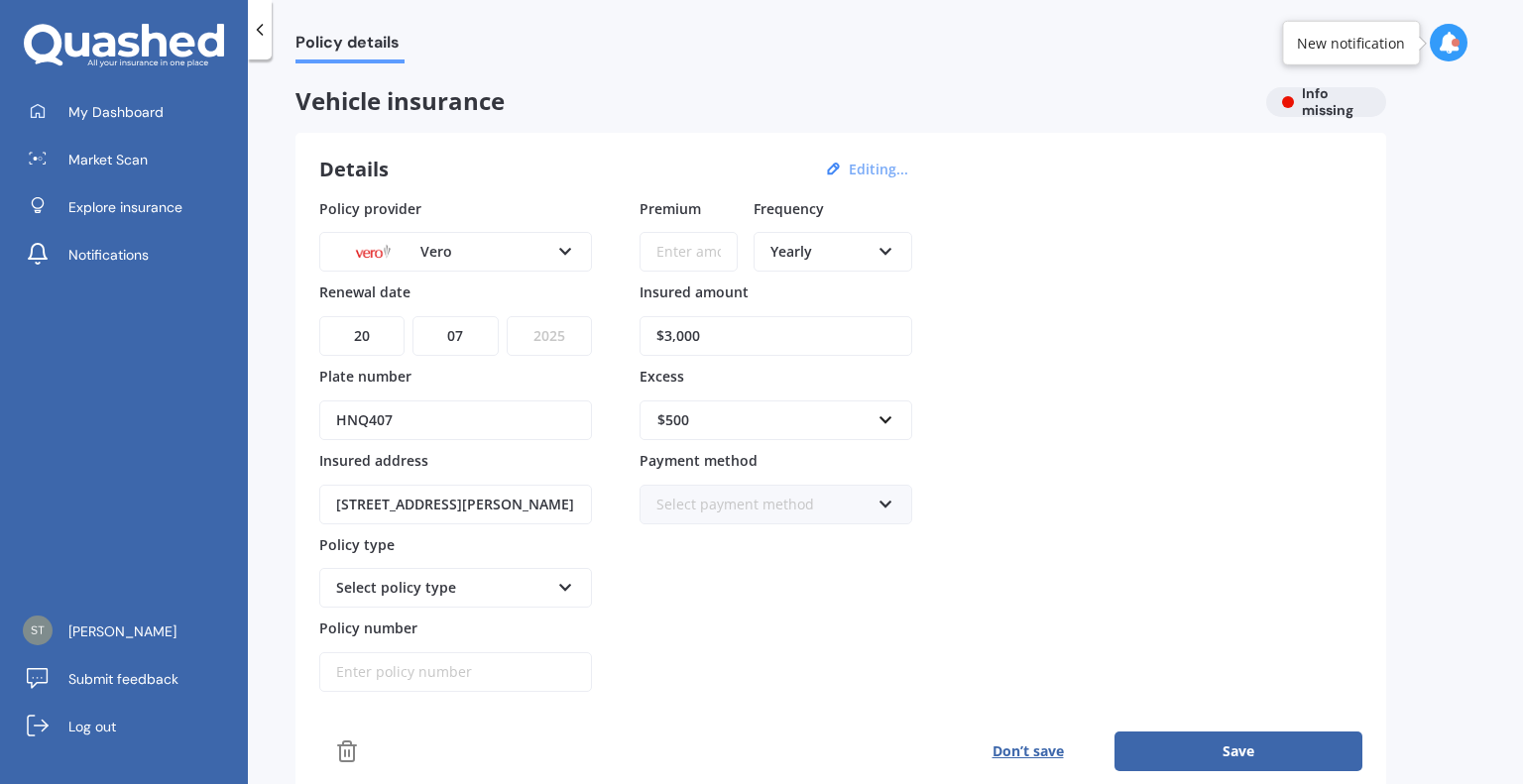 click on "YYYY 2027 2026 2025 2024 2023 2022 2021 2020 2019 2018 2017 2016 2015 2014 2013 2012 2011 2010 2009 2008 2007 2006 2005 2004 2003 2002 2001 2000 1999 1998 1997 1996 1995 1994 1993 1992 1991 1990 1989 1988 1987 1986 1985 1984 1983 1982 1981 1980 1979 1978 1977 1976 1975 1974 1973 1972 1971 1970 1969 1968 1967 1966 1965 1964 1963 1962 1961 1960 1959 1958 1957 1956 1955 1954 1953 1952 1951 1950 1949 1948 1947 1946 1945 1944 1943 1942 1941 1940 1939 1938 1937 1936 1935 1934 1933 1932 1931 1930 1929 1928" at bounding box center (549, 336) 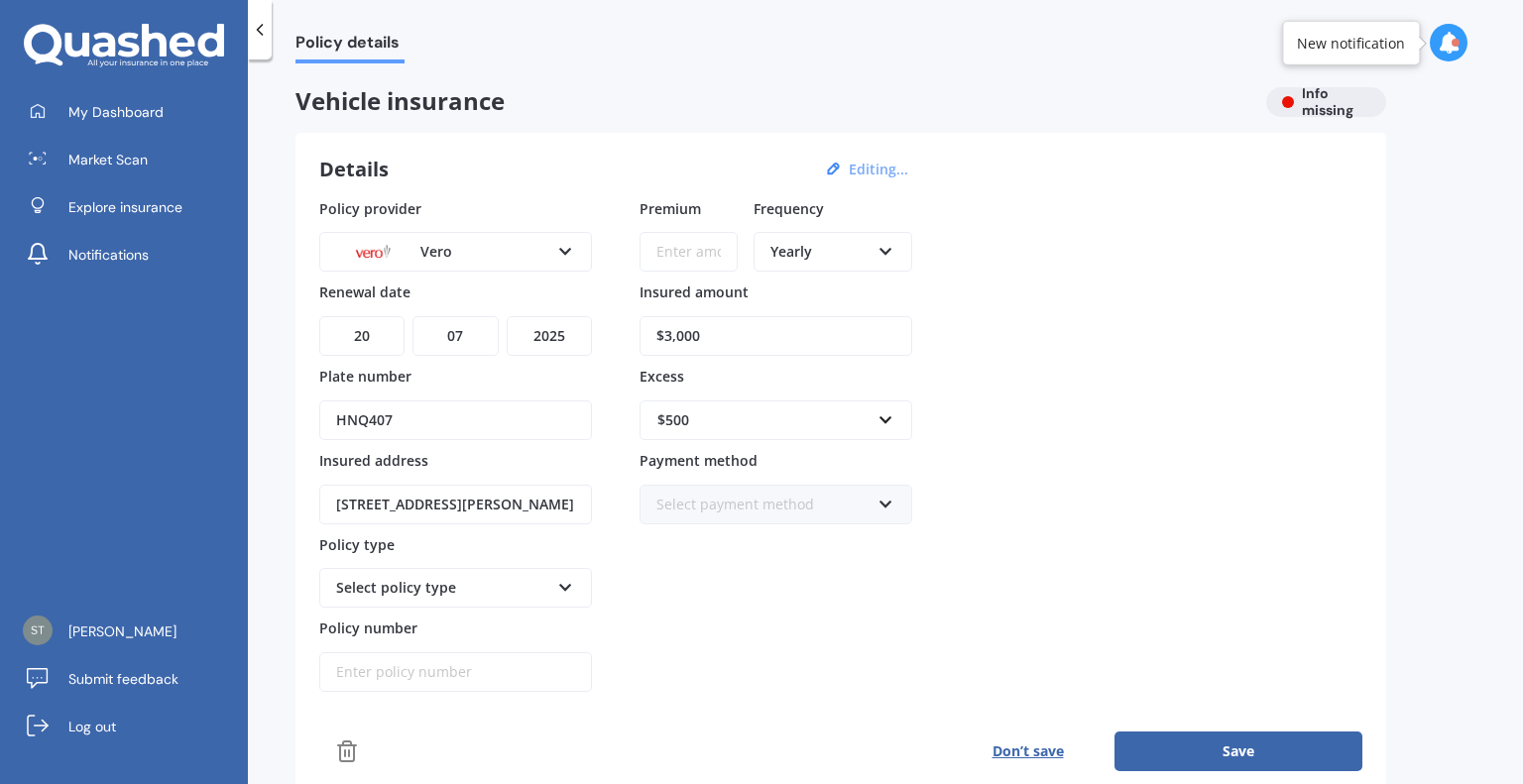click on "Premium" at bounding box center [688, 252] 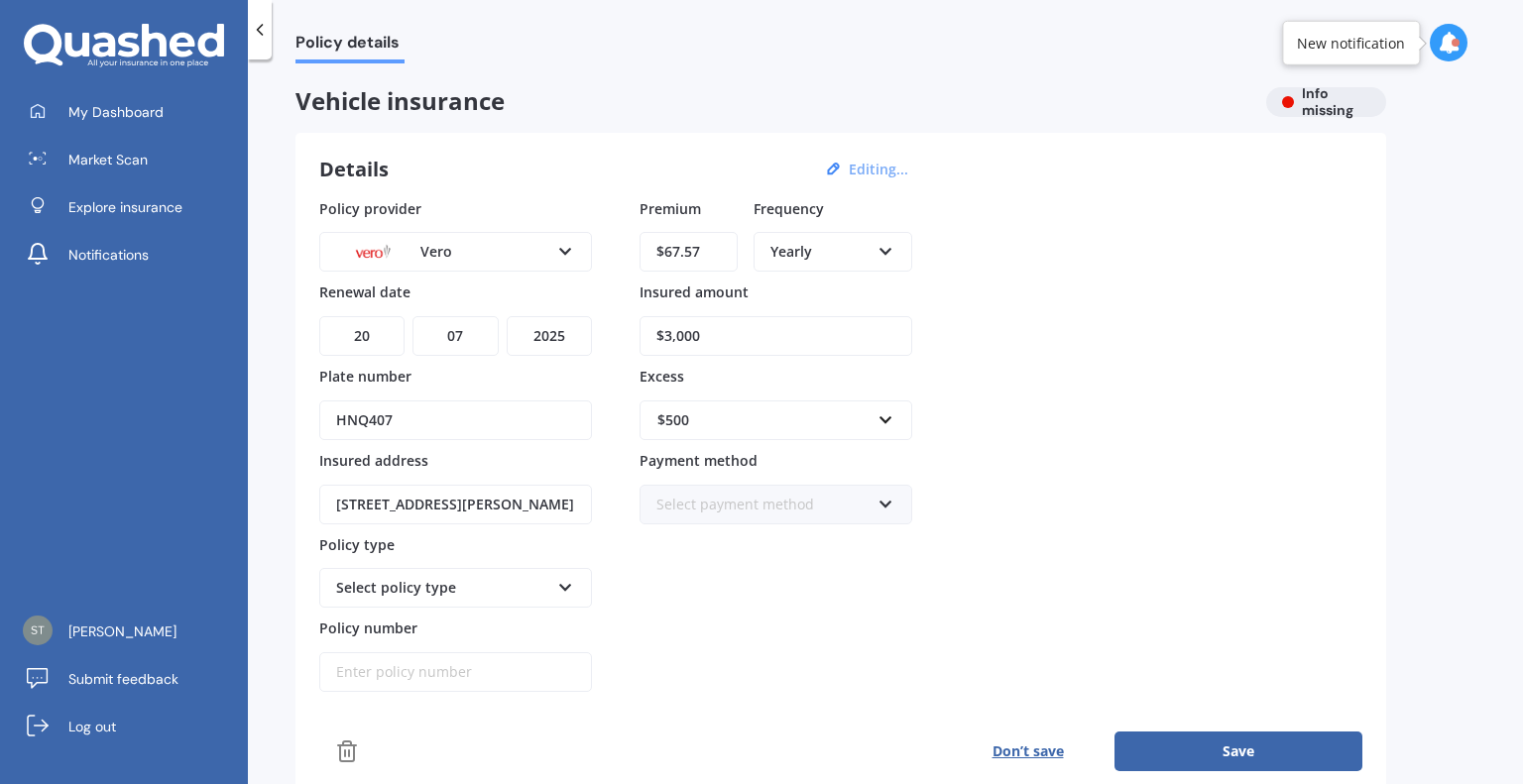 type on "$67.57" 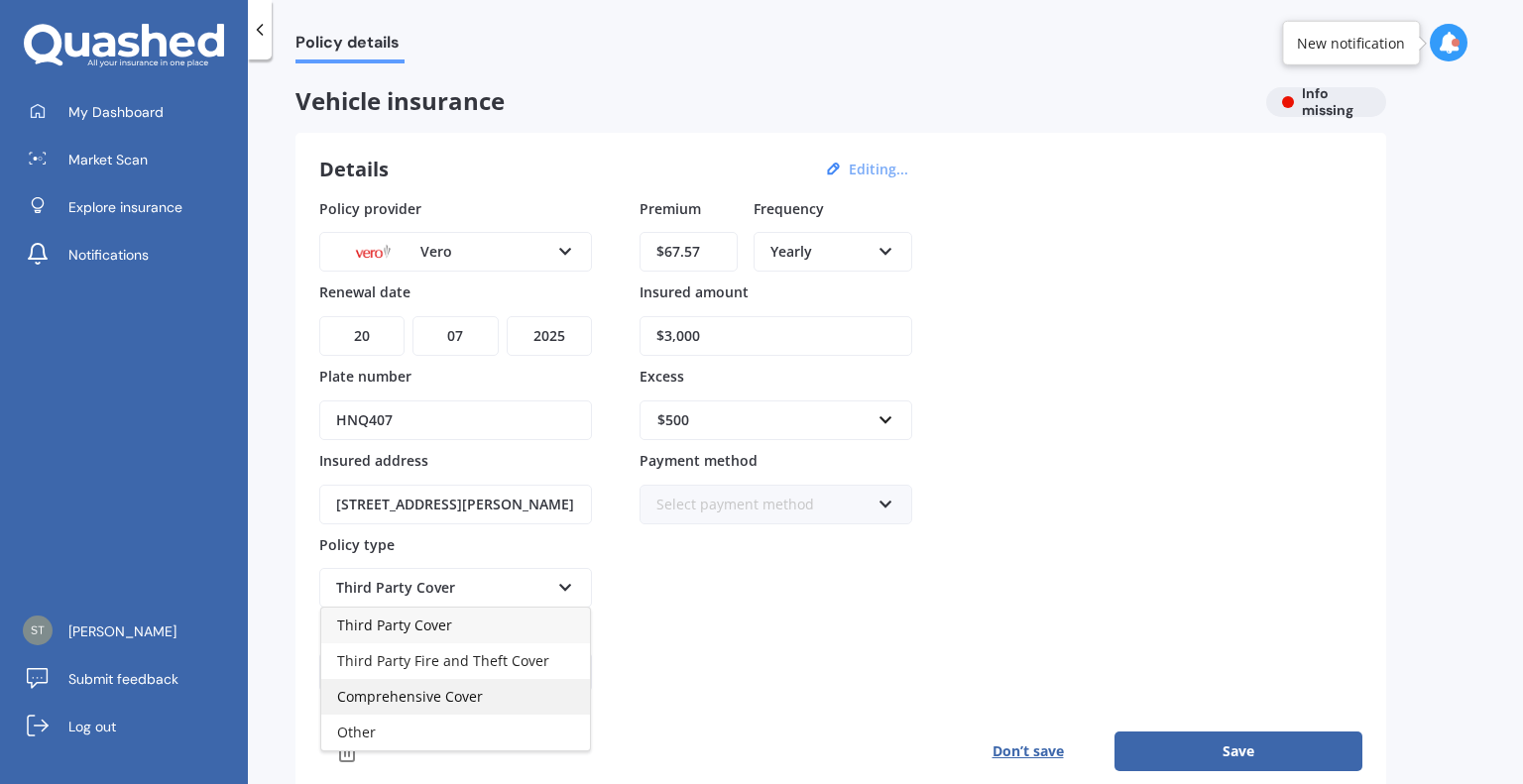 click on "Comprehensive Cover" at bounding box center [455, 697] 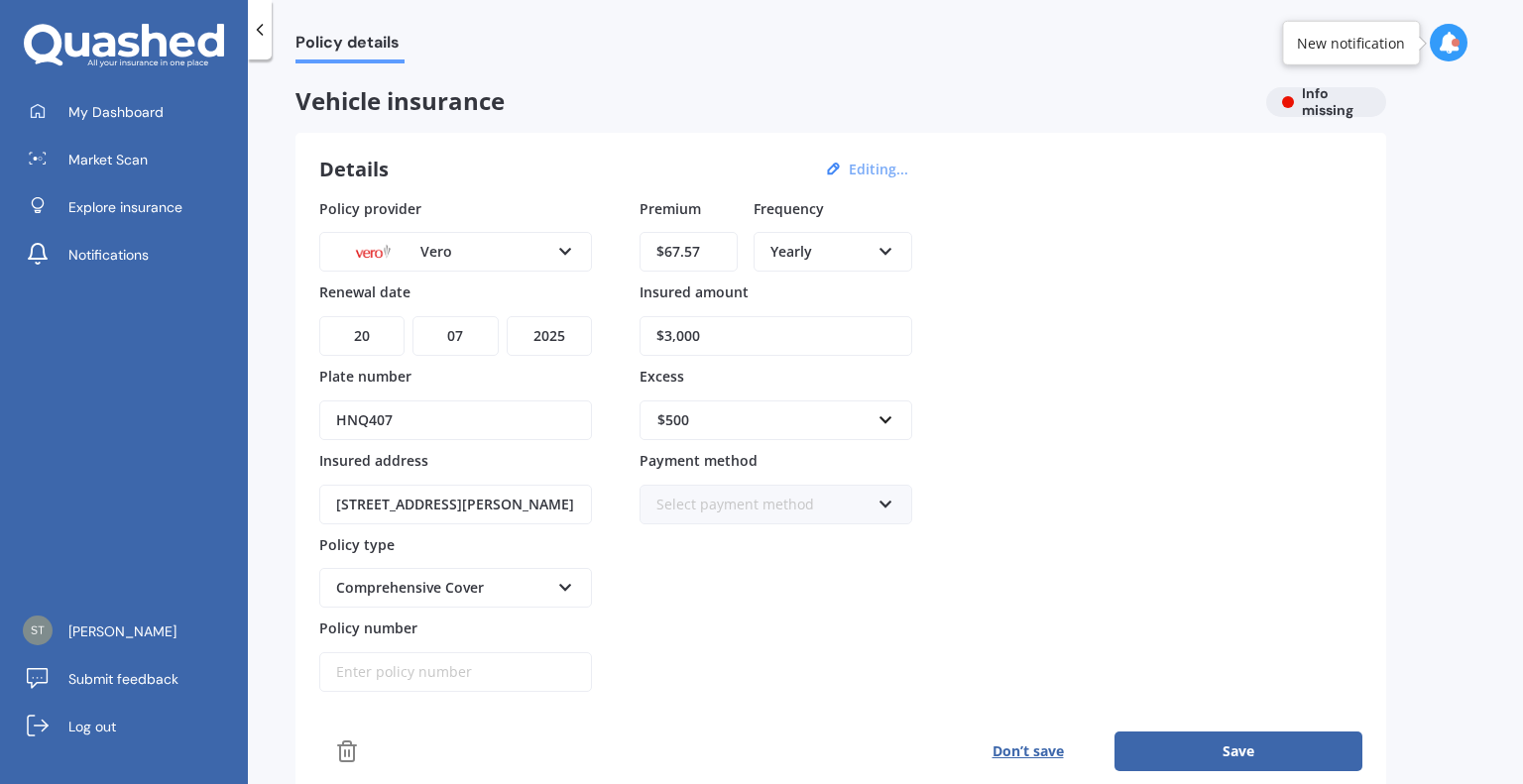 click on "Policy number" at bounding box center (455, 672) 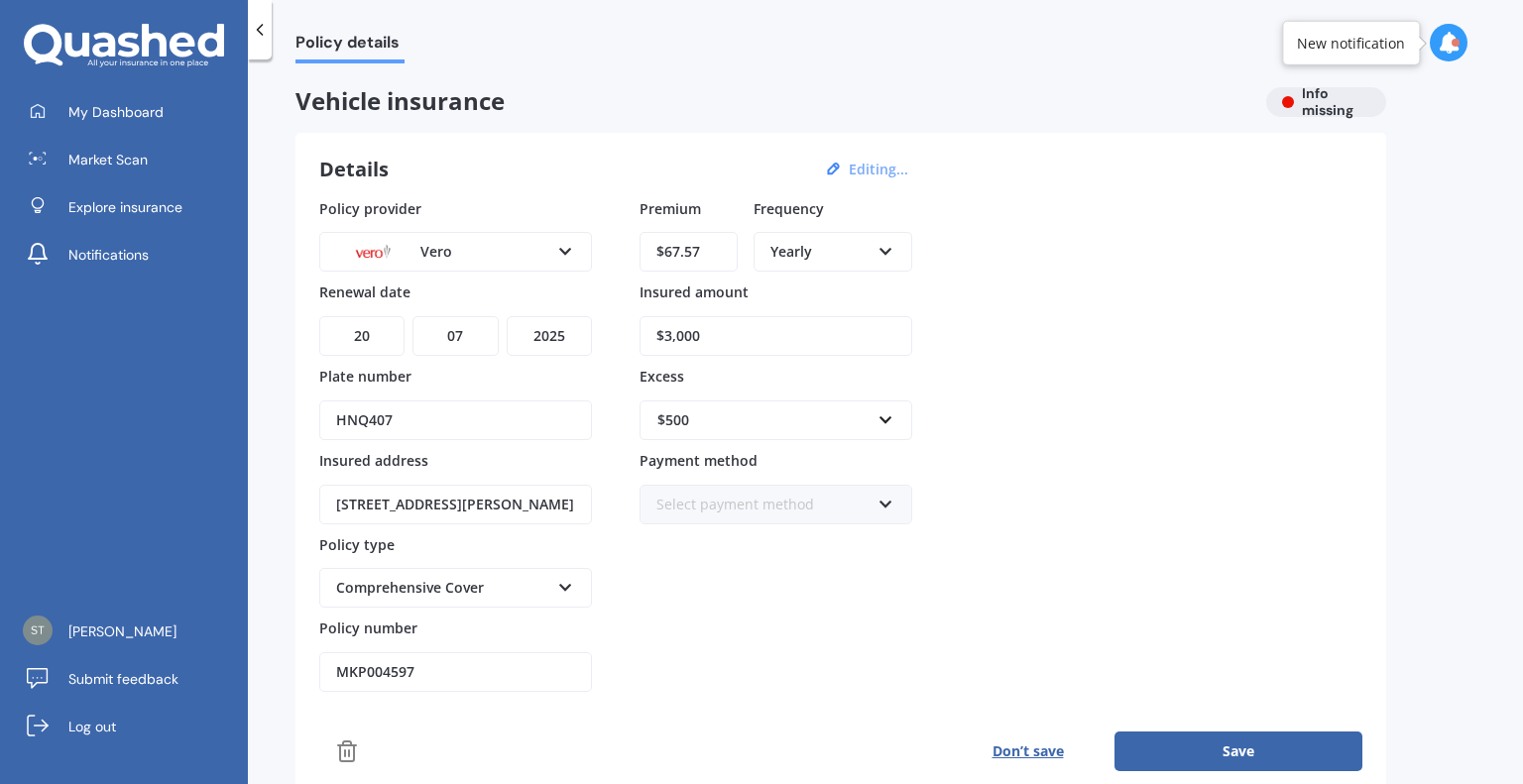 click on "Premium $67.57 Frequency Yearly Yearly Six-Monthly Quarterly Monthly Fortnightly Weekly Insured amount $3,000 Excess $500 $100 $400 $500 $750 $1,000 $1,500 $2,000 Payment method Select payment method Direct debit - bank account Direct debit - credit/debit card Online payment Internet banking transfer Cheque" at bounding box center (775, 445) 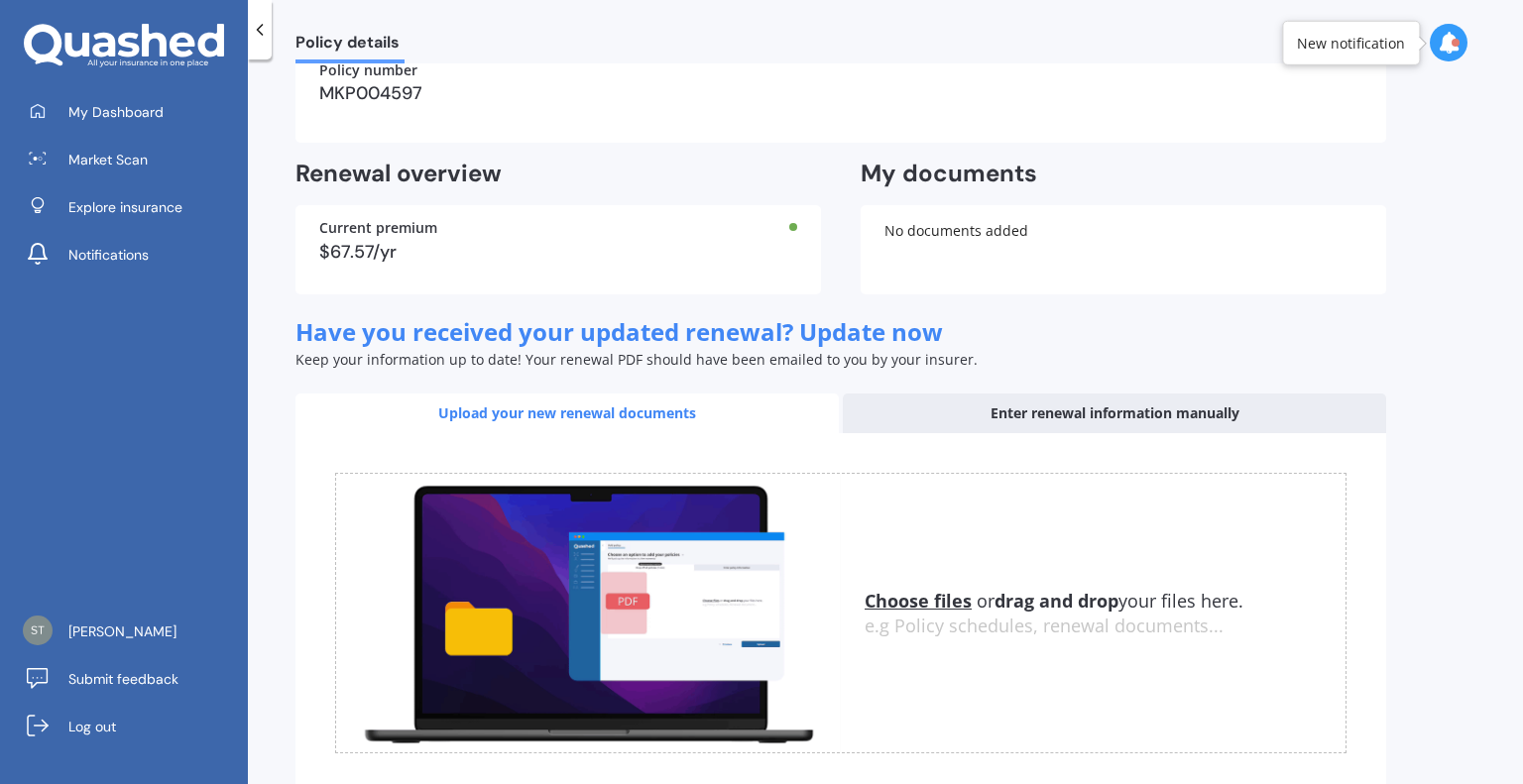 scroll, scrollTop: 540, scrollLeft: 0, axis: vertical 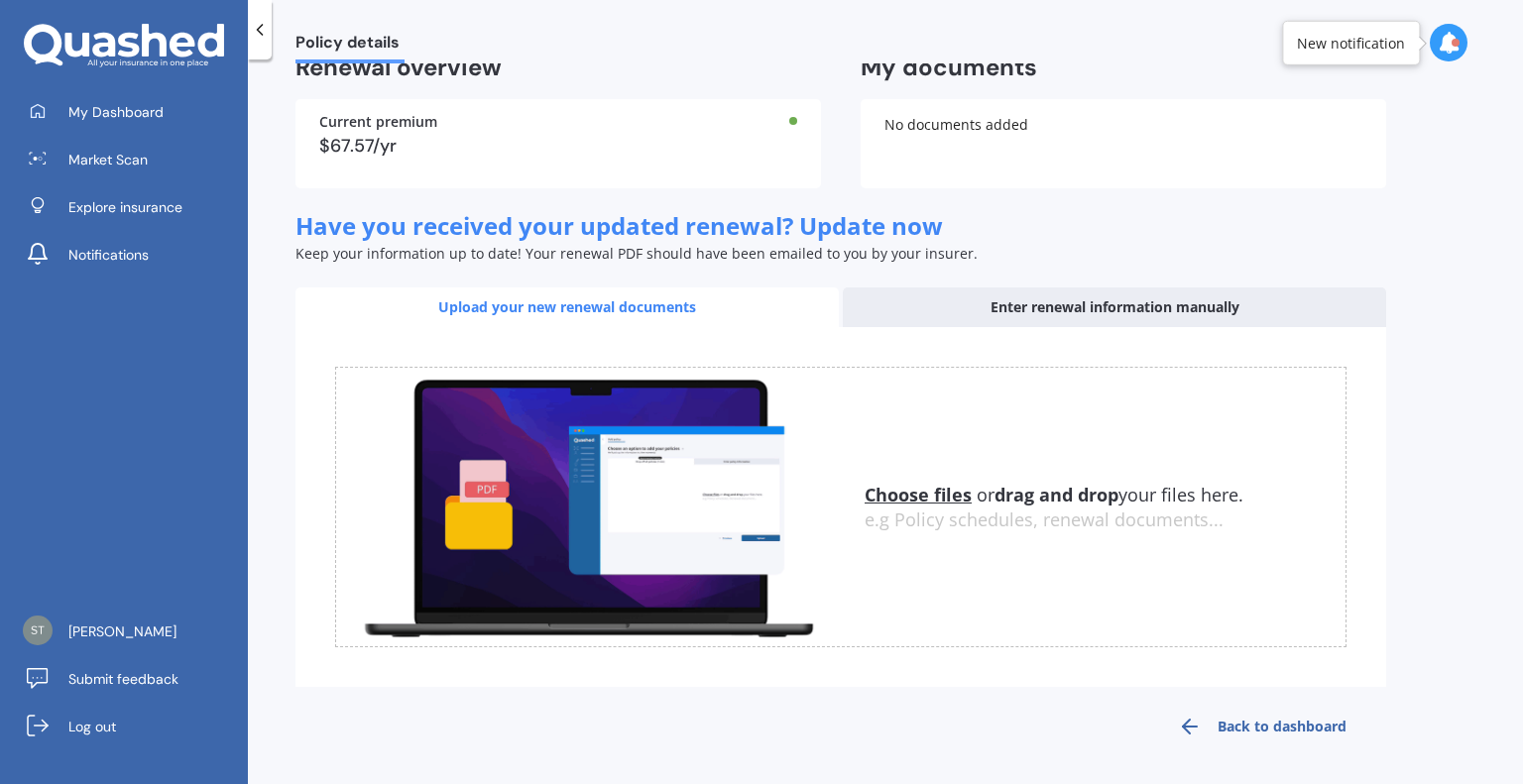 click on "Back to dashboard" at bounding box center [1262, 727] 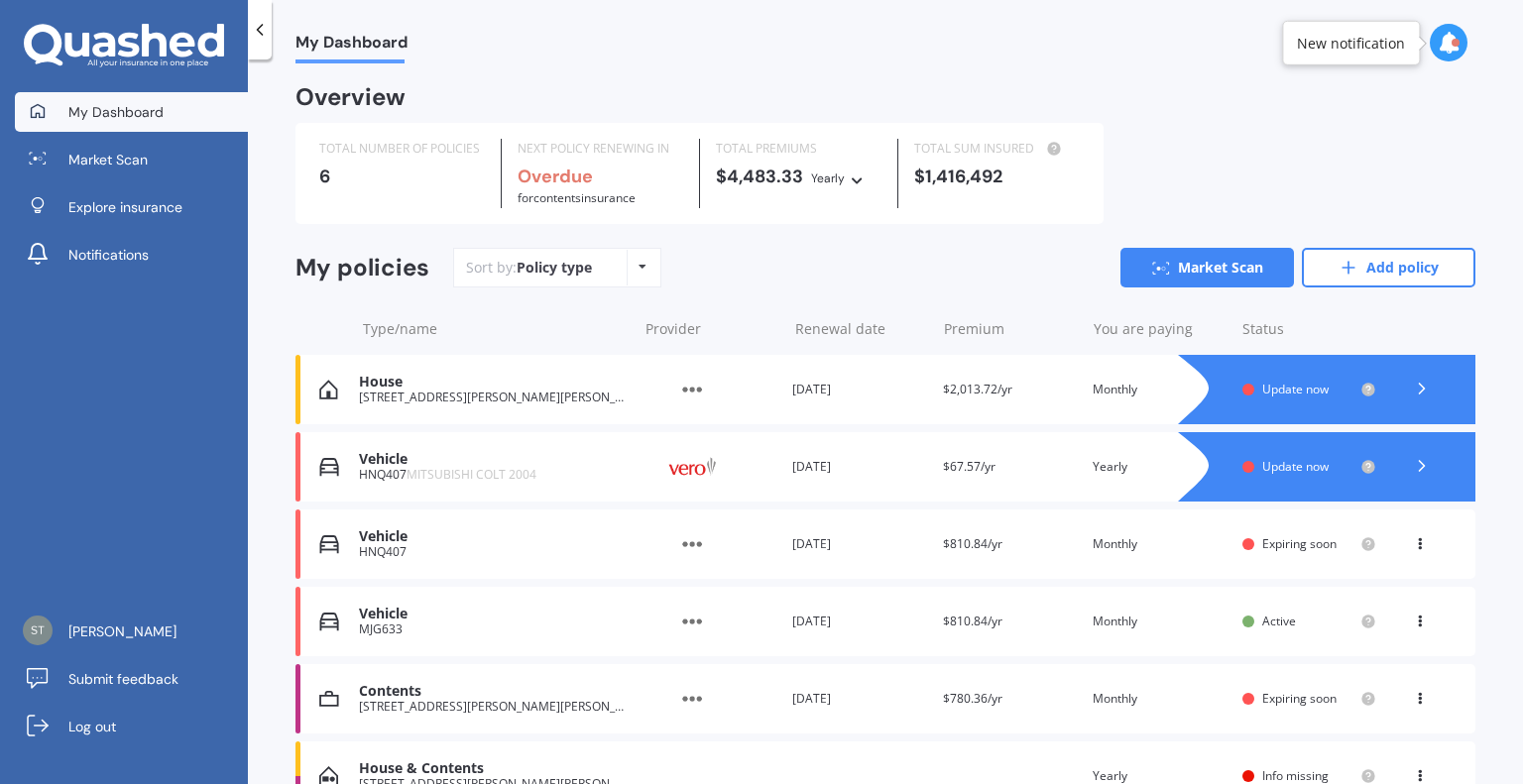 scroll, scrollTop: 112, scrollLeft: 0, axis: vertical 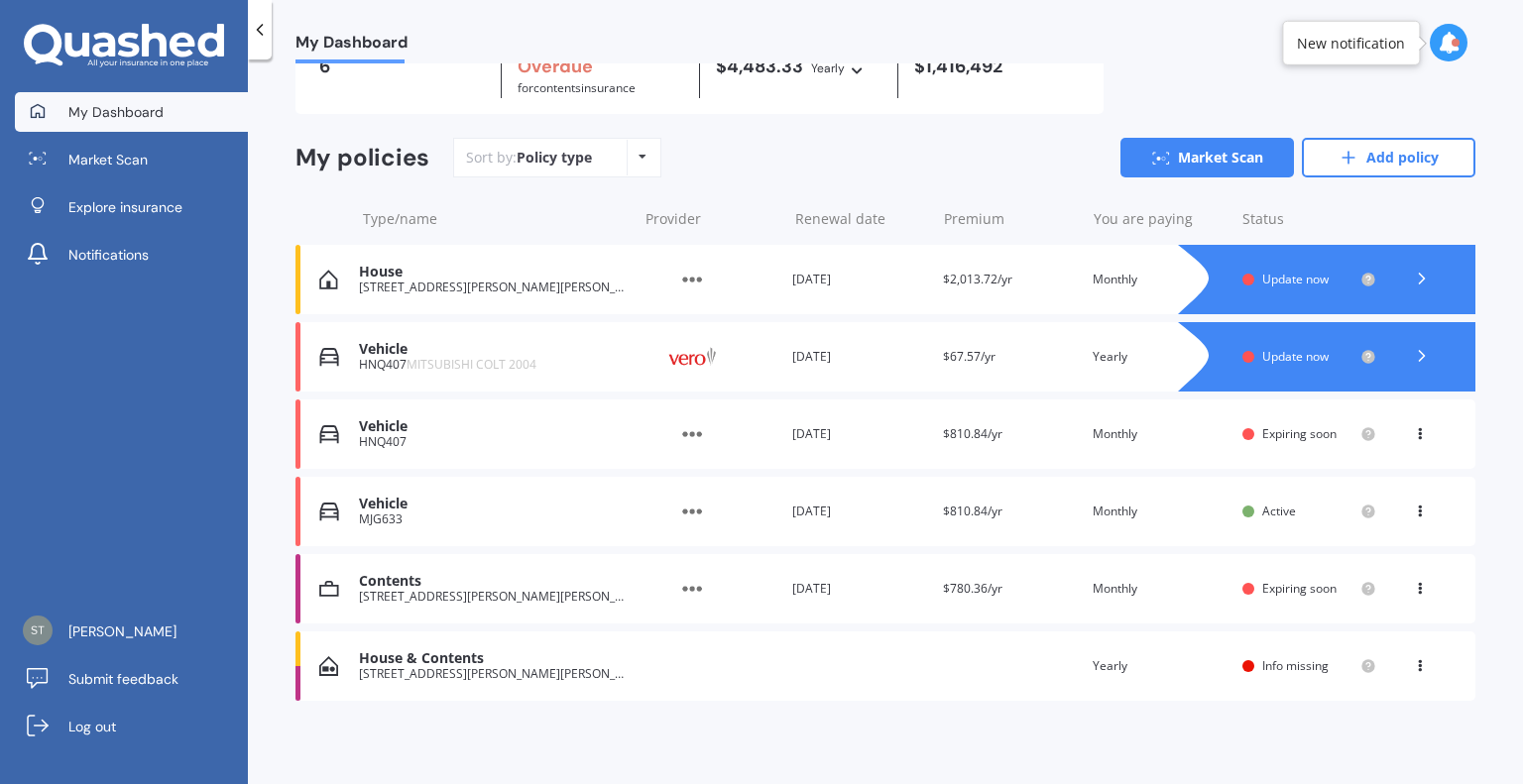 click on "Expiring soon" at bounding box center [1309, 589] 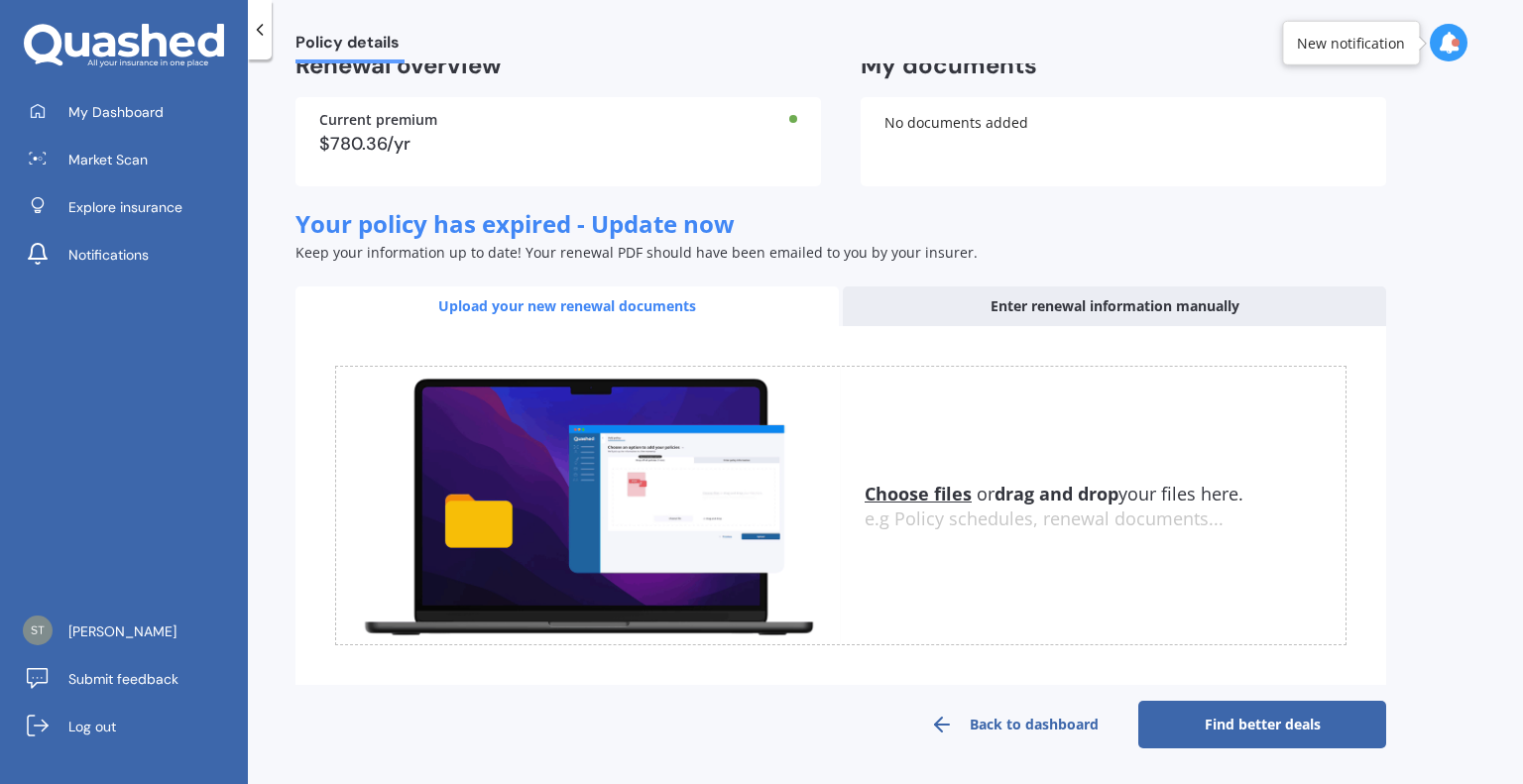 scroll, scrollTop: 0, scrollLeft: 0, axis: both 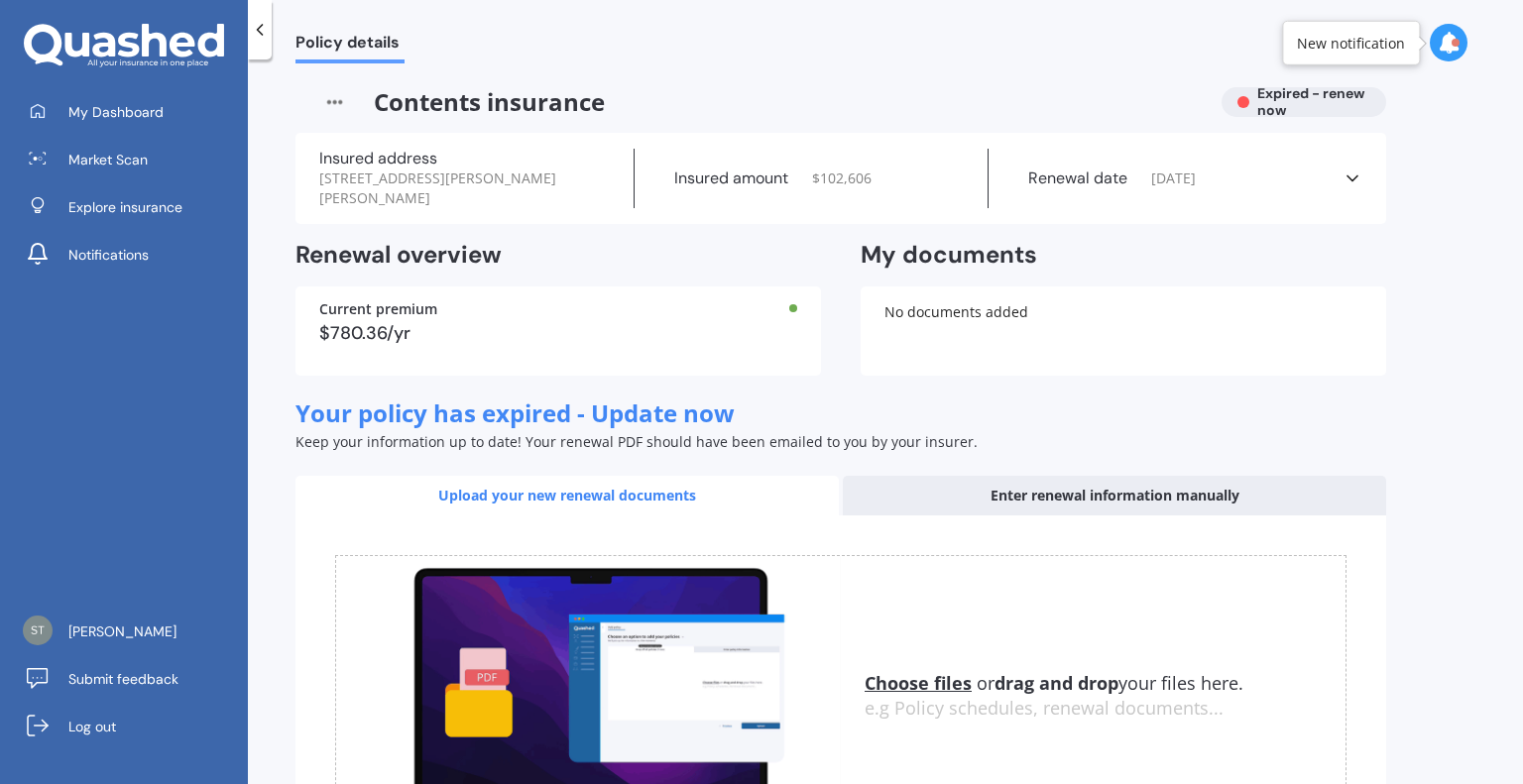 click at bounding box center (1449, 43) 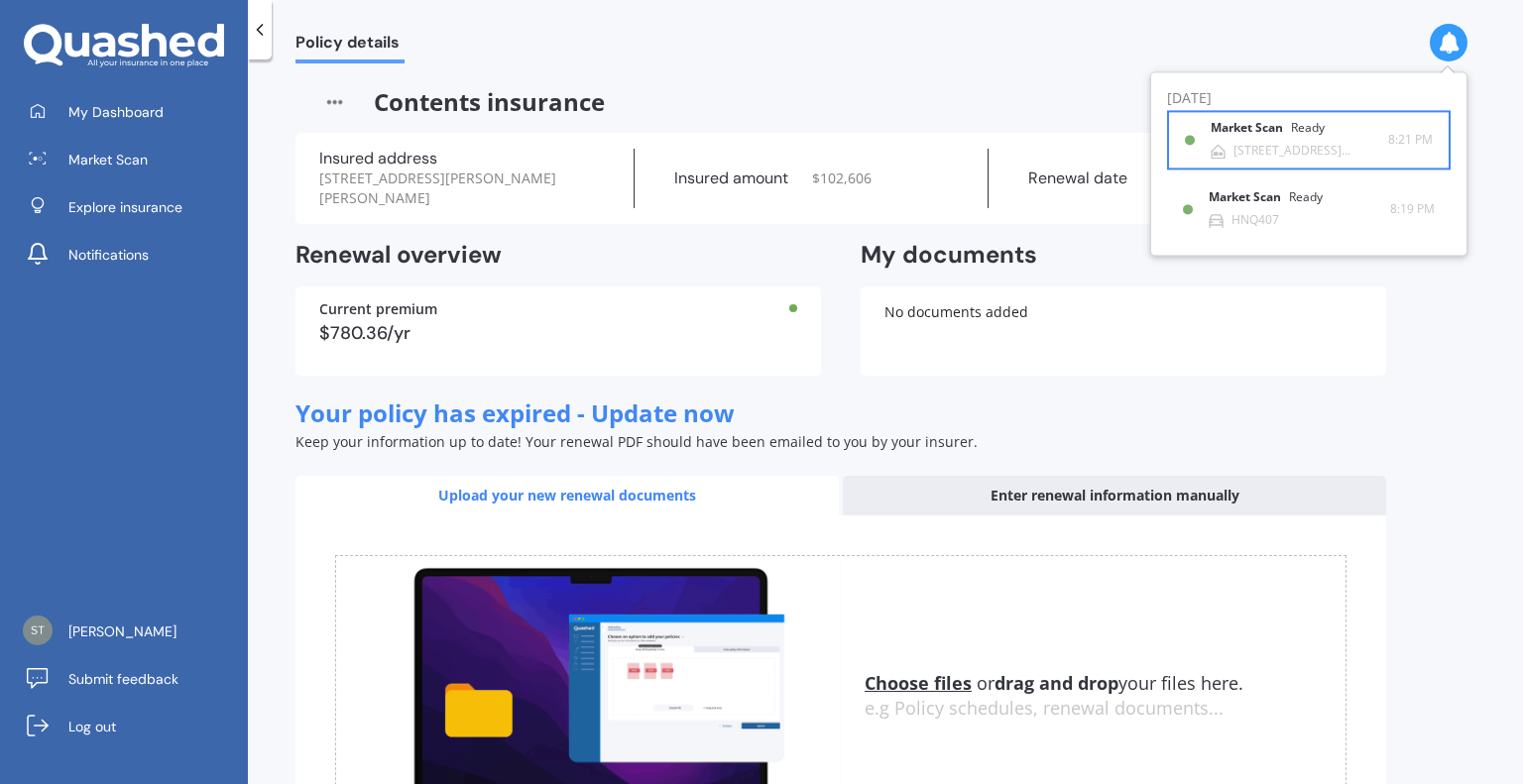 click on "44 Bartholomew Drive, Nawton, Hamilton 3200" at bounding box center (1311, 151) 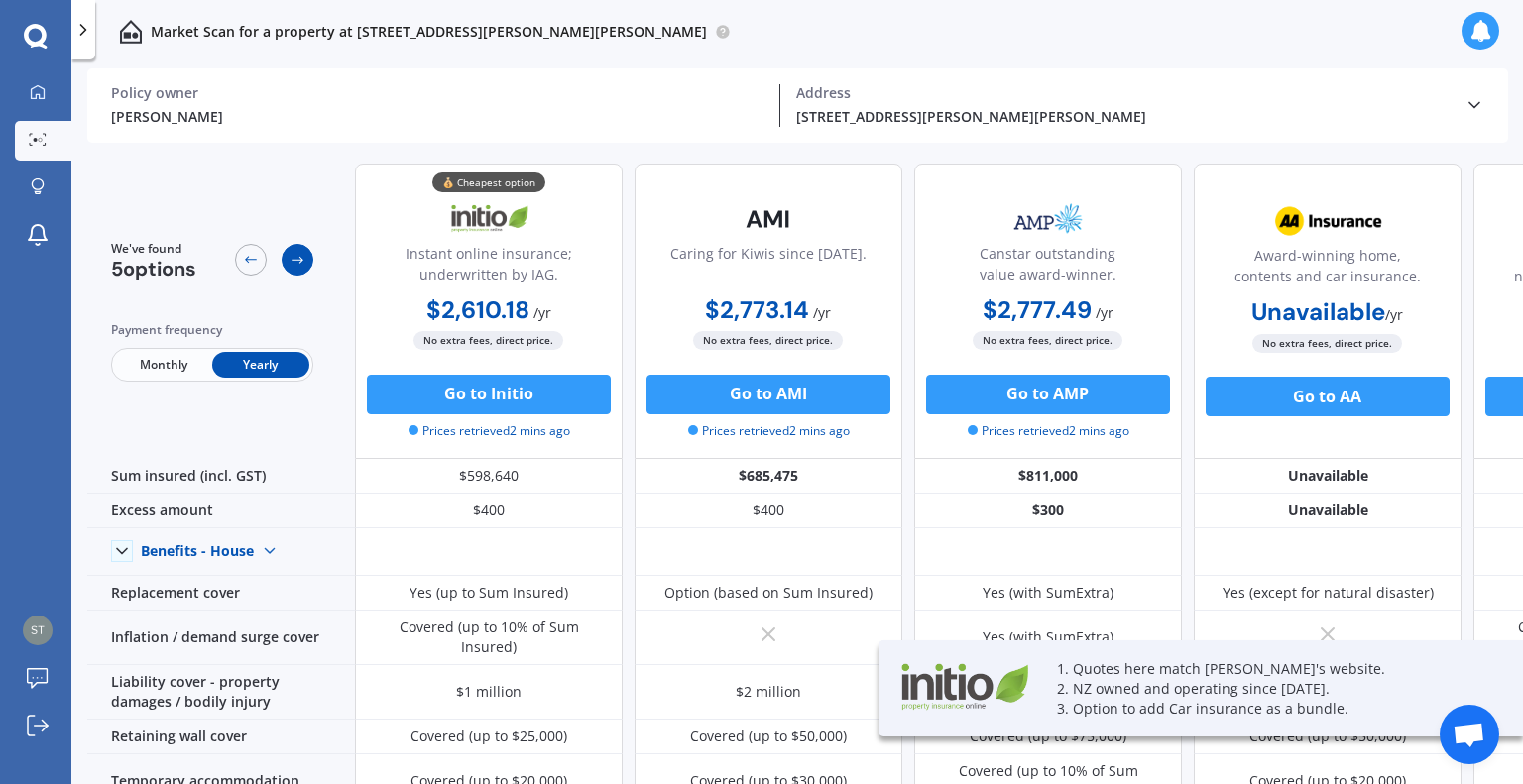 click 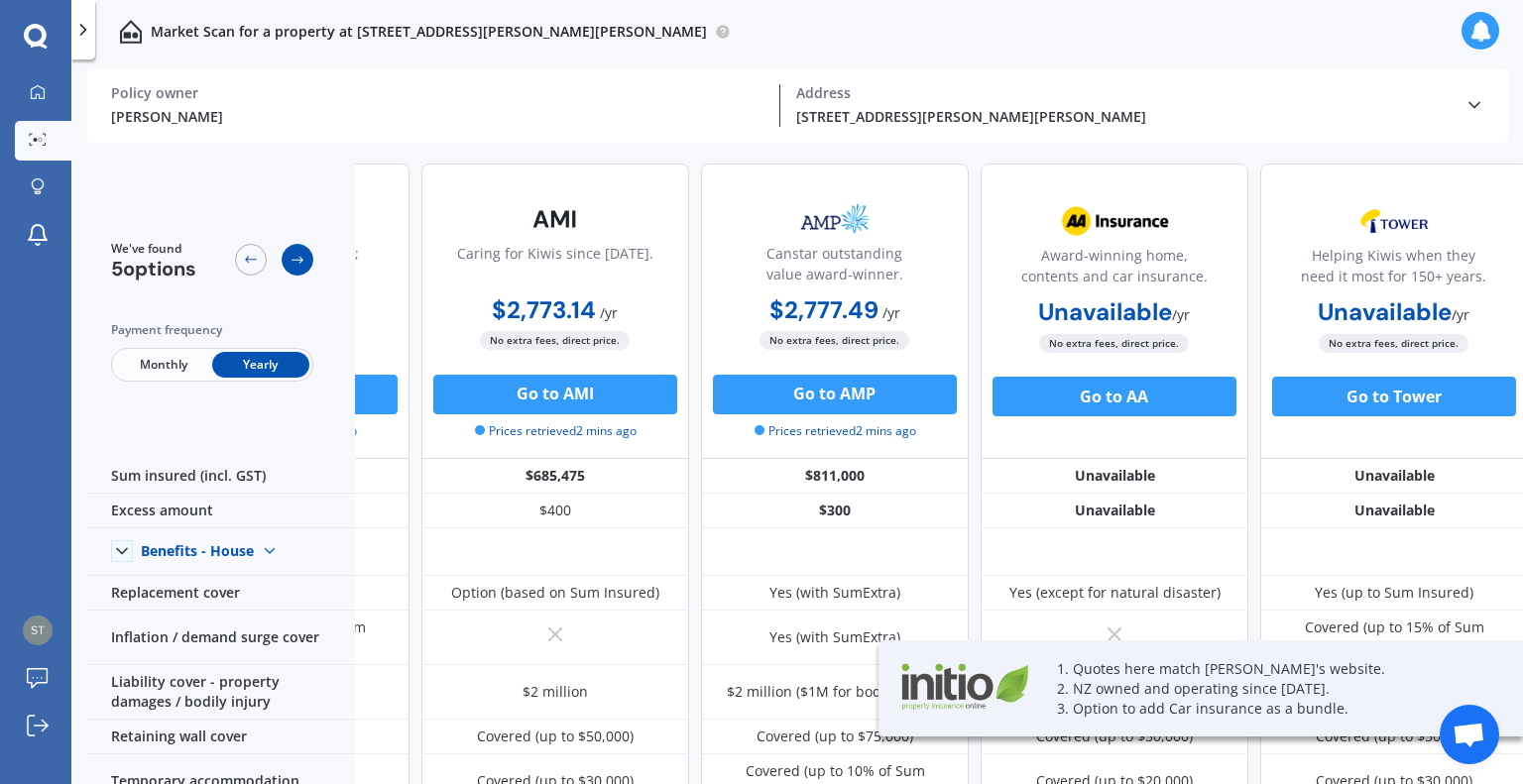 scroll, scrollTop: 0, scrollLeft: 227, axis: horizontal 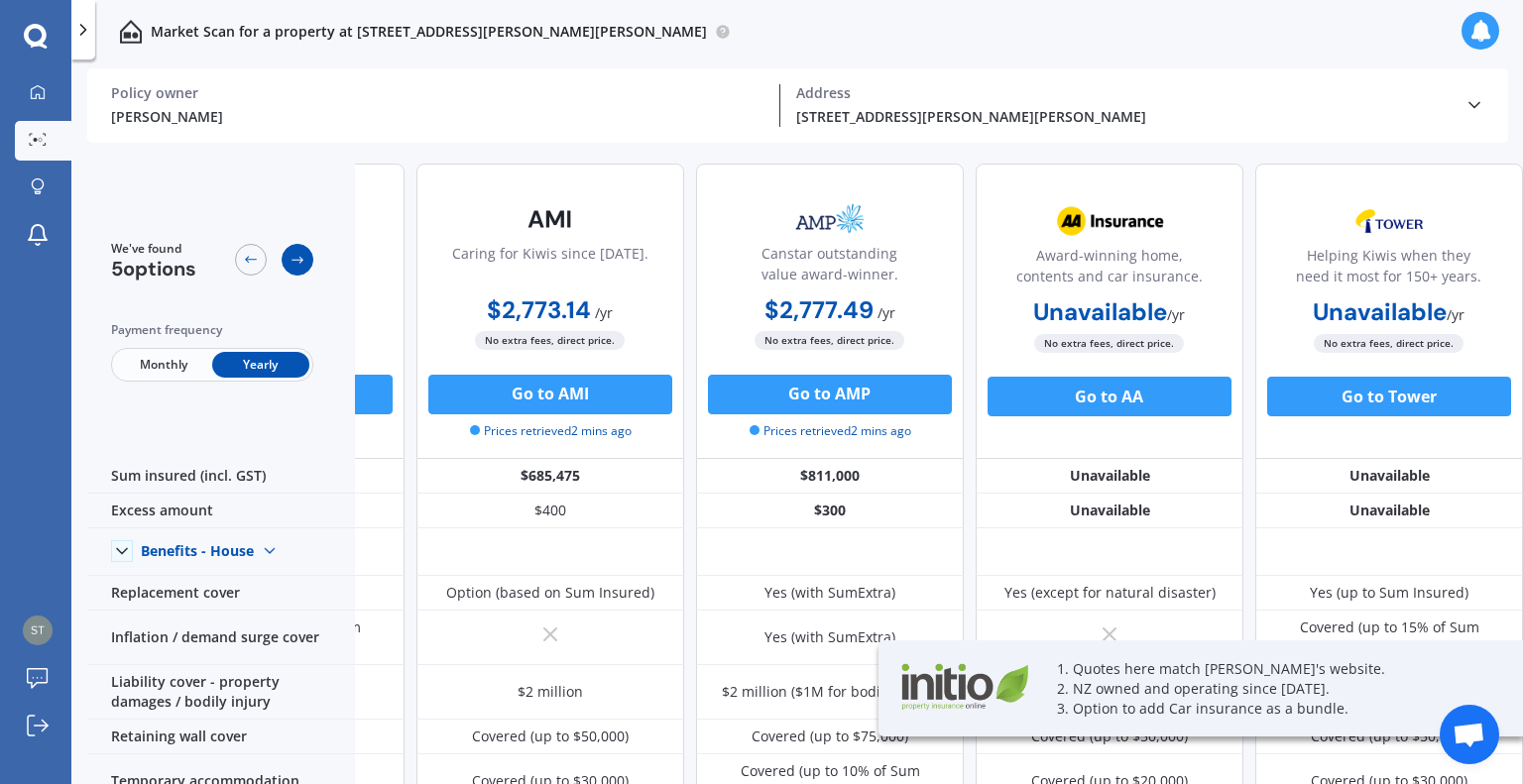 click 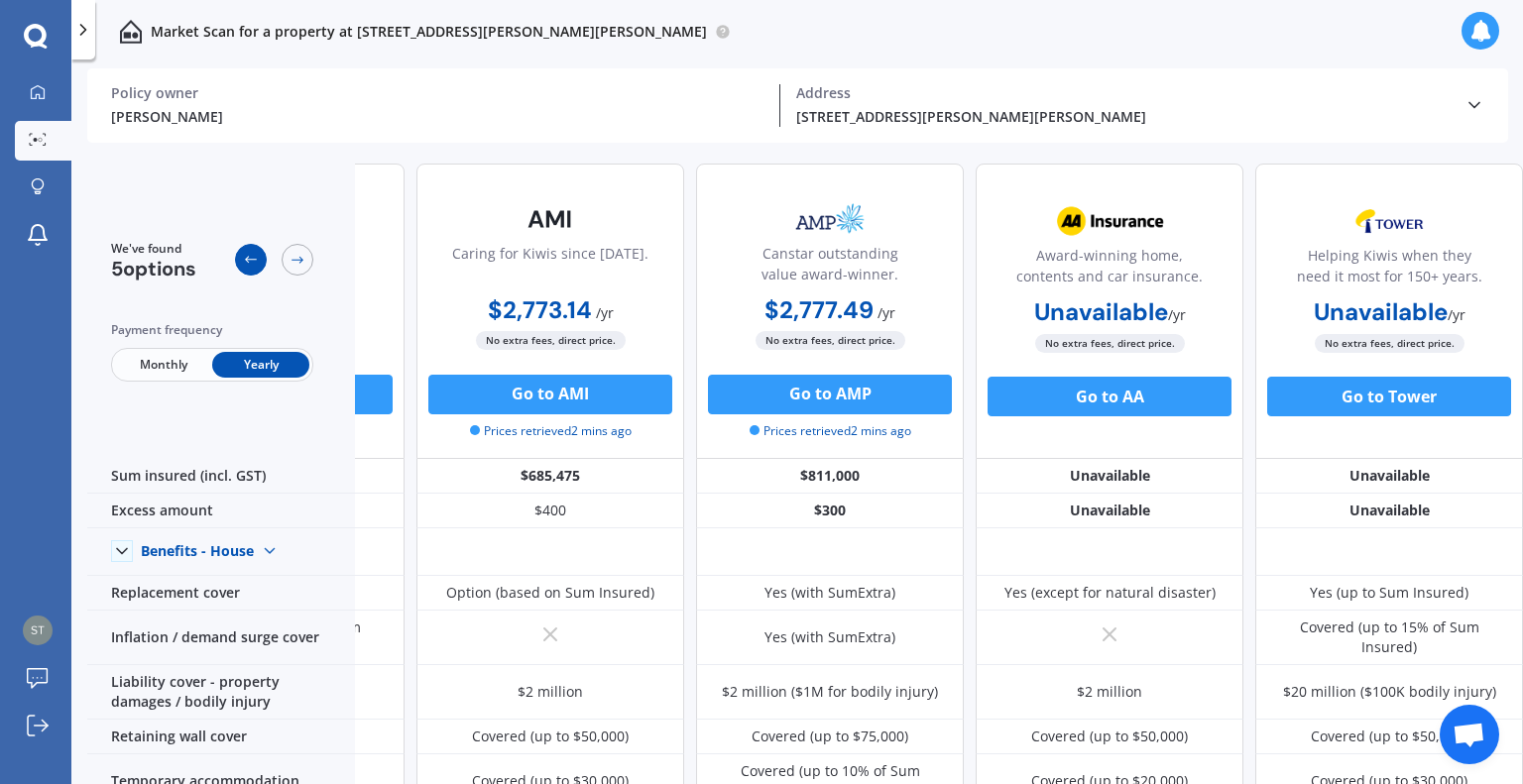 click 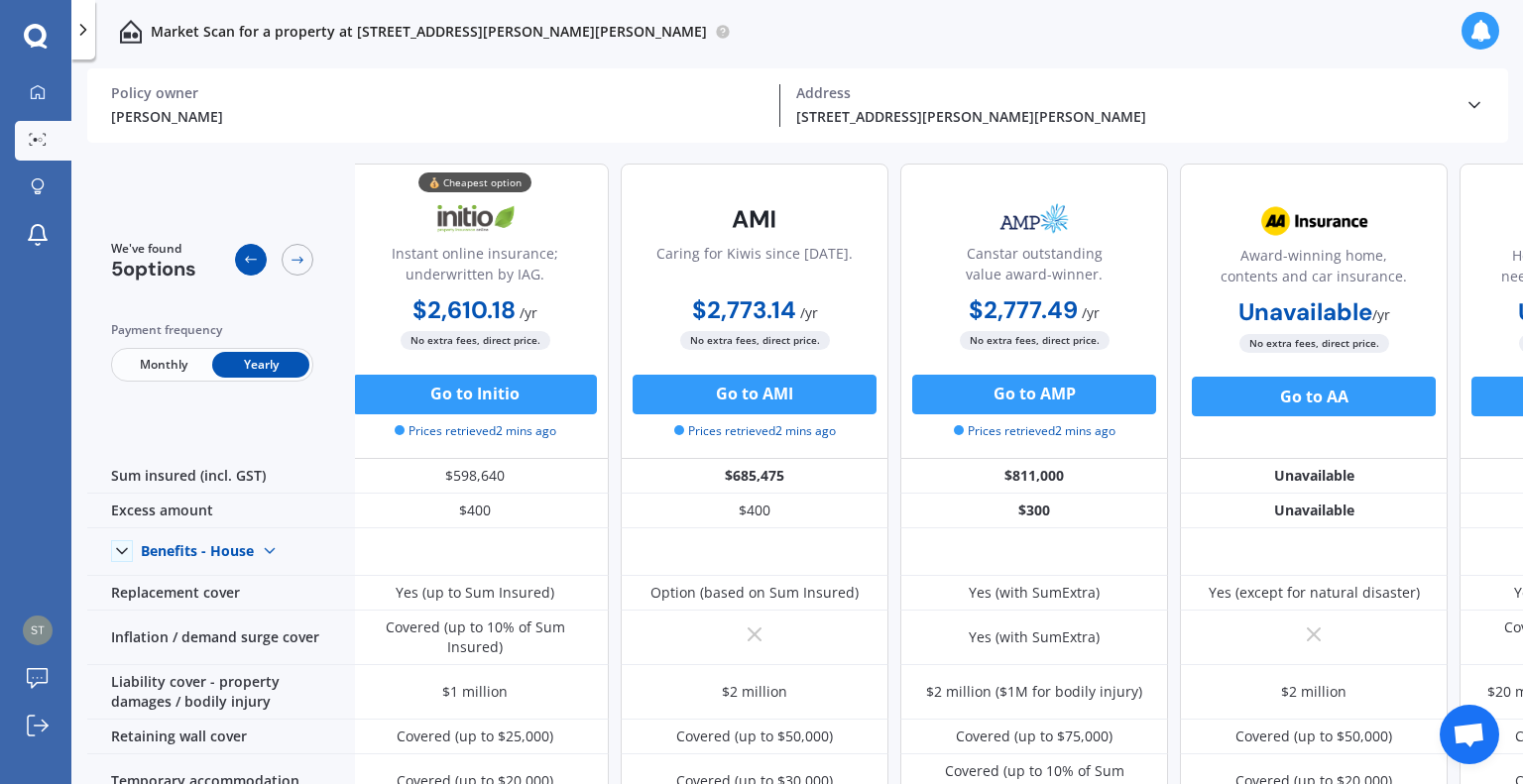 scroll, scrollTop: 0, scrollLeft: 0, axis: both 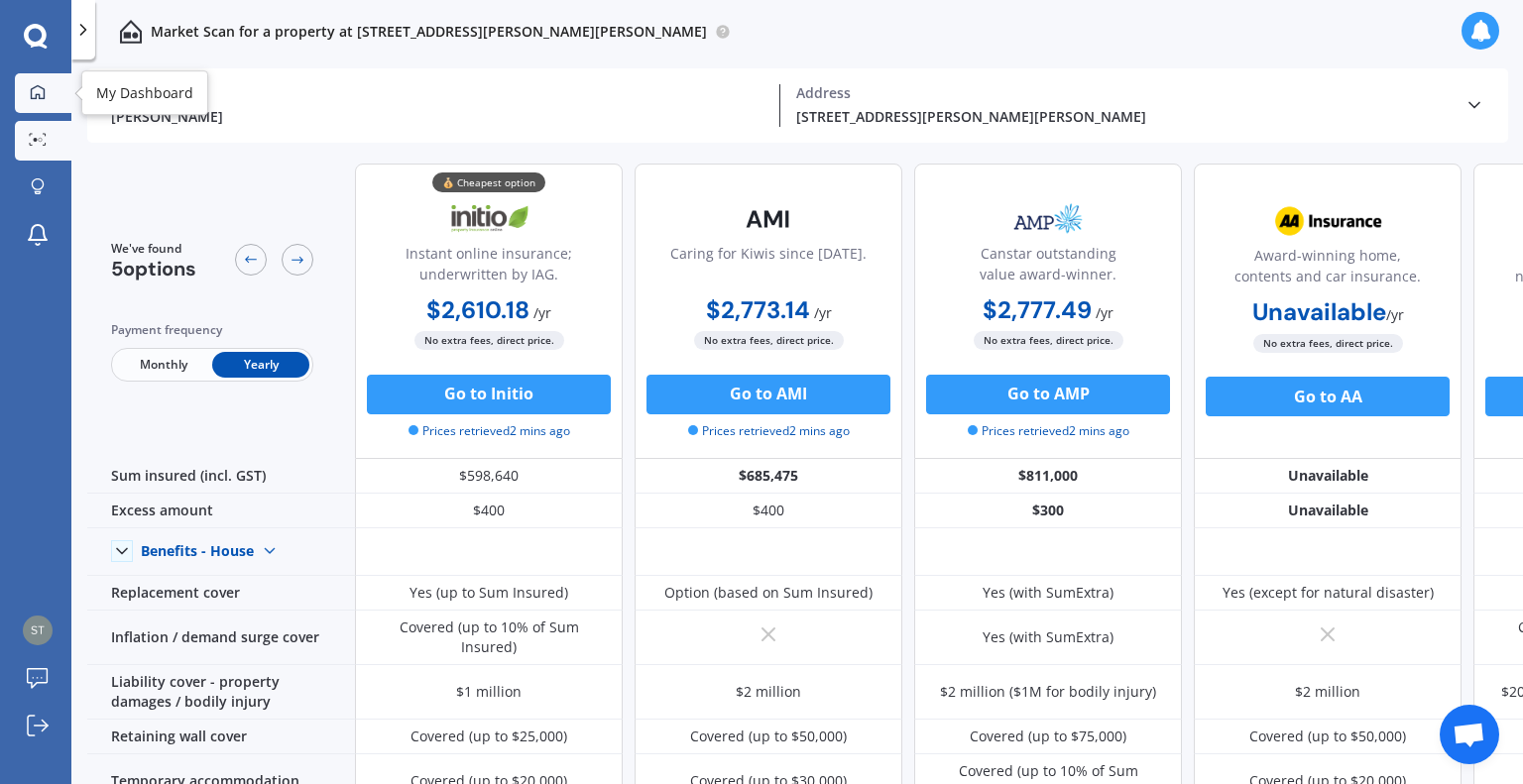 click 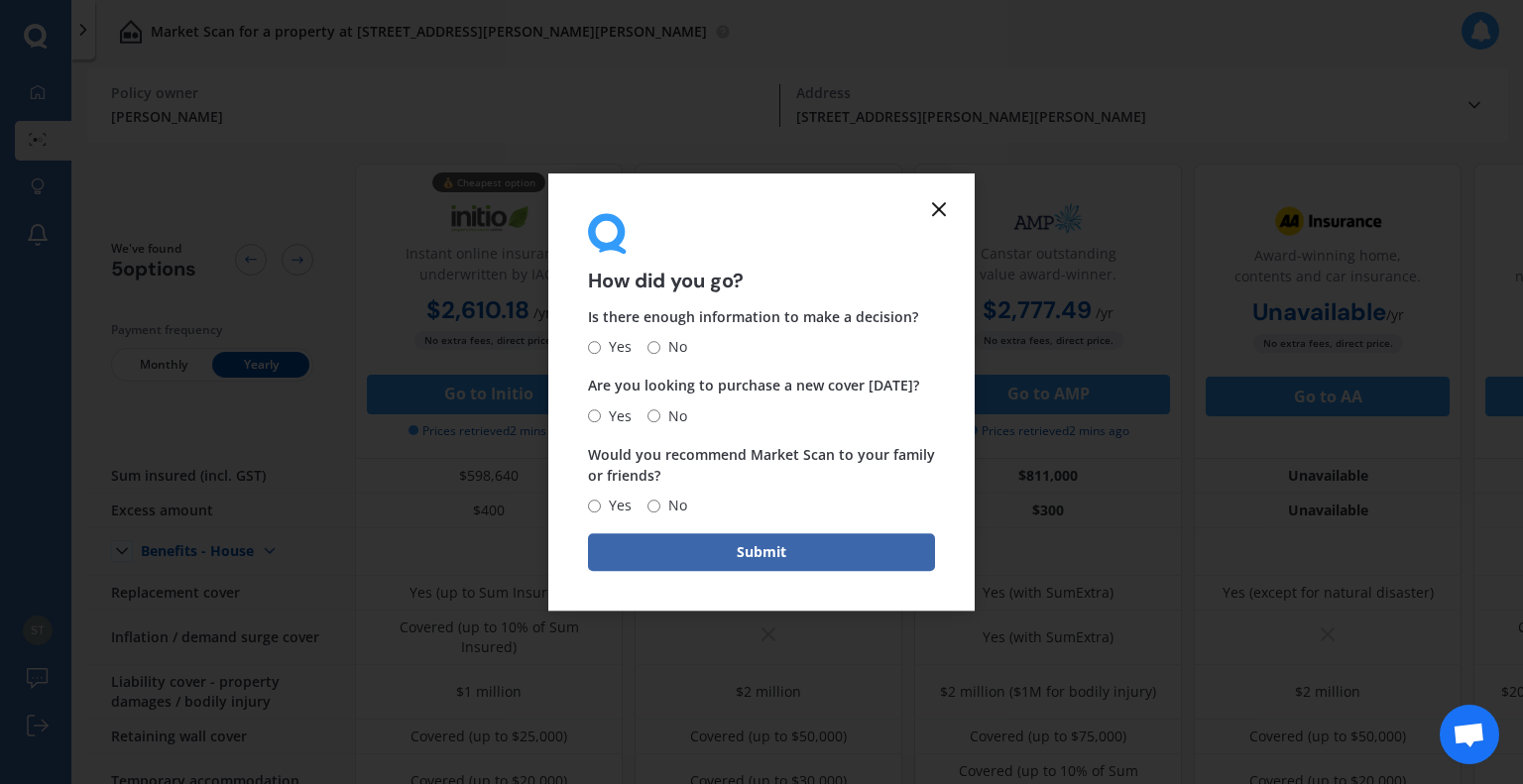 click 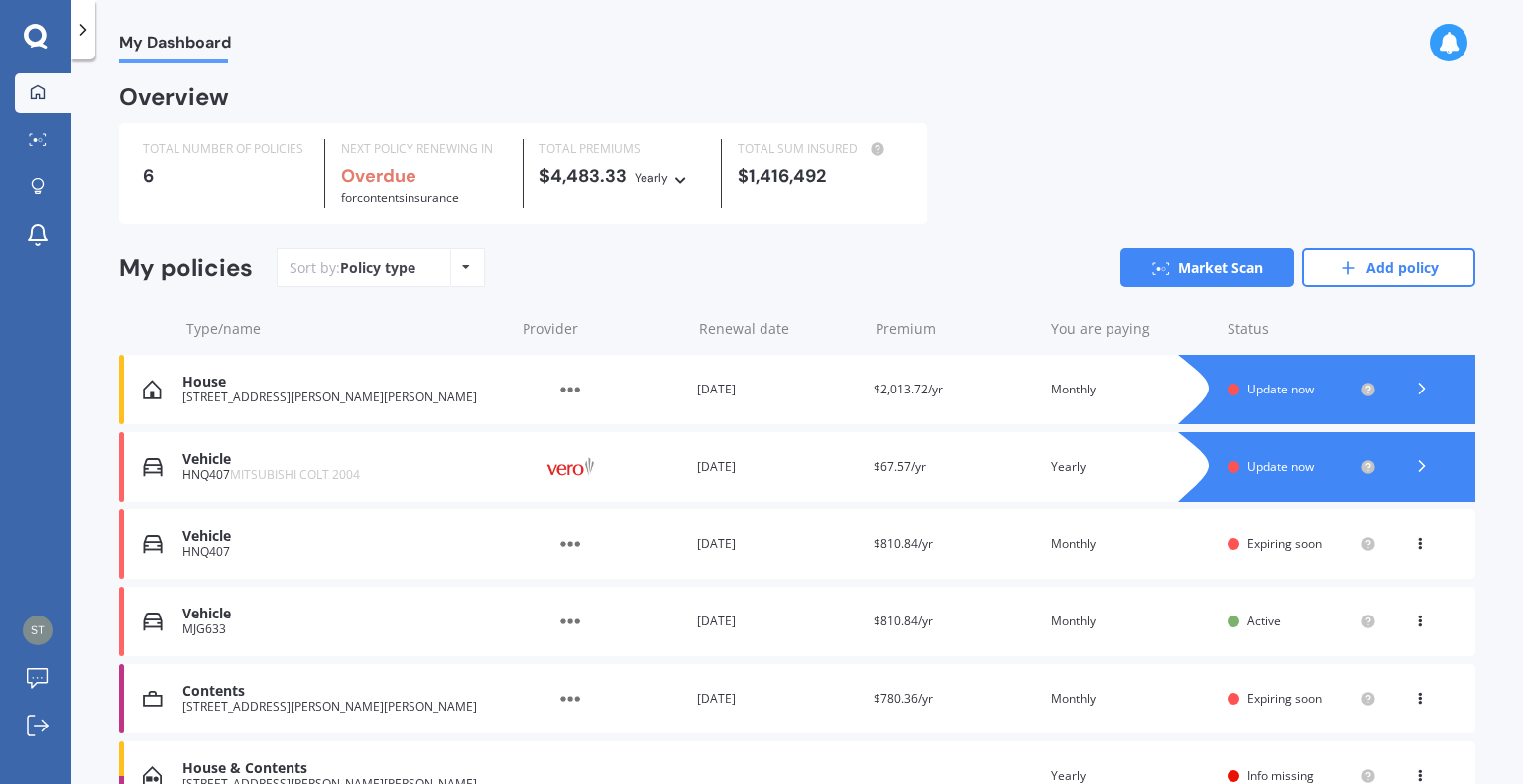 click at bounding box center [1449, 43] 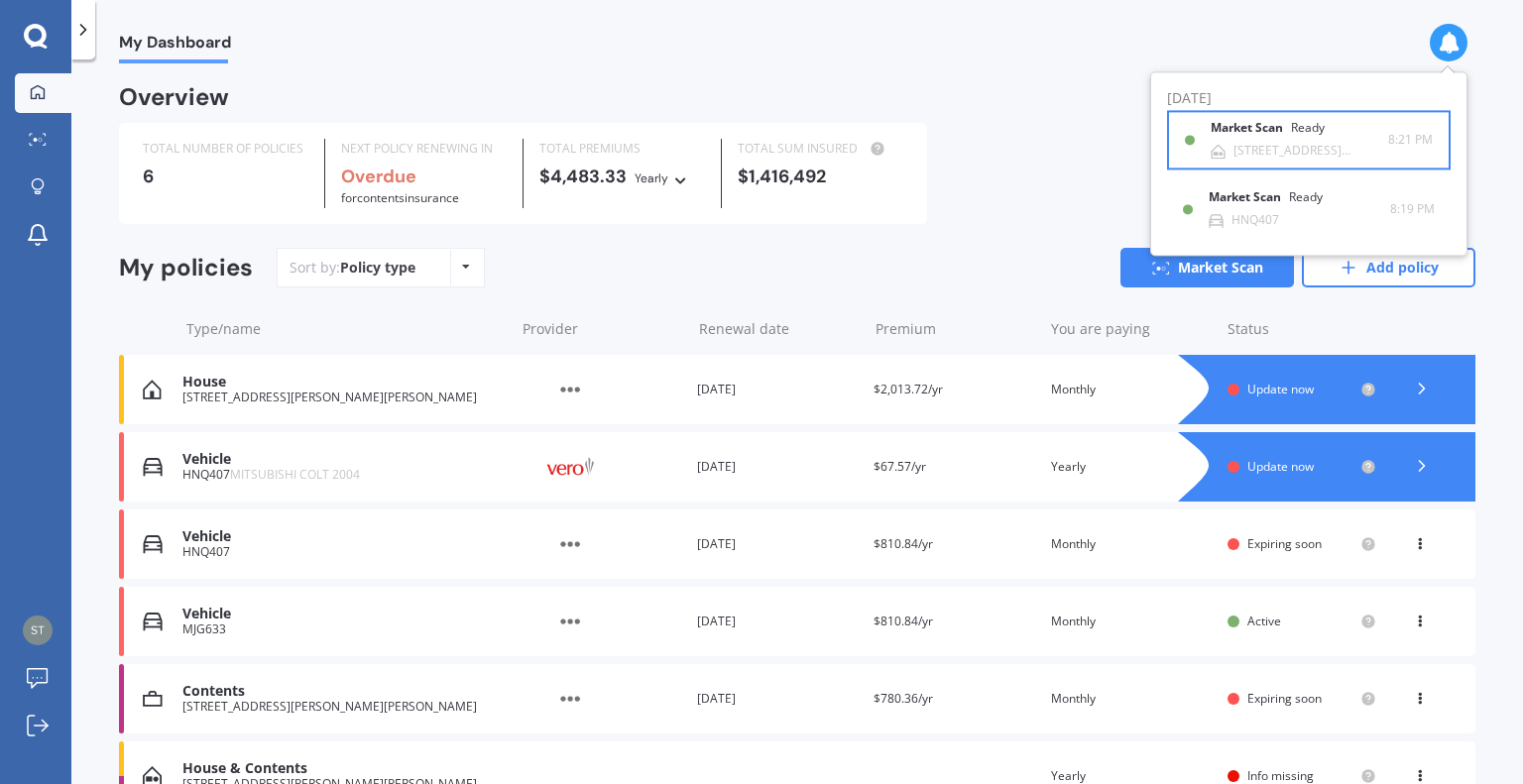 click on "44 Bartholomew Drive, Nawton, Hamilton 3200" at bounding box center [1311, 151] 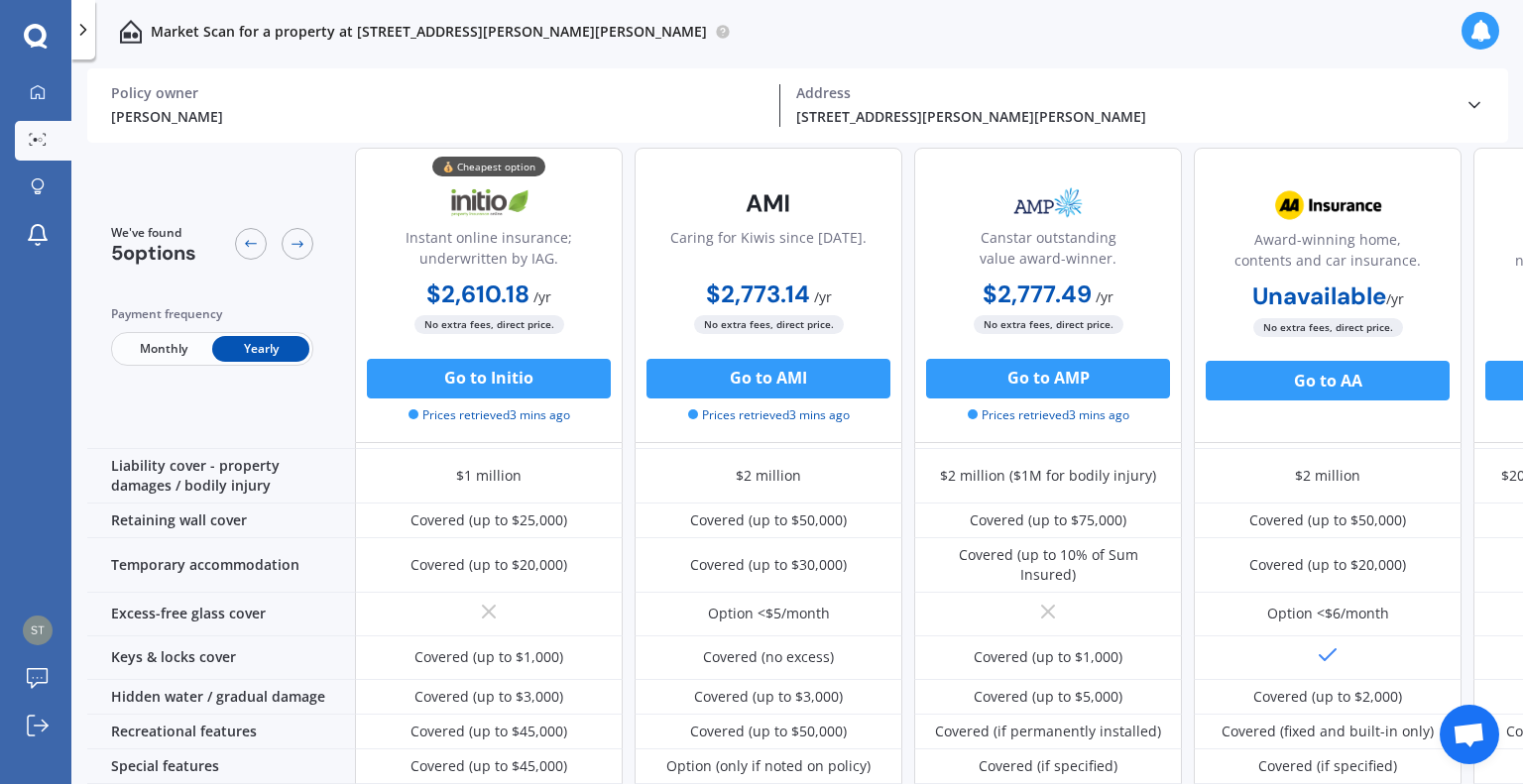 scroll, scrollTop: 0, scrollLeft: 0, axis: both 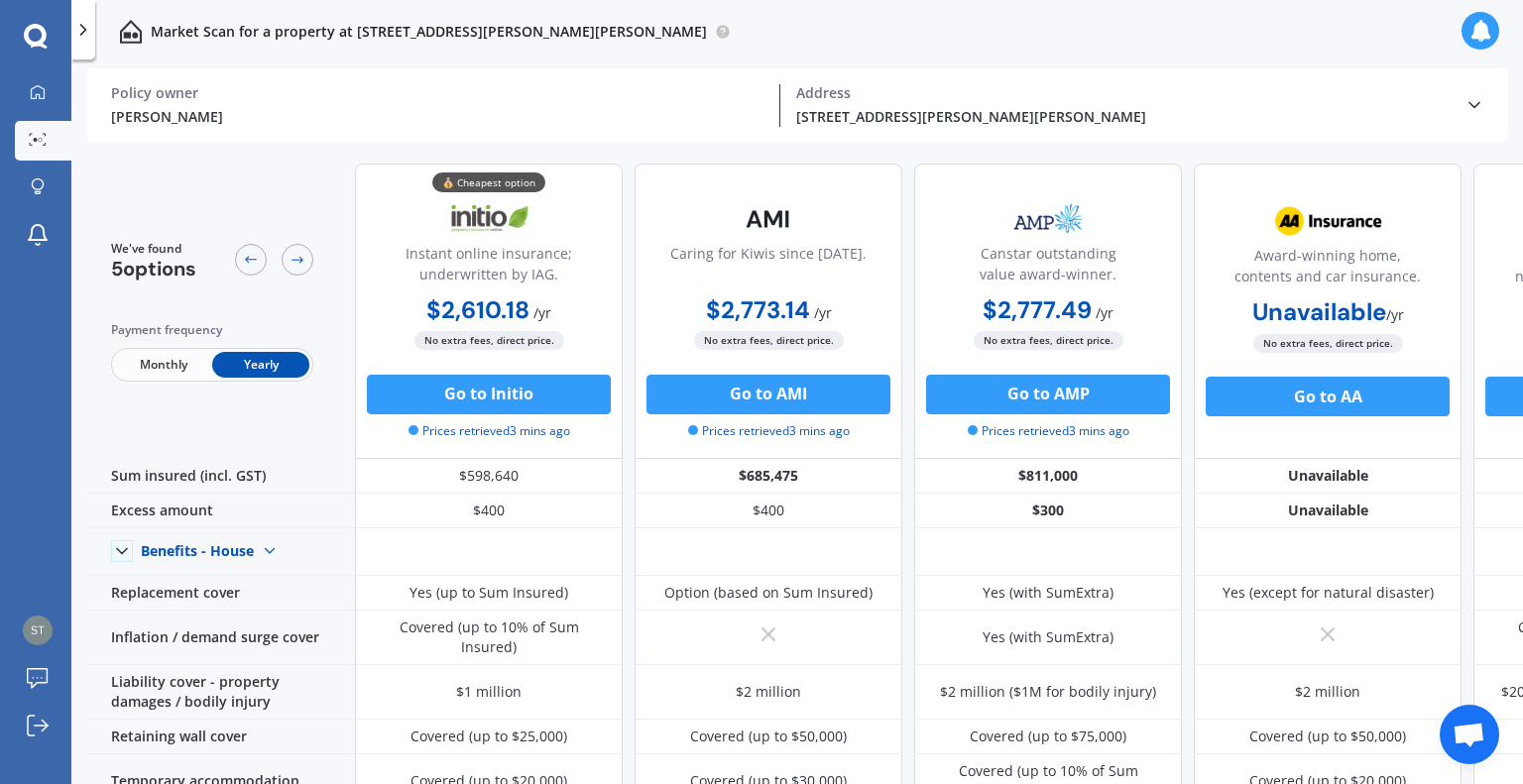 click at bounding box center [1480, 31] 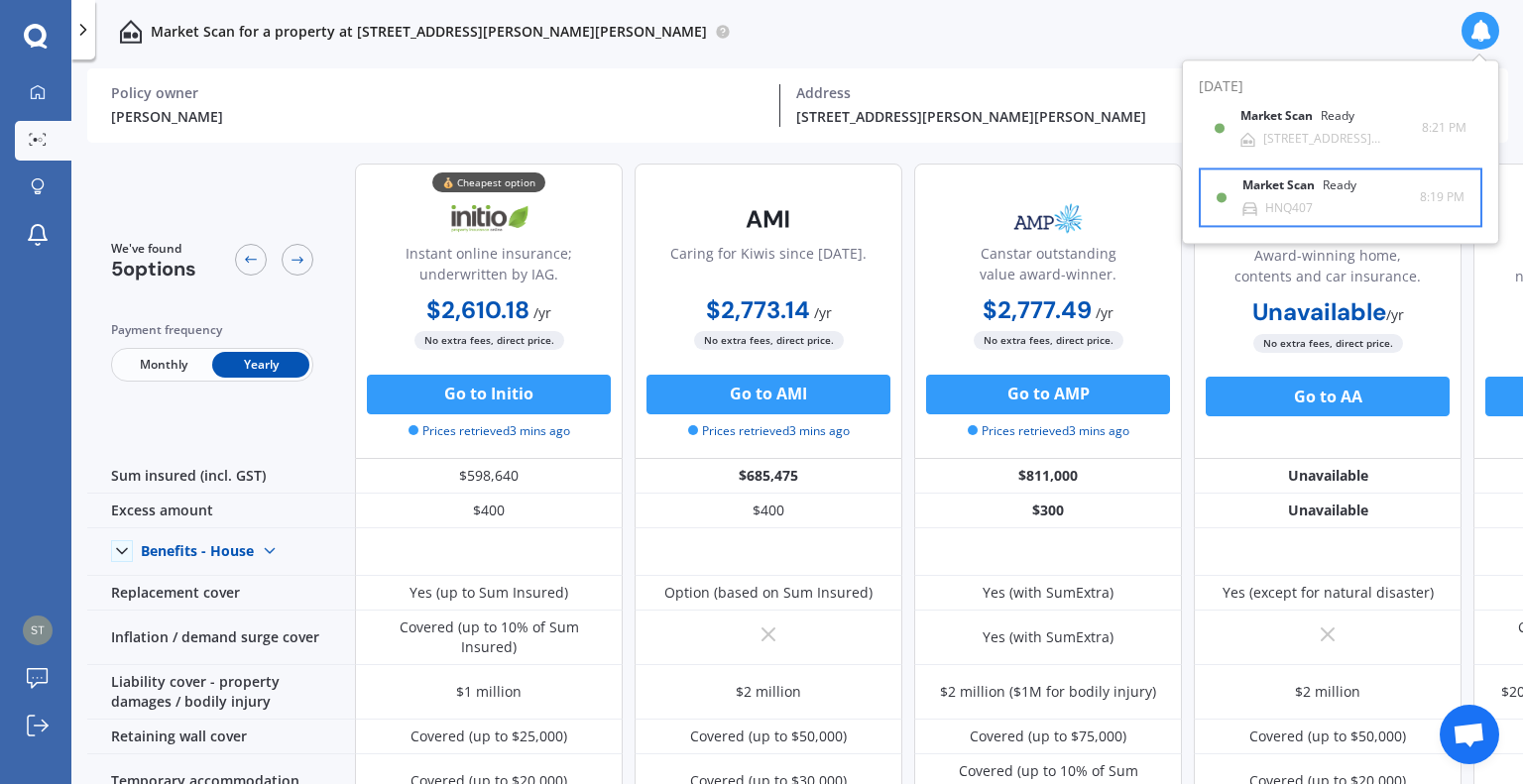 click on "Market Scan Ready HNQ407 8:19 PM 8:19 PM" at bounding box center (1341, 197) 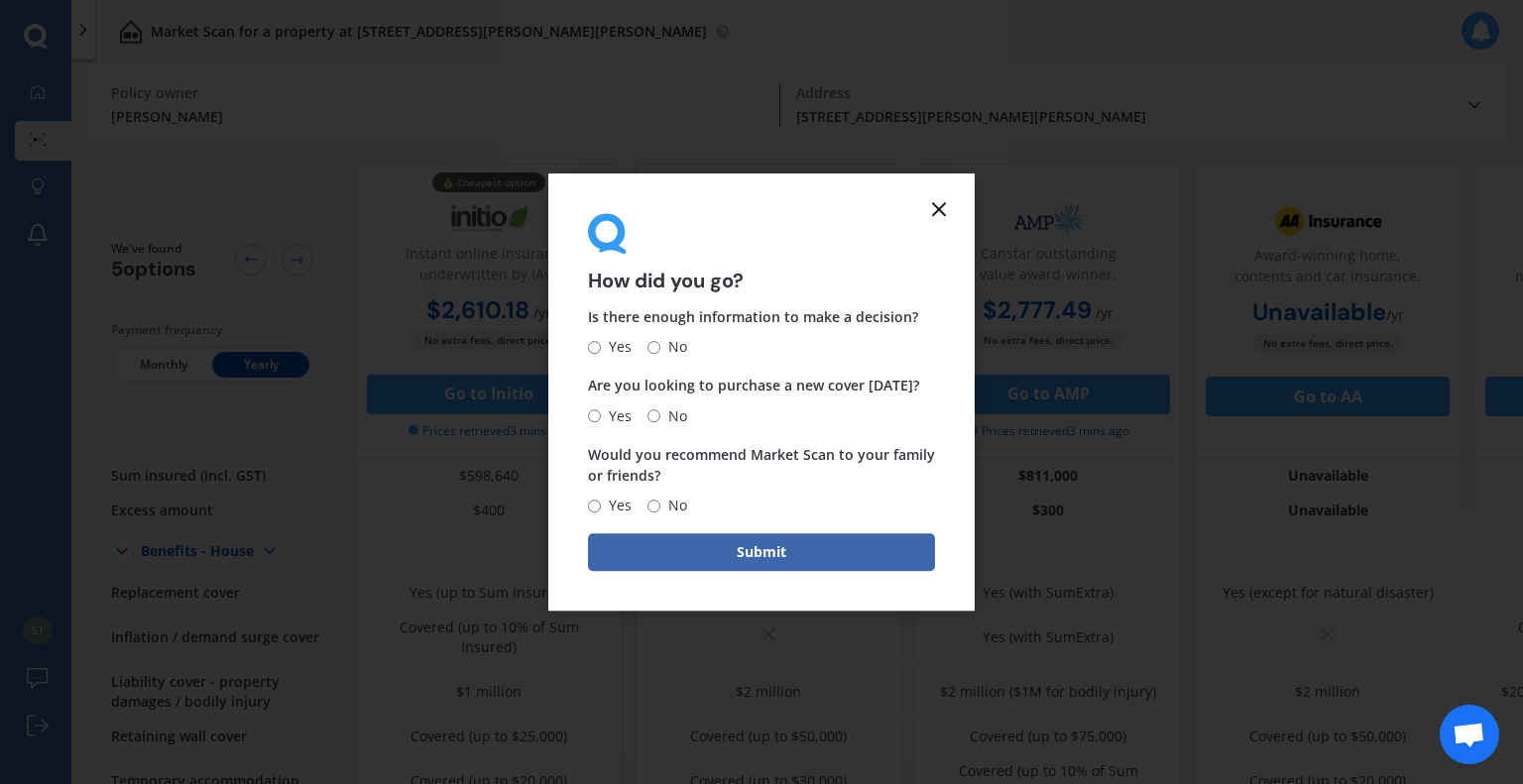 click on "No" at bounding box center [653, 347] 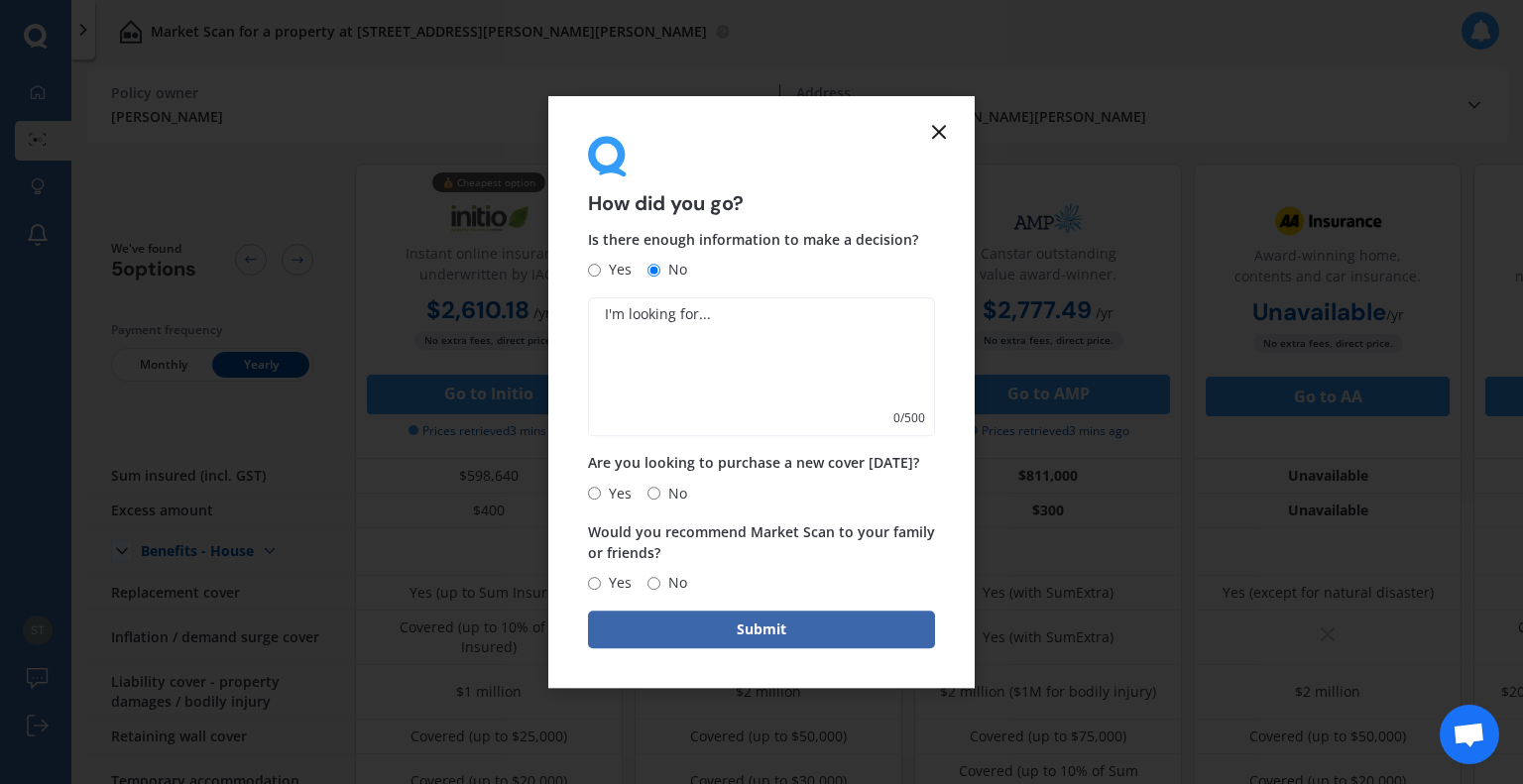 click 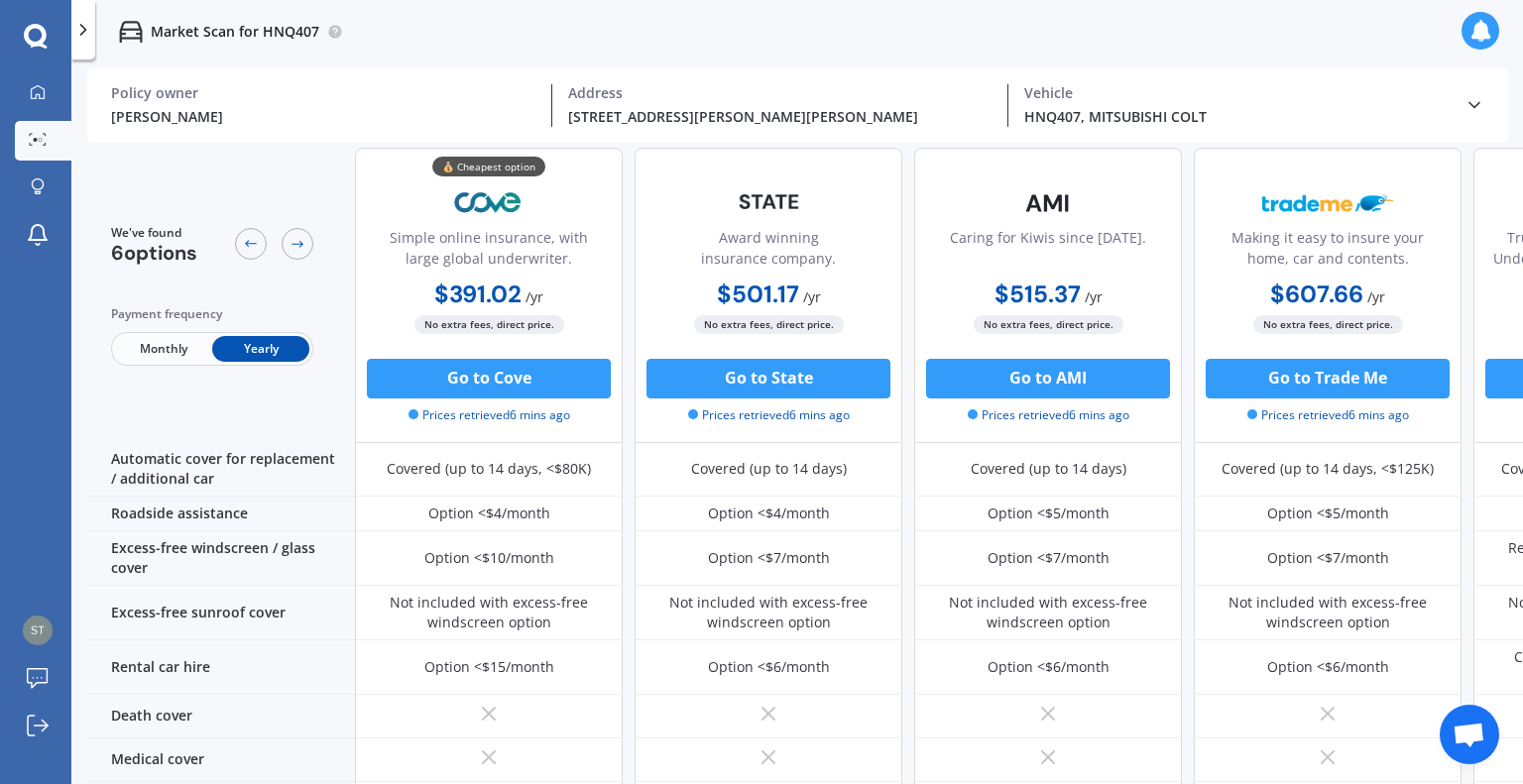 scroll, scrollTop: 673, scrollLeft: 0, axis: vertical 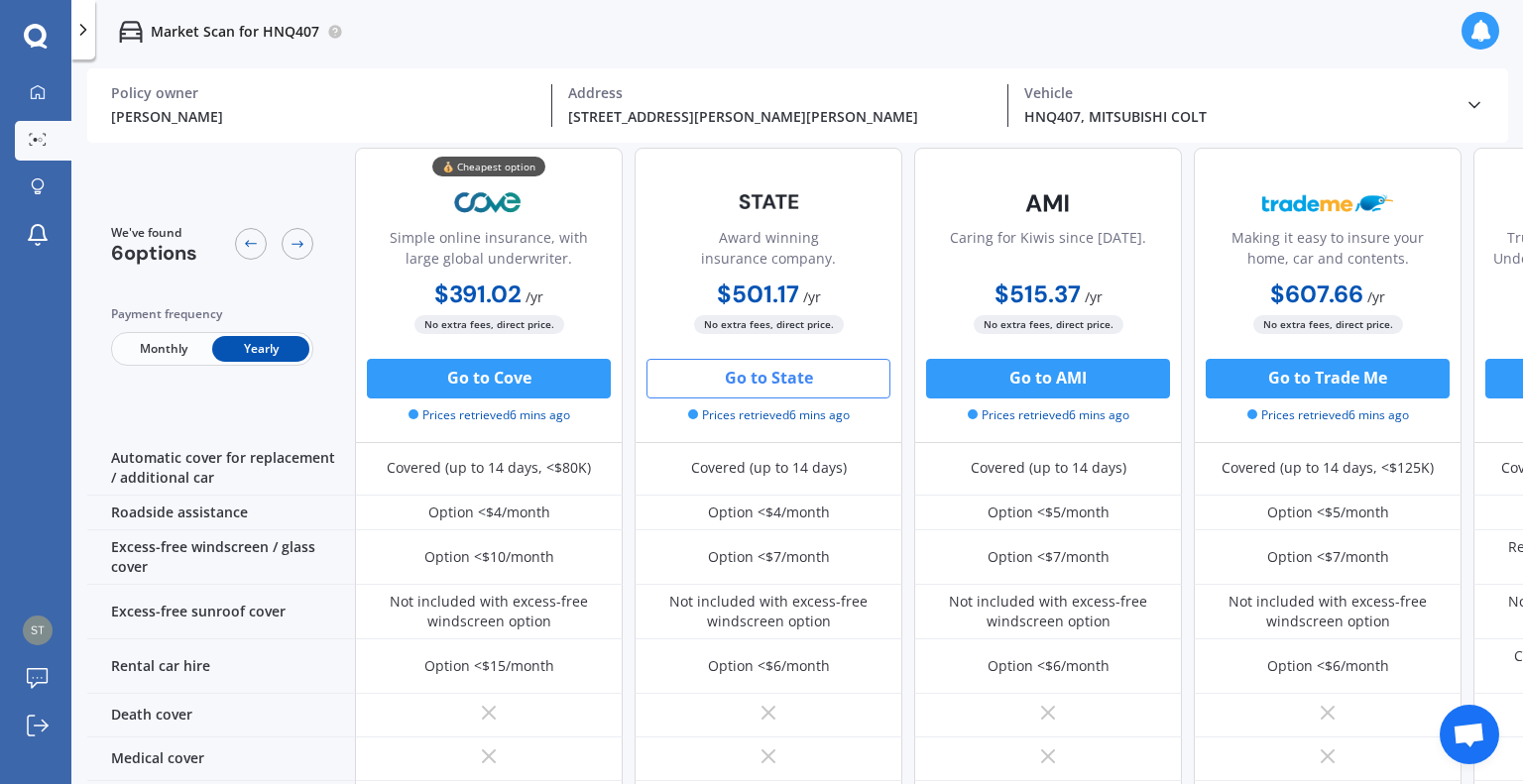 click on "Go to State" at bounding box center [768, 379] 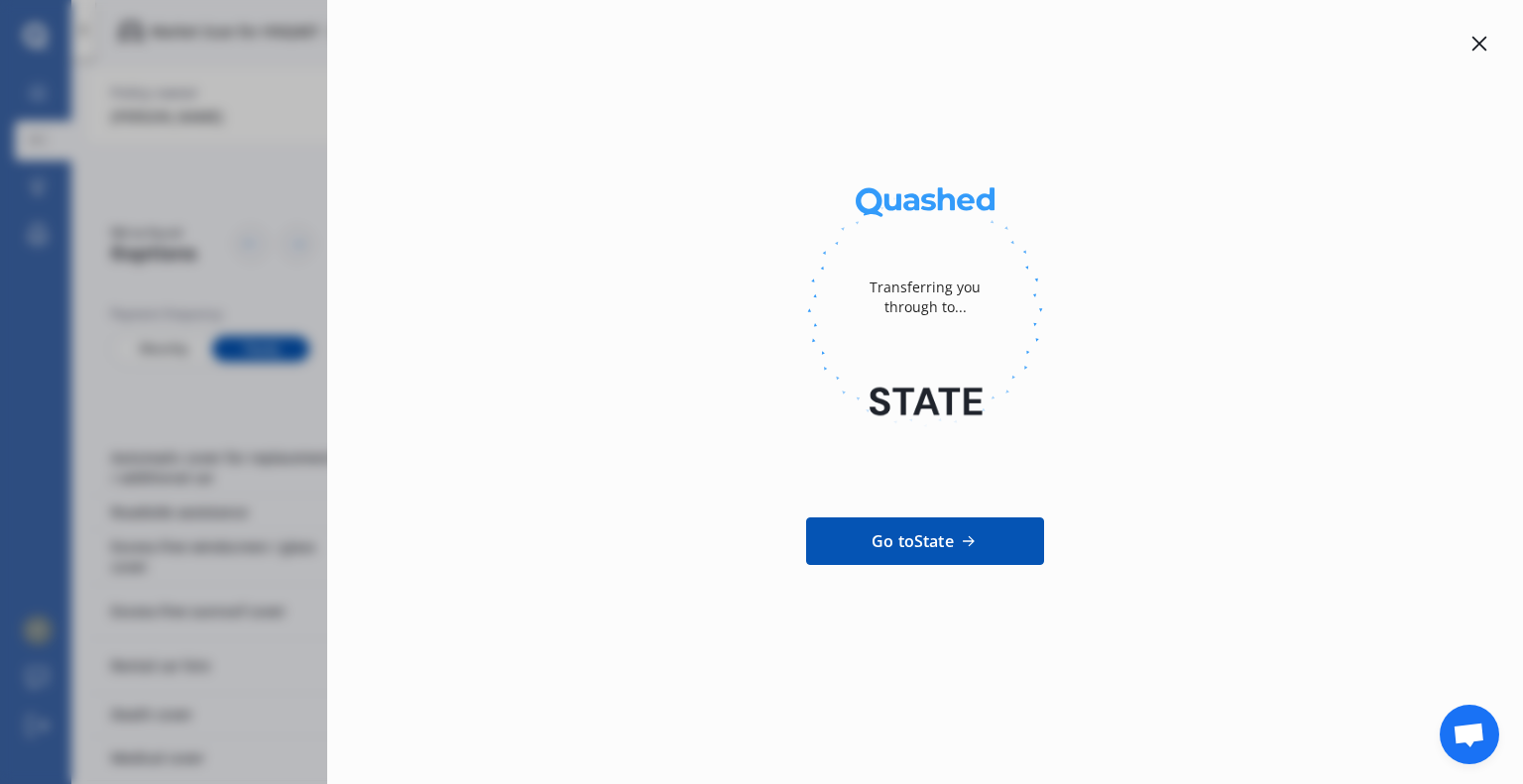 click 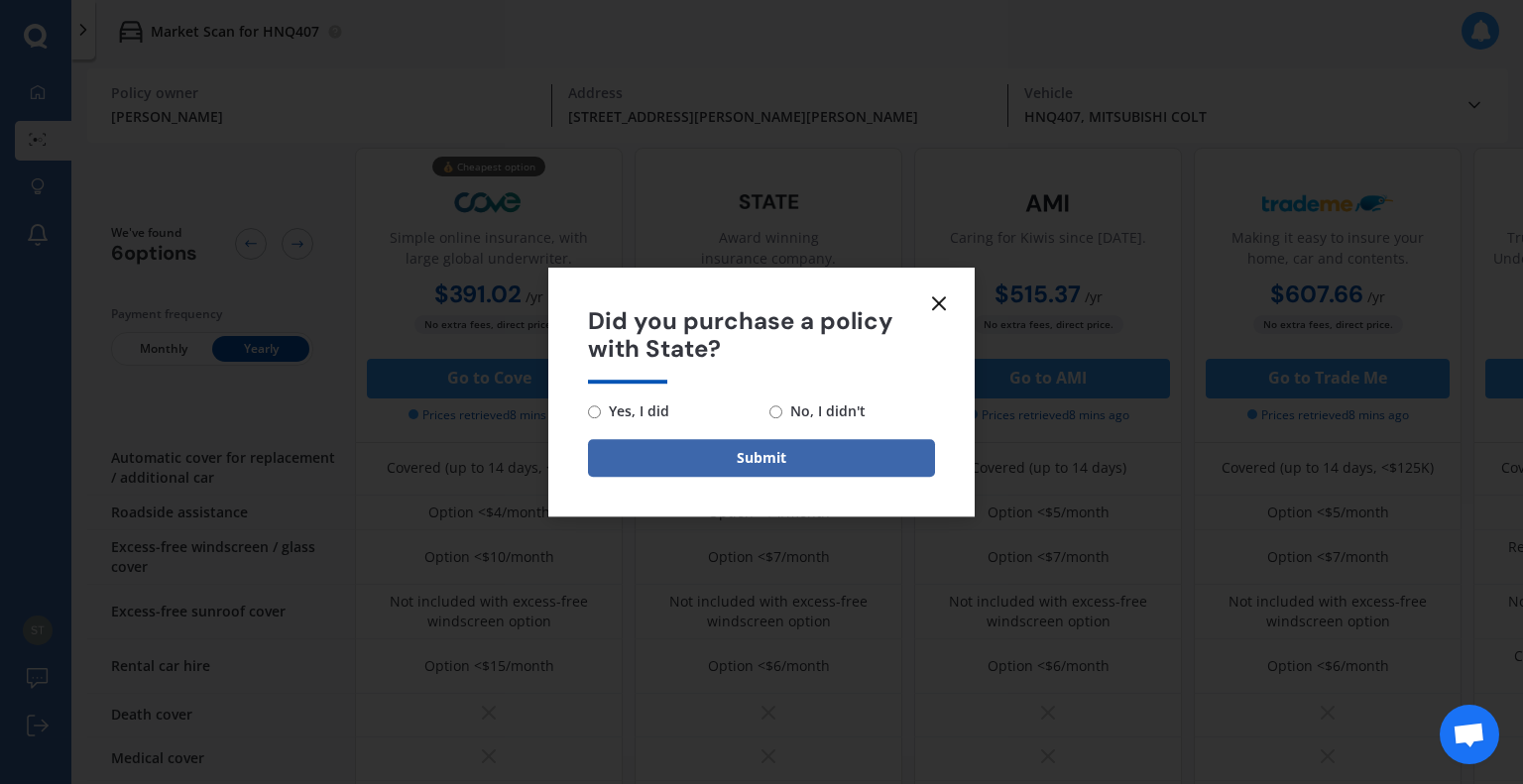 click 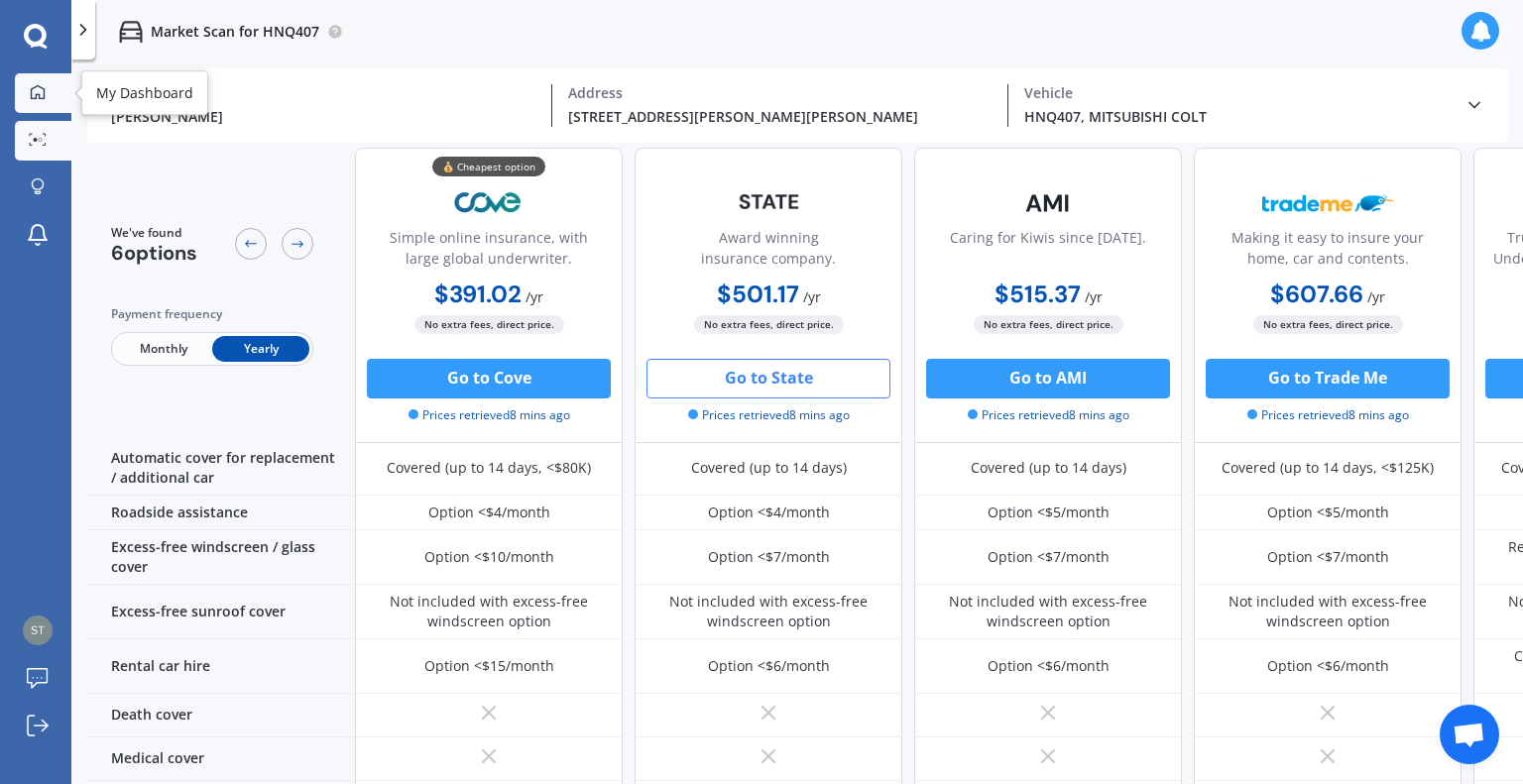 click at bounding box center (38, 93) 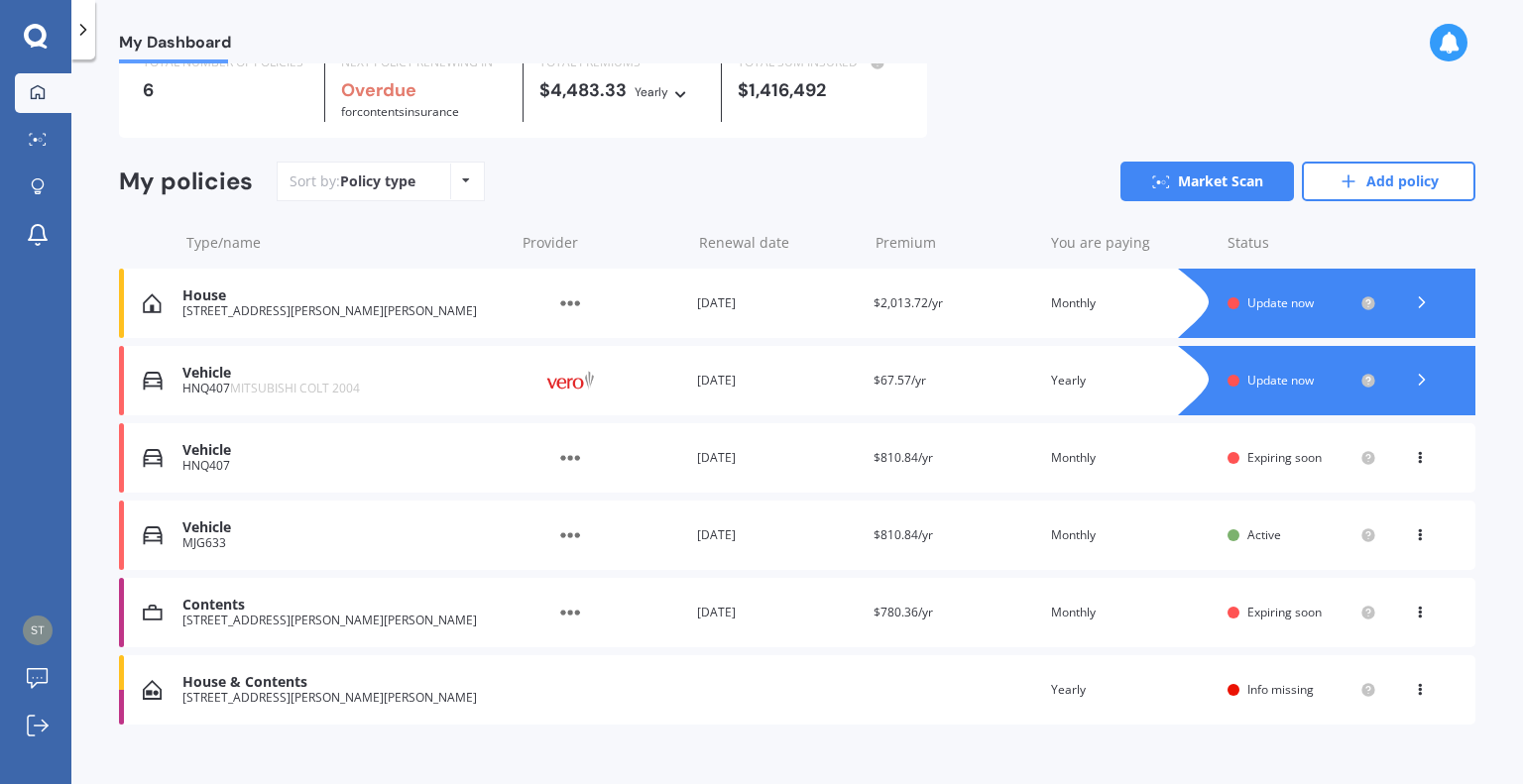 scroll, scrollTop: 91, scrollLeft: 0, axis: vertical 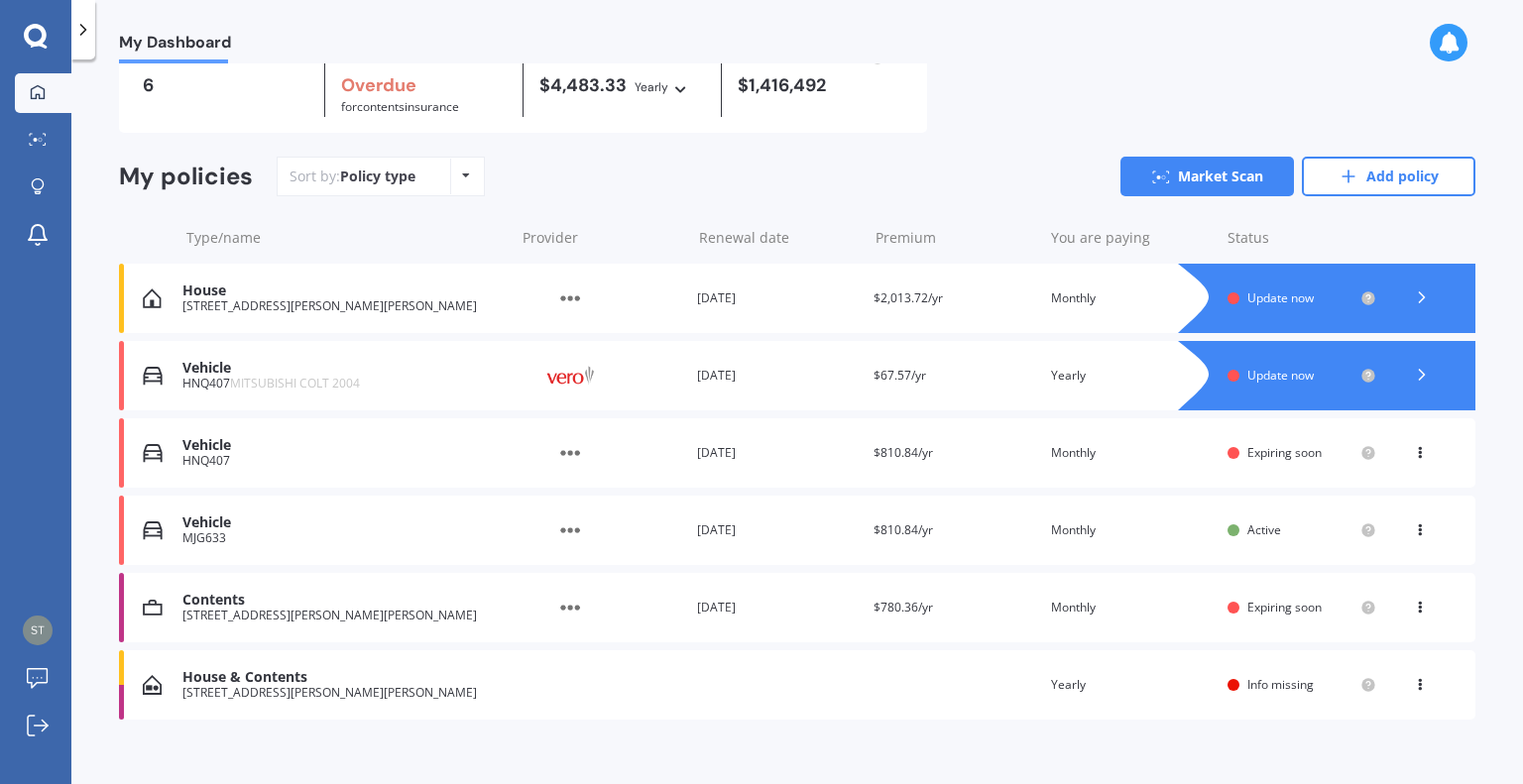 click on "You are paying Monthly" at bounding box center [1131, 530] 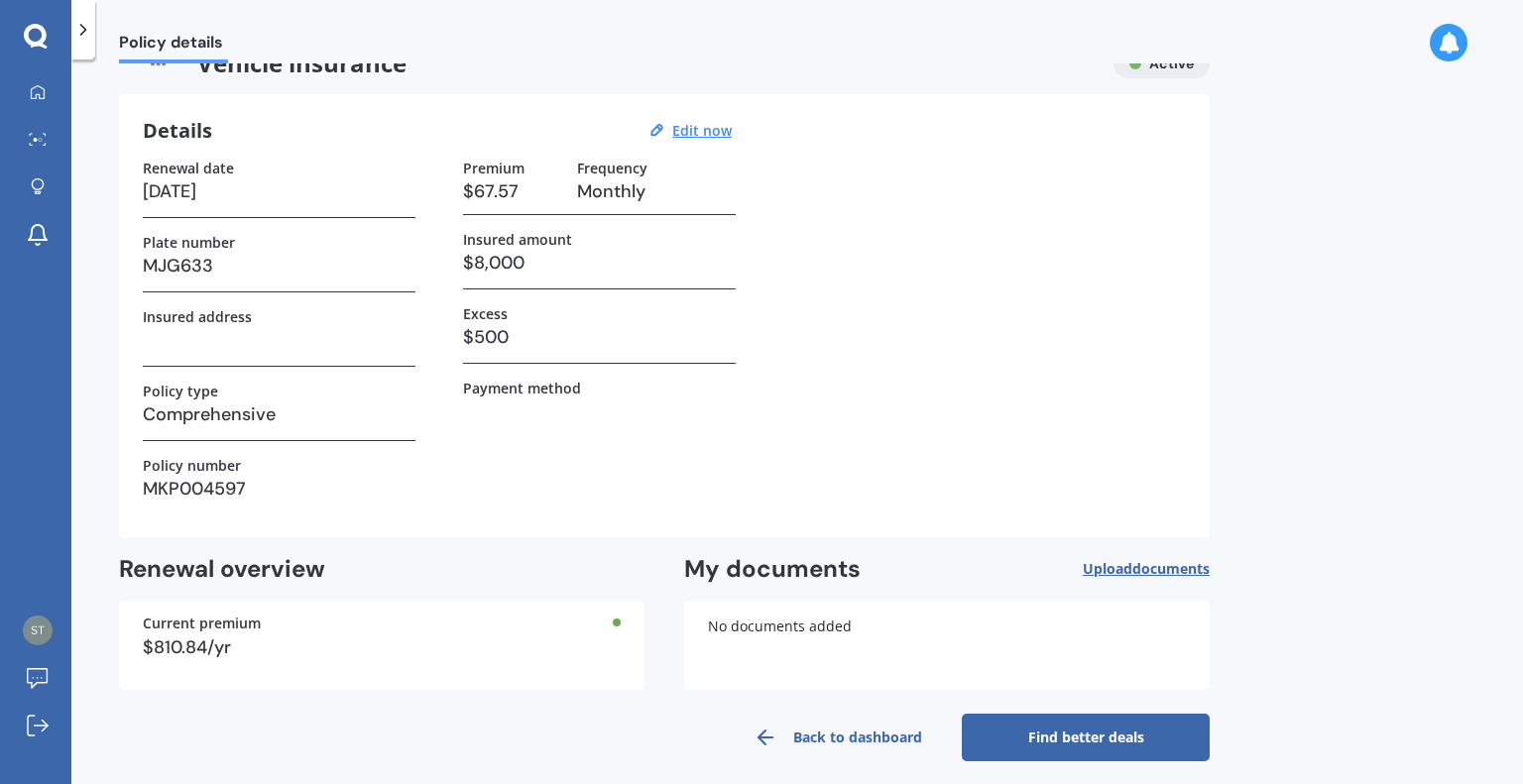 scroll, scrollTop: 43, scrollLeft: 0, axis: vertical 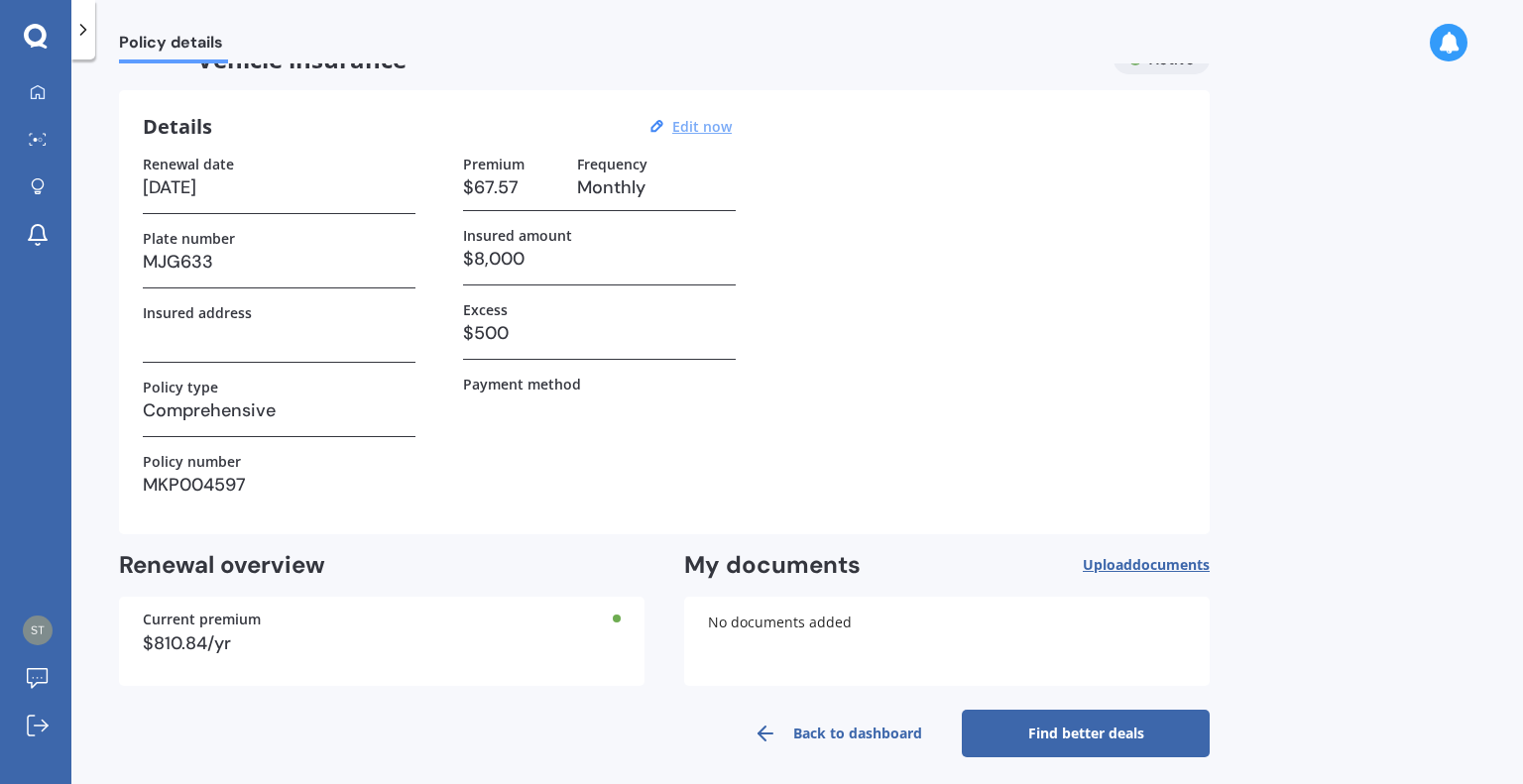 click on "Edit now" at bounding box center (702, 126) 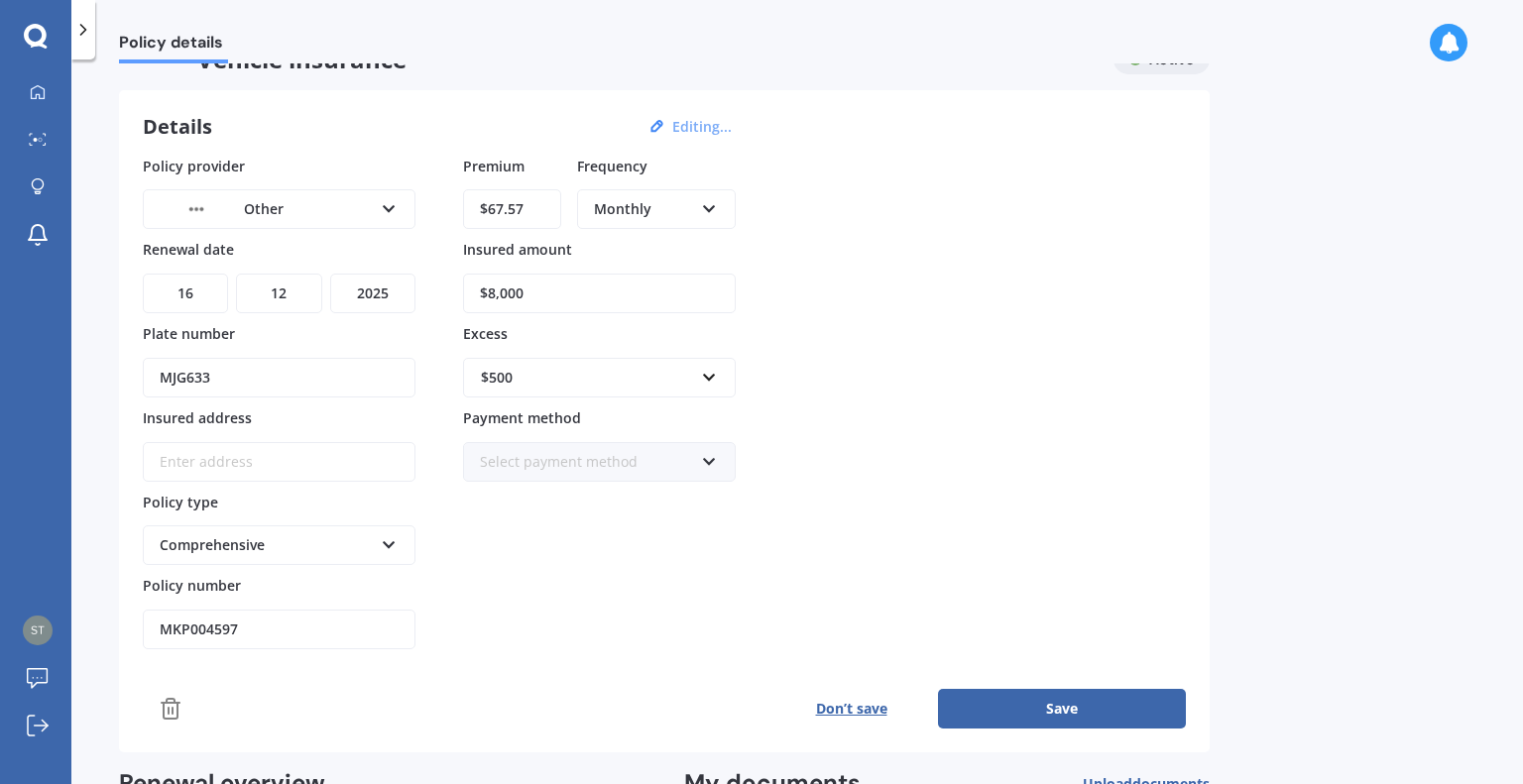 click on "Insured address" at bounding box center (279, 462) 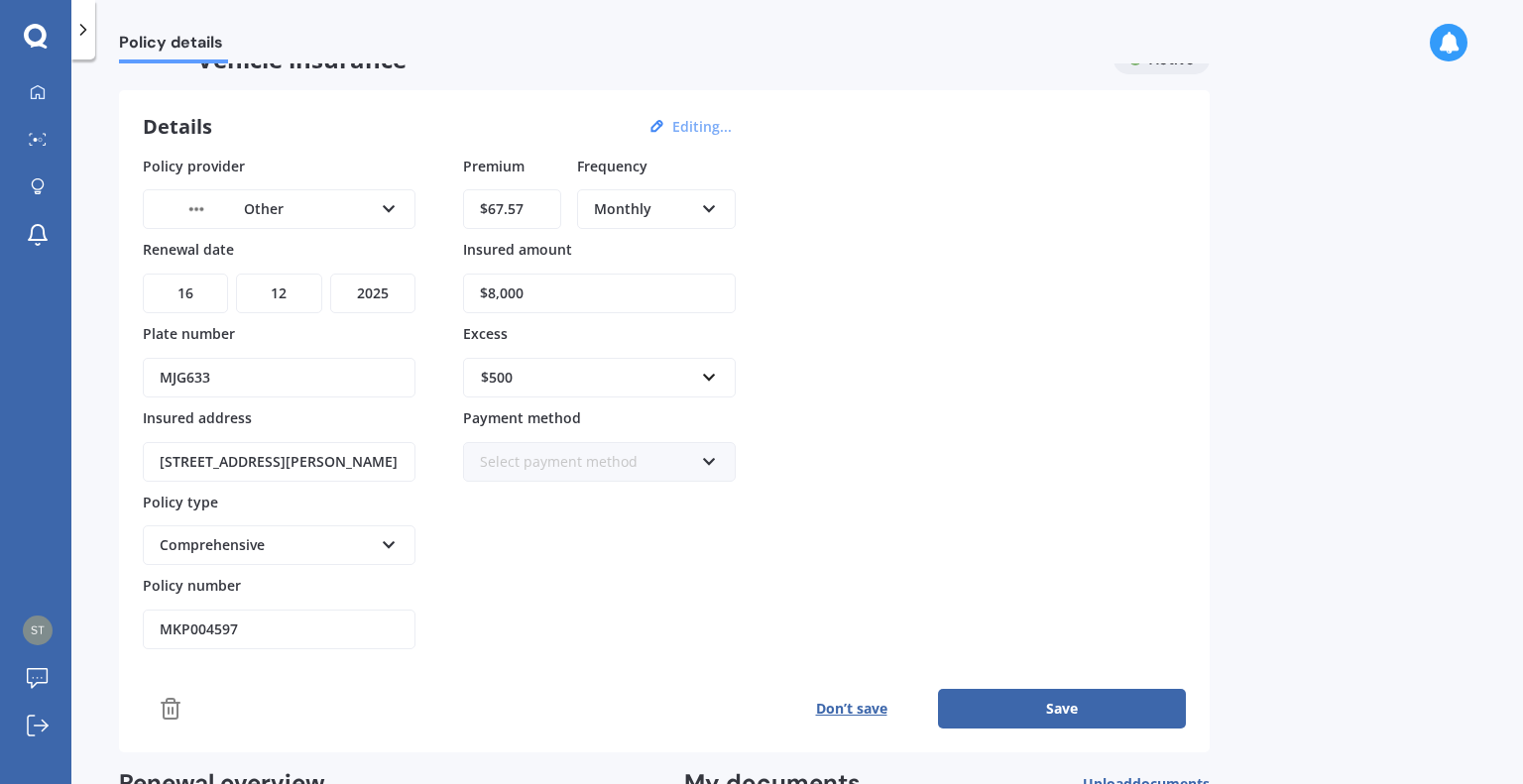 type on "44 Bartholomew Drive, Nawton, Hamilton 3200" 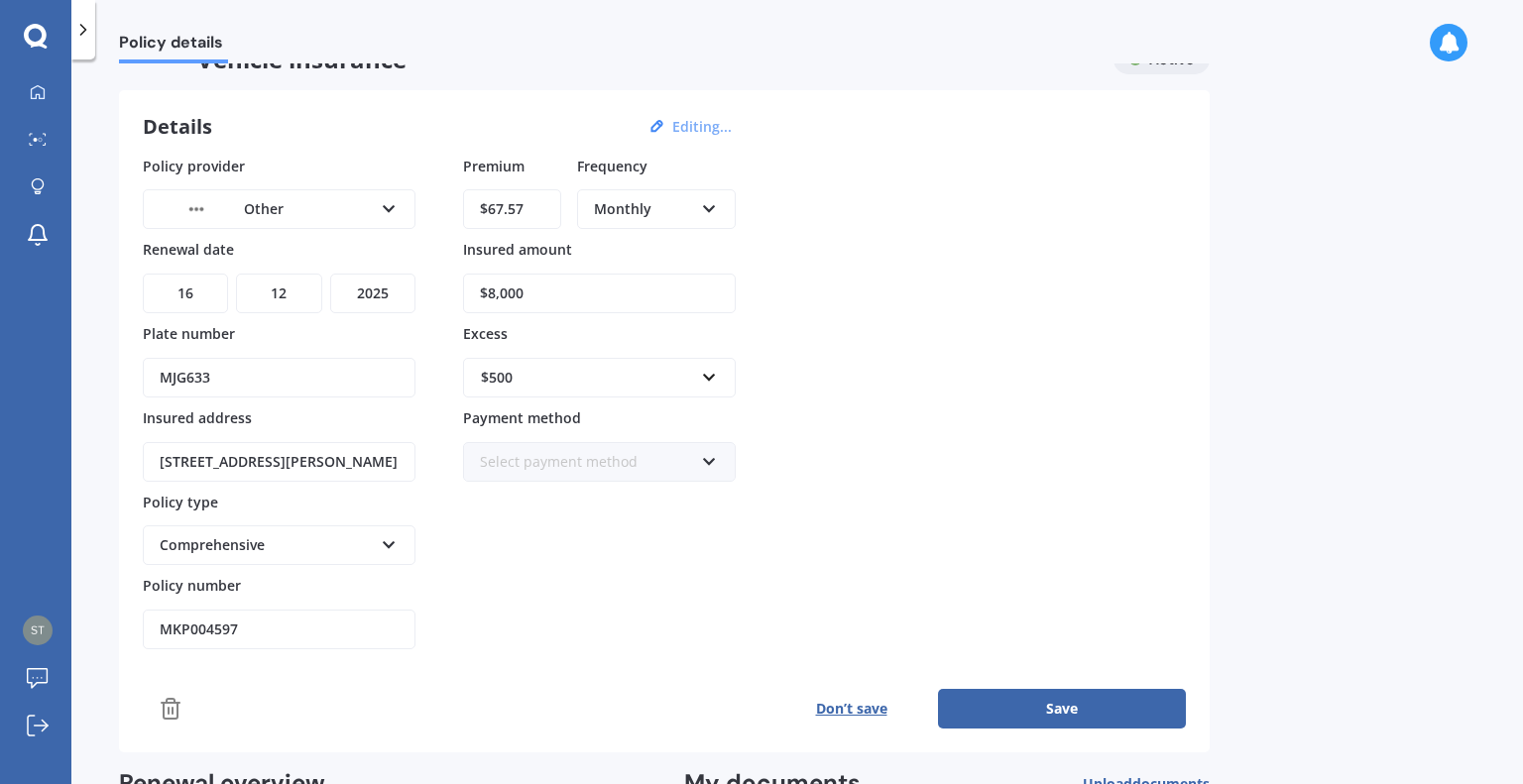 click on "$67.57" at bounding box center [512, 209] 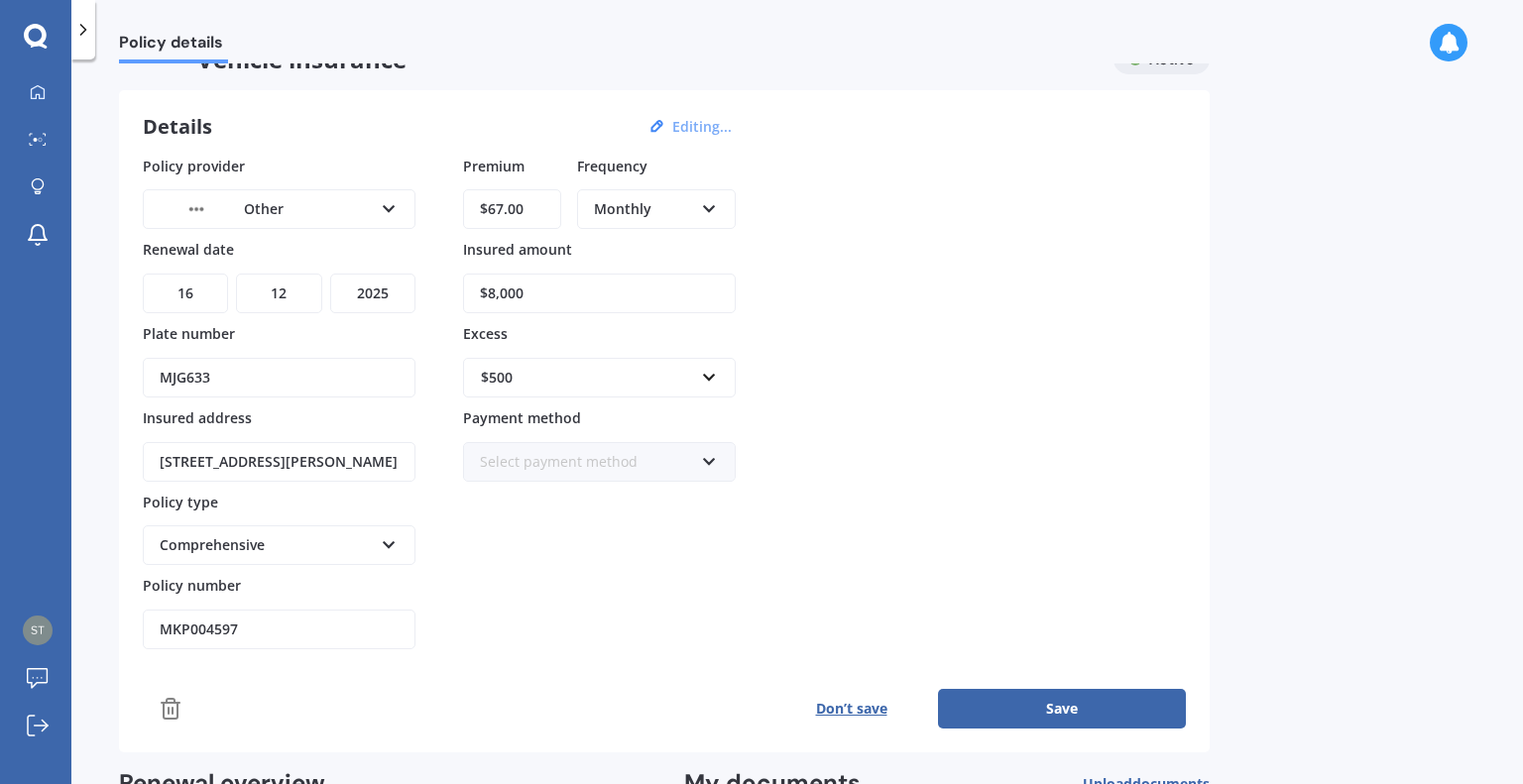 type on "$6.00" 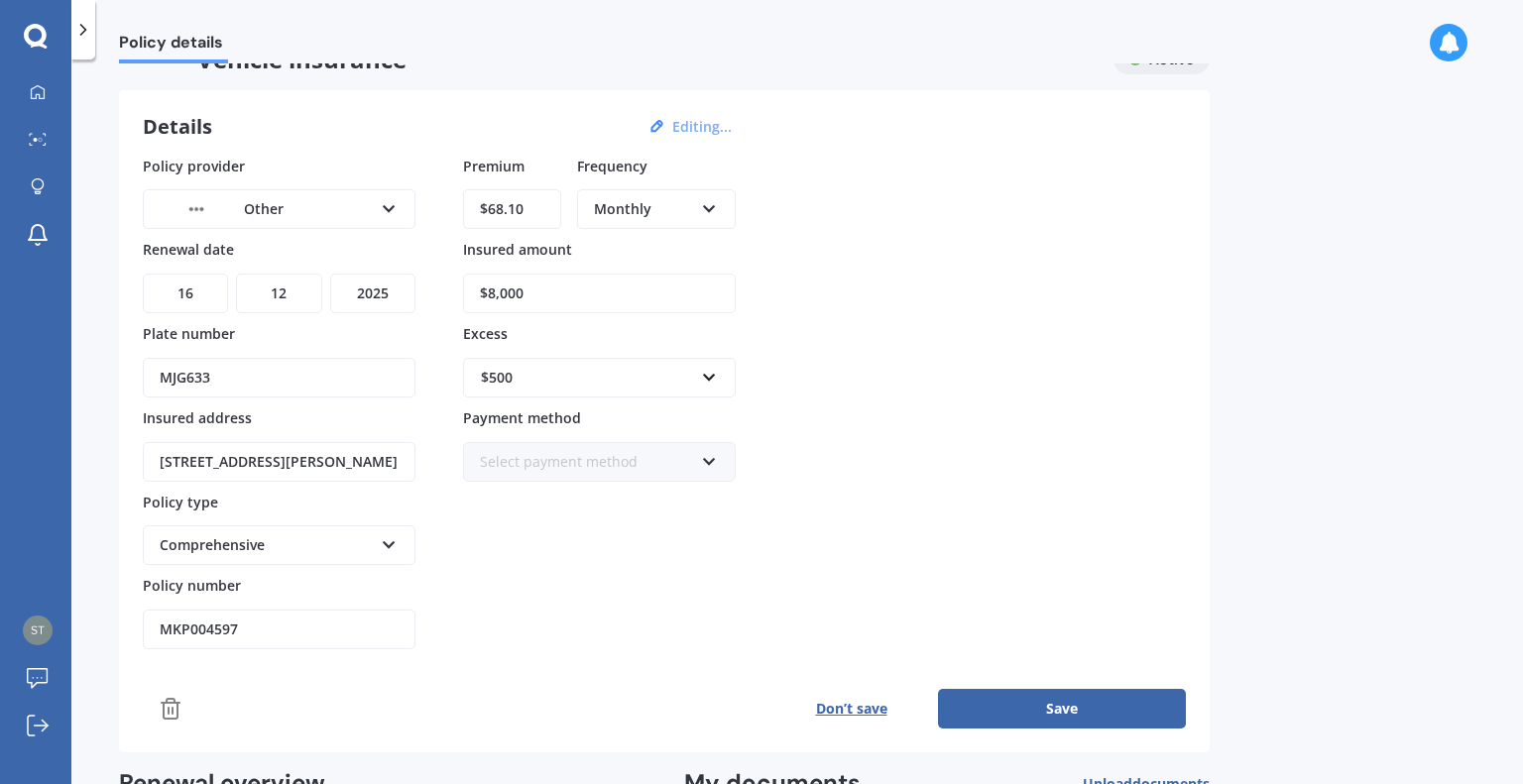 type on "$68.10" 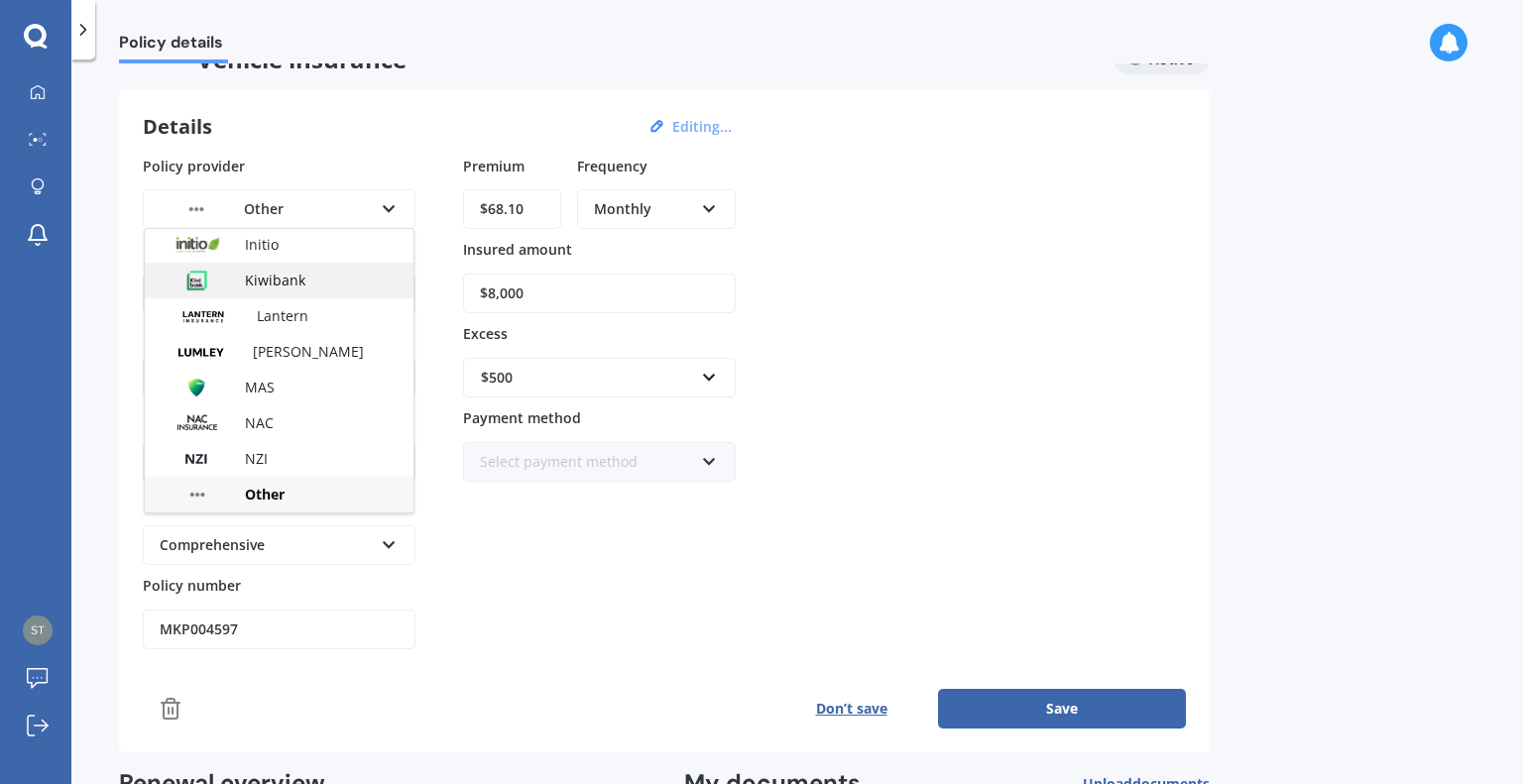 scroll, scrollTop: 857, scrollLeft: 0, axis: vertical 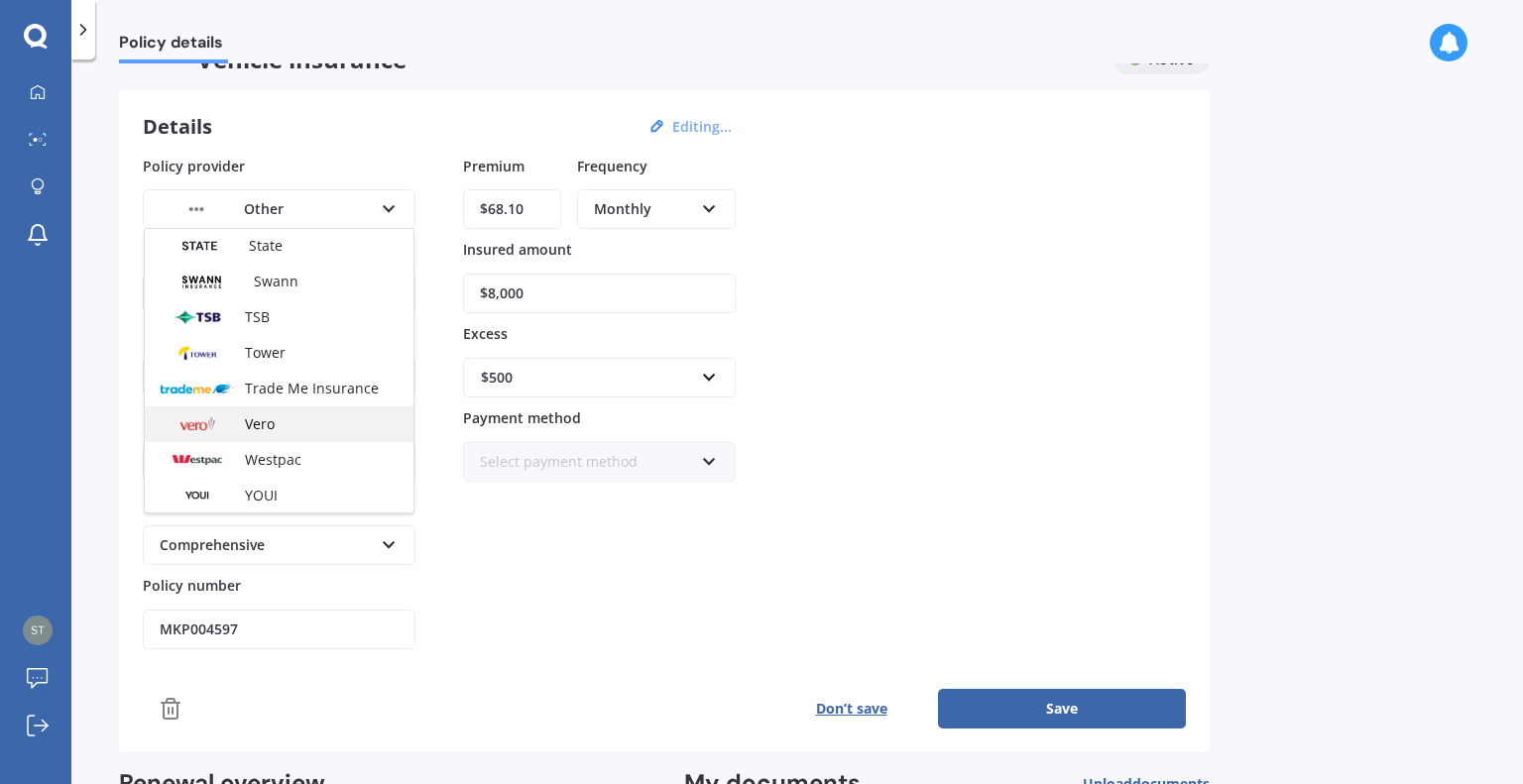 click on "Vero" at bounding box center [279, 424] 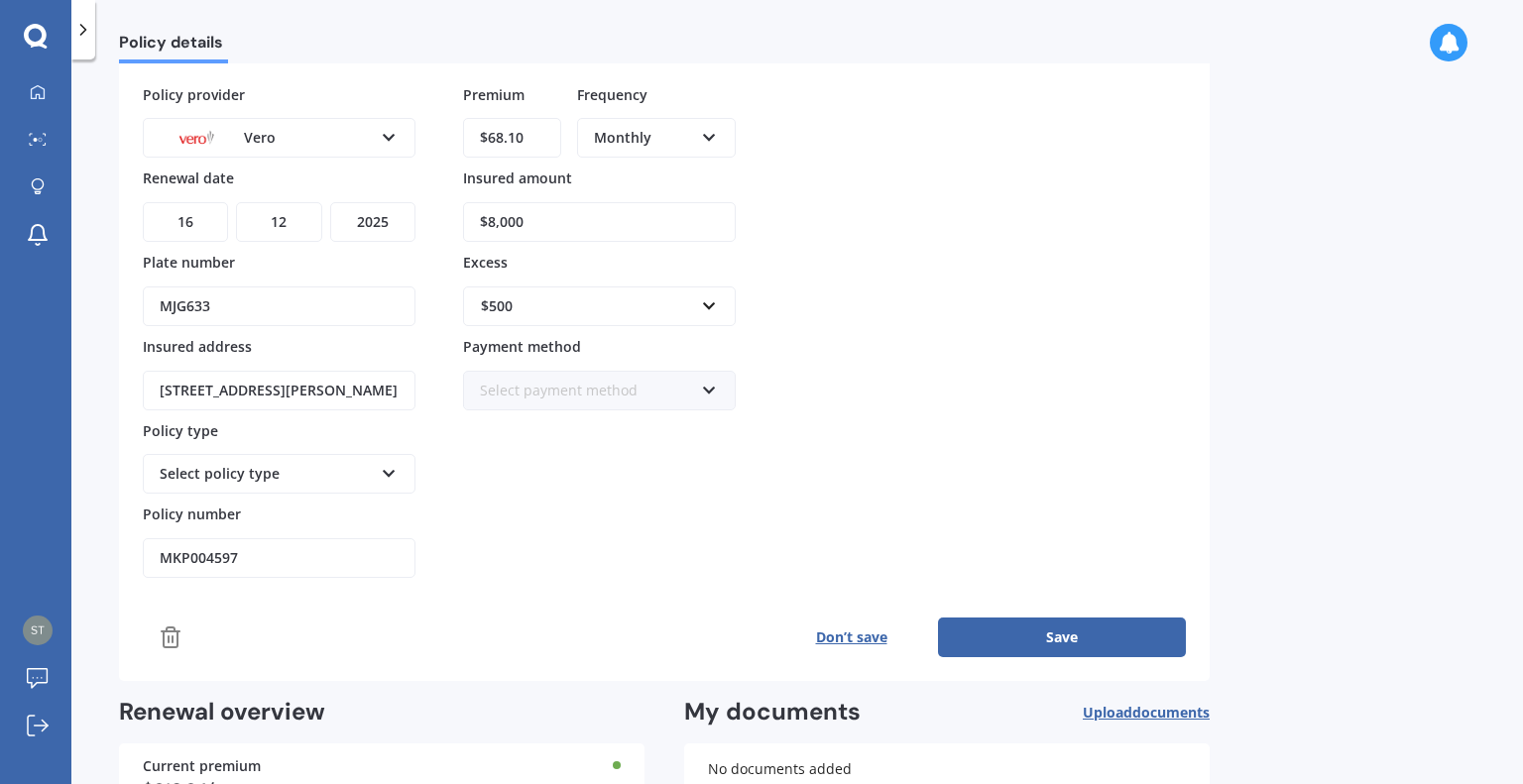 click on "Save" at bounding box center [1062, 637] 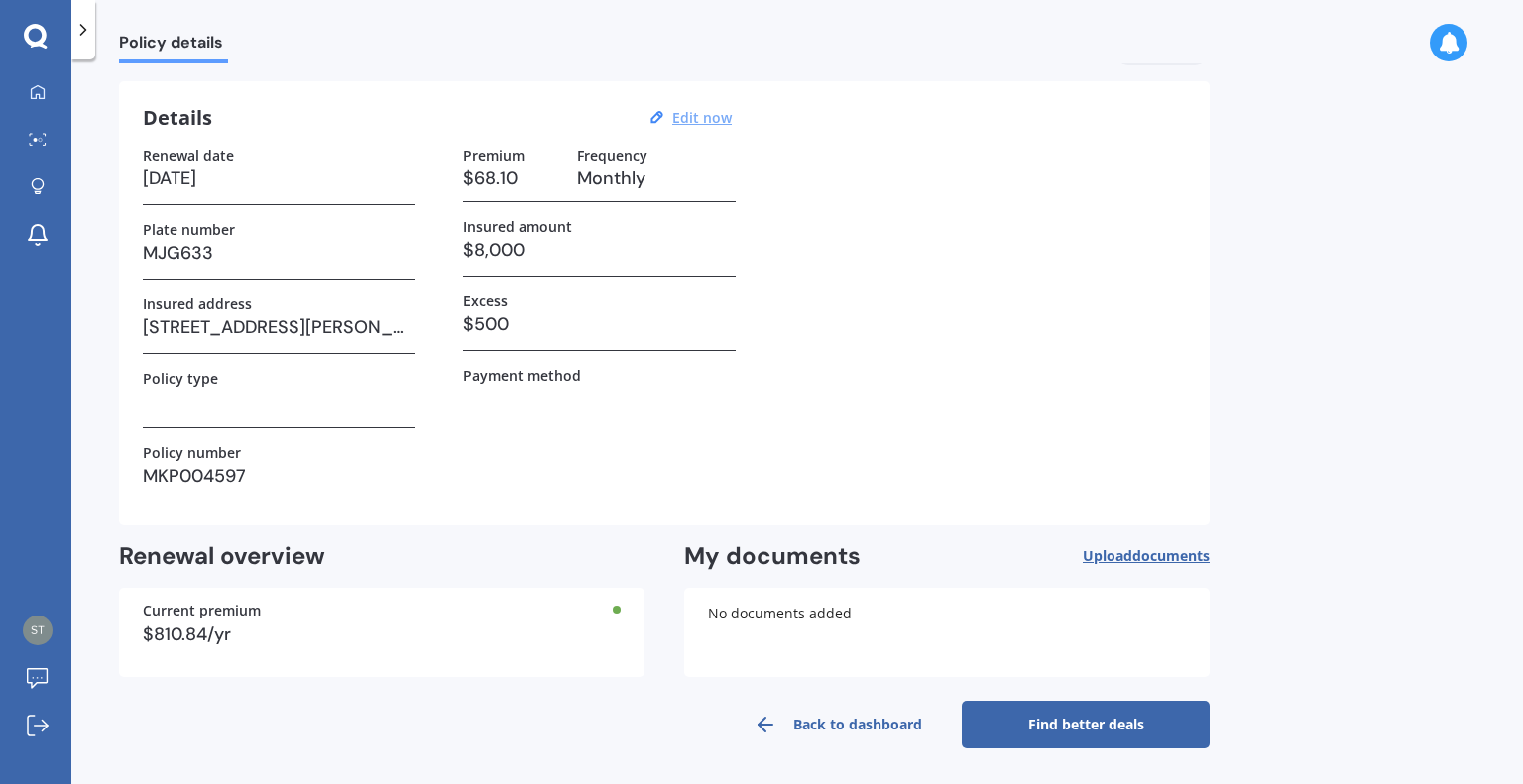 scroll, scrollTop: 50, scrollLeft: 0, axis: vertical 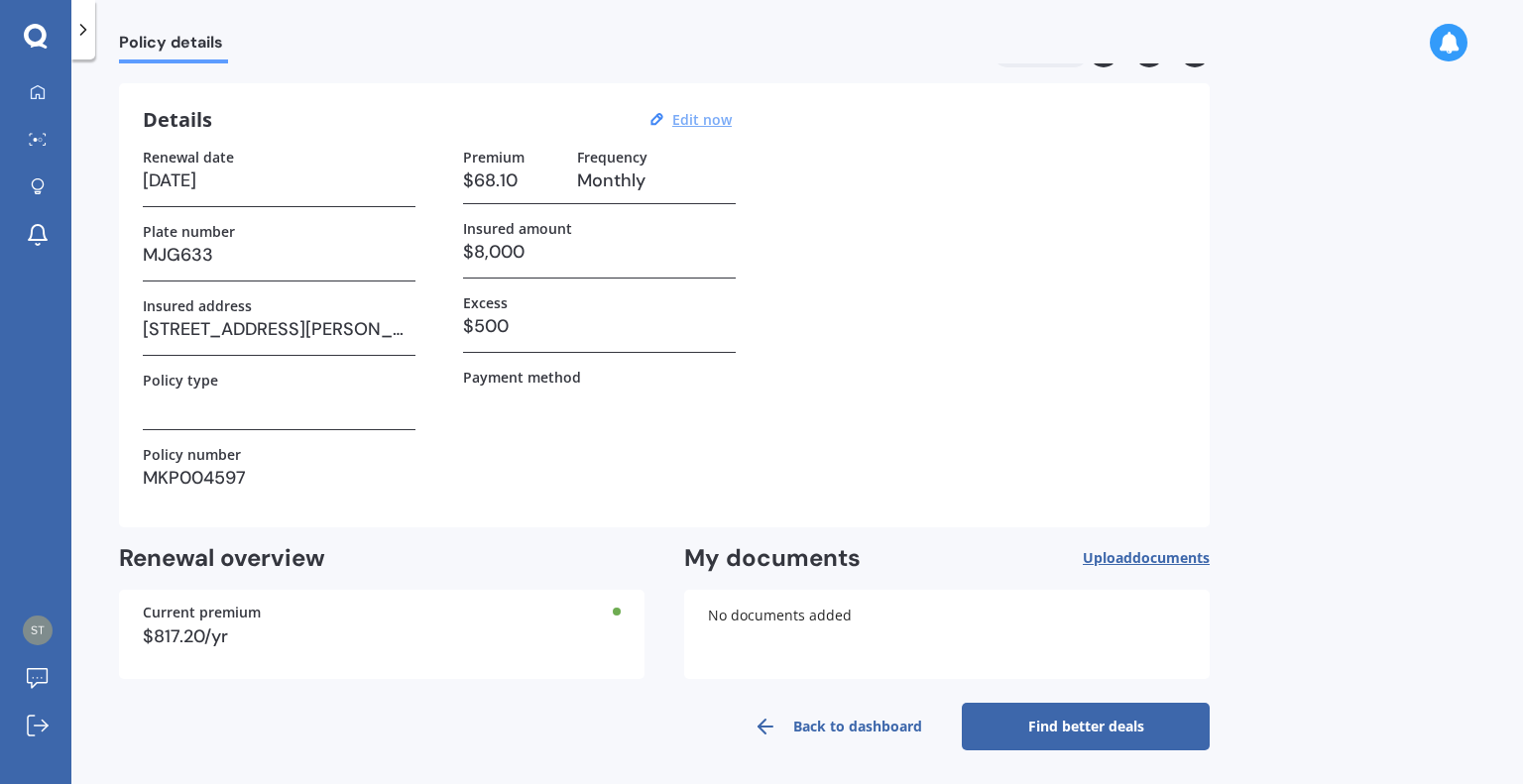 click on "Find better deals" at bounding box center (1086, 727) 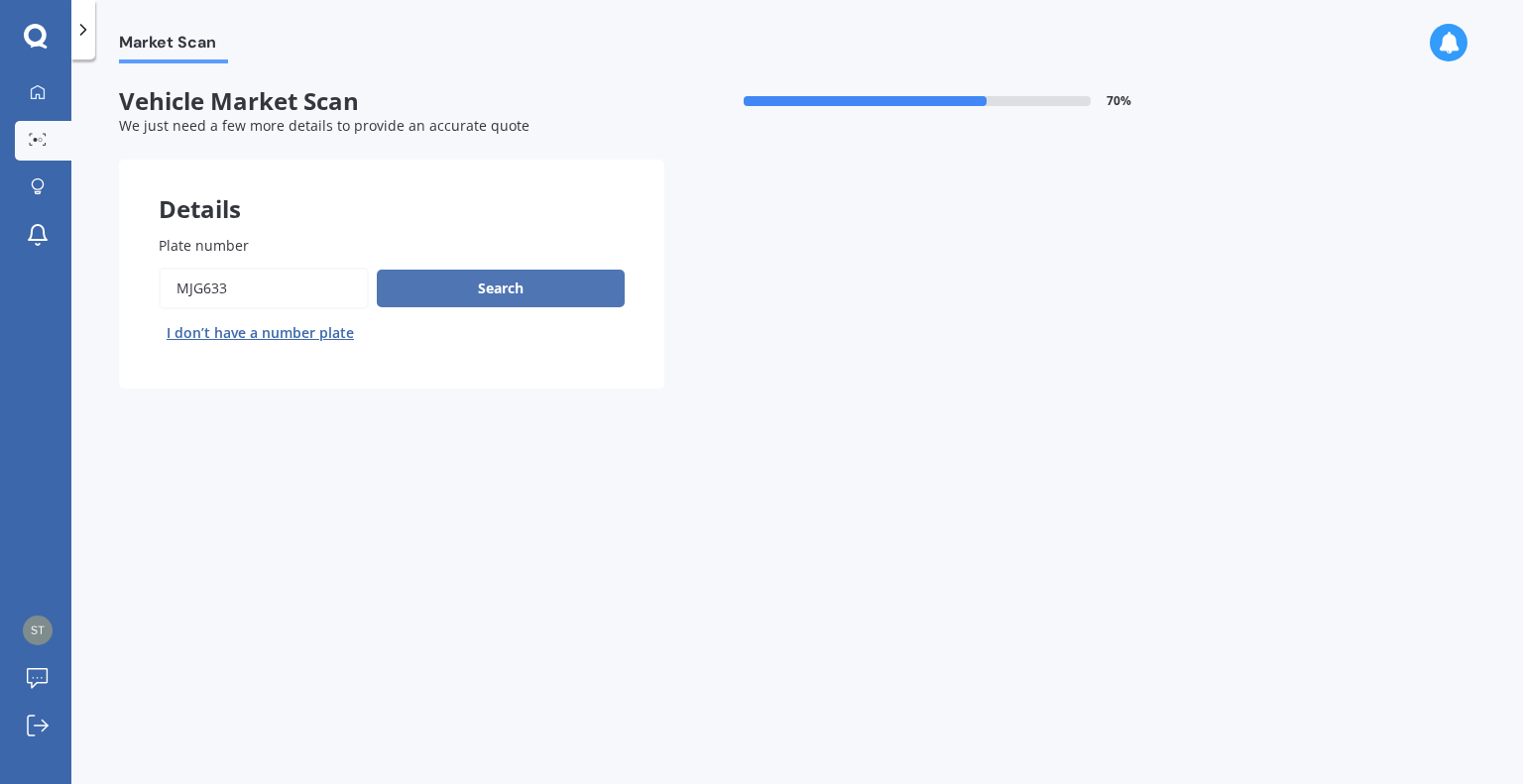 click on "Search" at bounding box center [501, 288] 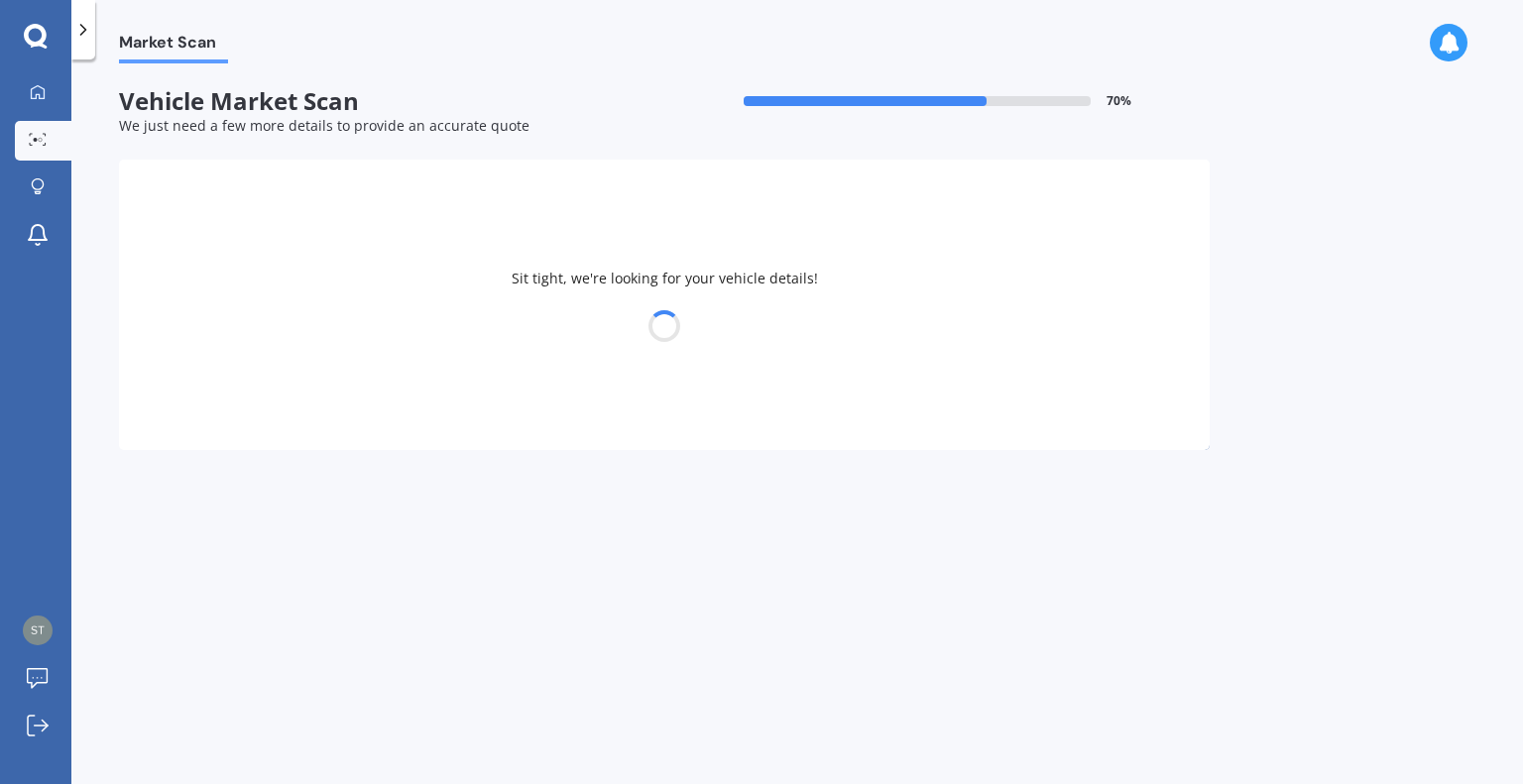 select on "28" 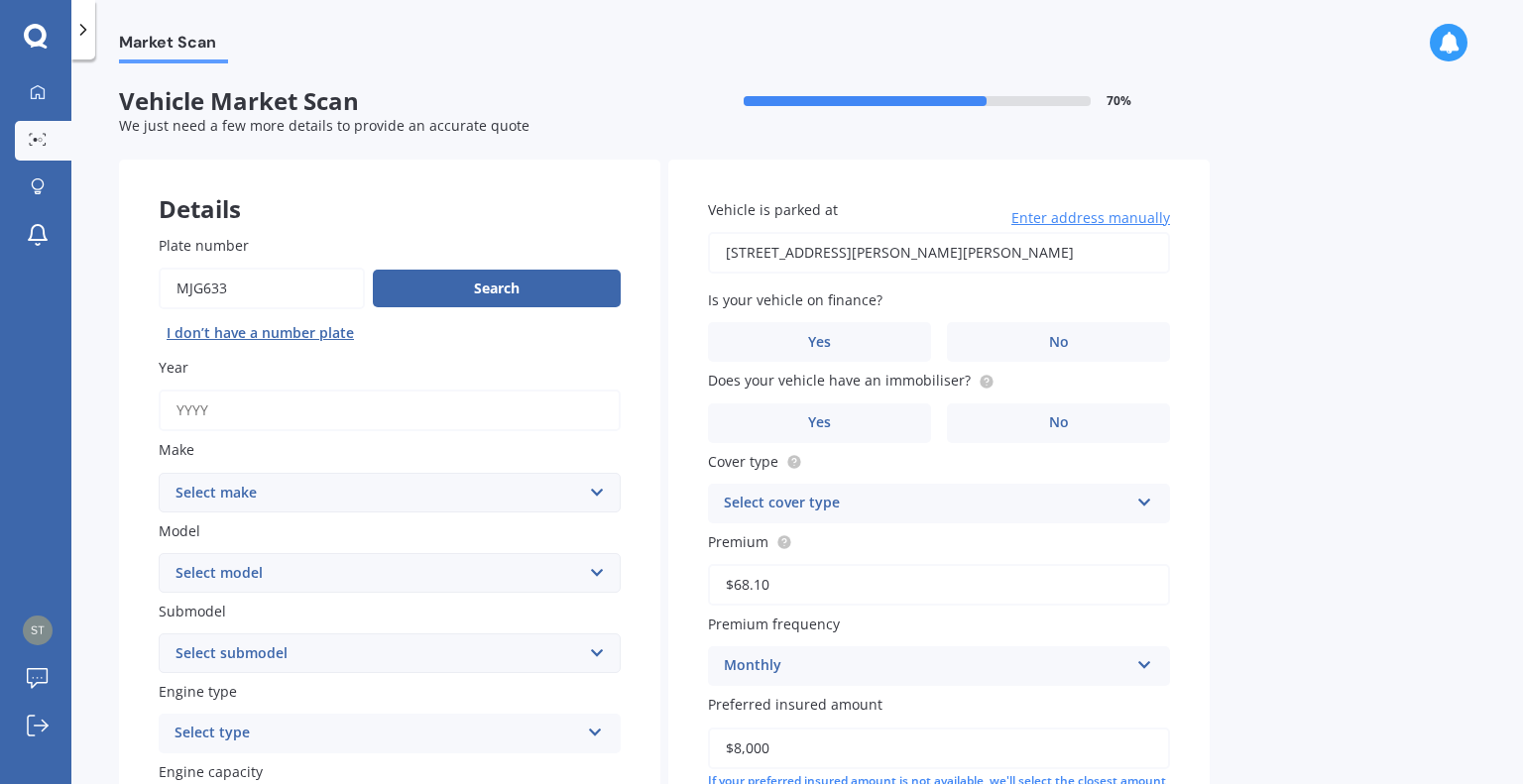 click on "Year" at bounding box center (390, 410) 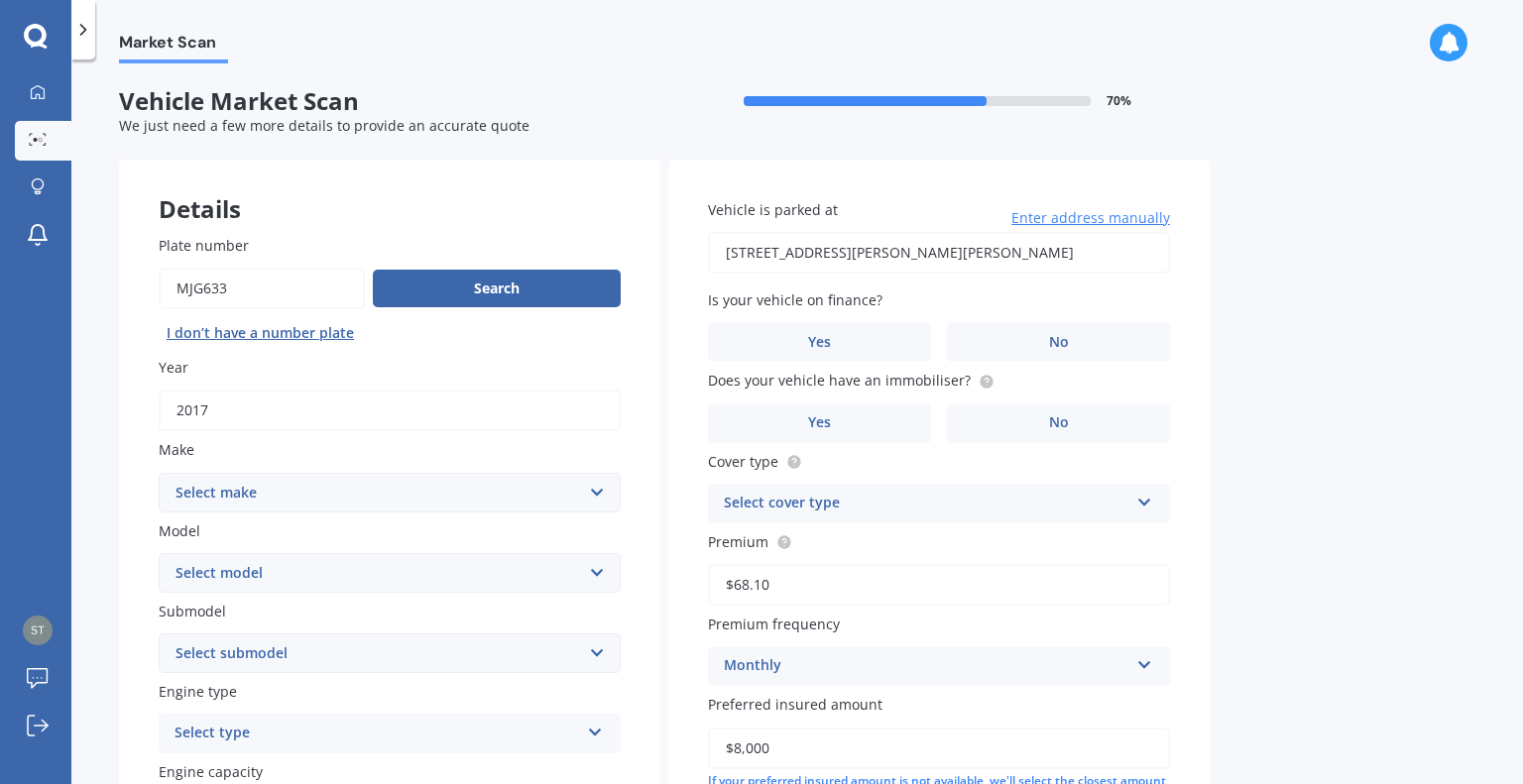 type on "2017" 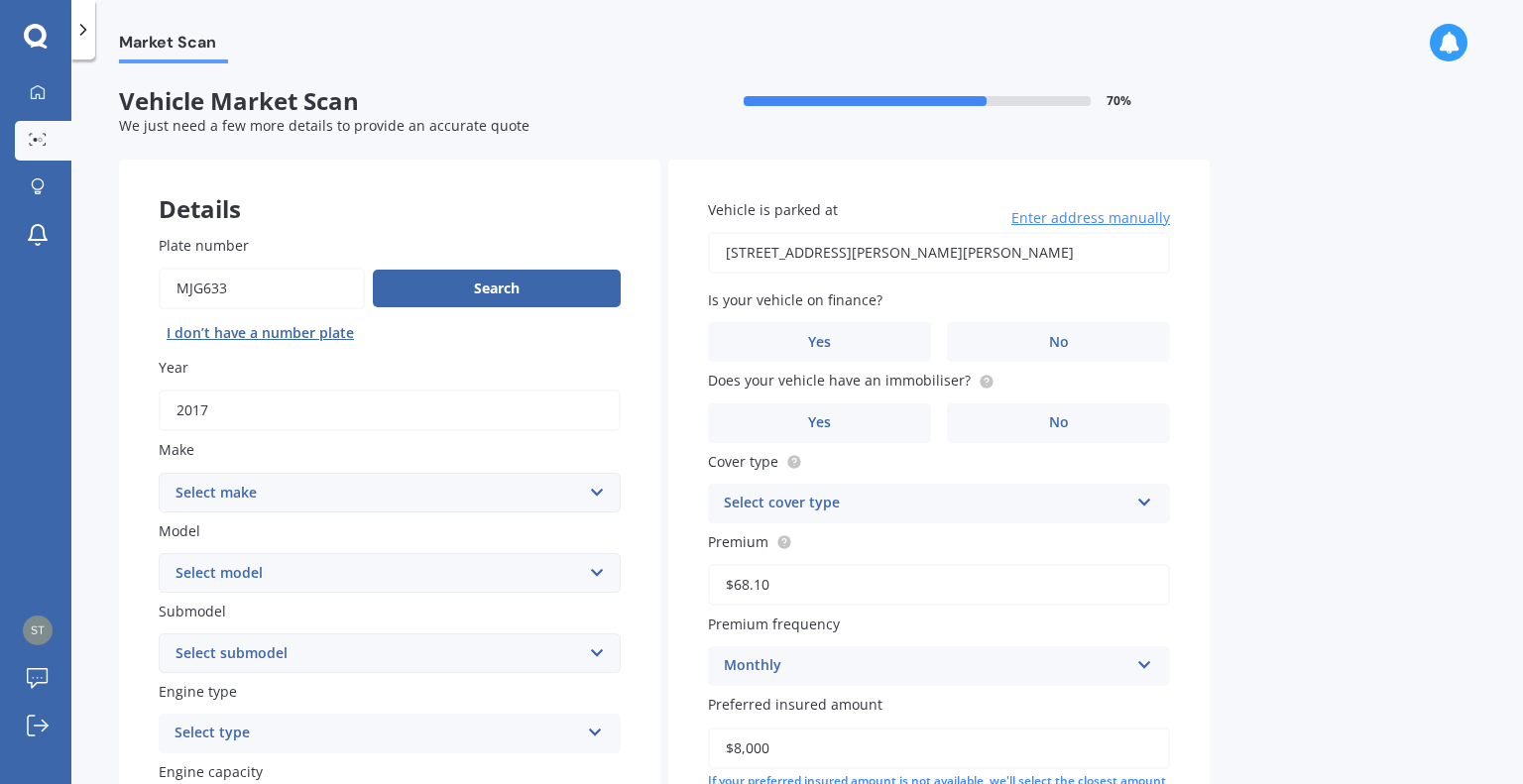 click on "Select make AC ALFA ROMEO ASTON MARTIN AUDI AUSTIN BEDFORD Bentley BMW BYD CADILLAC CAN-AM CHERY CHEVROLET CHRYSLER Citroen CRUISEAIR CUPRA DAEWOO DAIHATSU DAIMLER DAMON DIAHATSU DODGE EXOCET FACTORY FIVE FERRARI FIAT Fiord FLEETWOOD FORD FOTON FRASER GEELY GENESIS GEORGIE BOY GMC GREAT WALL GWM HAVAL HILLMAN HINO HOLDEN HOLIDAY RAMBLER HONDA HUMMER HYUNDAI INFINITI ISUZU IVECO JAC JAECOO JAGUAR JEEP KGM KIA LADA LAMBORGHINI LANCIA LANDROVER LDV LEXUS LINCOLN LOTUS LUNAR M.G M.G. MAHINDRA MASERATI MAZDA MCLAREN MERCEDES AMG Mercedes Benz MERCEDES-AMG MERCURY MINI MITSUBISHI MORGAN MORRIS NEWMAR NISSAN OMODA OPEL OXFORD PEUGEOT Plymouth Polestar PONTIAC PORSCHE PROTON RAM Range Rover Rayne RENAULT ROLLS ROYCE ROVER SAAB SATURN SEAT SHELBY SKODA SMART SSANGYONG SUBARU SUZUKI TATA TESLA TIFFIN Toyota TRIUMPH TVR Vauxhall VOLKSWAGEN VOLVO WESTFIELD WINNEBAGO ZX" at bounding box center (390, 493) 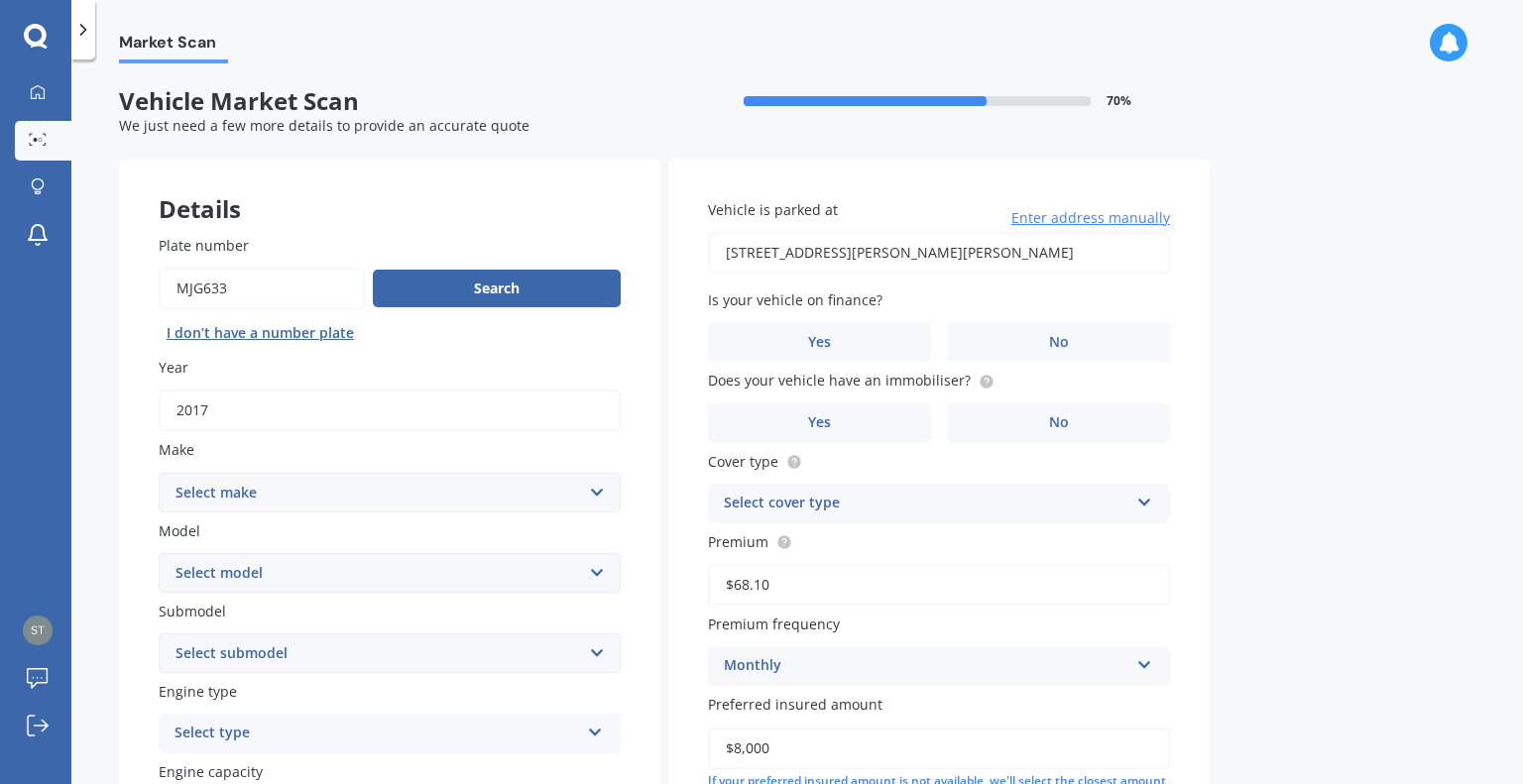 select on "HOLDEN" 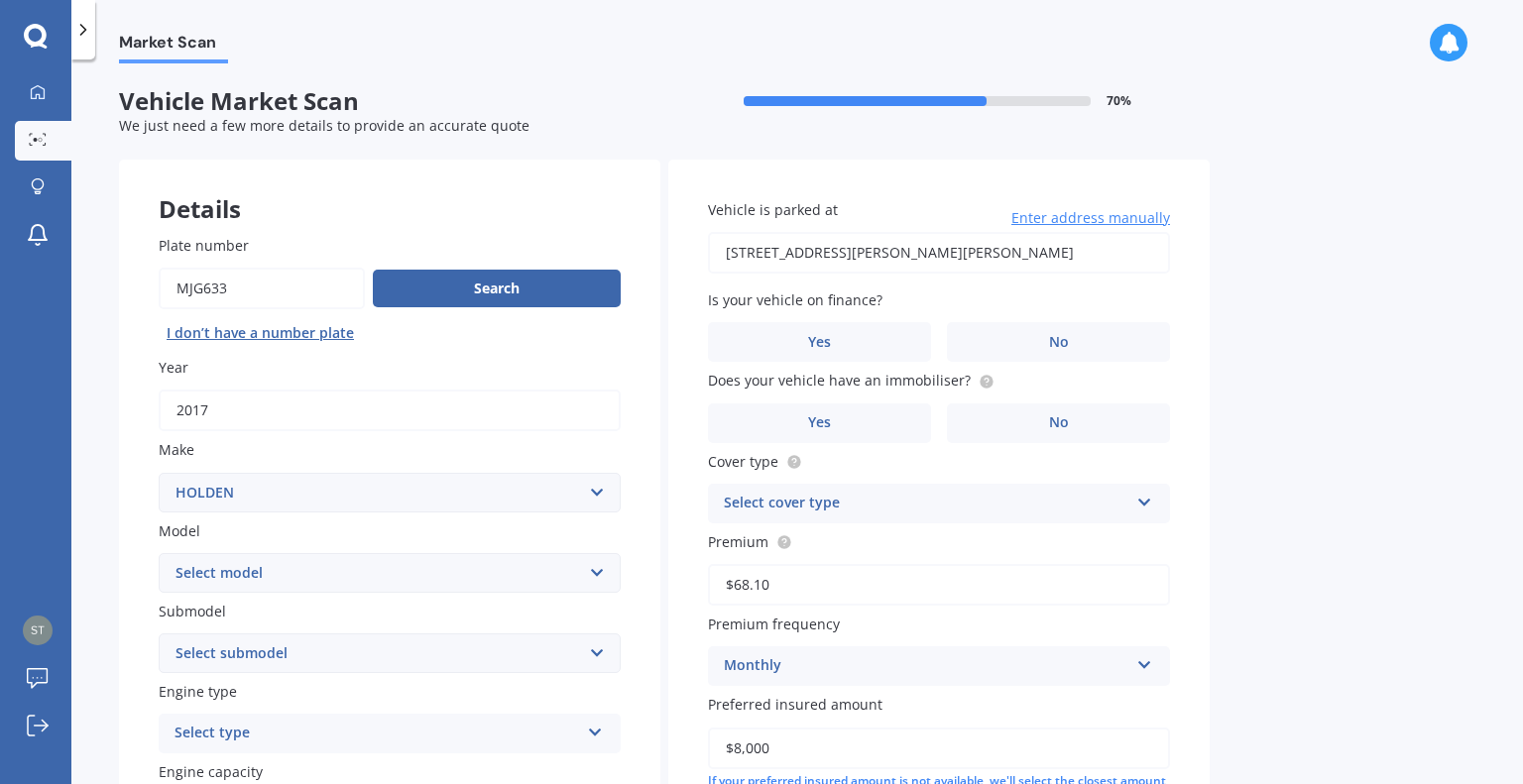 click on "Select make AC ALFA ROMEO ASTON MARTIN AUDI AUSTIN BEDFORD Bentley BMW BYD CADILLAC CAN-AM CHERY CHEVROLET CHRYSLER Citroen CRUISEAIR CUPRA DAEWOO DAIHATSU DAIMLER DAMON DIAHATSU DODGE EXOCET FACTORY FIVE FERRARI FIAT Fiord FLEETWOOD FORD FOTON FRASER GEELY GENESIS GEORGIE BOY GMC GREAT WALL GWM HAVAL HILLMAN HINO HOLDEN HOLIDAY RAMBLER HONDA HUMMER HYUNDAI INFINITI ISUZU IVECO JAC JAECOO JAGUAR JEEP KGM KIA LADA LAMBORGHINI LANCIA LANDROVER LDV LEXUS LINCOLN LOTUS LUNAR M.G M.G. MAHINDRA MASERATI MAZDA MCLAREN MERCEDES AMG Mercedes Benz MERCEDES-AMG MERCURY MINI MITSUBISHI MORGAN MORRIS NEWMAR NISSAN OMODA OPEL OXFORD PEUGEOT Plymouth Polestar PONTIAC PORSCHE PROTON RAM Range Rover Rayne RENAULT ROLLS ROYCE ROVER SAAB SATURN SEAT SHELBY SKODA SMART SSANGYONG SUBARU SUZUKI TATA TESLA TIFFIN Toyota TRIUMPH TVR Vauxhall VOLKSWAGEN VOLVO WESTFIELD WINNEBAGO ZX" at bounding box center (390, 493) 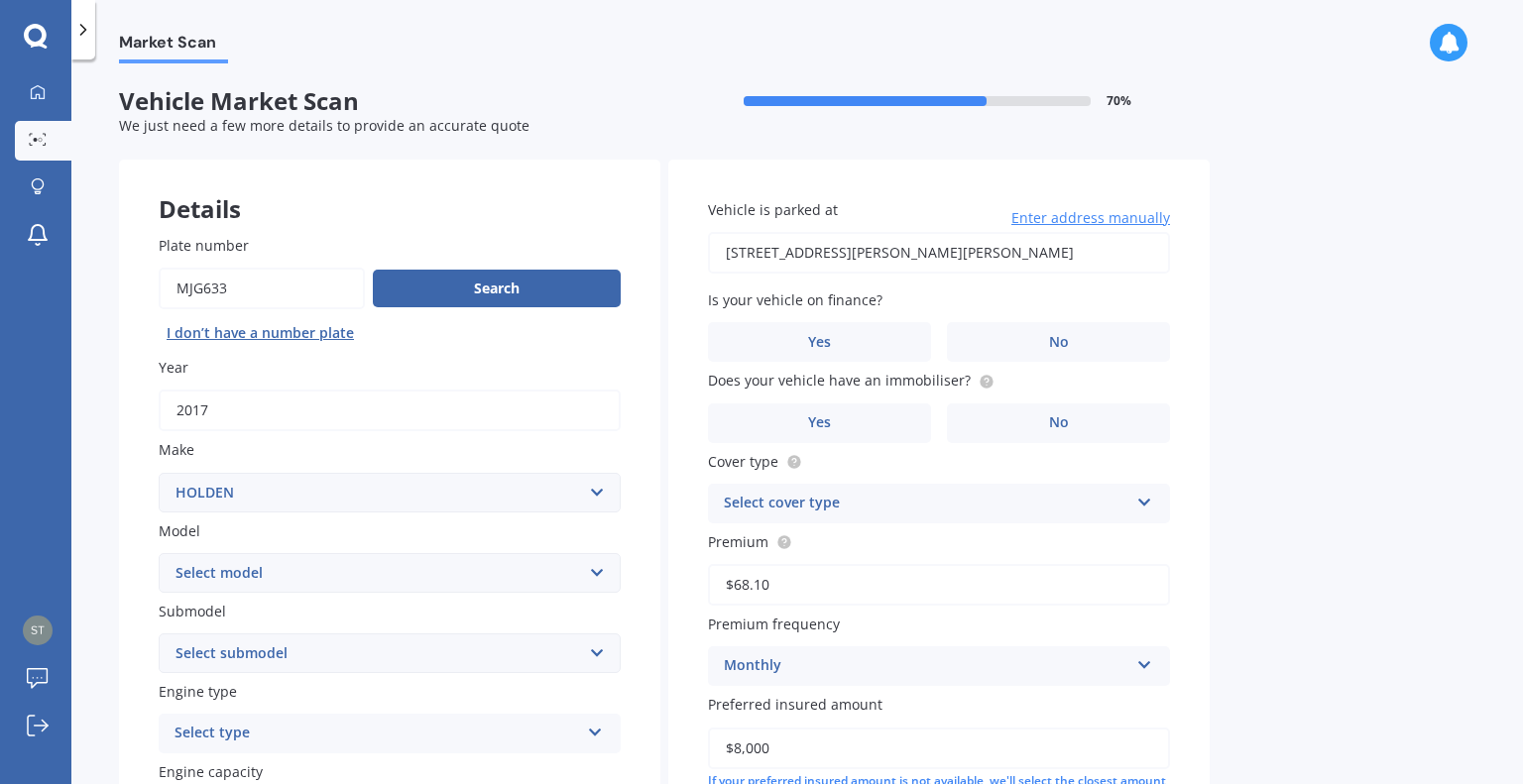 click on "Select model Acadia Adventra Apollo Astra Barina Belmont Berlina Calais Calibra Camira Caprice Captiva Cascada Colorado Combo Van Commodore Commodore Tourer Cross8 Cruze Cruze 4WD Epica Equinox Frontera HSV Astra HSV Avalanche HSV Clubsport HSV Grange HSV GTO HSV GTS HSV Maloo HSV Senator HSV SV99 HVS GTS Insignia Jackaroo Malibu Monaro Monterey Omega Rodeo Spark Statesman Trailblazer Trax Vectra Viva Volt VX Commodore Zafira" at bounding box center [390, 573] 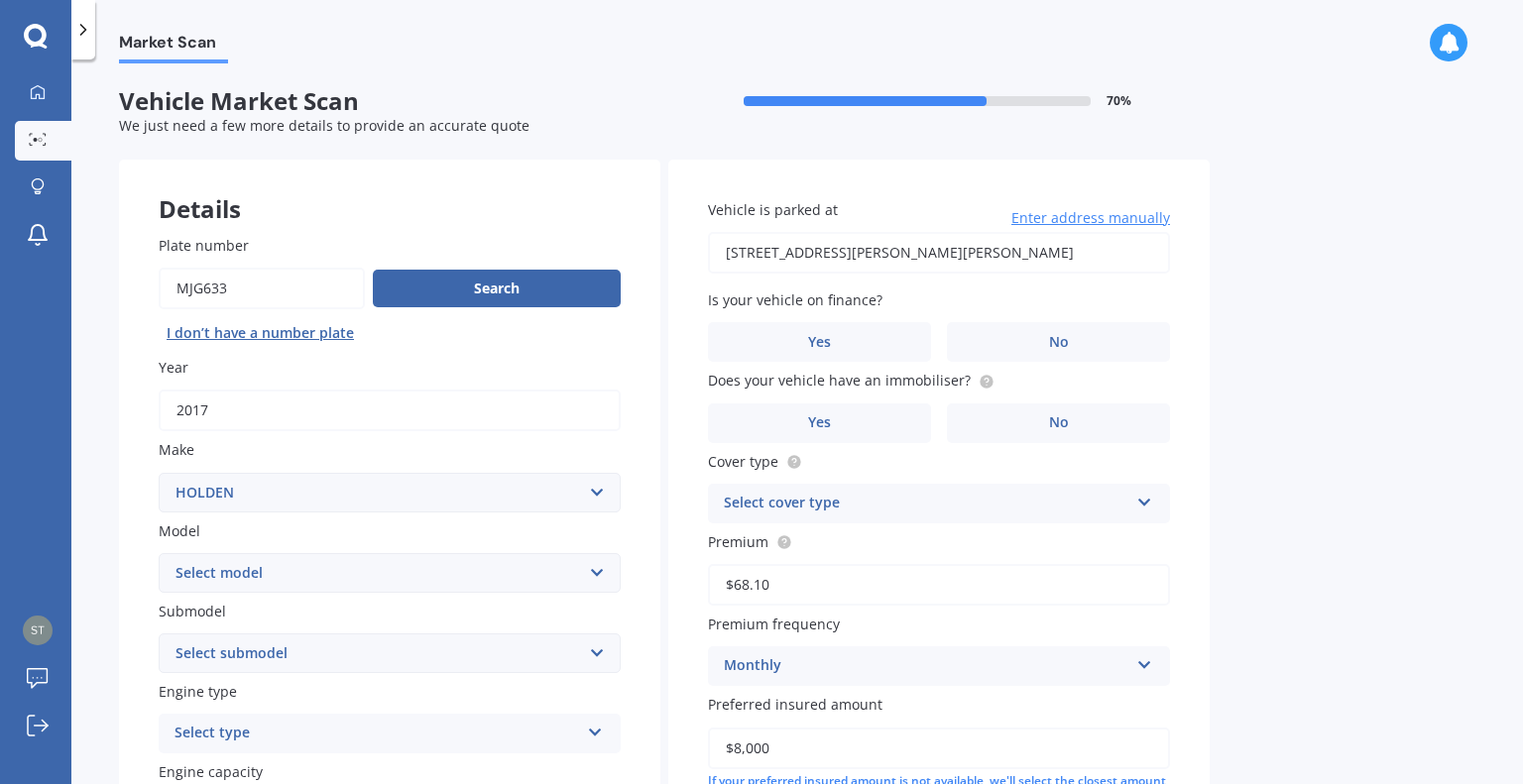 select on "BARINA" 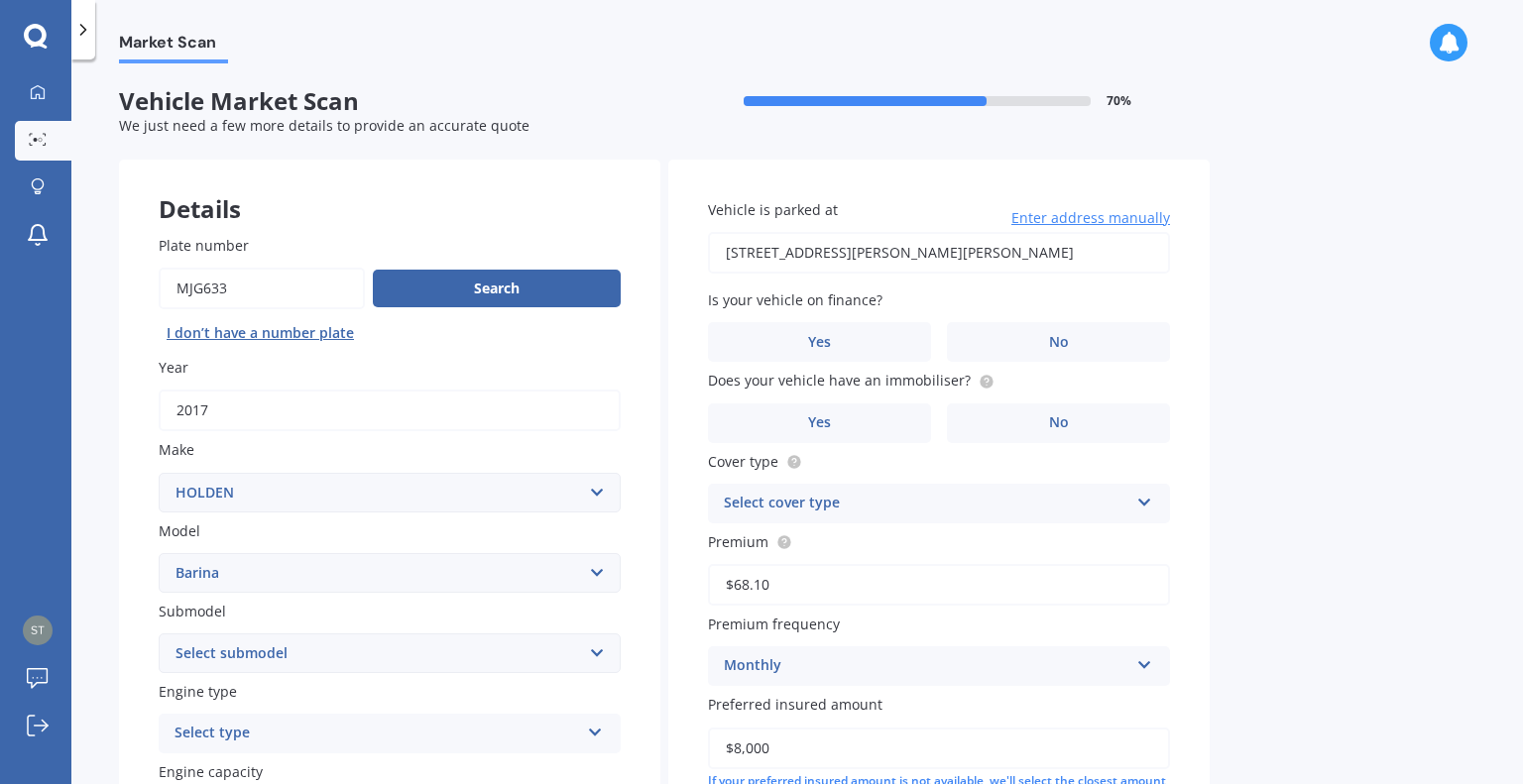 click on "Select model Acadia Adventra Apollo Astra Barina Belmont Berlina Calais Calibra Camira Caprice Captiva Cascada Colorado Combo Van Commodore Commodore Tourer Cross8 Cruze Cruze 4WD Epica Equinox Frontera HSV Astra HSV Avalanche HSV Clubsport HSV Grange HSV GTO HSV GTS HSV Maloo HSV Senator HSV SV99 HVS GTS Insignia Jackaroo Malibu Monaro Monterey Omega Rodeo Spark Statesman Trailblazer Trax Vectra Viva Volt VX Commodore Zafira" at bounding box center (390, 573) 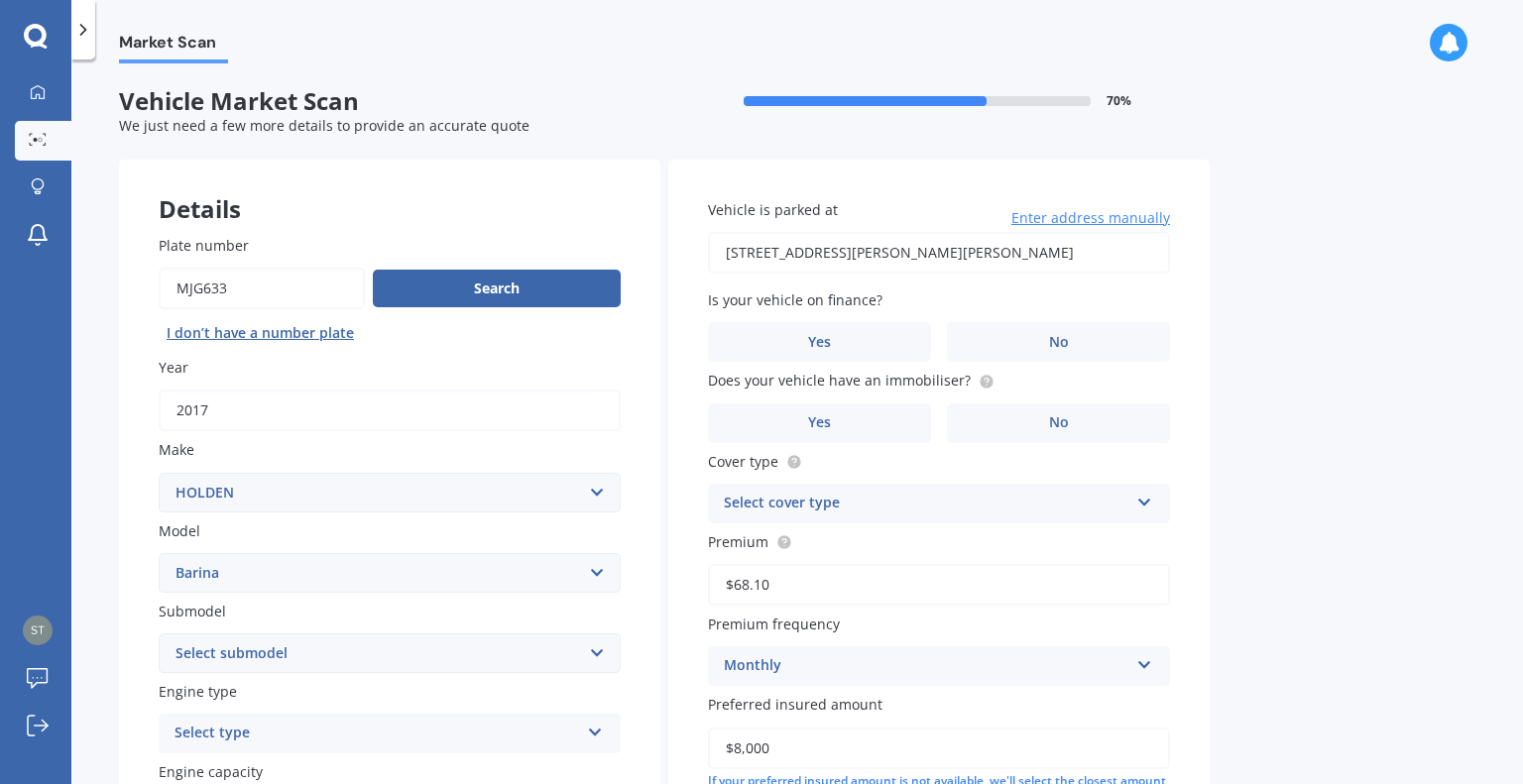 click on "Select submodel (All other) CD City GS GSi Joy LS LT Merit Olympic RS Non Turbo RS Turbo Sri Sri Turbo Swing SXi" at bounding box center [390, 653] 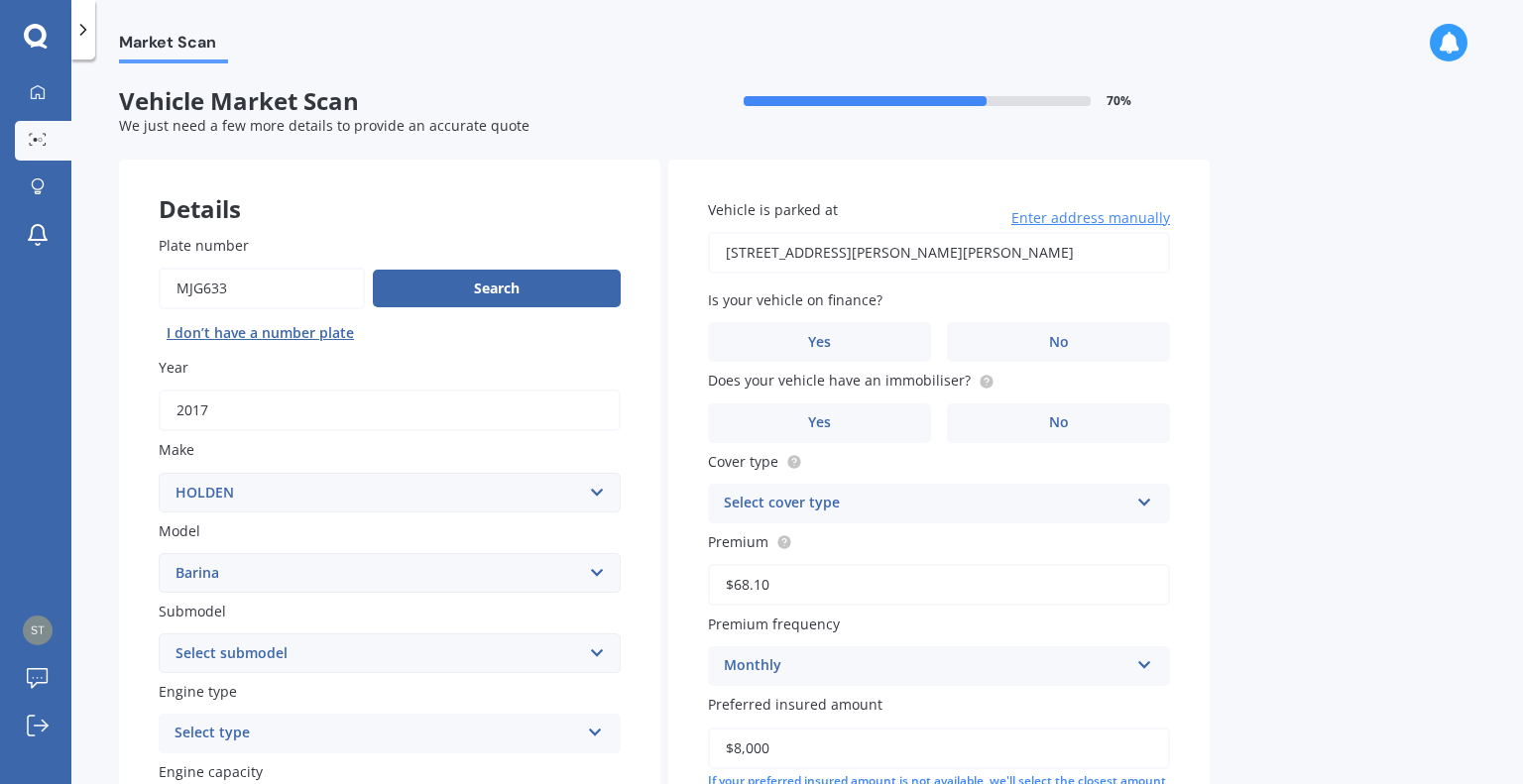 select on "LT" 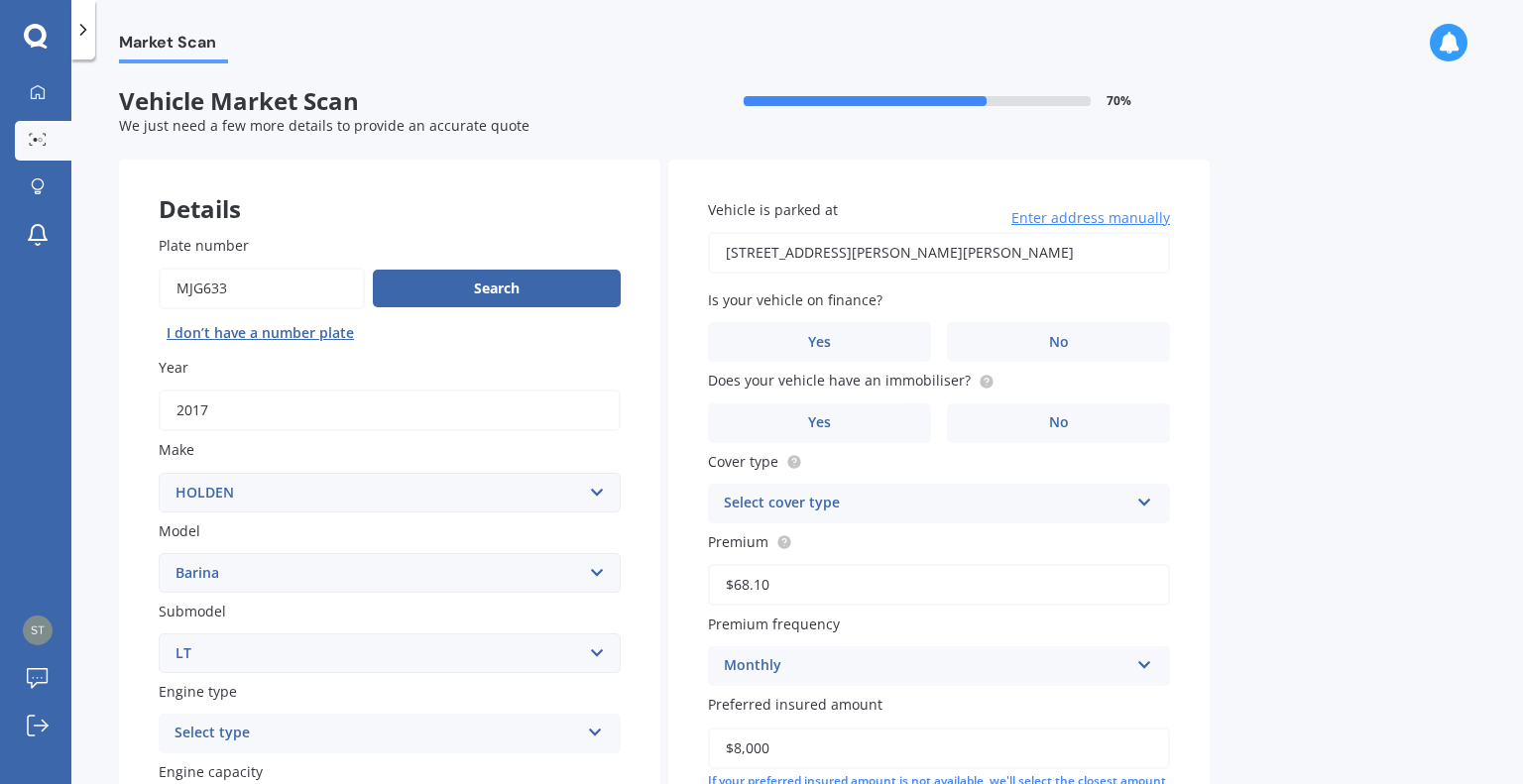 click on "Select submodel (All other) CD City GS GSi Joy LS LT Merit Olympic RS Non Turbo RS Turbo Sri Sri Turbo Swing SXi" at bounding box center [390, 653] 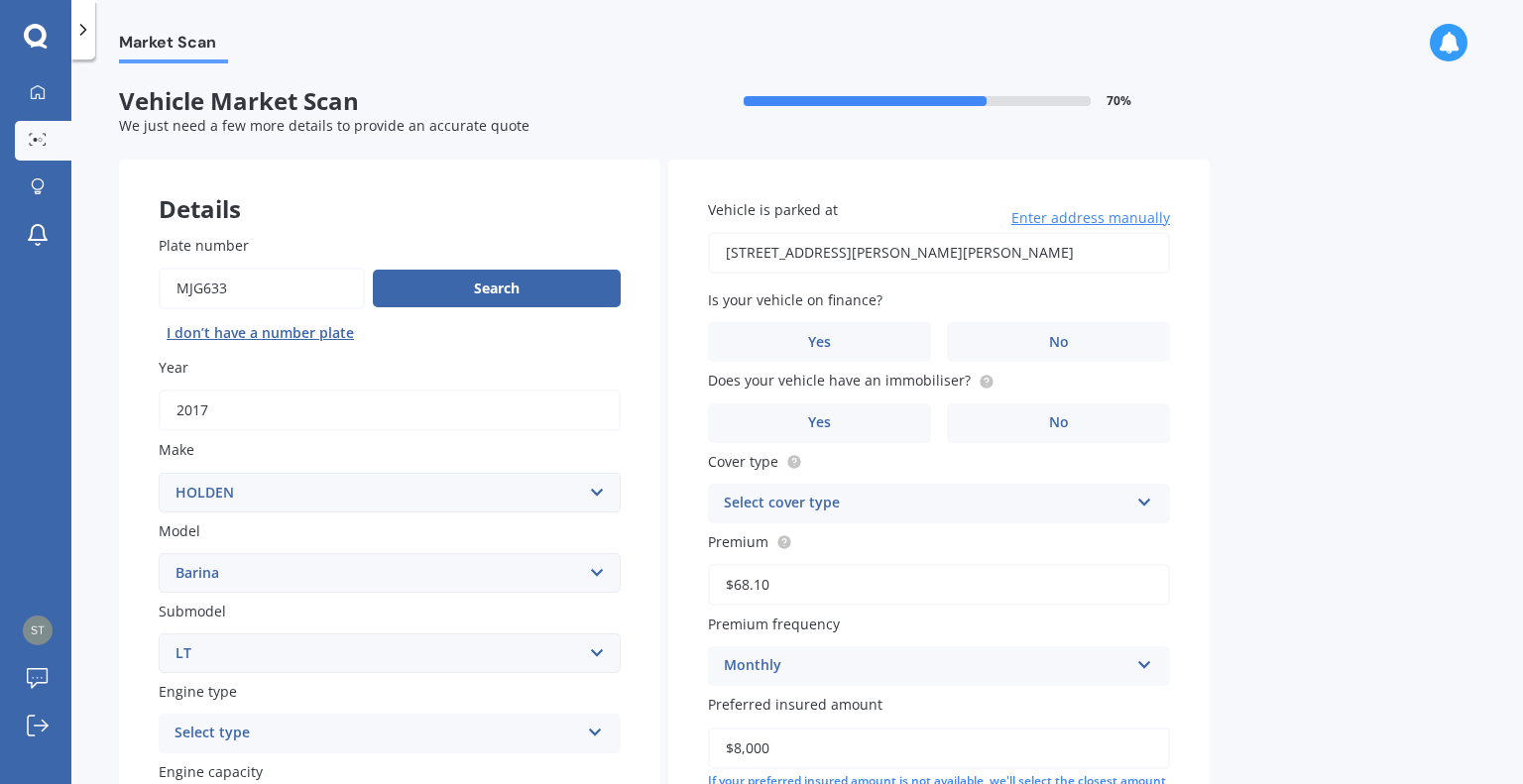 click on "Select type" at bounding box center [377, 733] 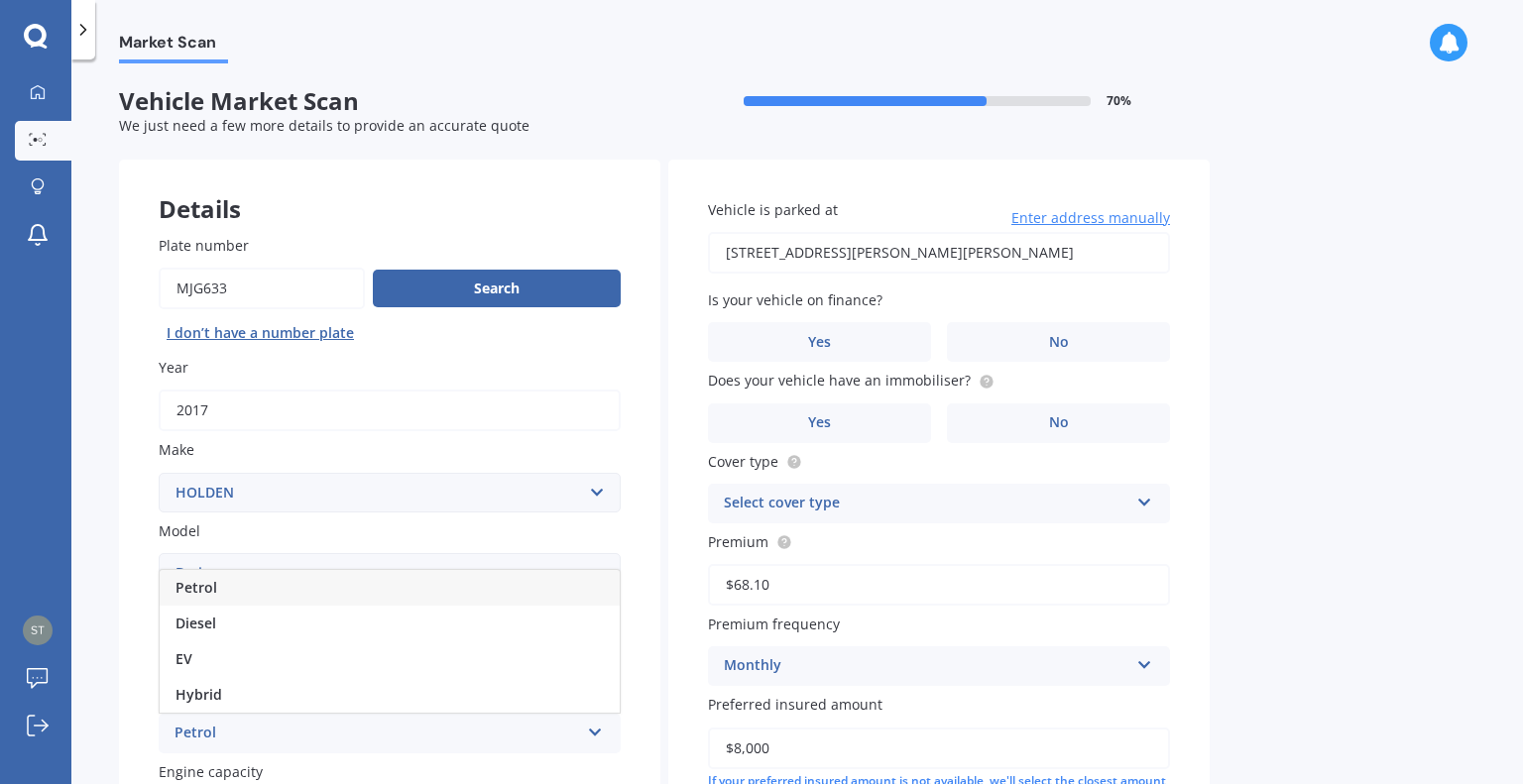 click on "Petrol" at bounding box center [390, 588] 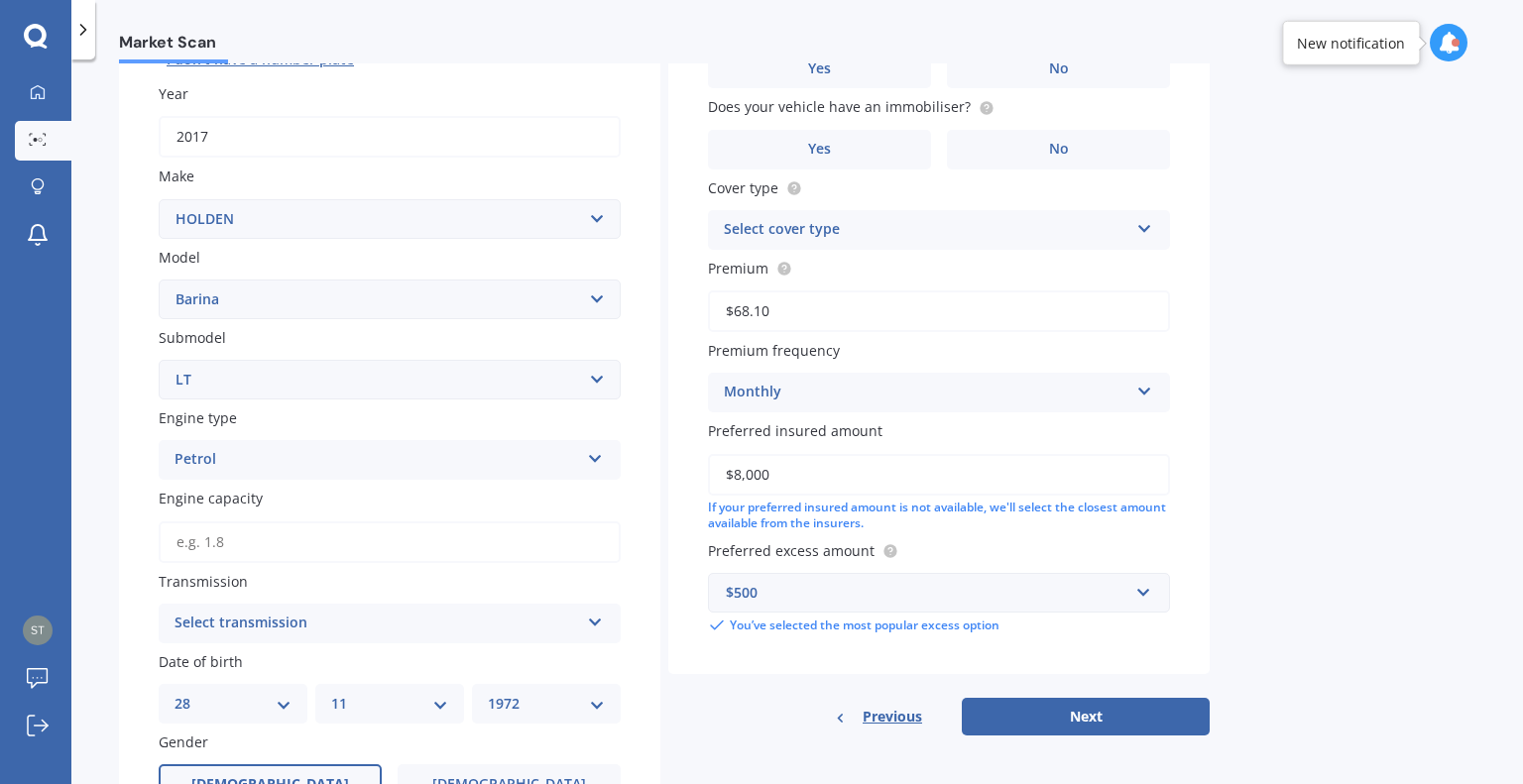 scroll, scrollTop: 276, scrollLeft: 0, axis: vertical 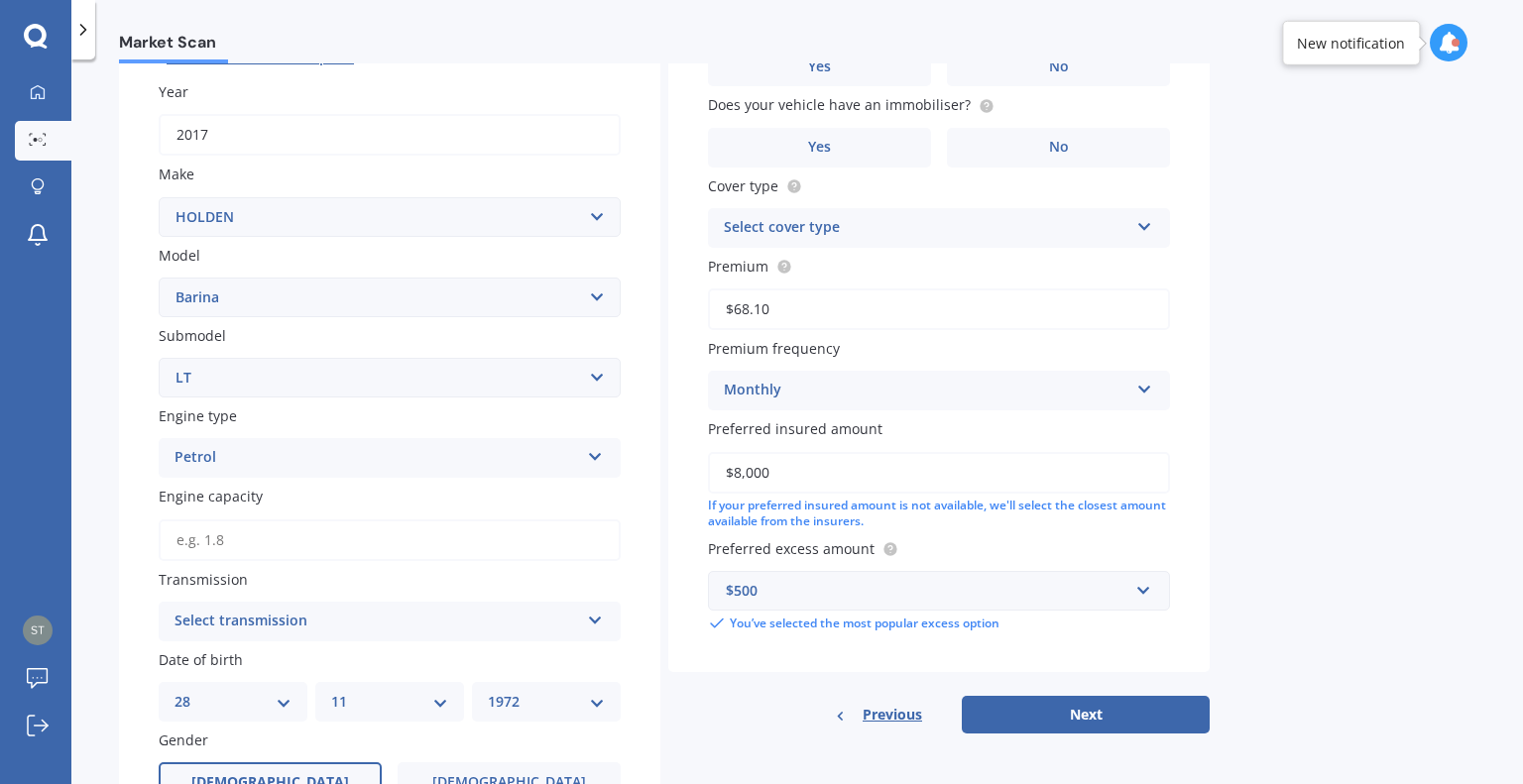 click on "Engine capacity" at bounding box center [390, 540] 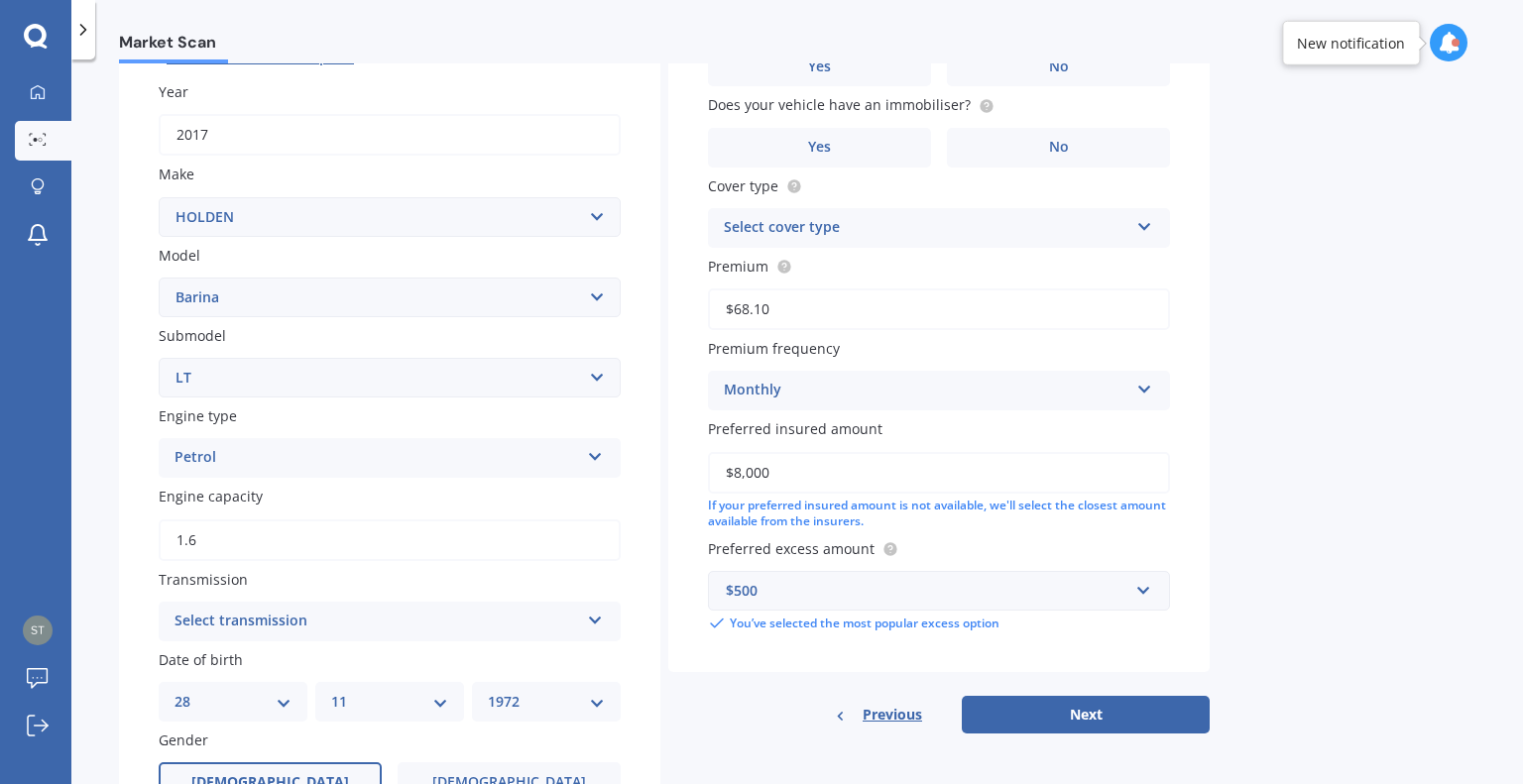 type on "1.6" 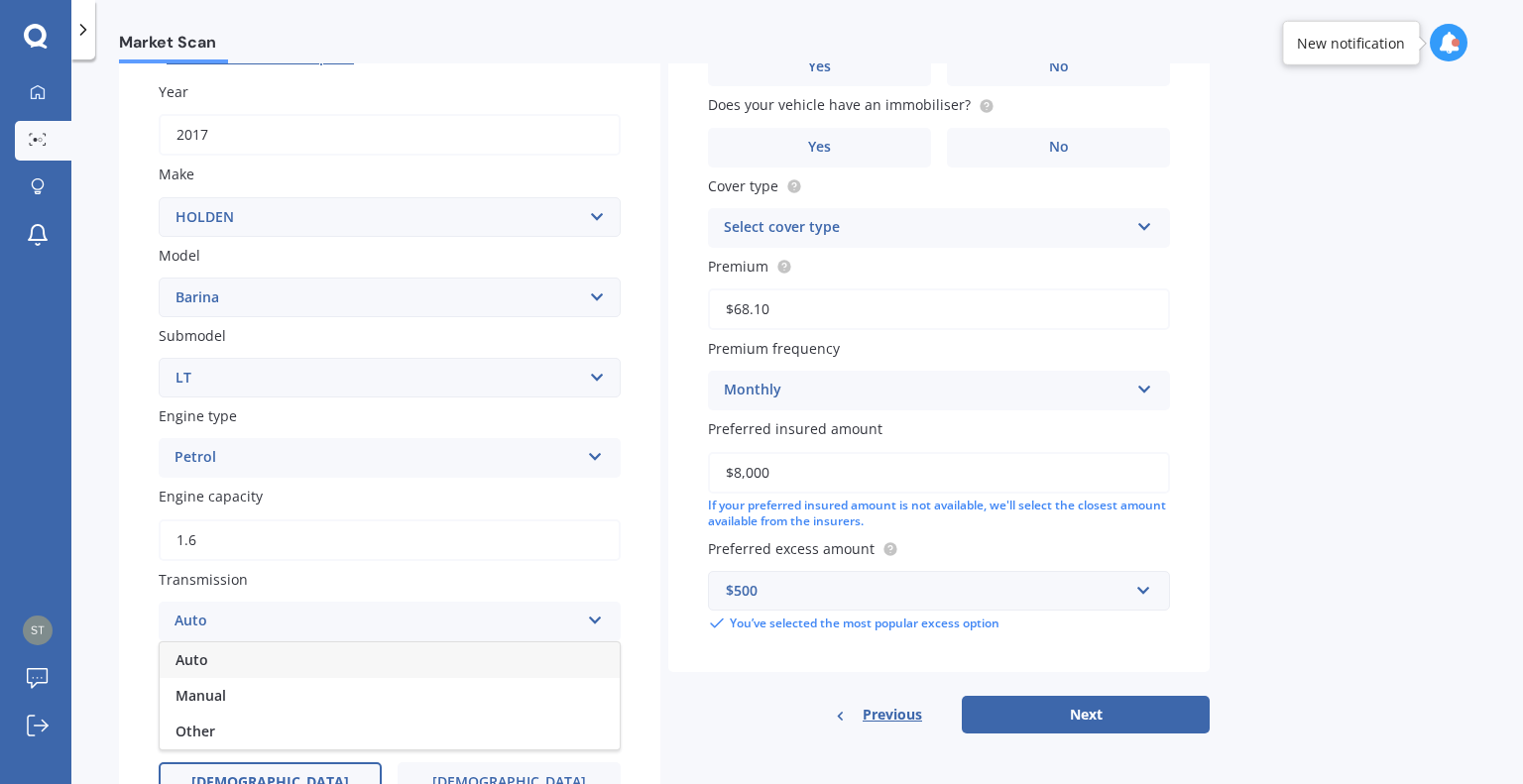 click on "Auto" at bounding box center (390, 660) 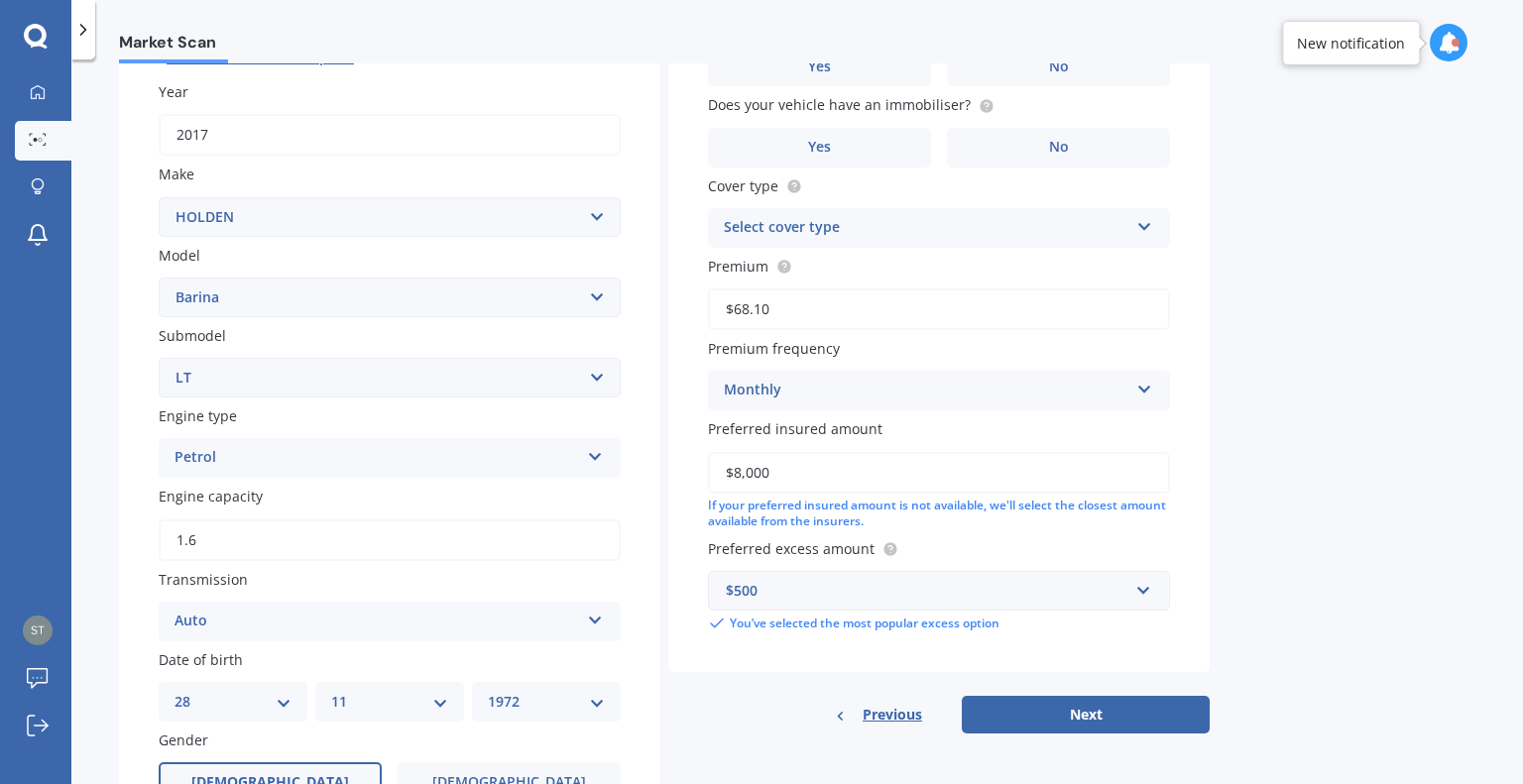click on "DD 01 02 03 04 05 06 07 08 09 10 11 12 13 14 15 16 17 18 19 20 21 22 23 24 25 26 27 28 29 30 31" at bounding box center [233, 702] 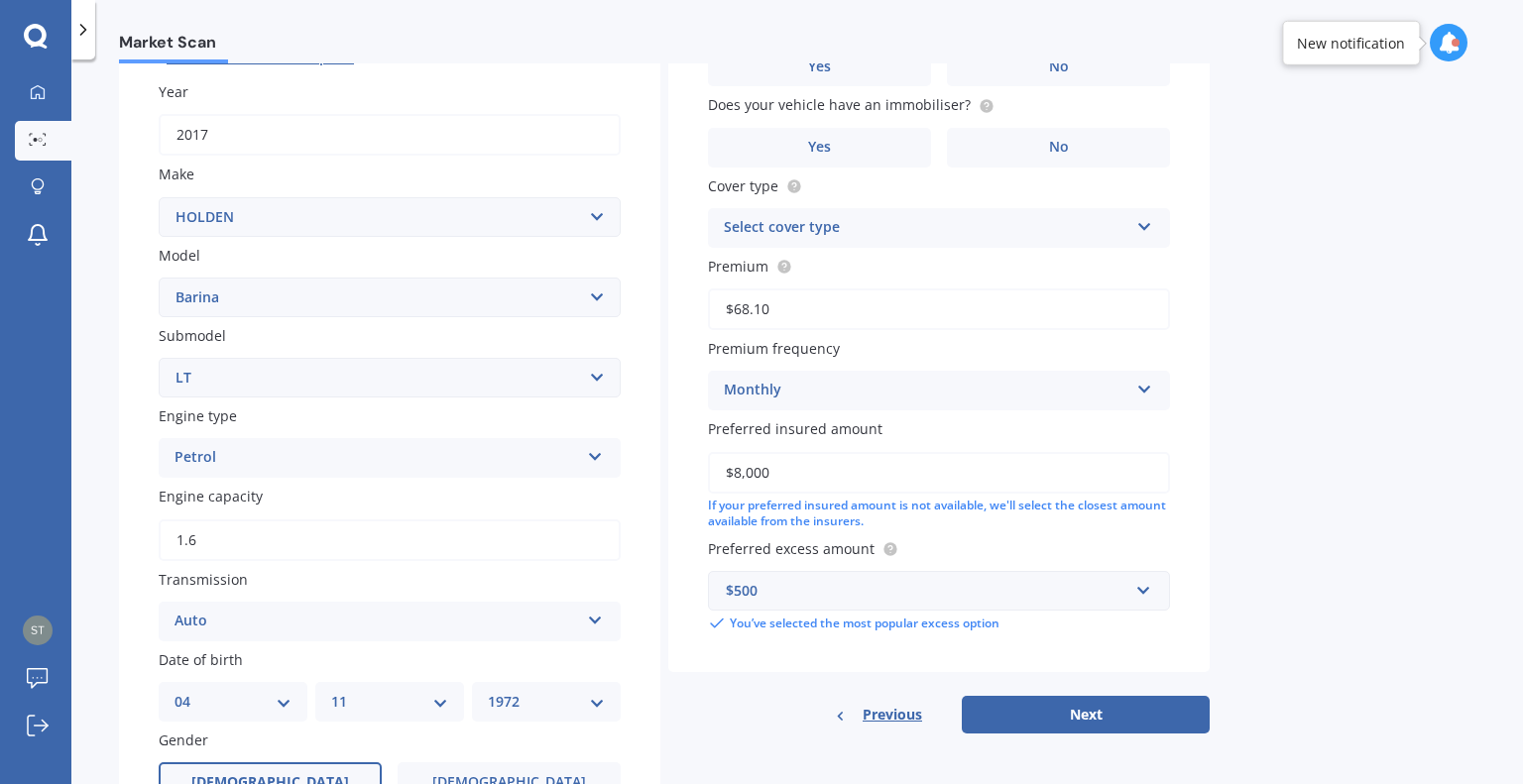 click on "DD 01 02 03 04 05 06 07 08 09 10 11 12 13 14 15 16 17 18 19 20 21 22 23 24 25 26 27 28 29 30 31" at bounding box center [233, 702] 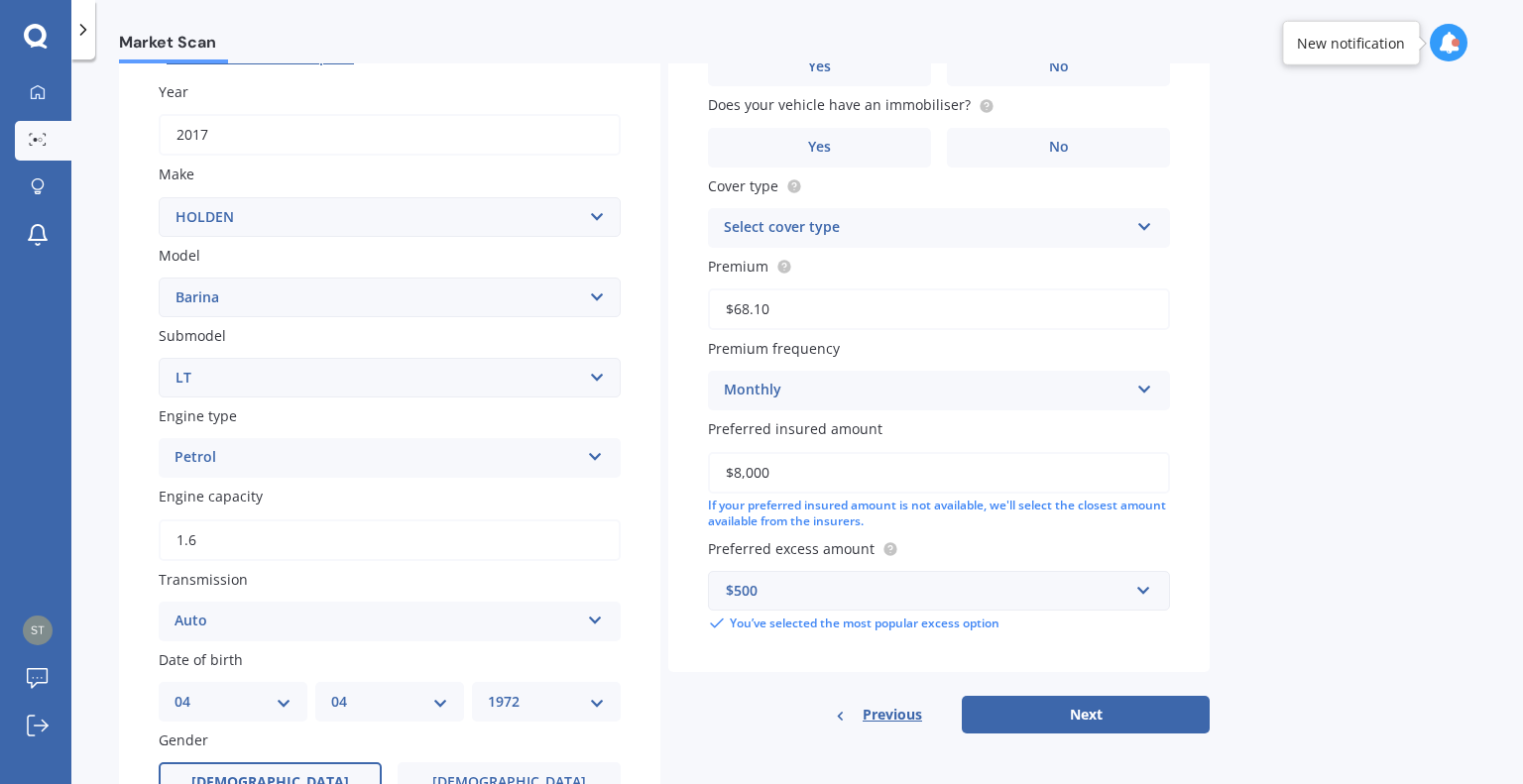 click on "MM 01 02 03 04 05 06 07 08 09 10 11 12" at bounding box center (390, 702) 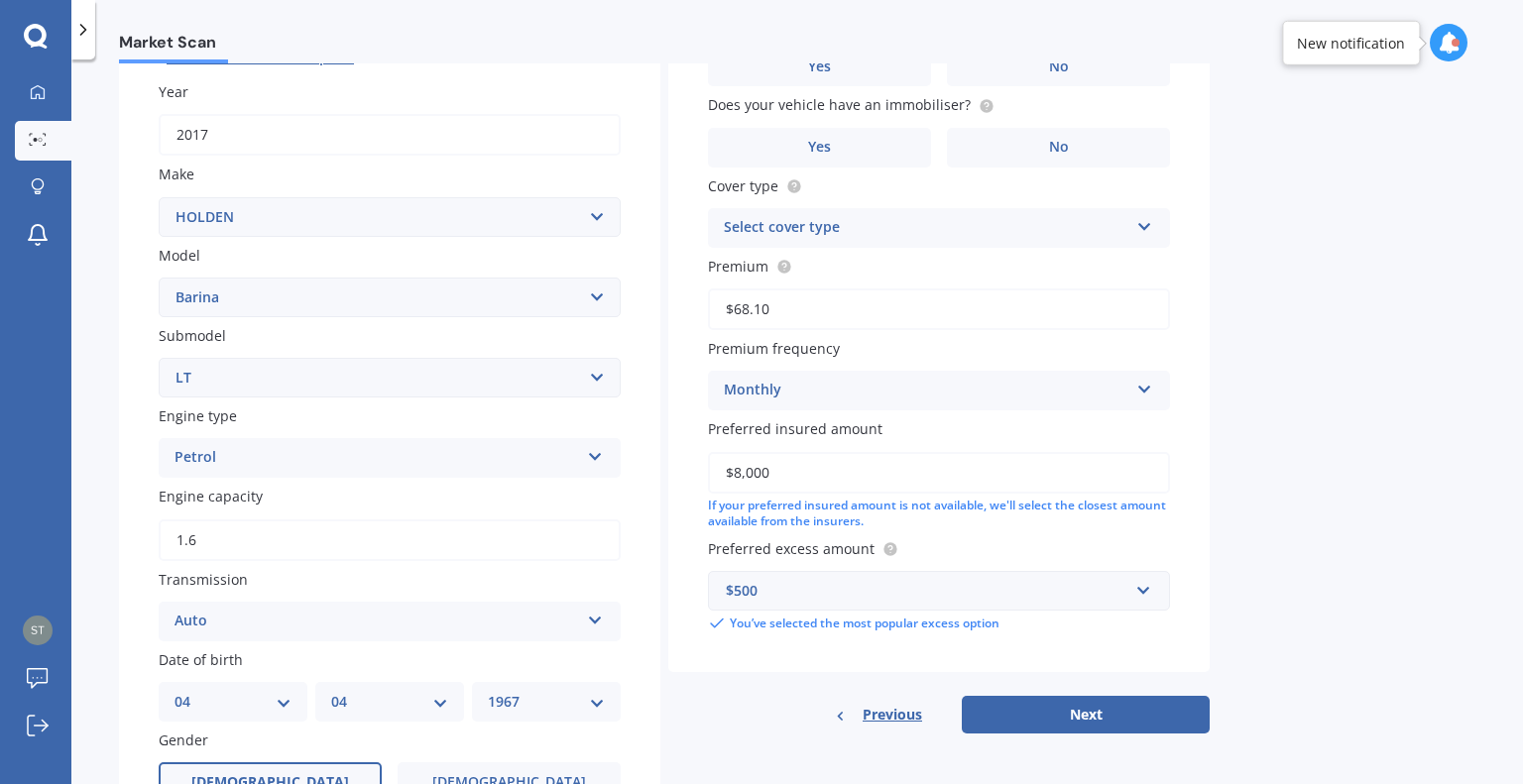 click on "YYYY 2025 2024 2023 2022 2021 2020 2019 2018 2017 2016 2015 2014 2013 2012 2011 2010 2009 2008 2007 2006 2005 2004 2003 2002 2001 2000 1999 1998 1997 1996 1995 1994 1993 1992 1991 1990 1989 1988 1987 1986 1985 1984 1983 1982 1981 1980 1979 1978 1977 1976 1975 1974 1973 1972 1971 1970 1969 1968 1967 1966 1965 1964 1963 1962 1961 1960 1959 1958 1957 1956 1955 1954 1953 1952 1951 1950 1949 1948 1947 1946 1945 1944 1943 1942 1941 1940 1939 1938 1937 1936 1935 1934 1933 1932 1931 1930 1929 1928 1927 1926" at bounding box center (546, 702) 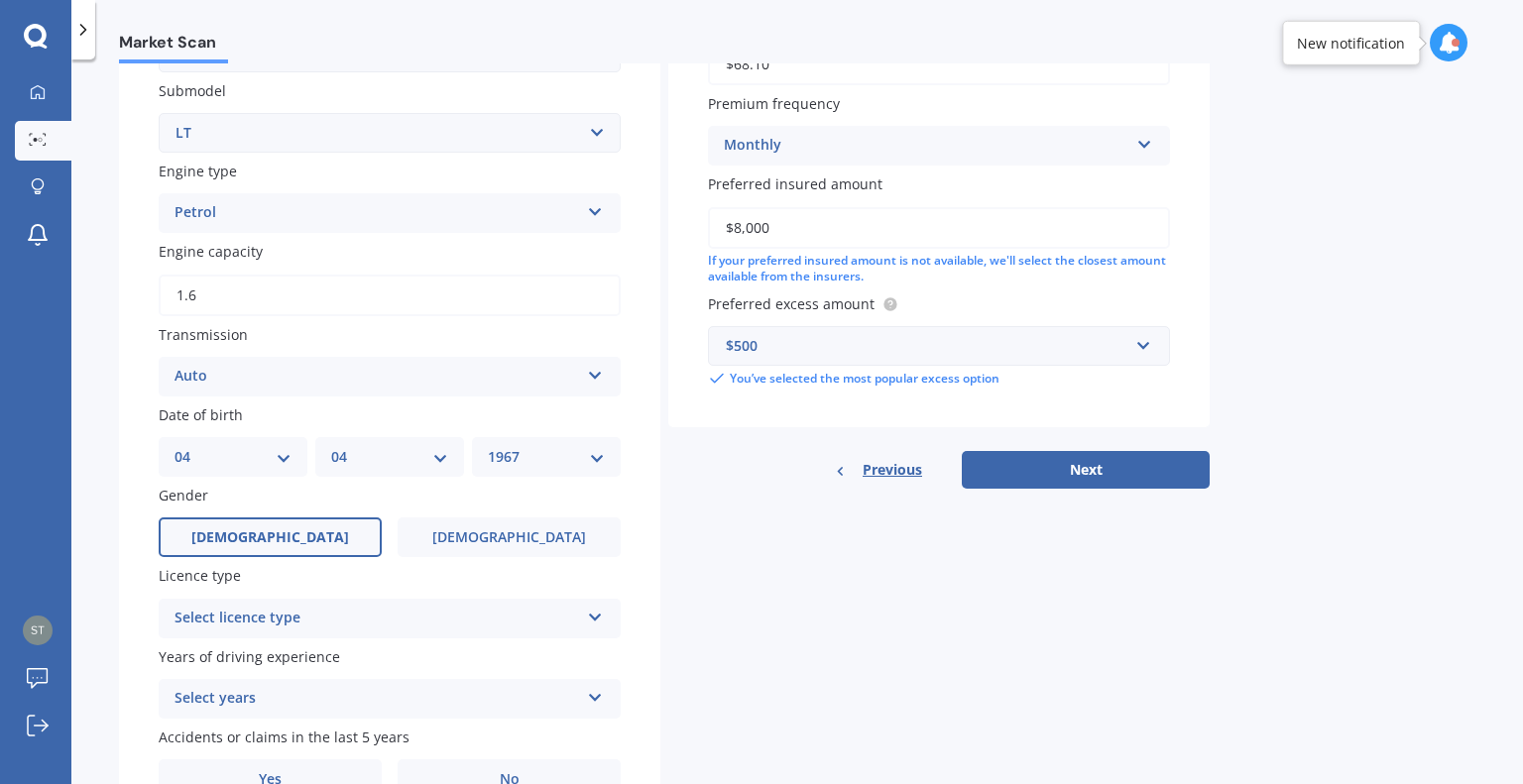 scroll, scrollTop: 528, scrollLeft: 0, axis: vertical 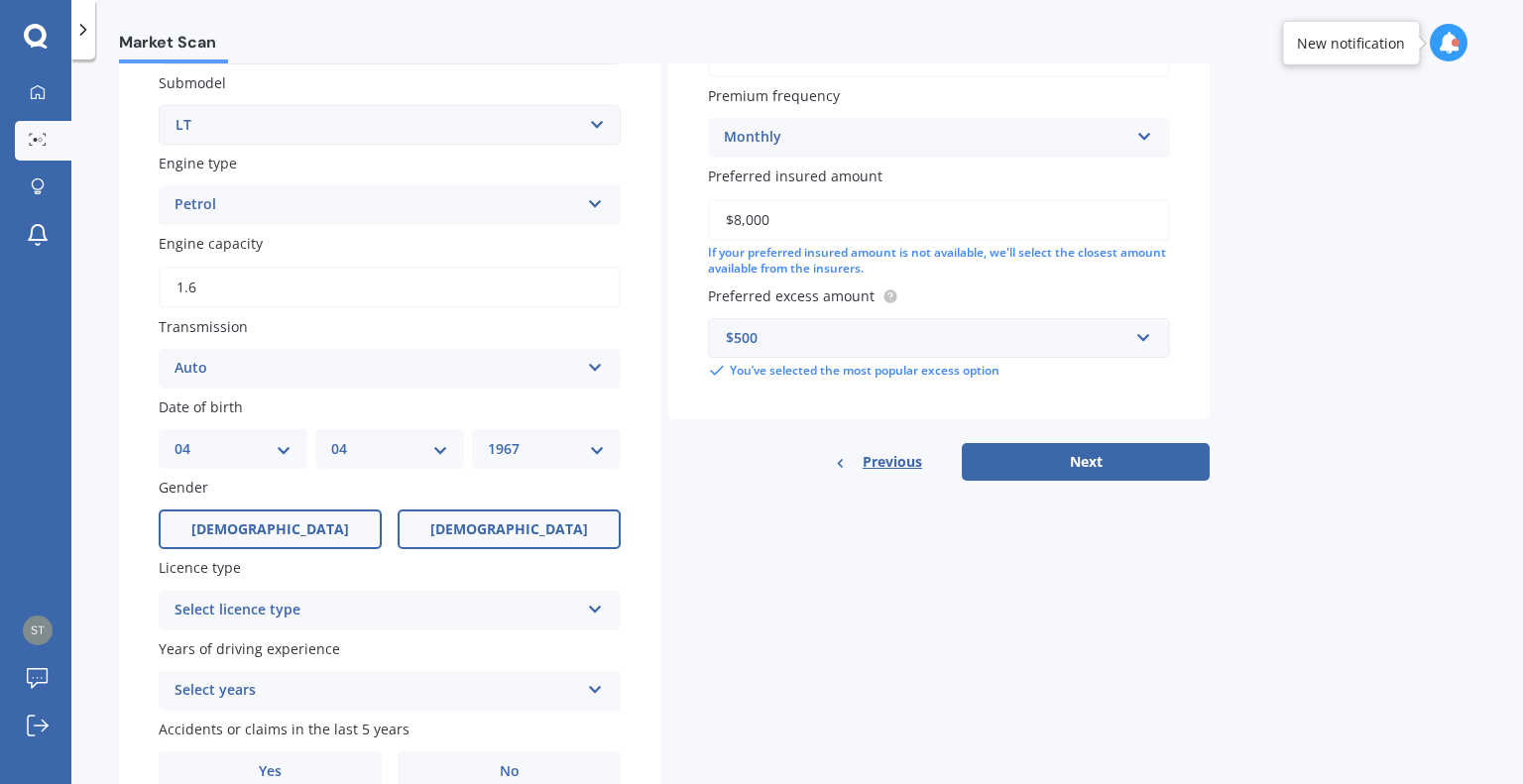 click on "Female" at bounding box center (509, 529) 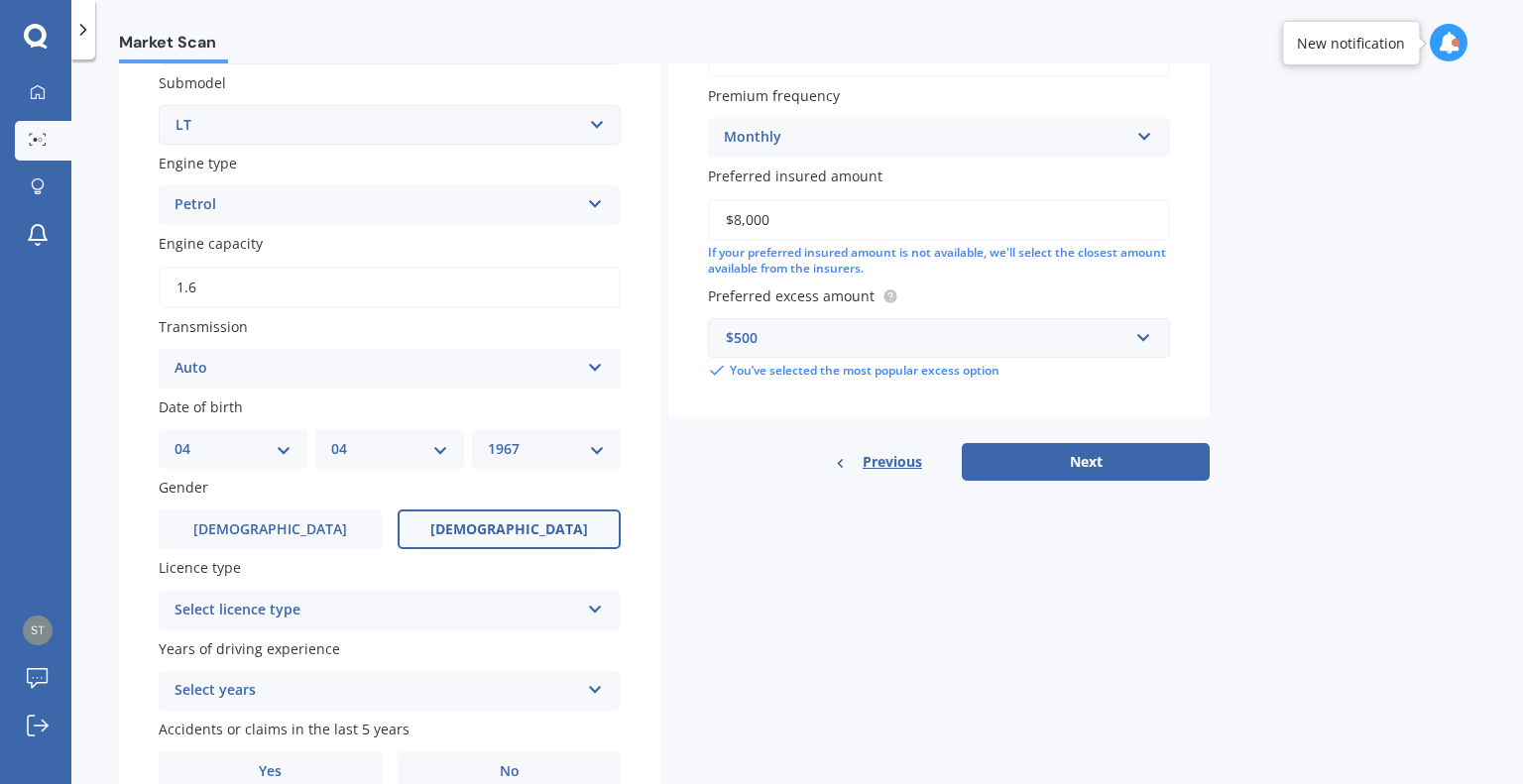 click on "Select licence type" at bounding box center [377, 611] 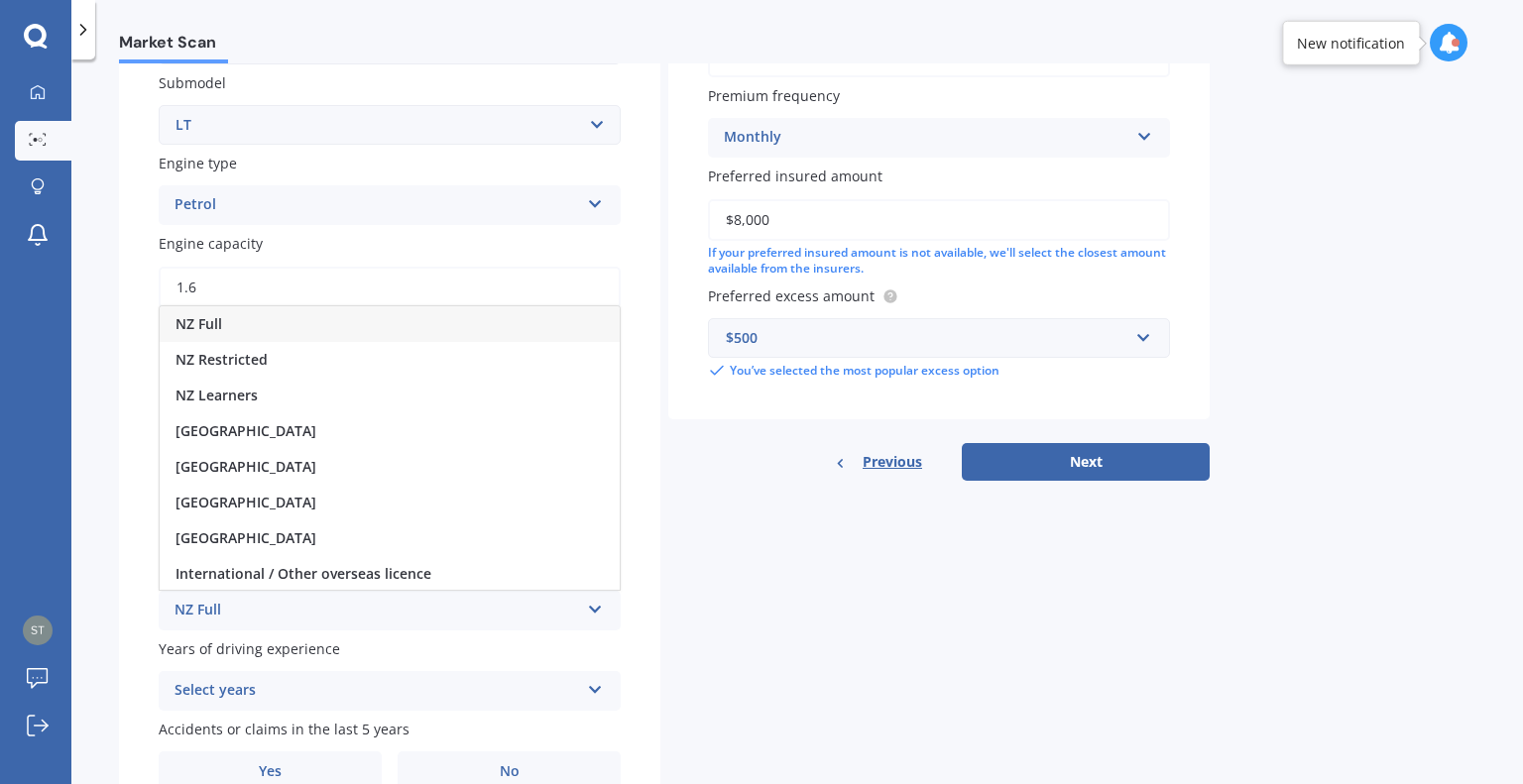 click on "NZ Full" at bounding box center [390, 324] 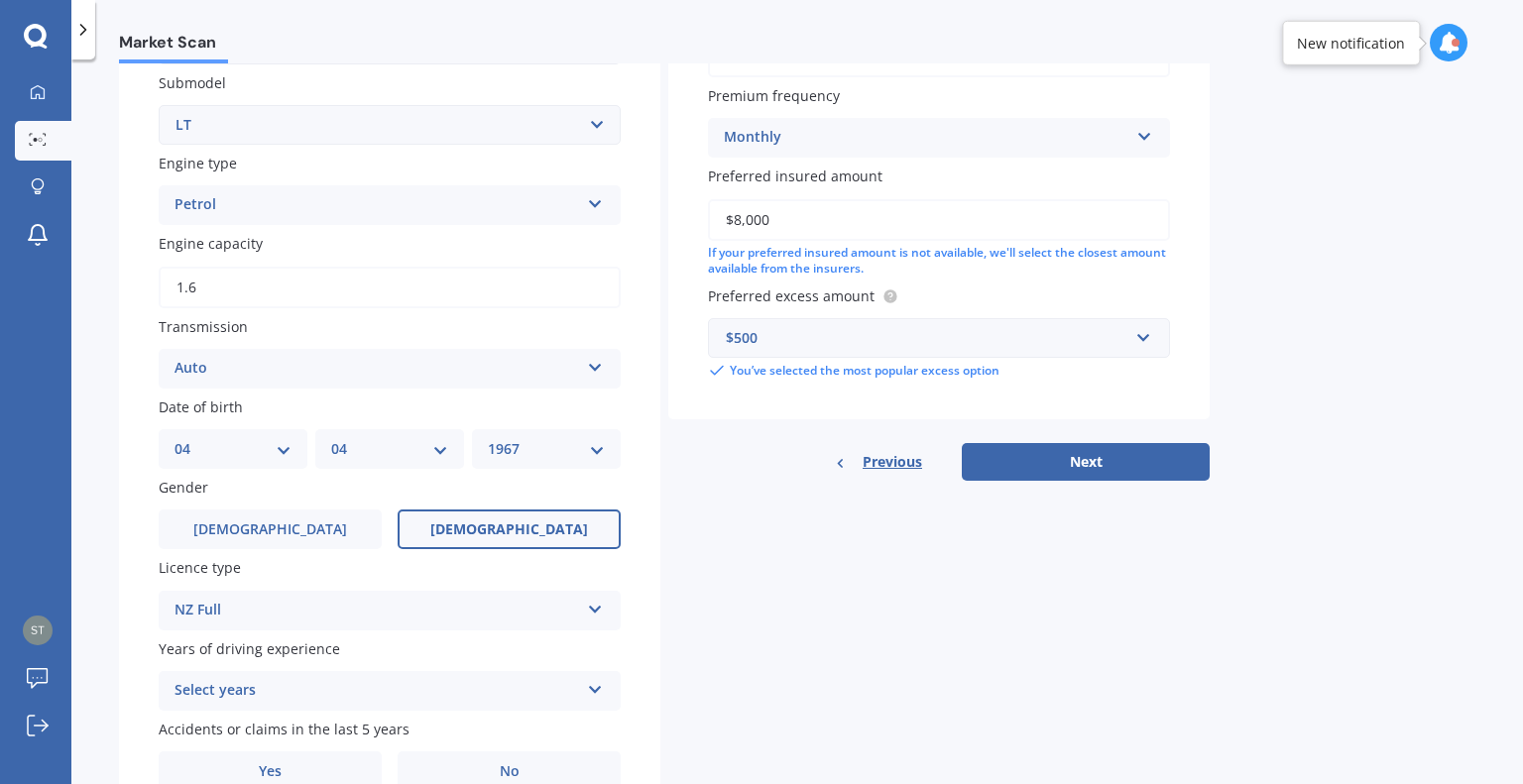 click on "Select years" at bounding box center [377, 691] 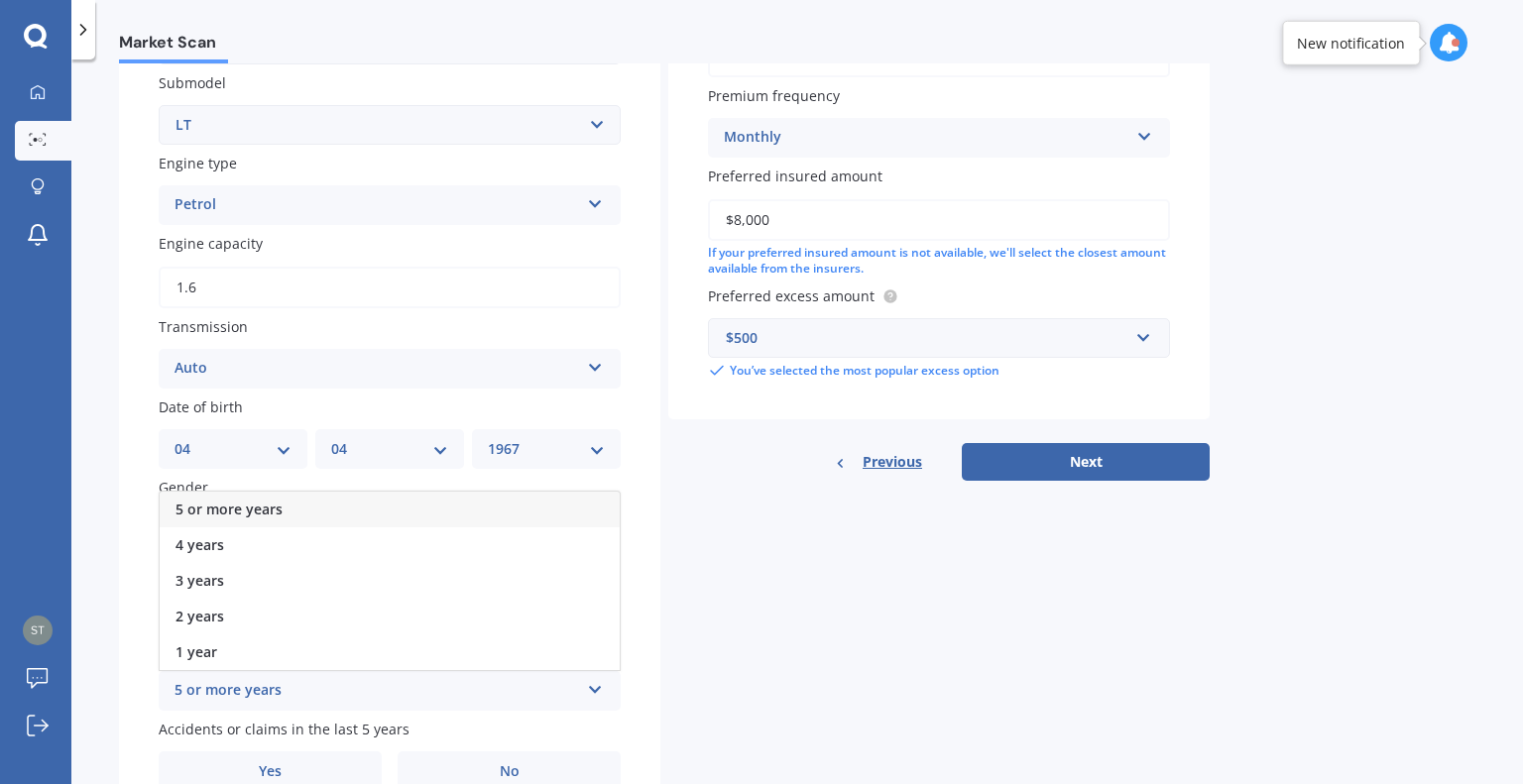 click on "5 or more years" at bounding box center (229, 508) 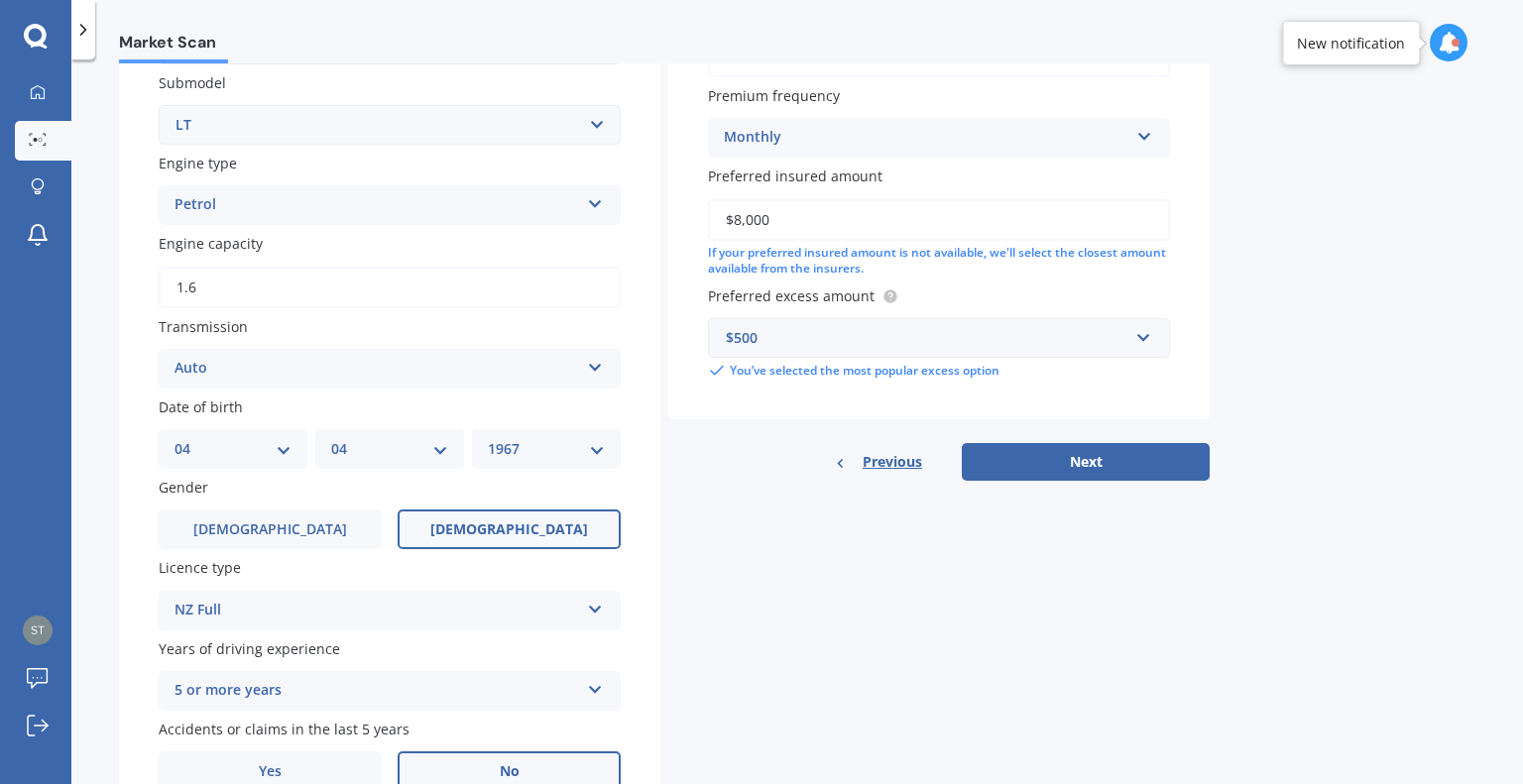 click on "No" at bounding box center (509, 771) 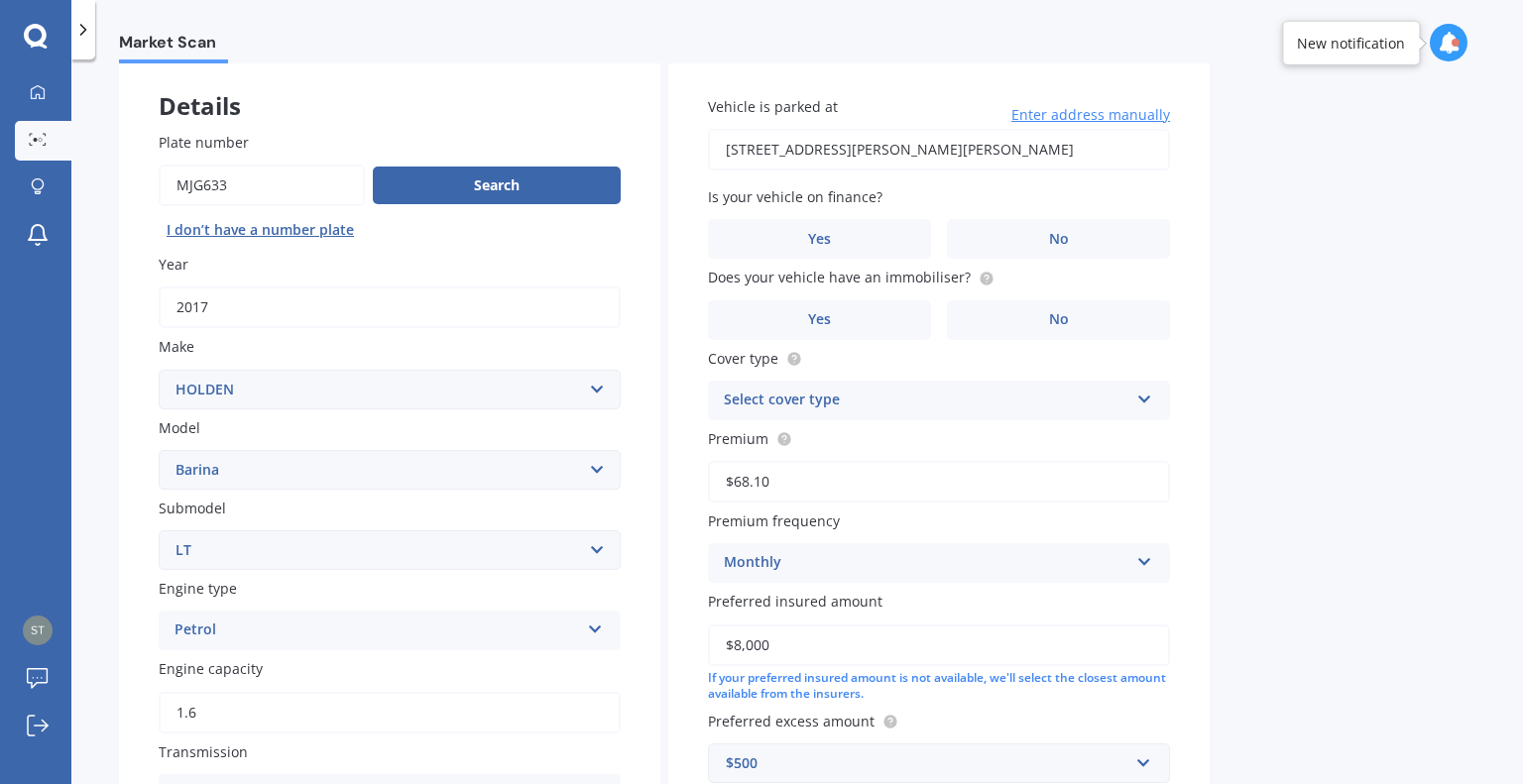 scroll, scrollTop: 95, scrollLeft: 0, axis: vertical 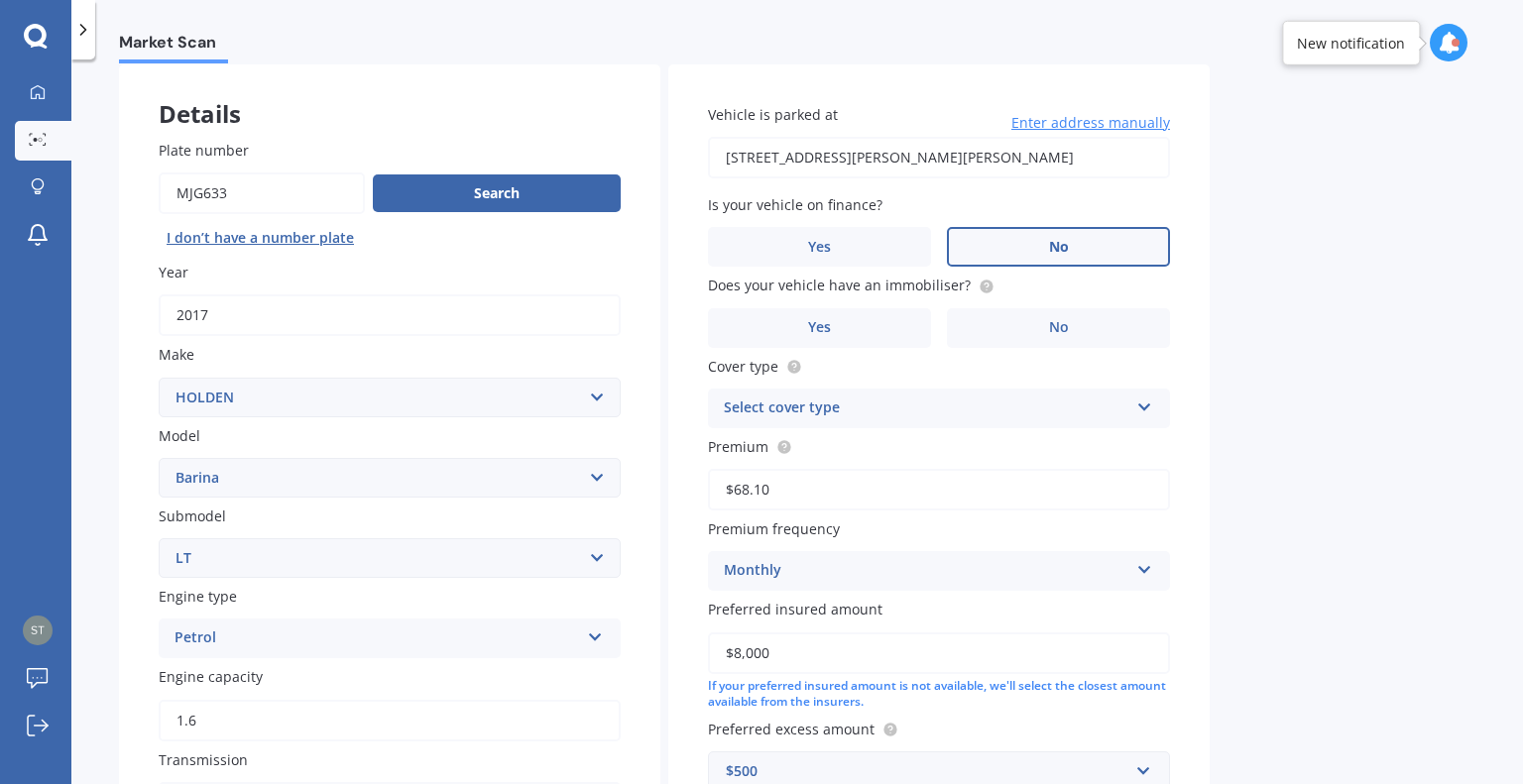 click on "No" at bounding box center [1059, 247] 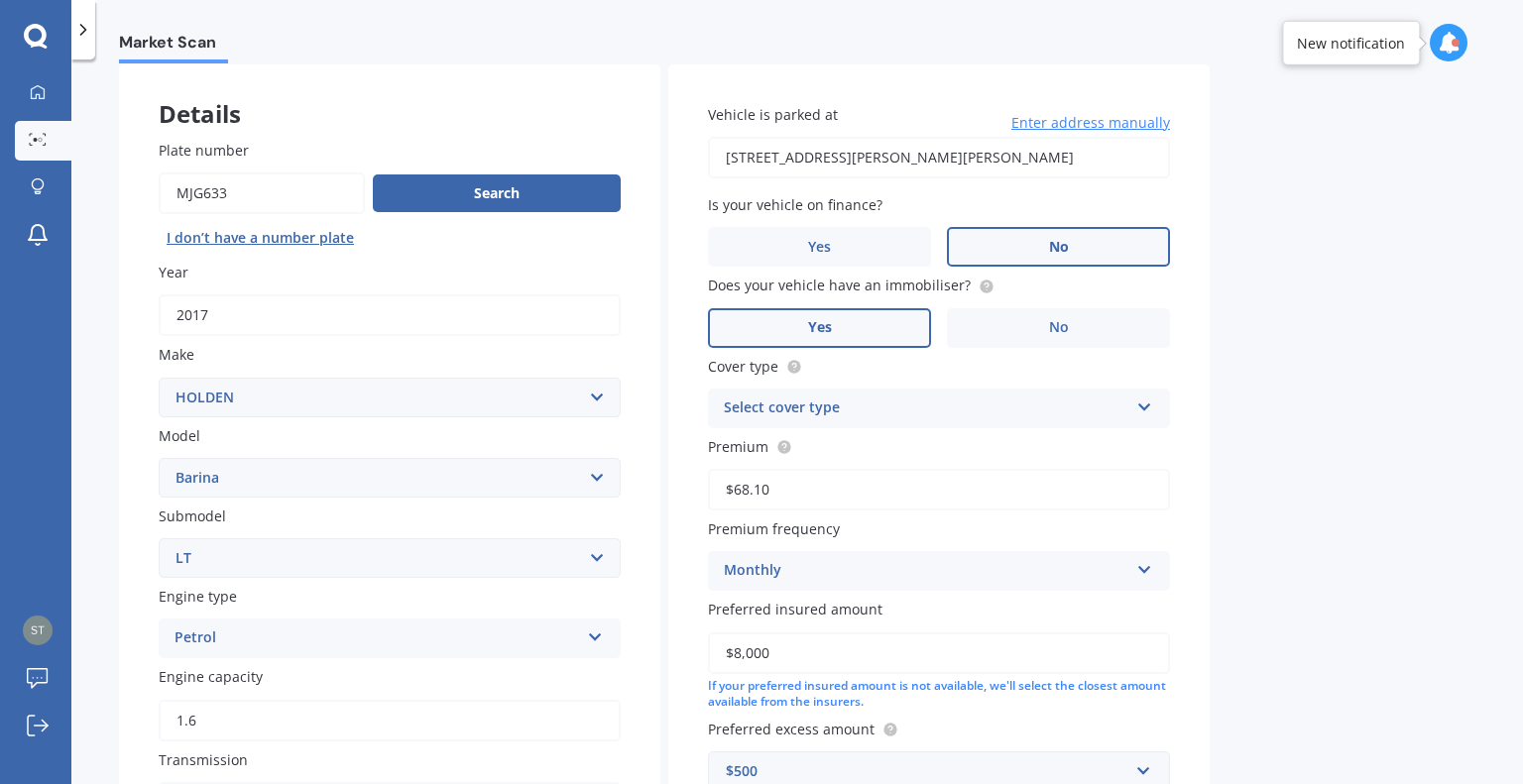 click on "Yes" at bounding box center [819, 328] 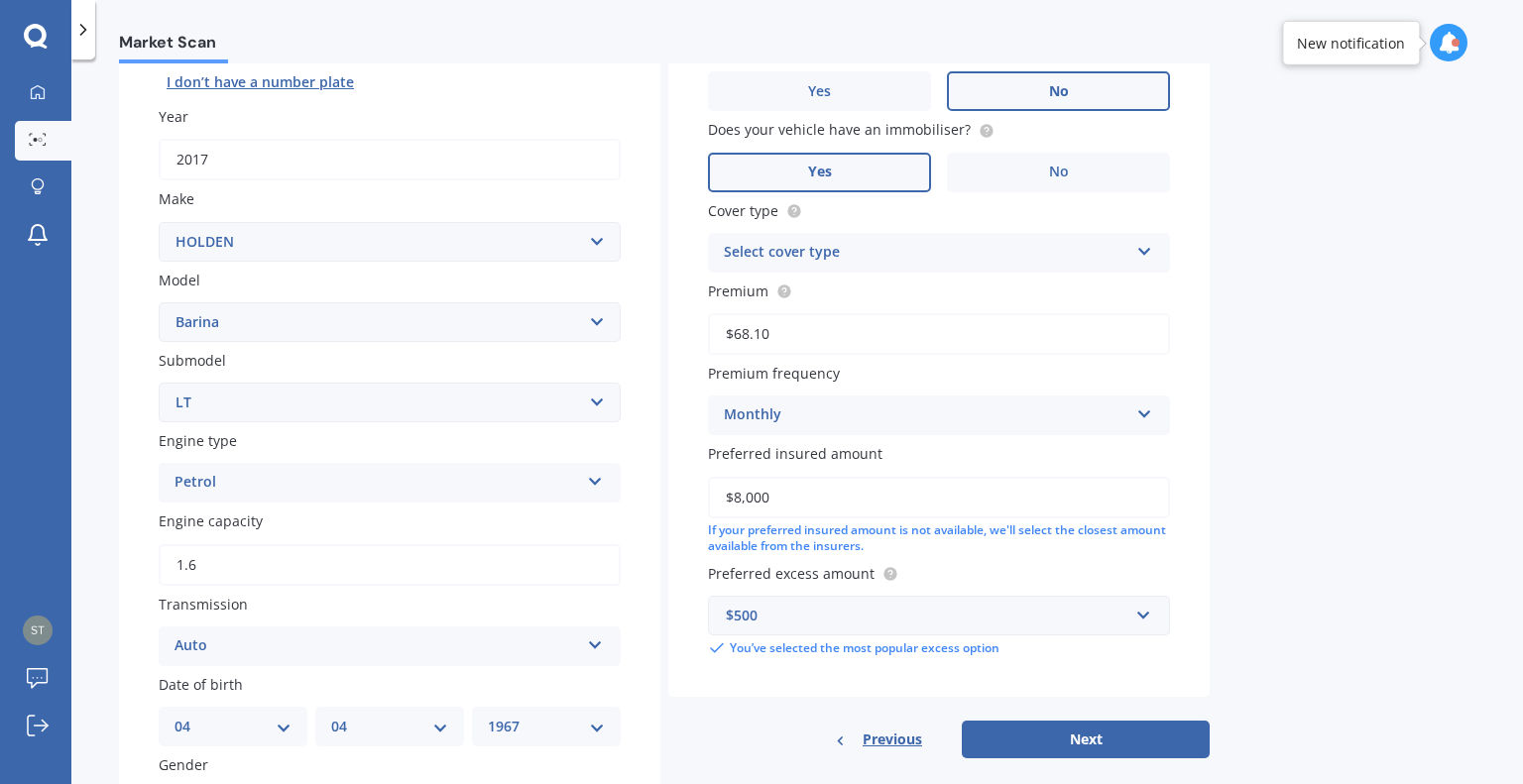 scroll, scrollTop: 252, scrollLeft: 0, axis: vertical 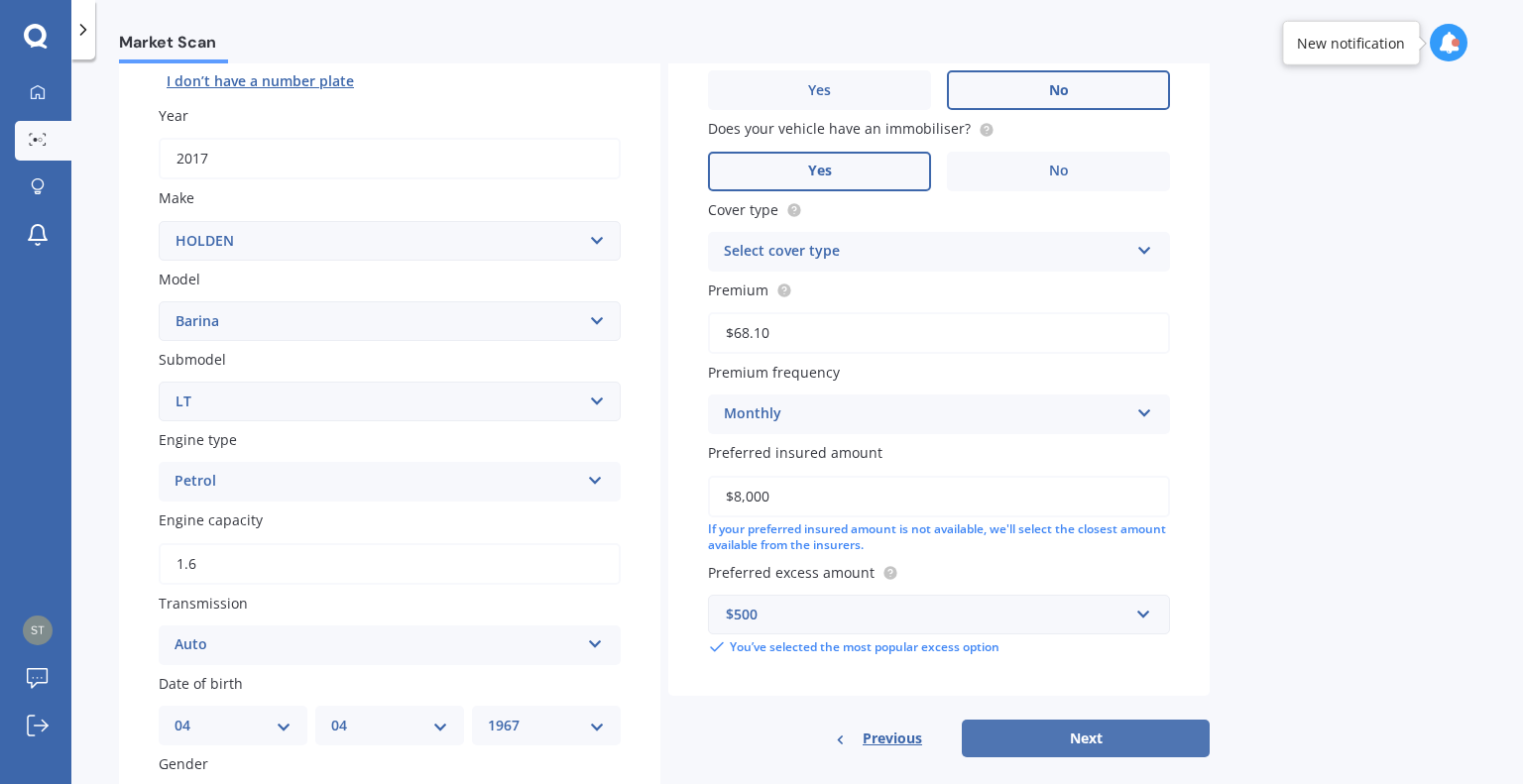 click on "Next" at bounding box center [1086, 738] 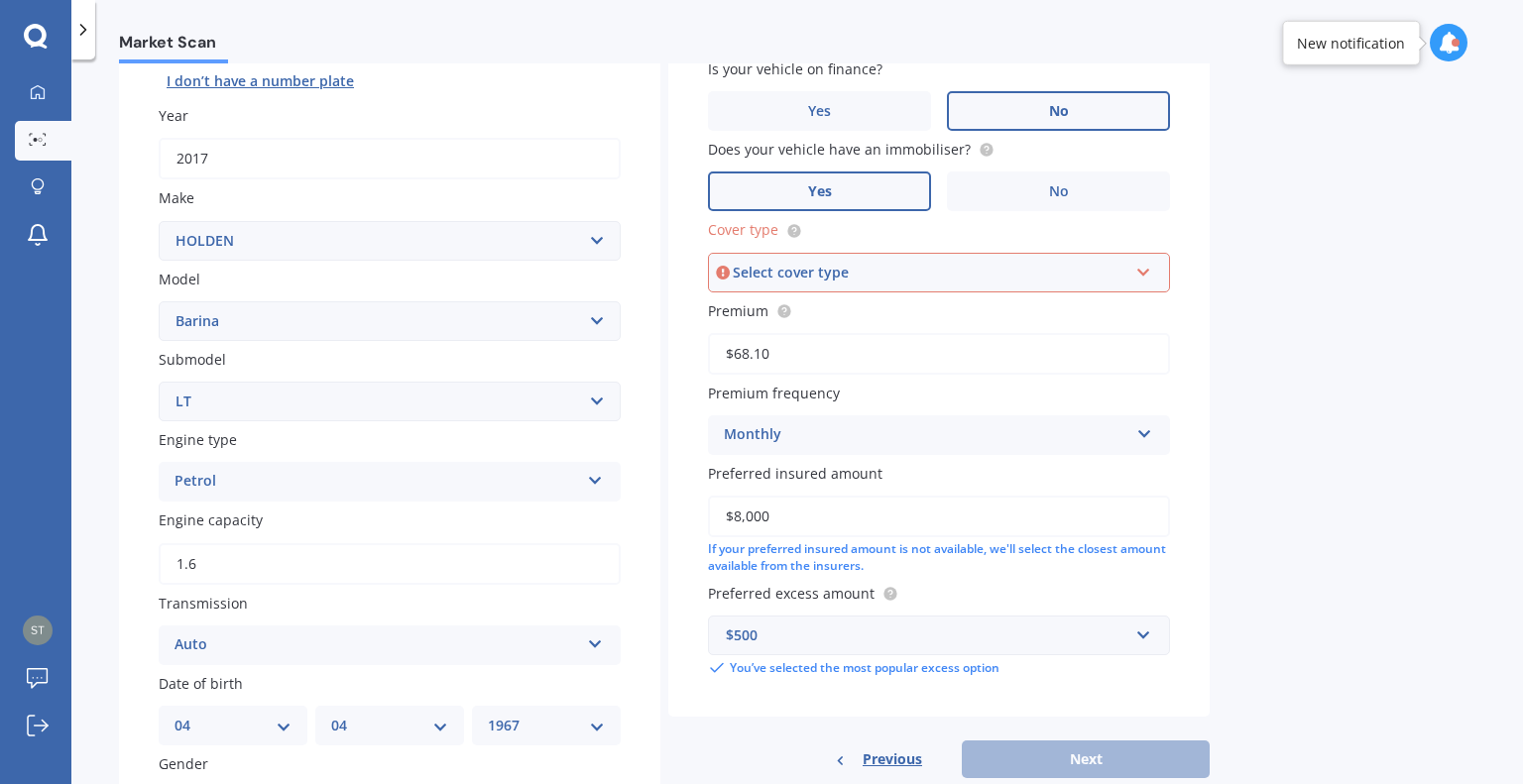 scroll, scrollTop: 135, scrollLeft: 0, axis: vertical 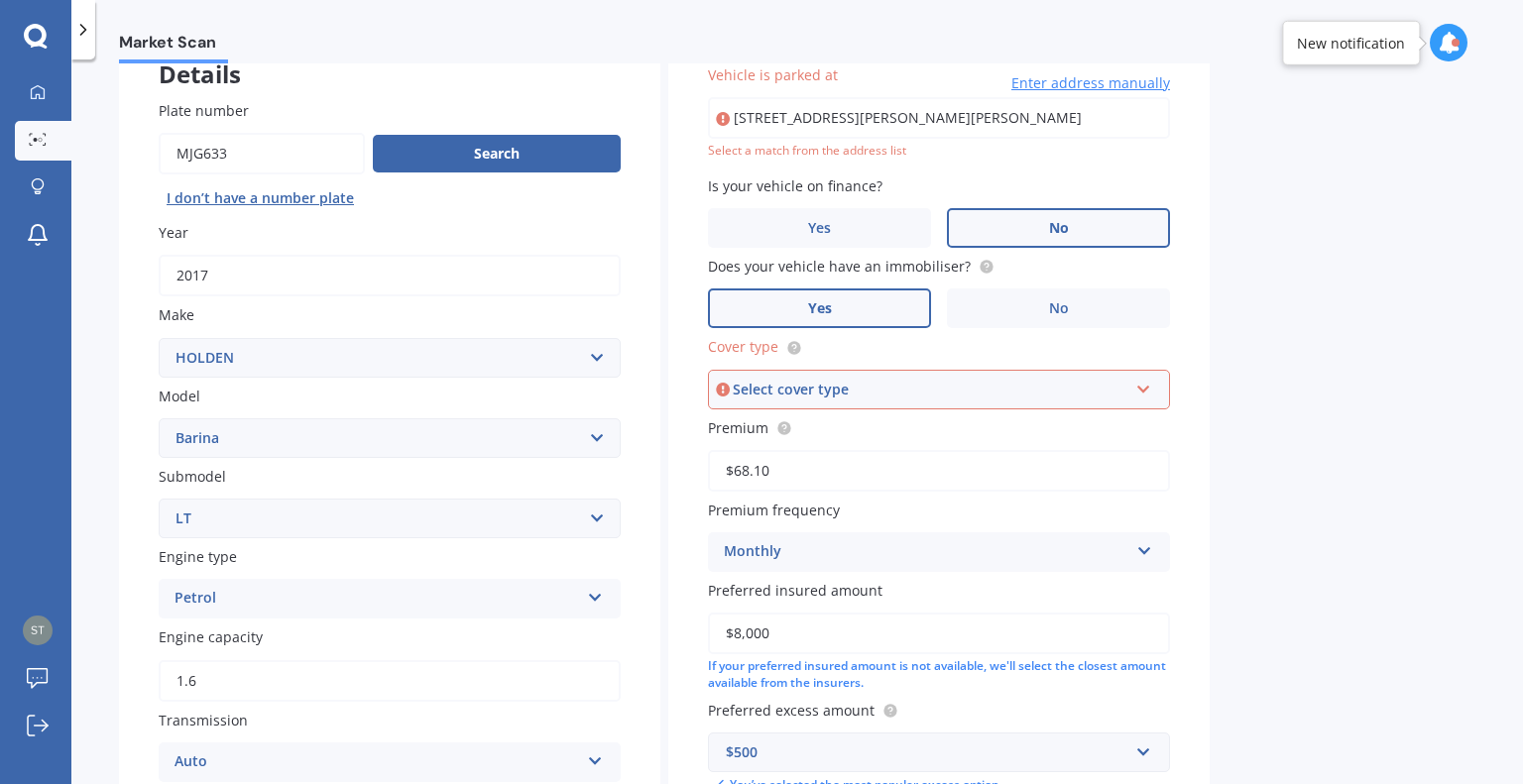 type on "44 Bartholomew Drive, Nawton, Hamilton 3200" 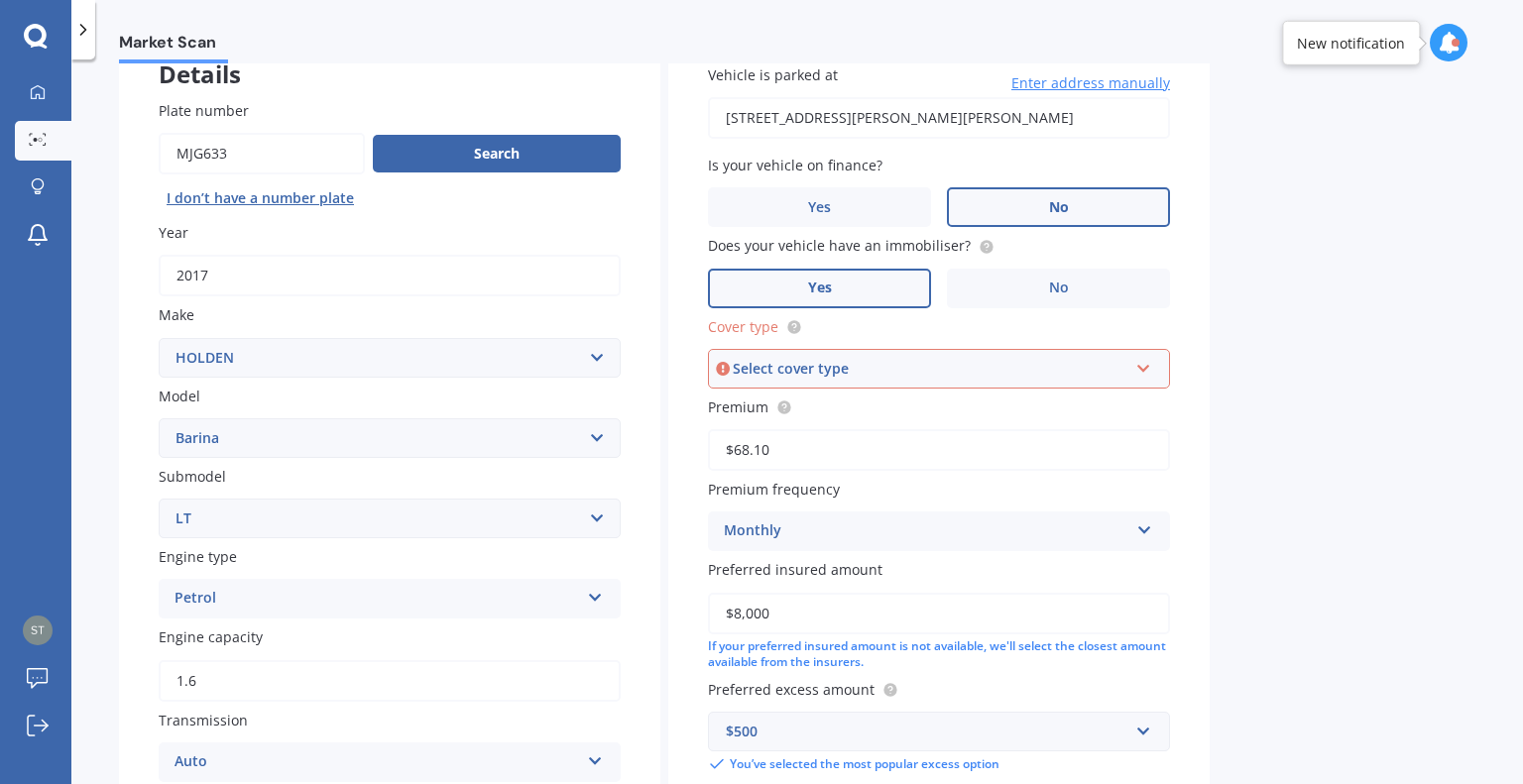 click on "Select cover type" at bounding box center (930, 369) 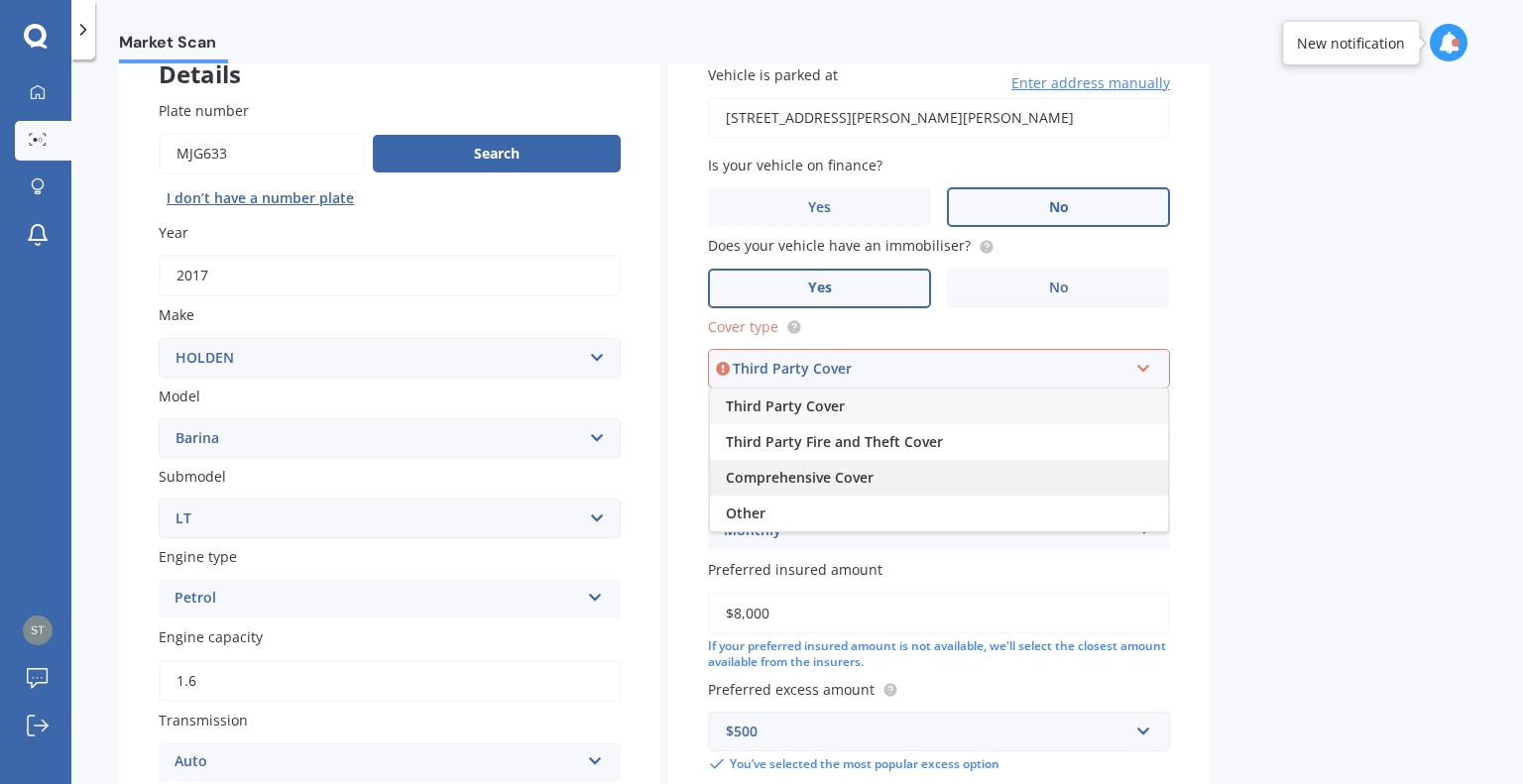 click on "Comprehensive Cover" at bounding box center [799, 477] 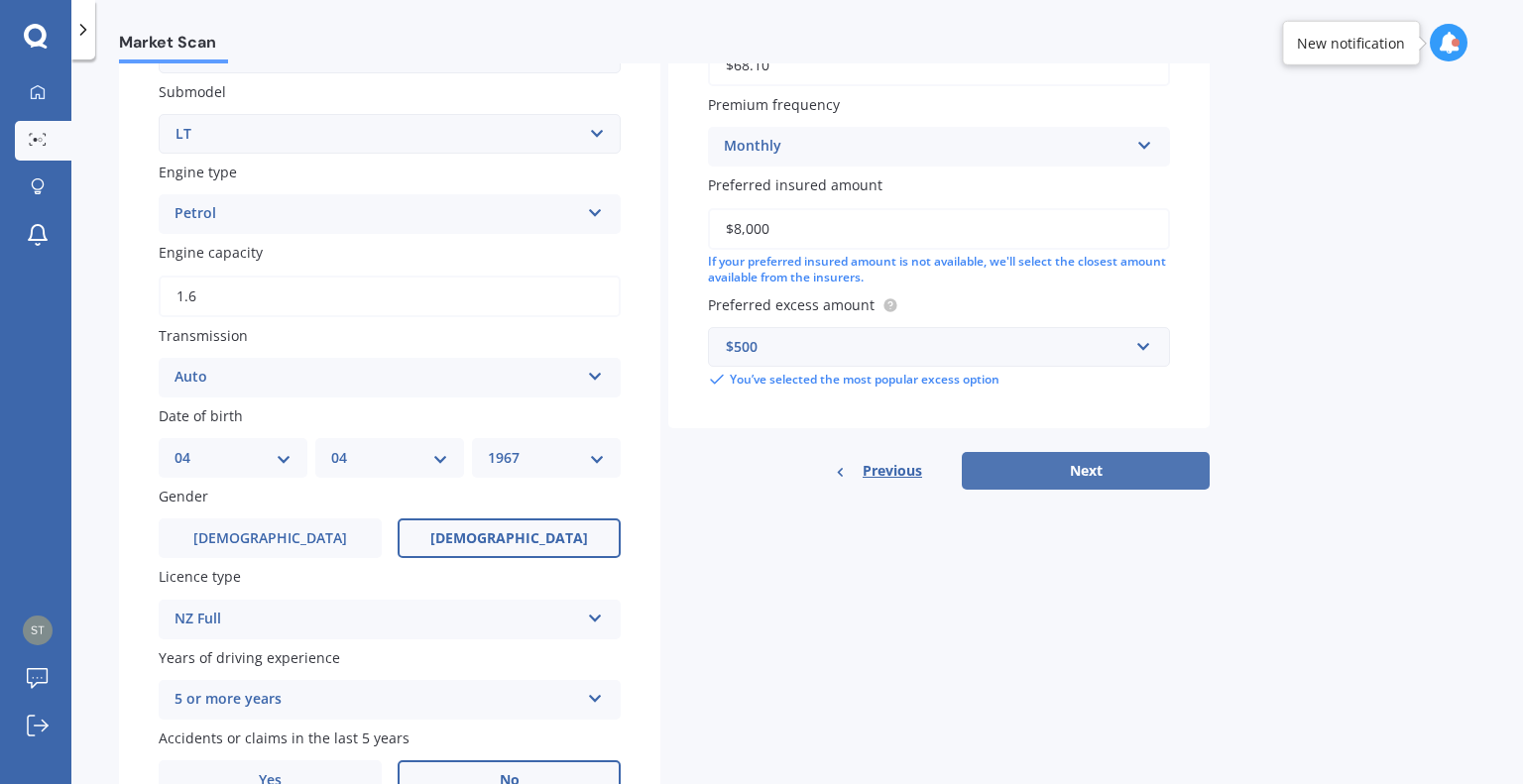click on "Next" at bounding box center [1086, 471] 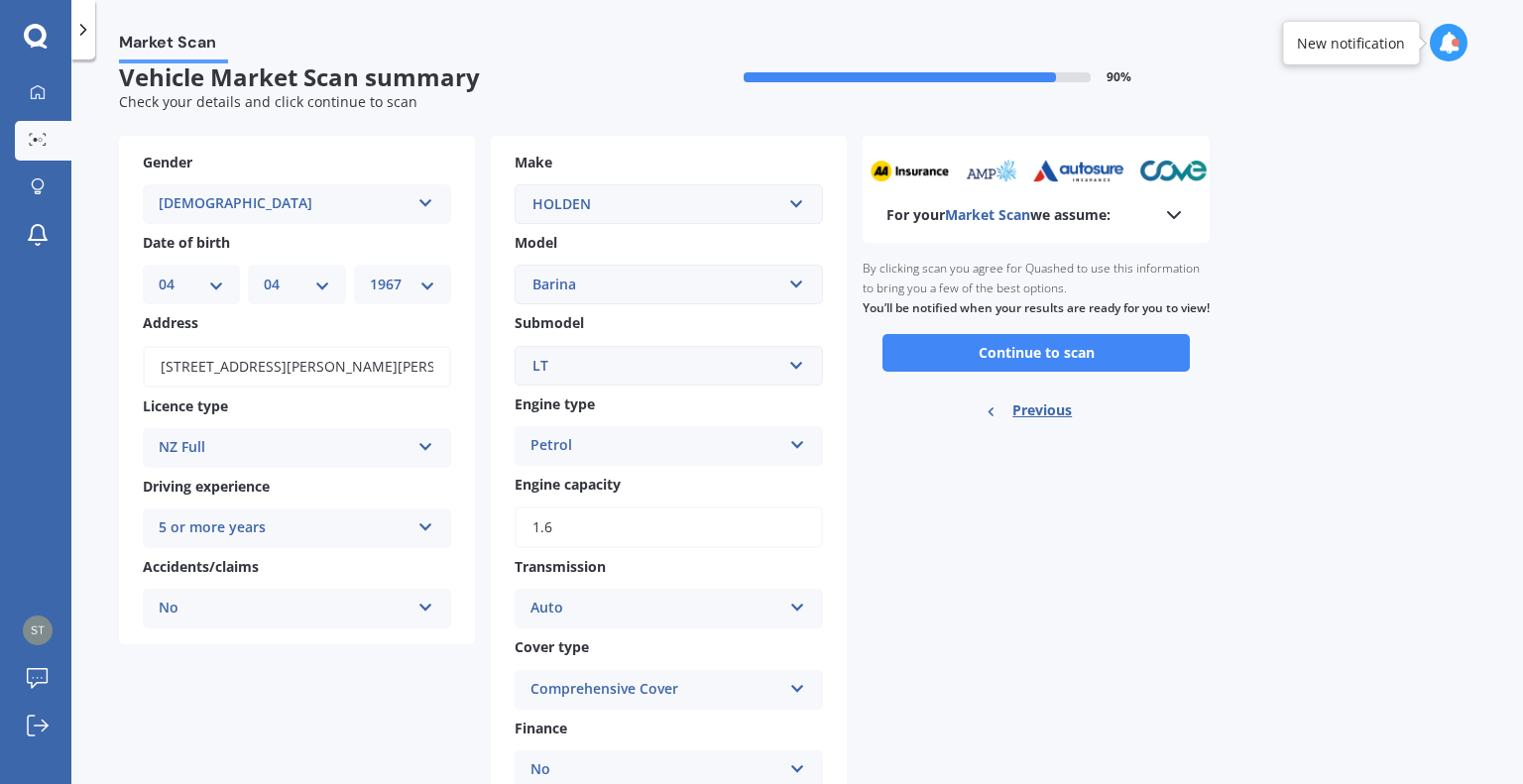 scroll, scrollTop: 0, scrollLeft: 0, axis: both 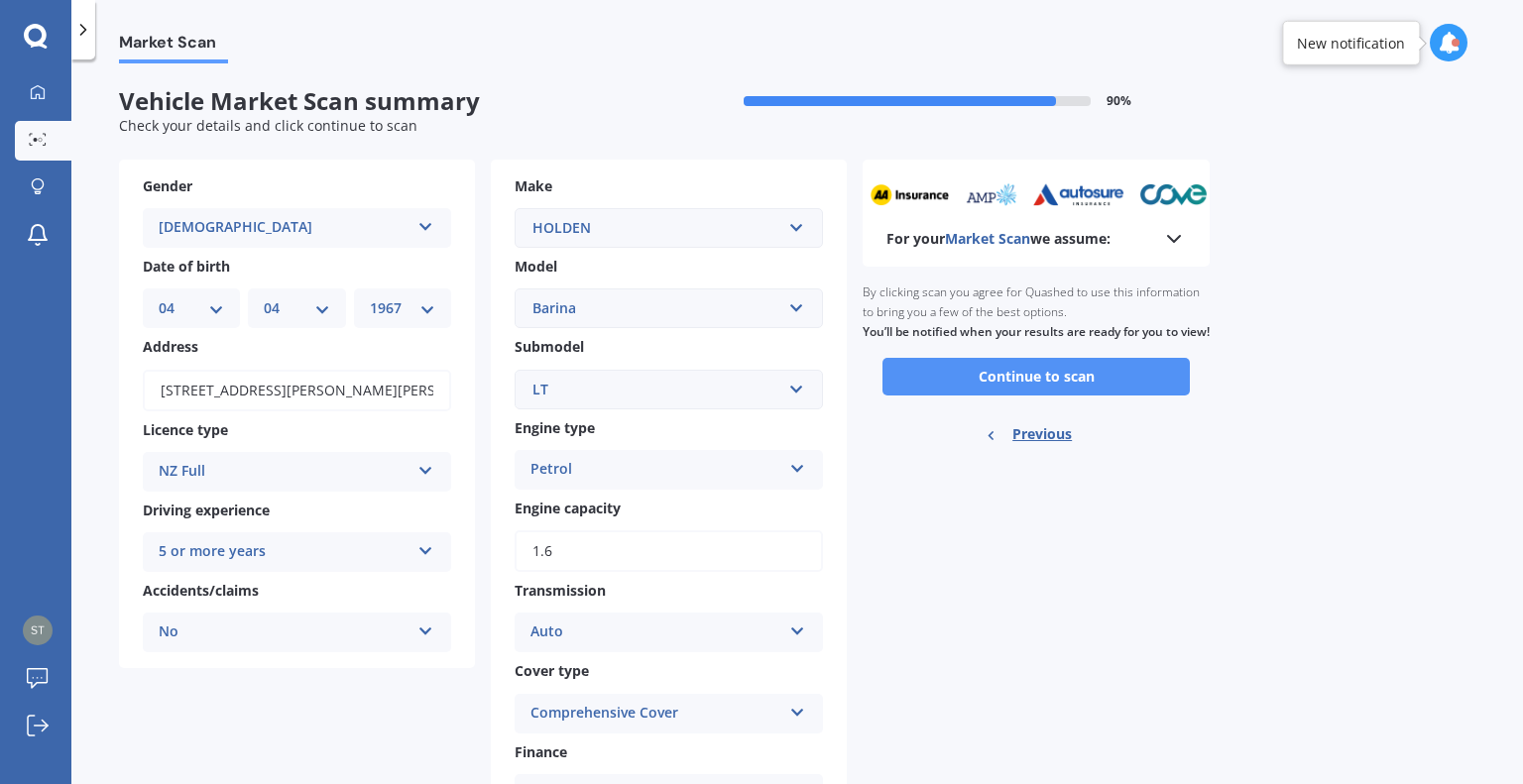 click on "Continue to scan" at bounding box center [1036, 377] 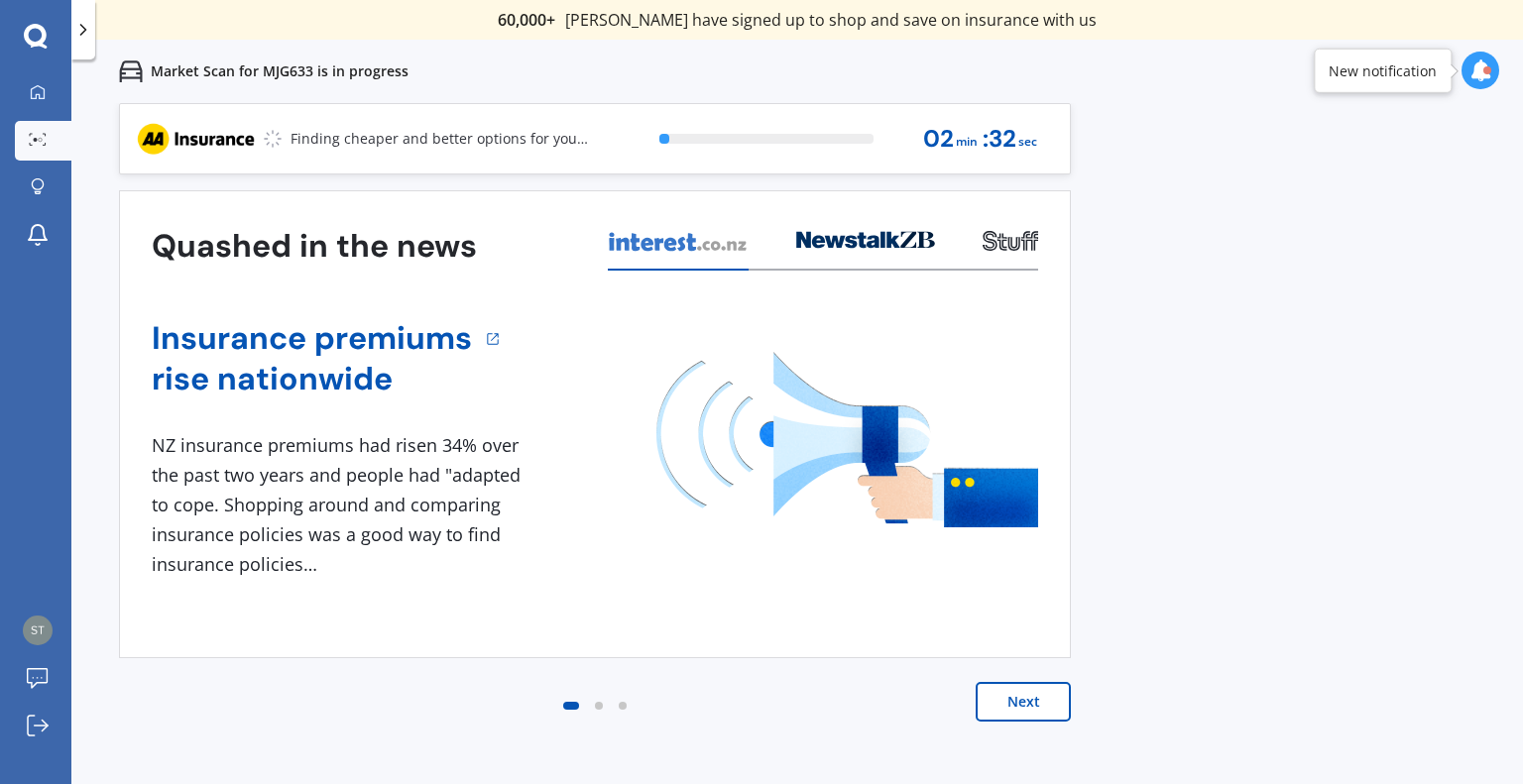 click on "Next" at bounding box center [1023, 702] 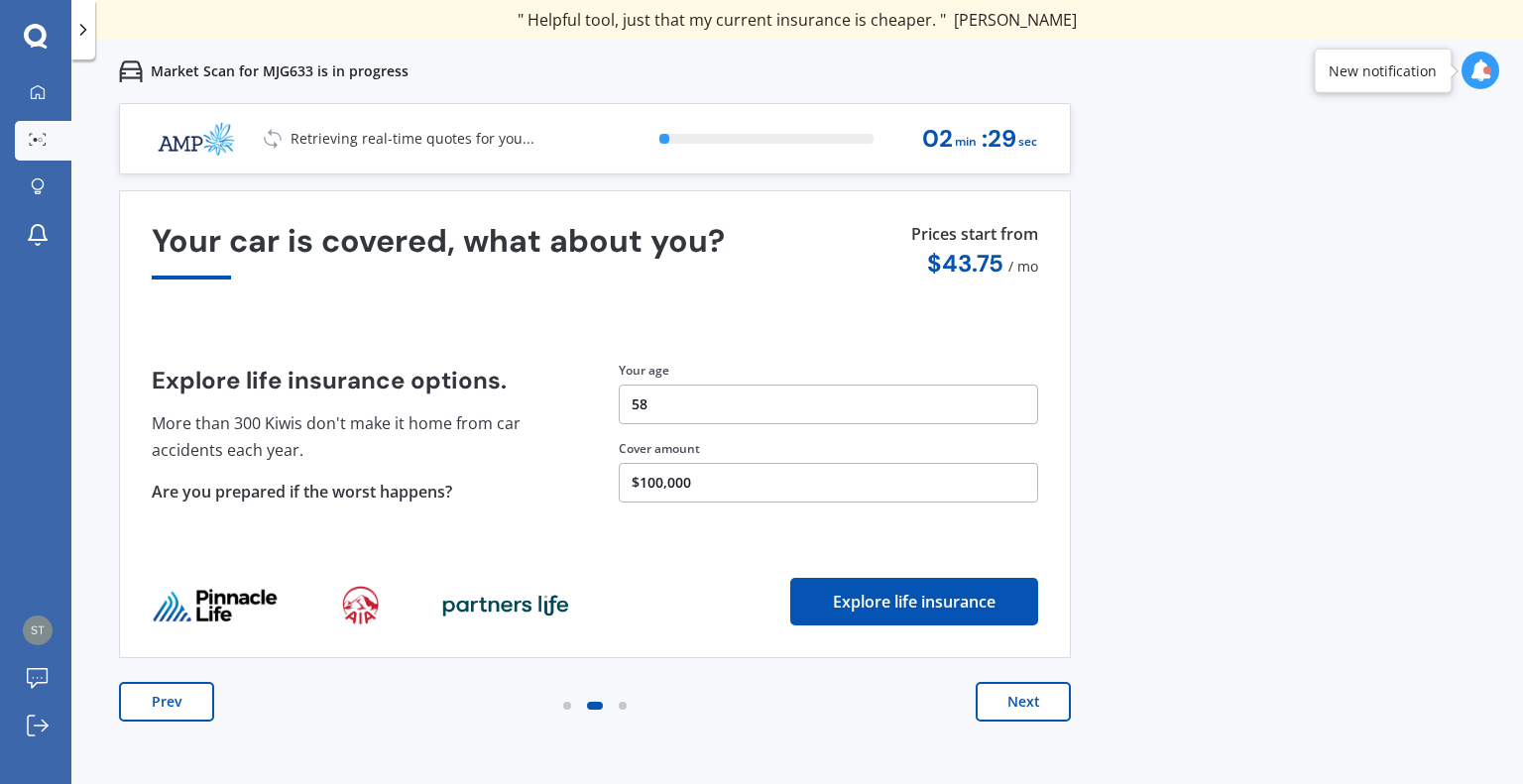 click on "Next" at bounding box center [1023, 702] 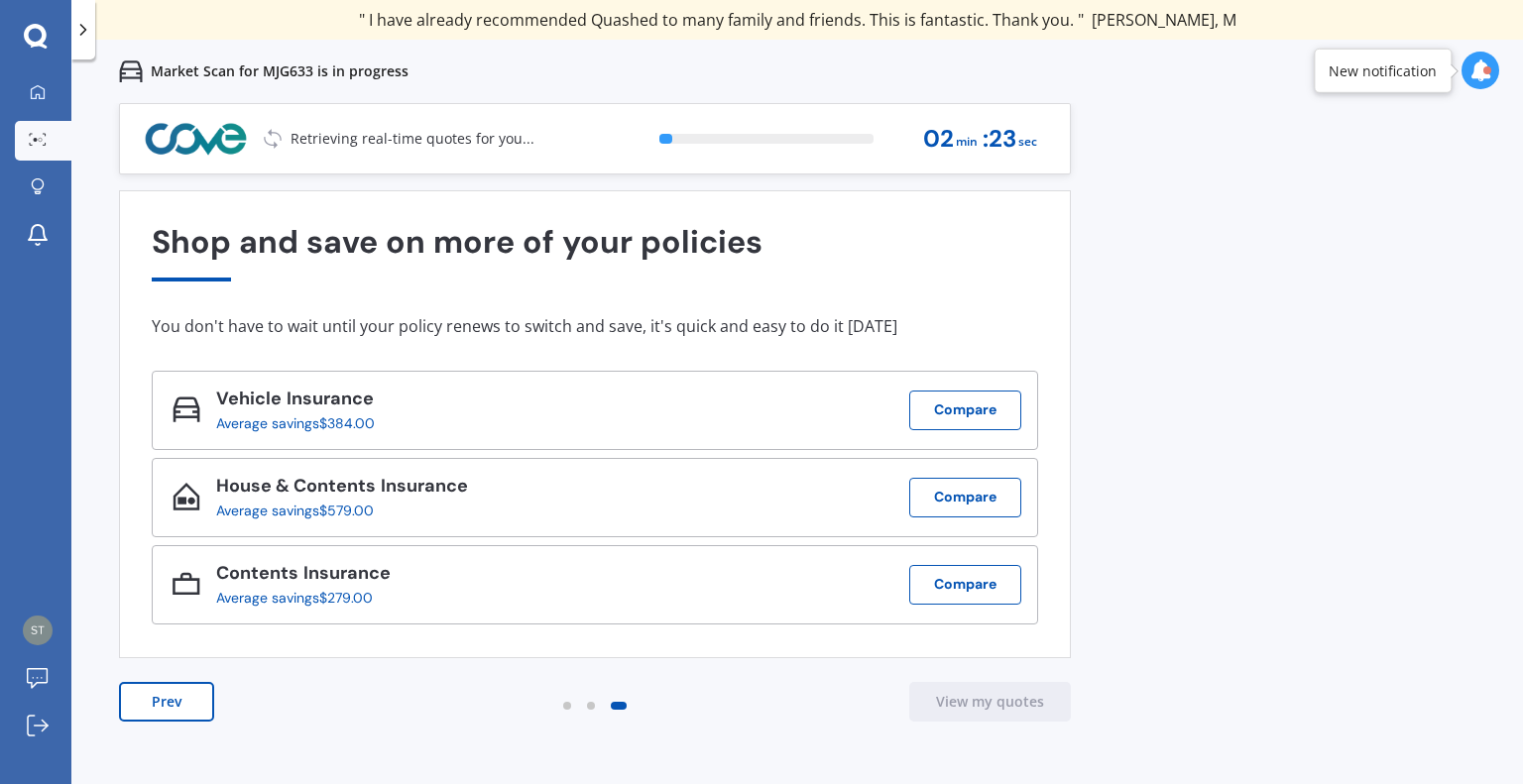 click at bounding box center [1480, 70] 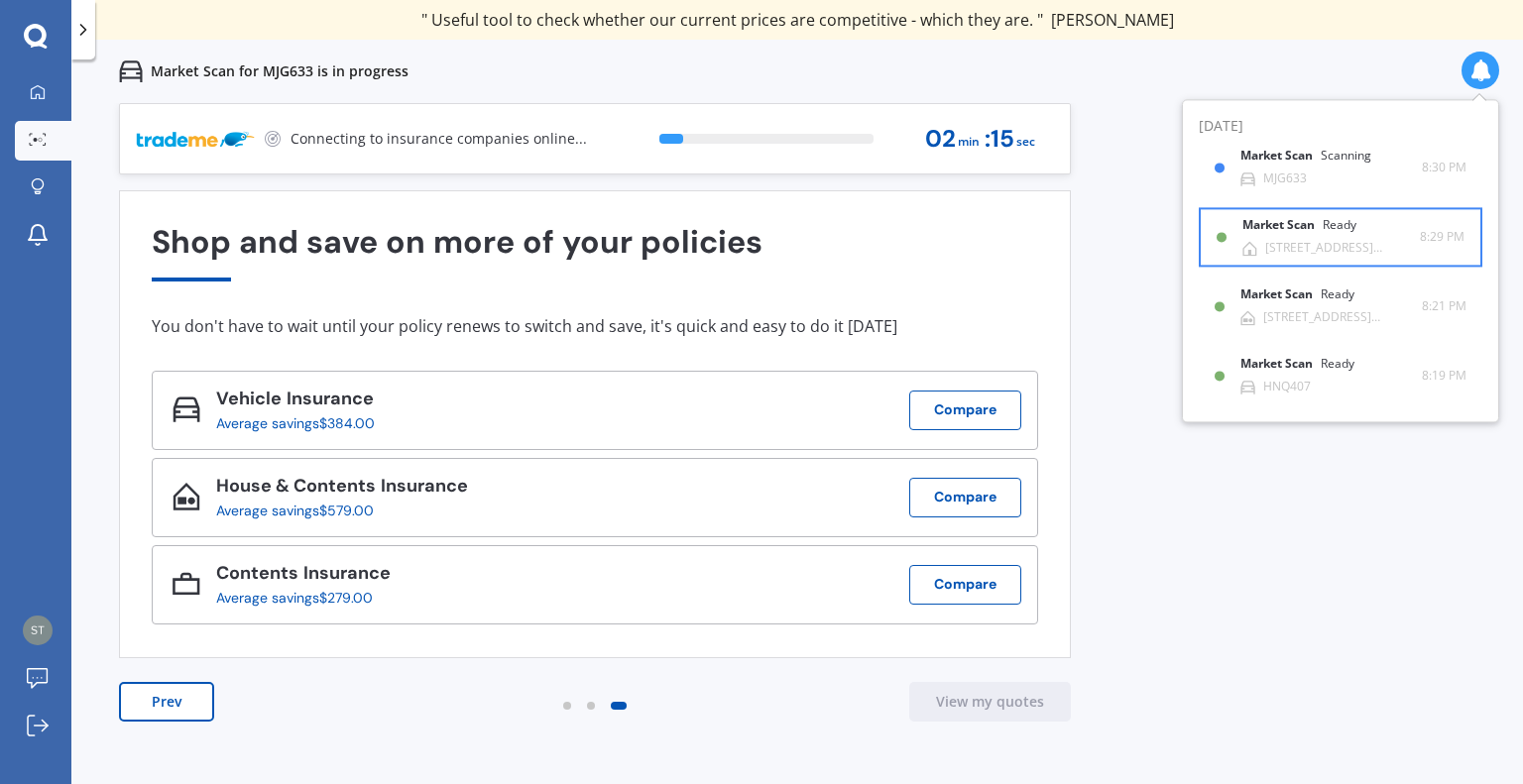 click on "Market Scan Ready" at bounding box center [1311, 230] 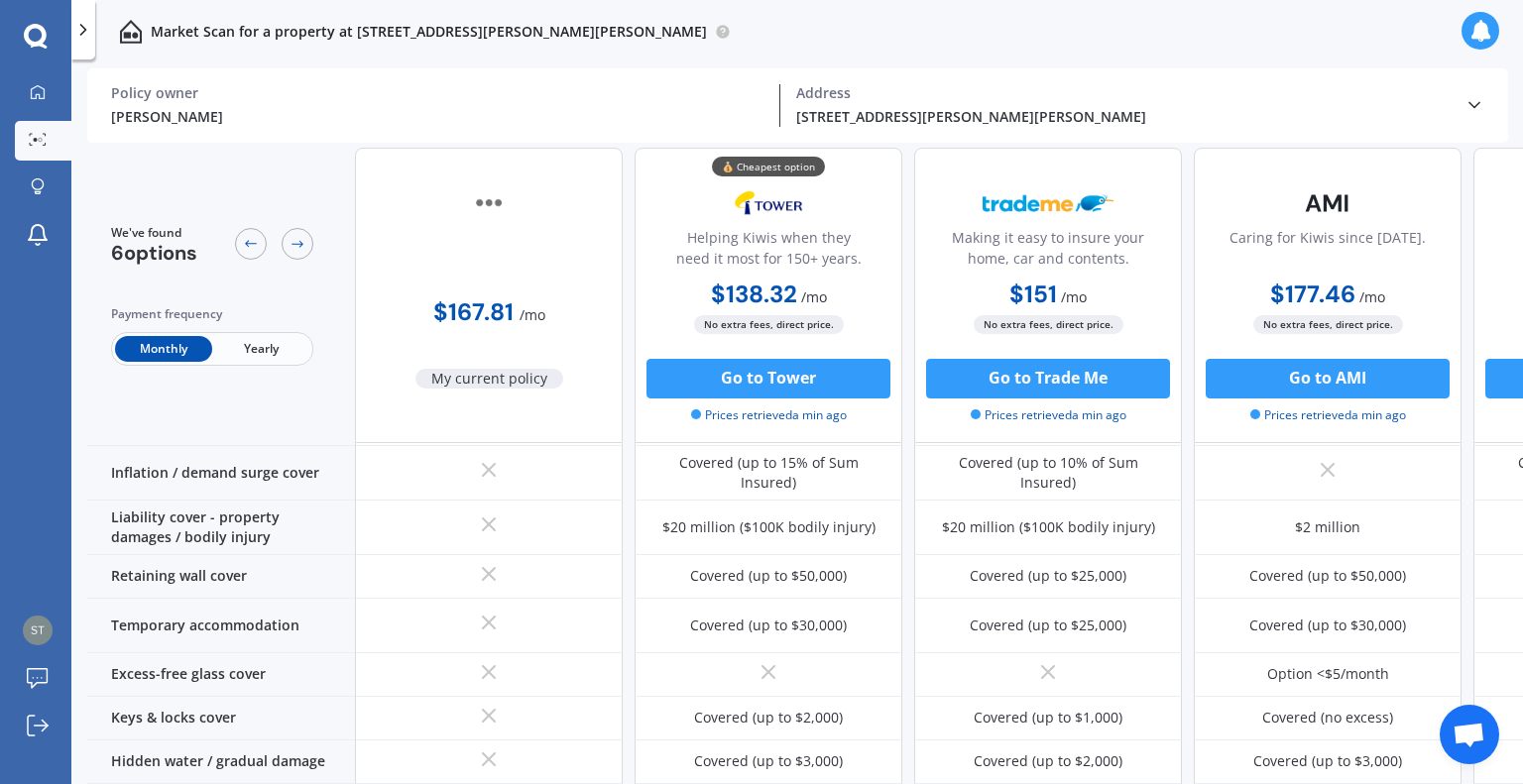scroll, scrollTop: 0, scrollLeft: 0, axis: both 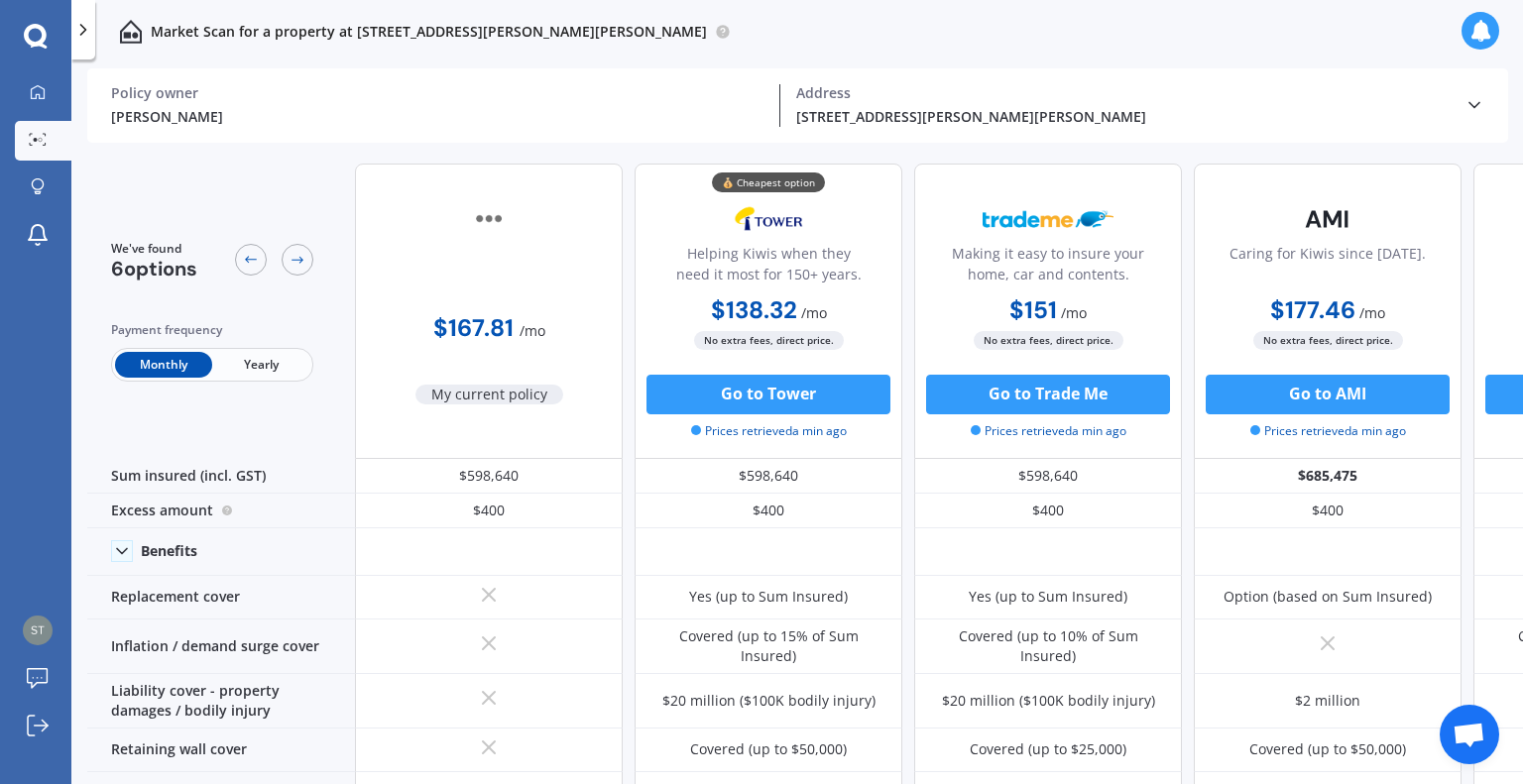 click at bounding box center (1480, 31) 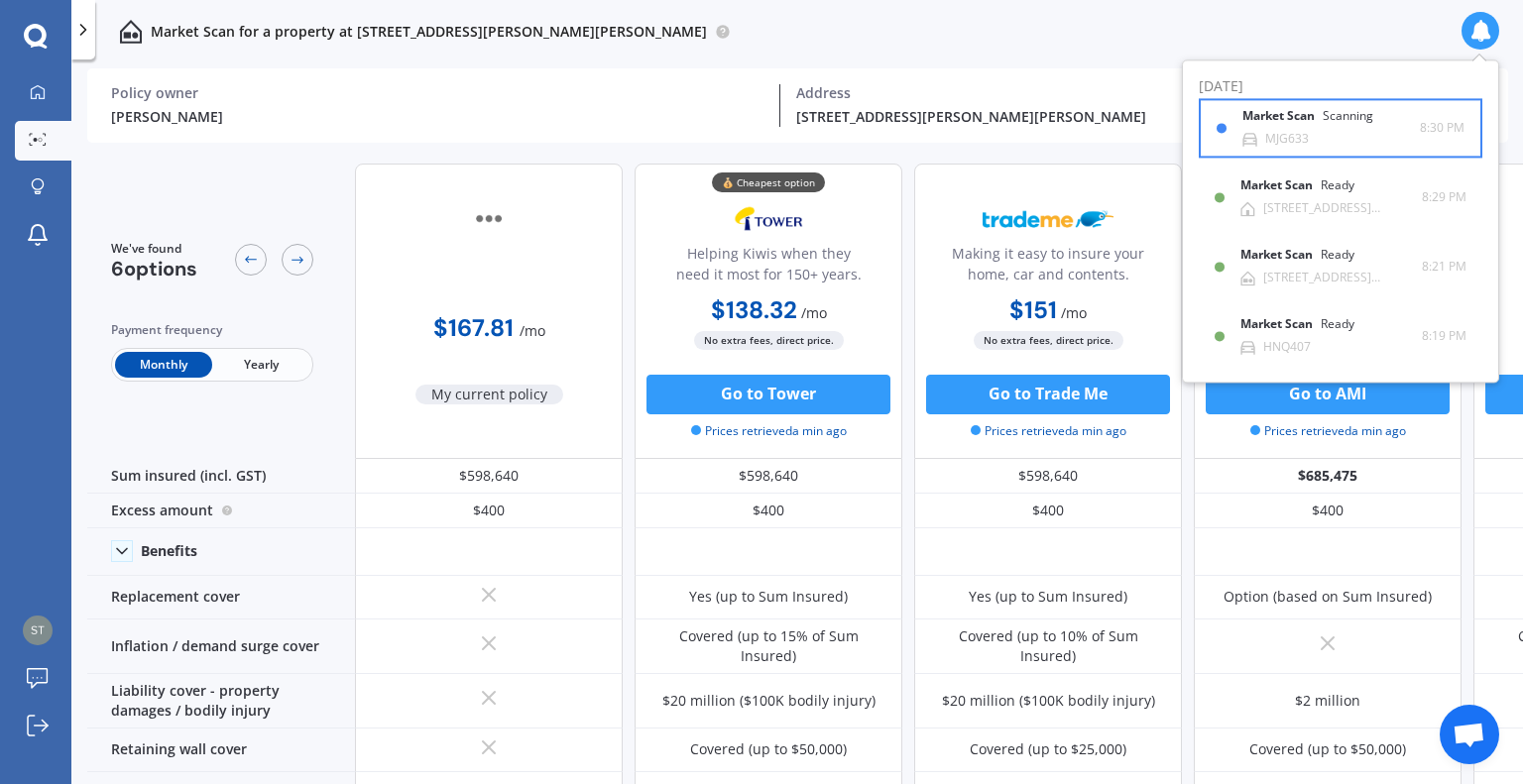click on "Scanning" at bounding box center [1347, 117] 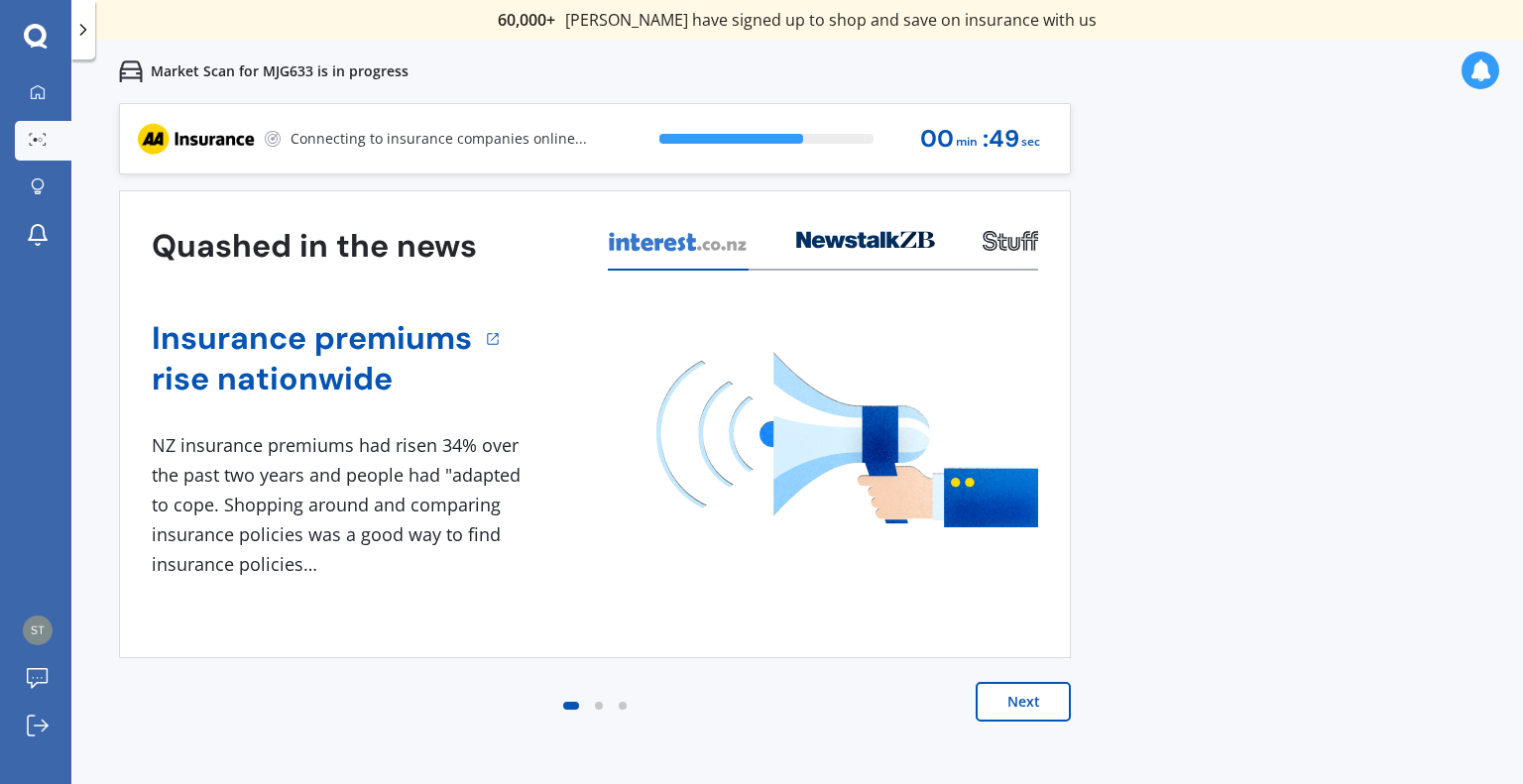 click on "Next" at bounding box center (1023, 702) 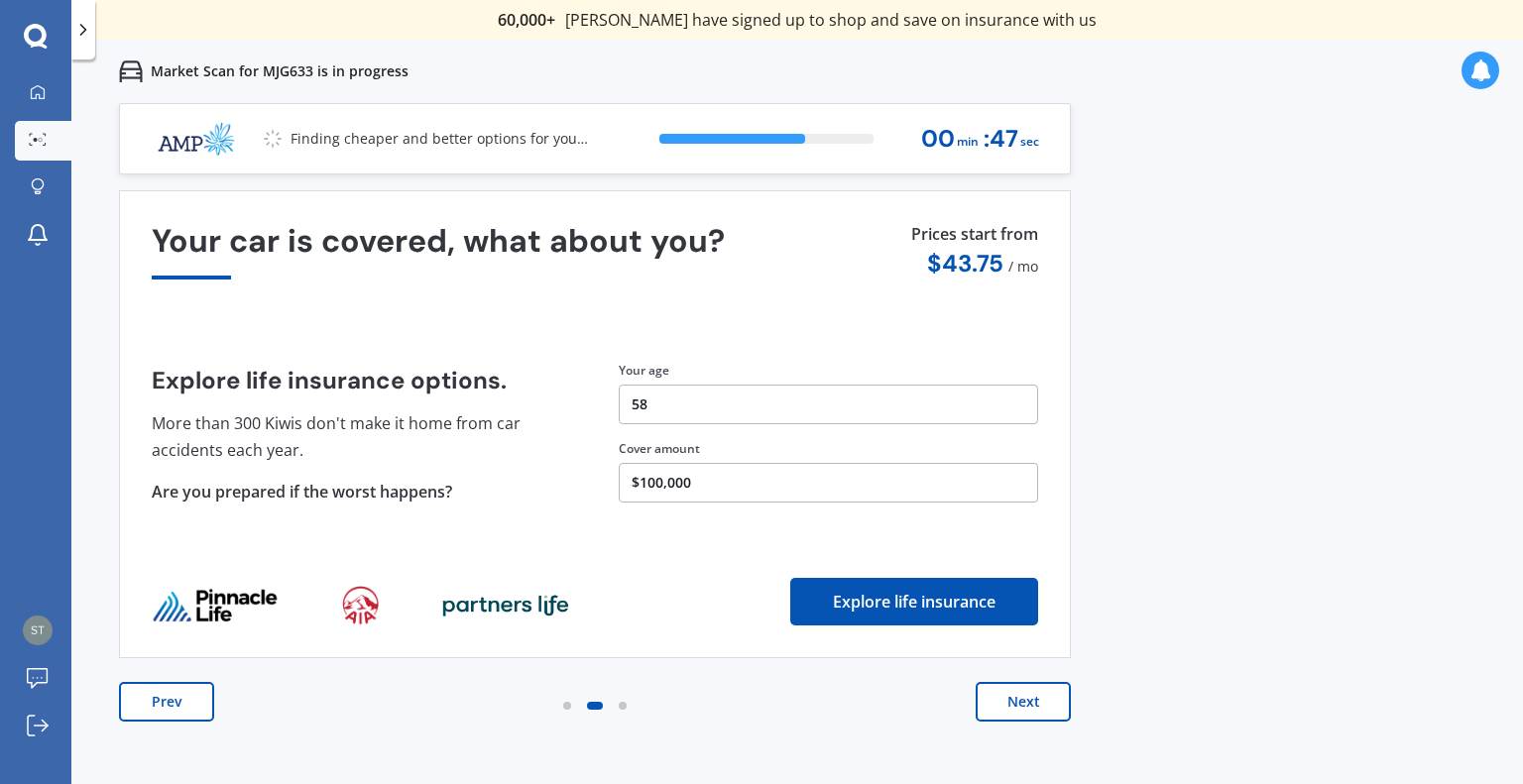 click on "Next" at bounding box center [1023, 702] 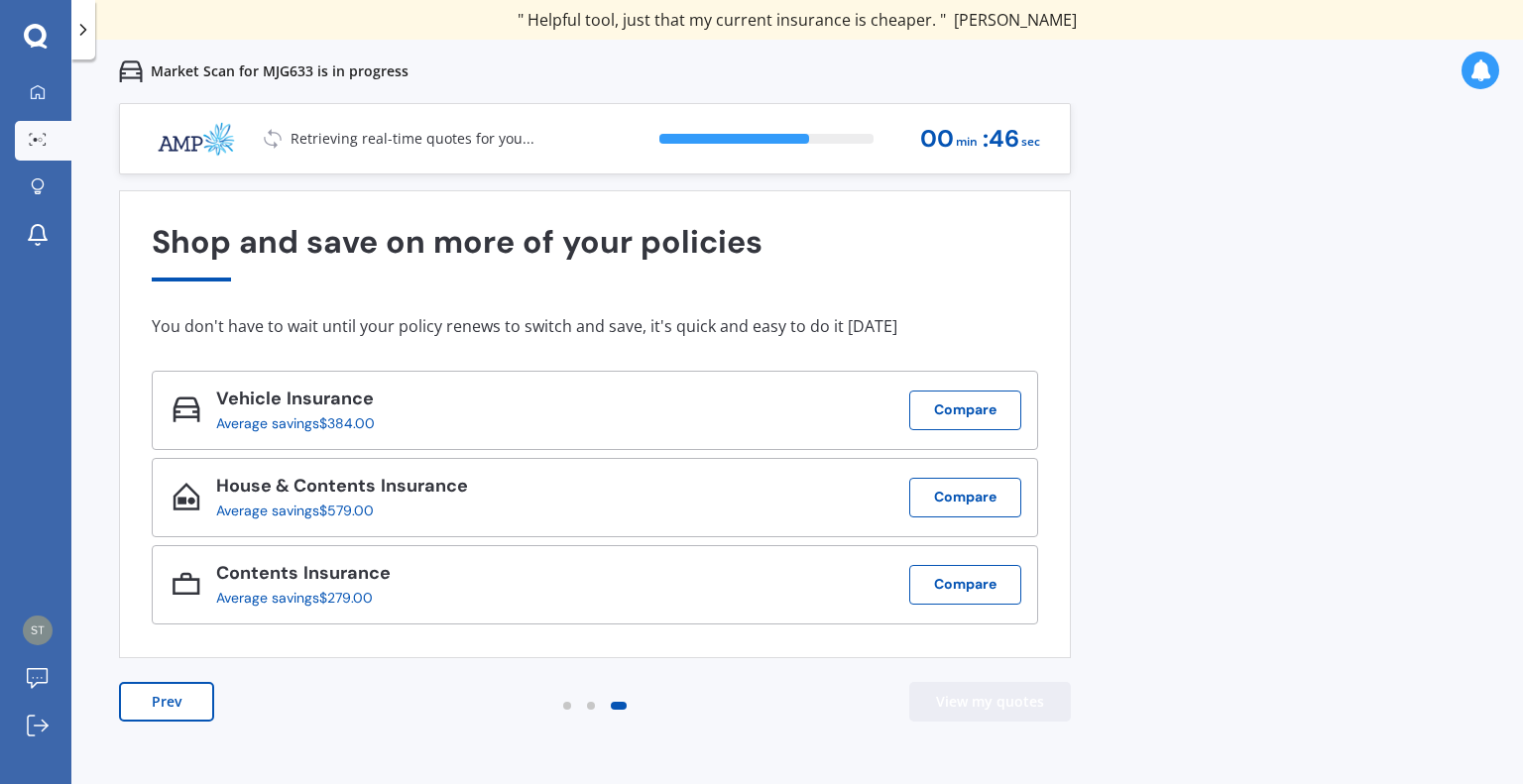 click on "View my quotes" at bounding box center [990, 702] 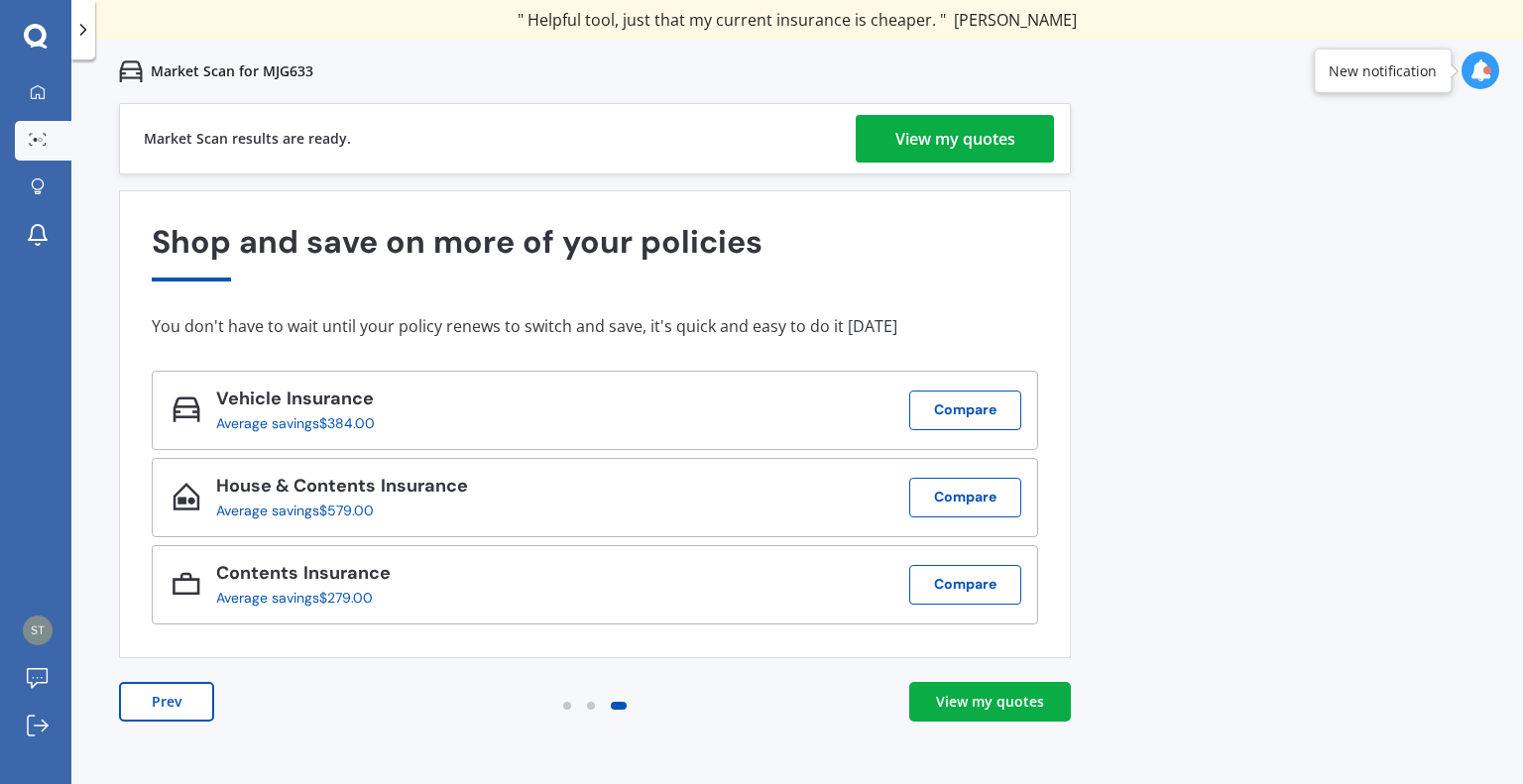 click on "View my quotes" at bounding box center (955, 139) 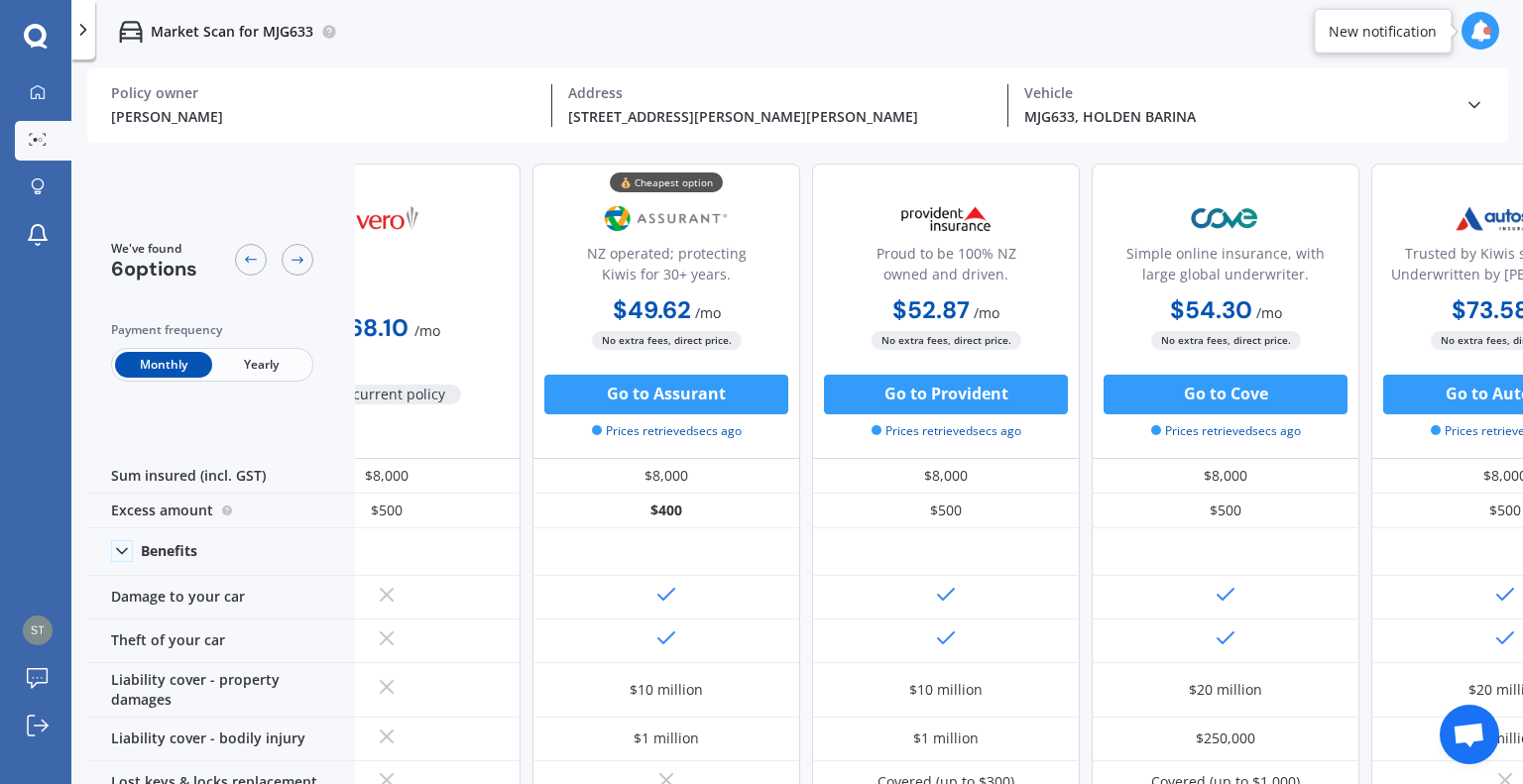 scroll, scrollTop: 0, scrollLeft: 0, axis: both 